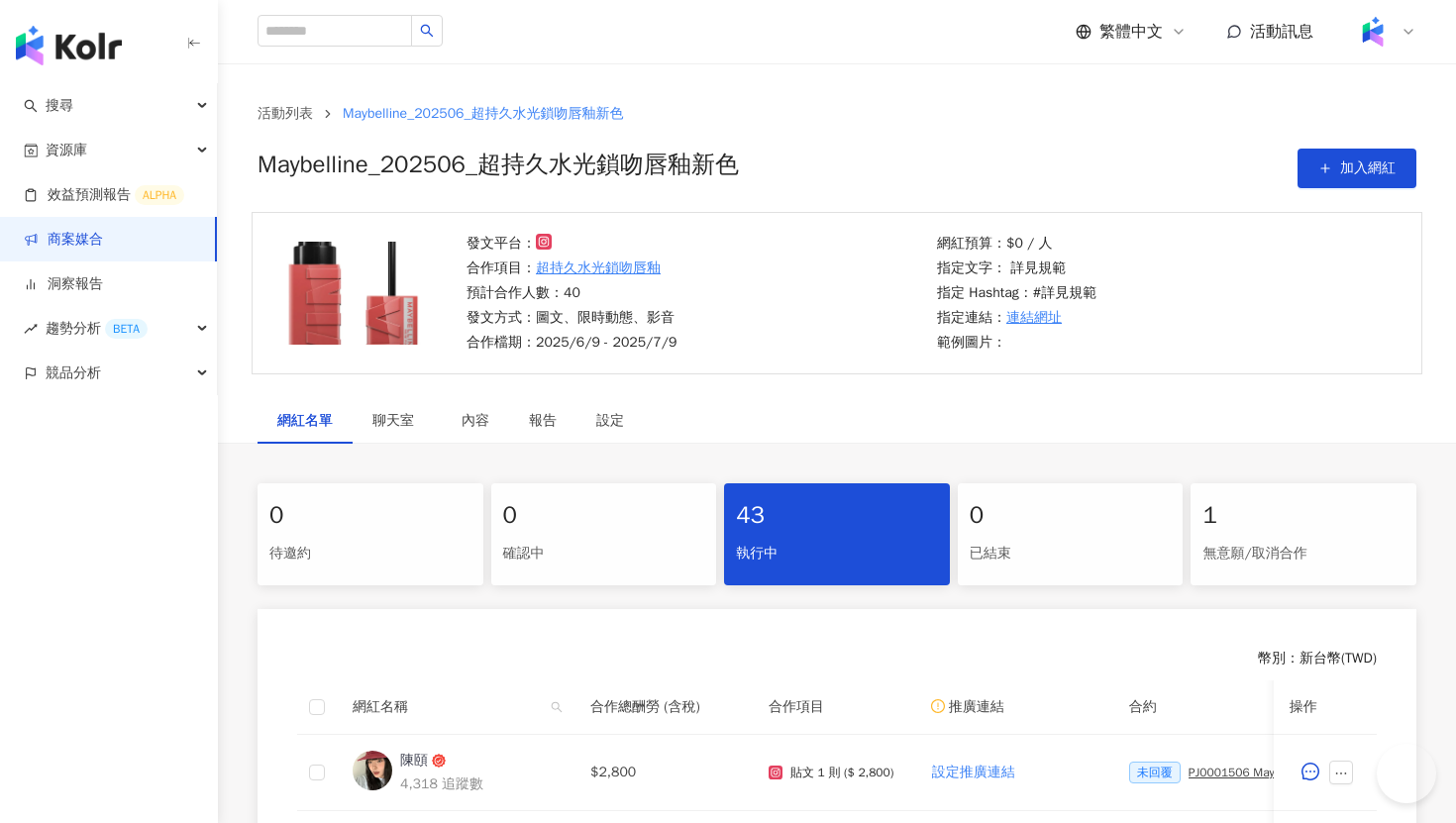 scroll, scrollTop: 0, scrollLeft: 0, axis: both 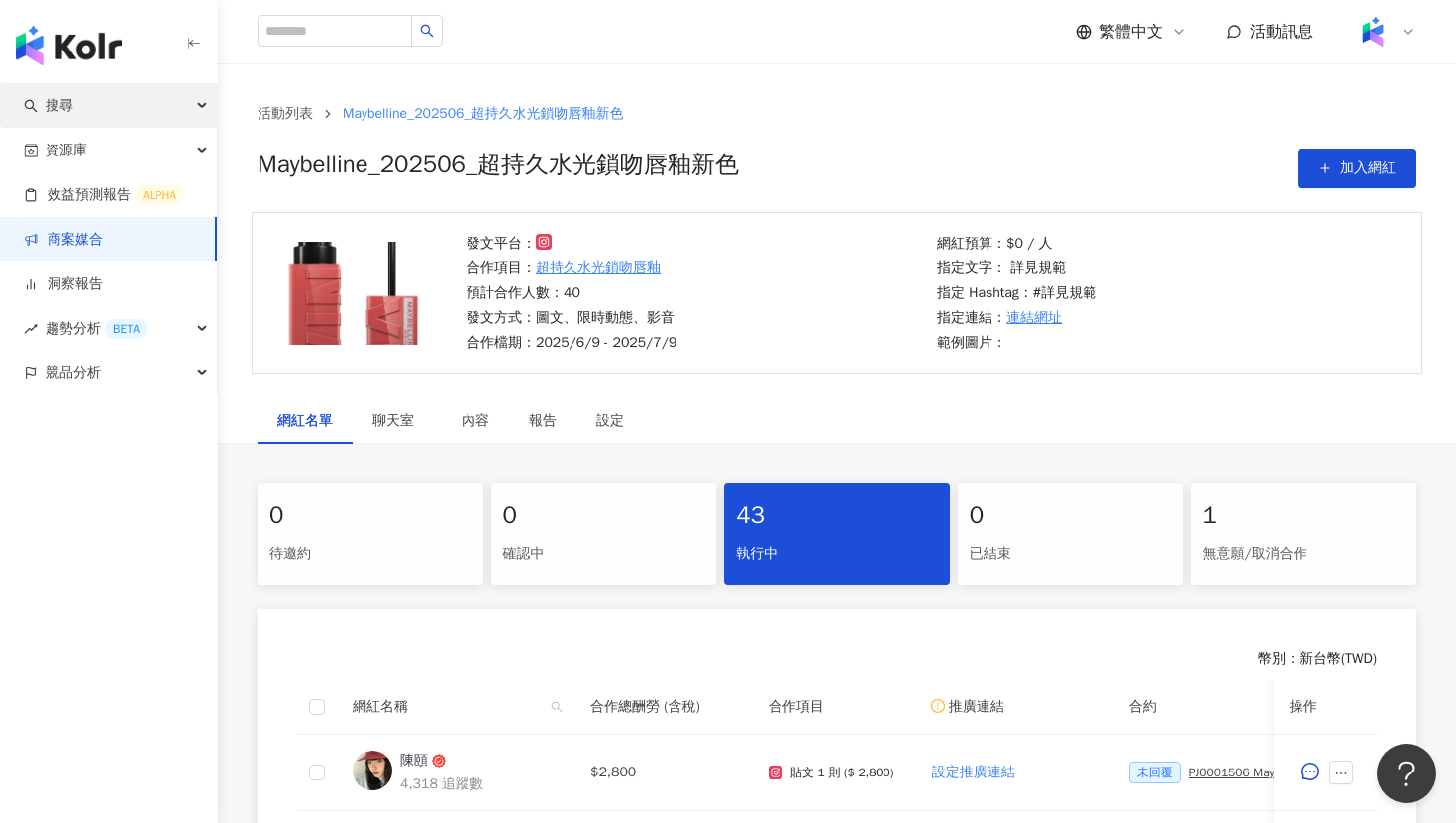 click on "搜尋" at bounding box center (108, 105) 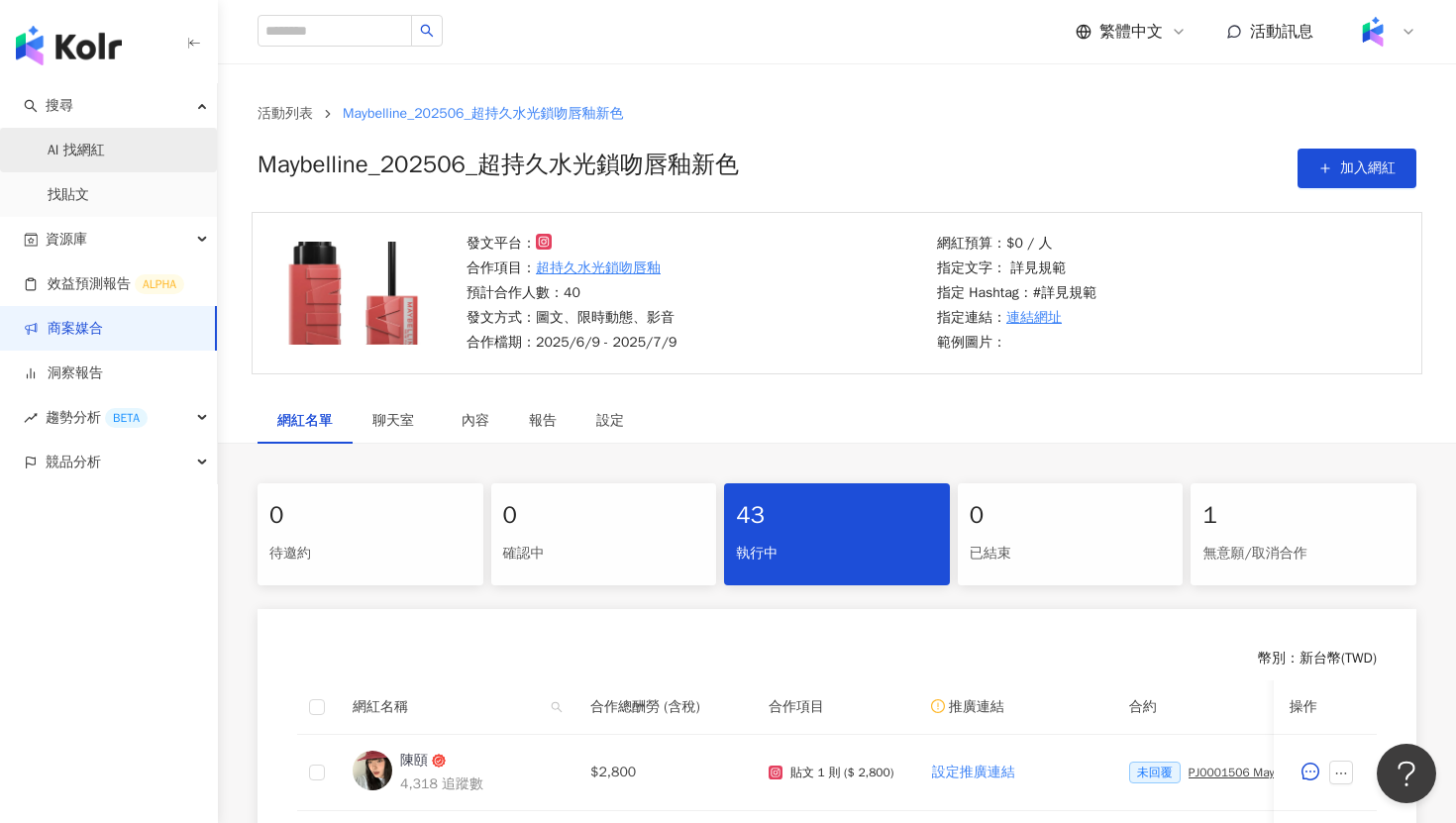 click on "AI 找網紅" at bounding box center (76, 151) 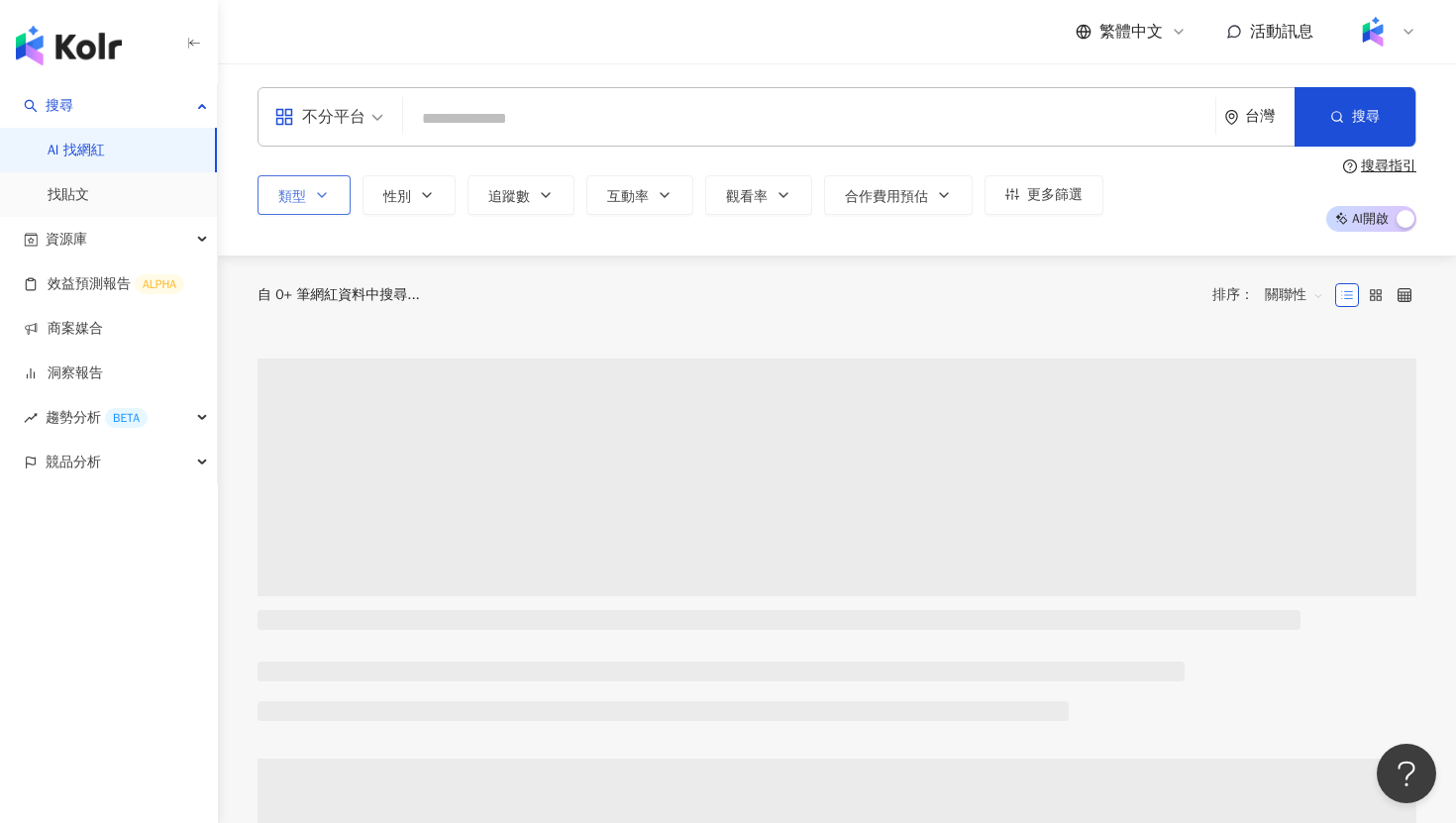 click 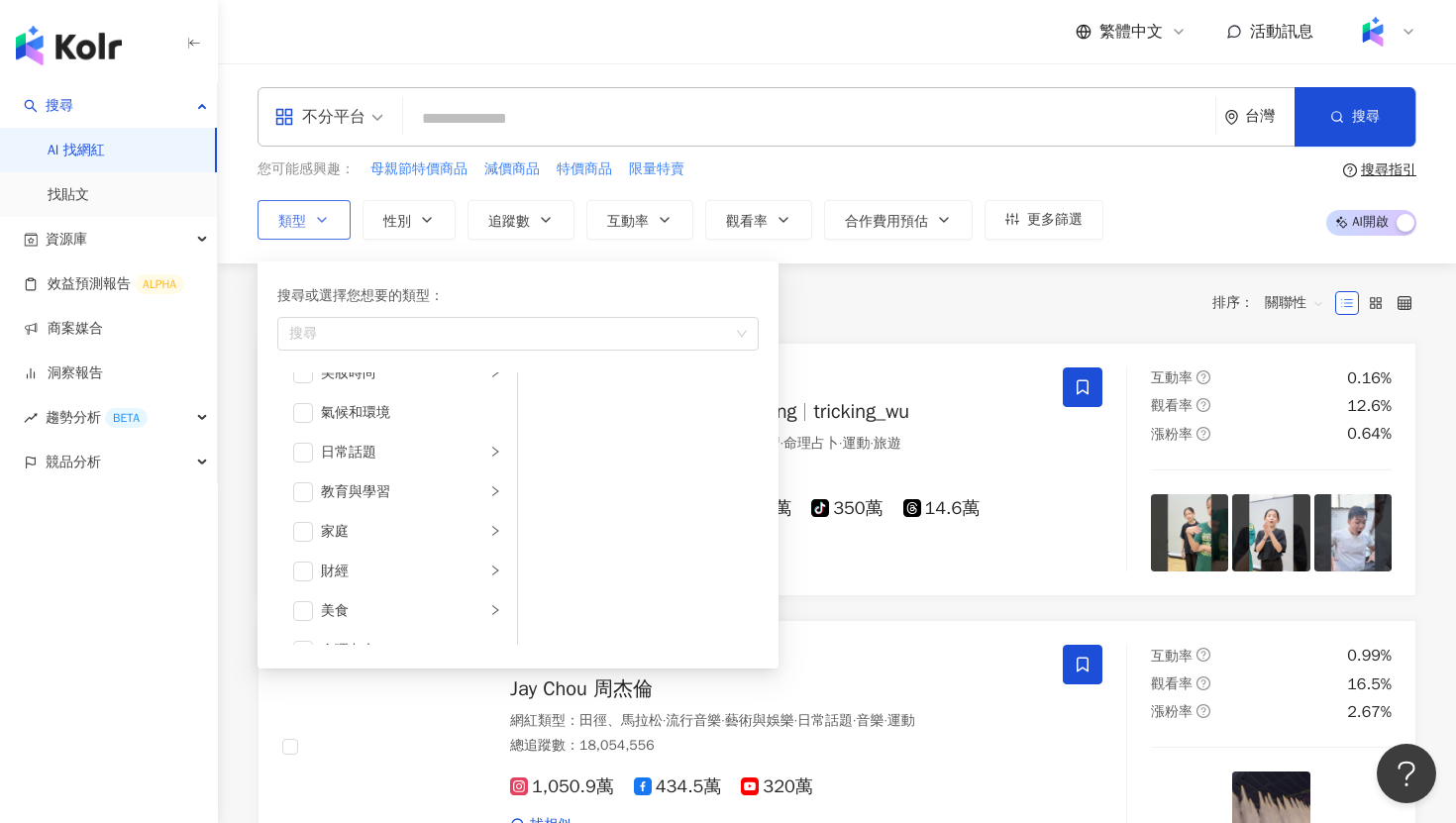 scroll, scrollTop: 63, scrollLeft: 0, axis: vertical 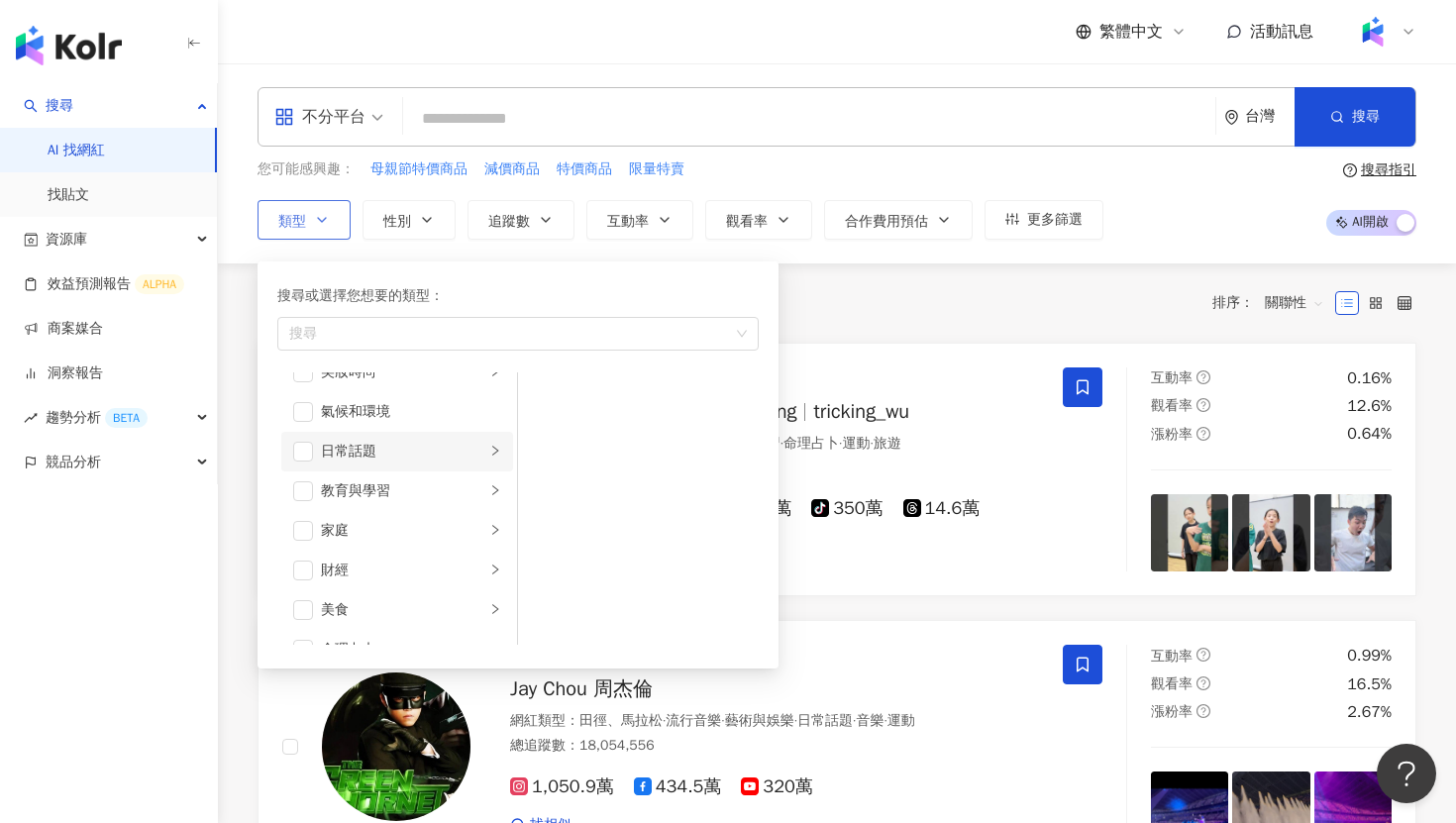 click on "日常話題" at bounding box center [403, 452] 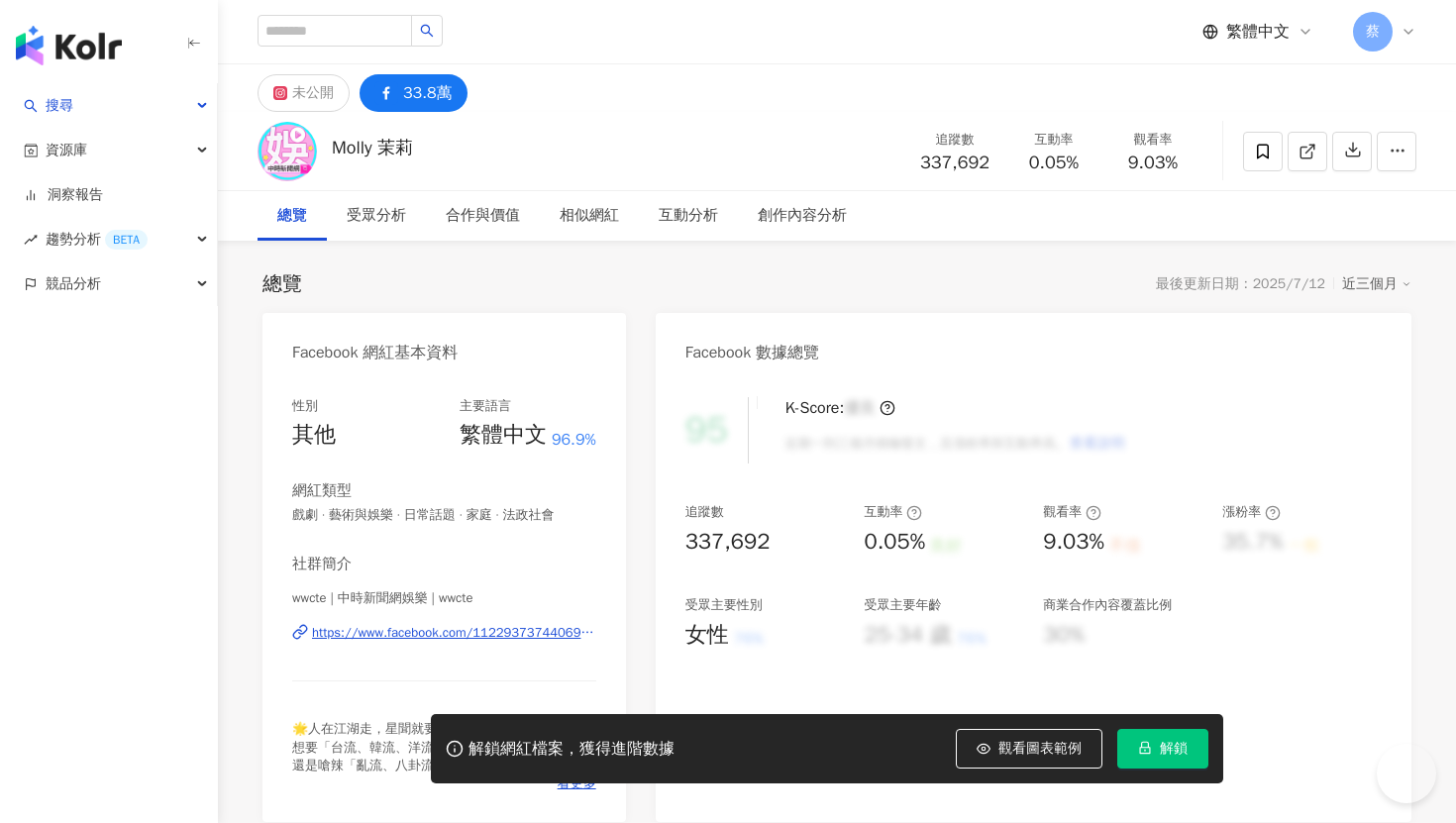 scroll, scrollTop: 0, scrollLeft: 0, axis: both 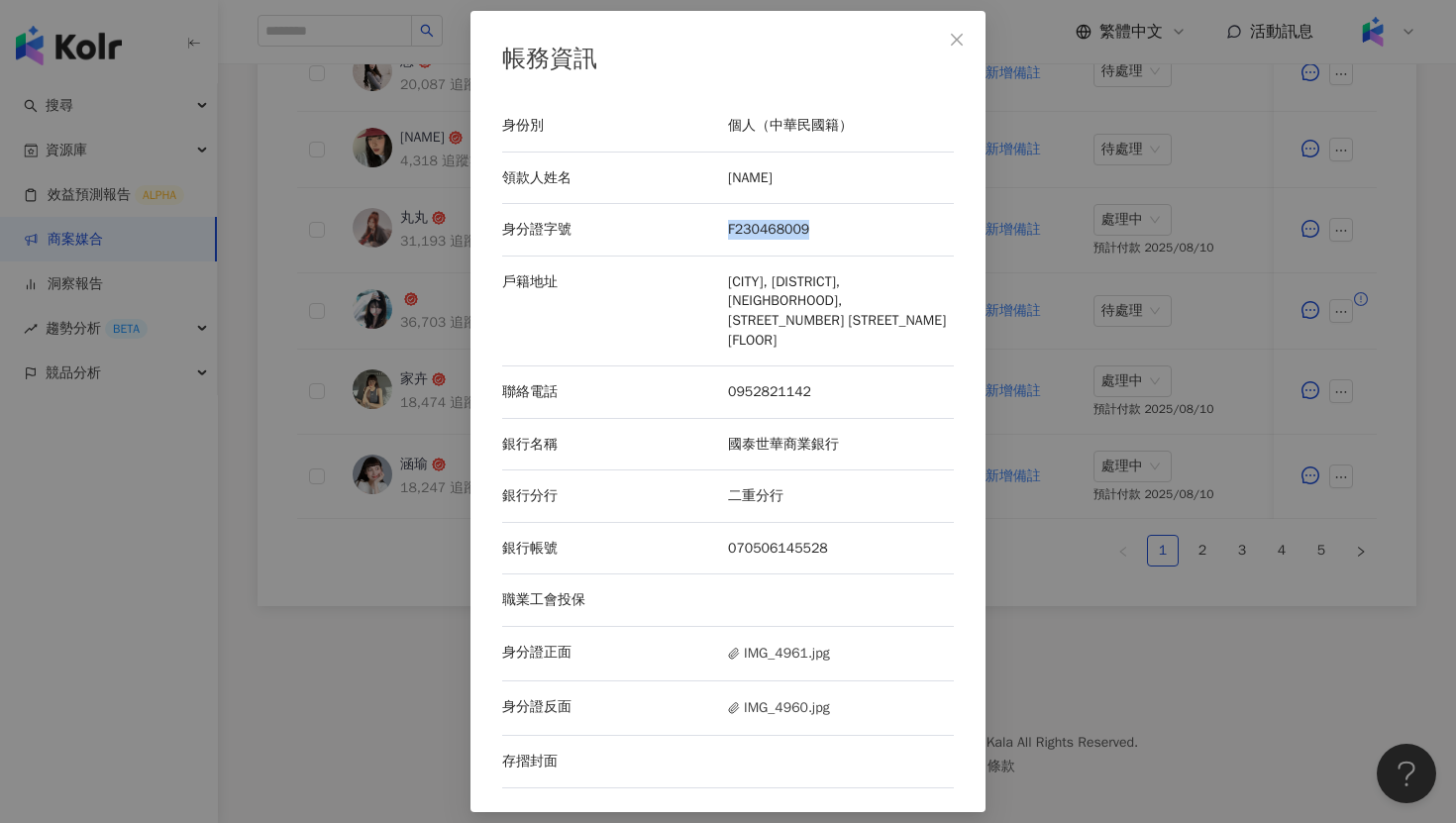 drag, startPoint x: 809, startPoint y: 250, endPoint x: 727, endPoint y: 250, distance: 82 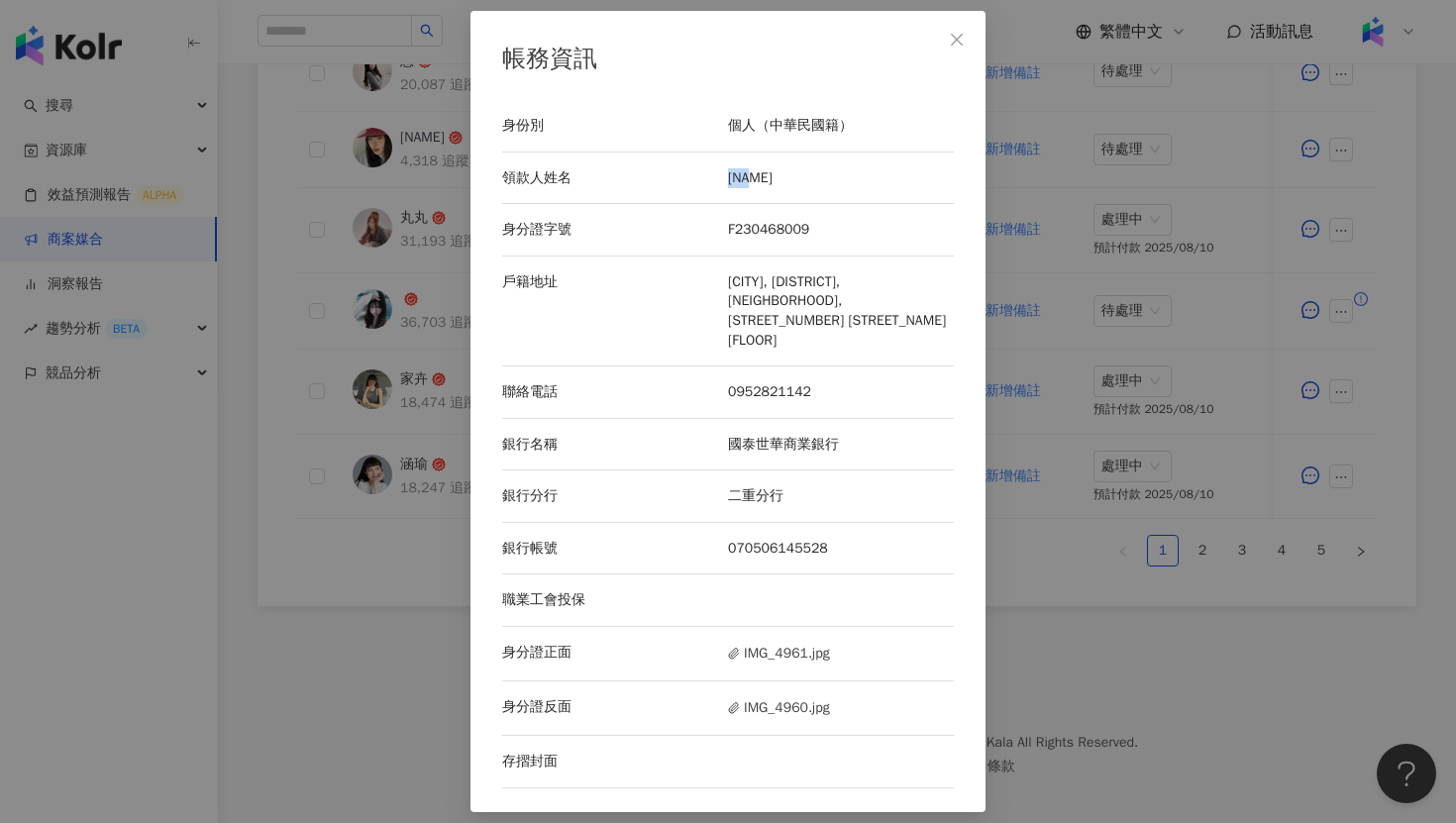 drag, startPoint x: 782, startPoint y: 199, endPoint x: 732, endPoint y: 200, distance: 50.009999 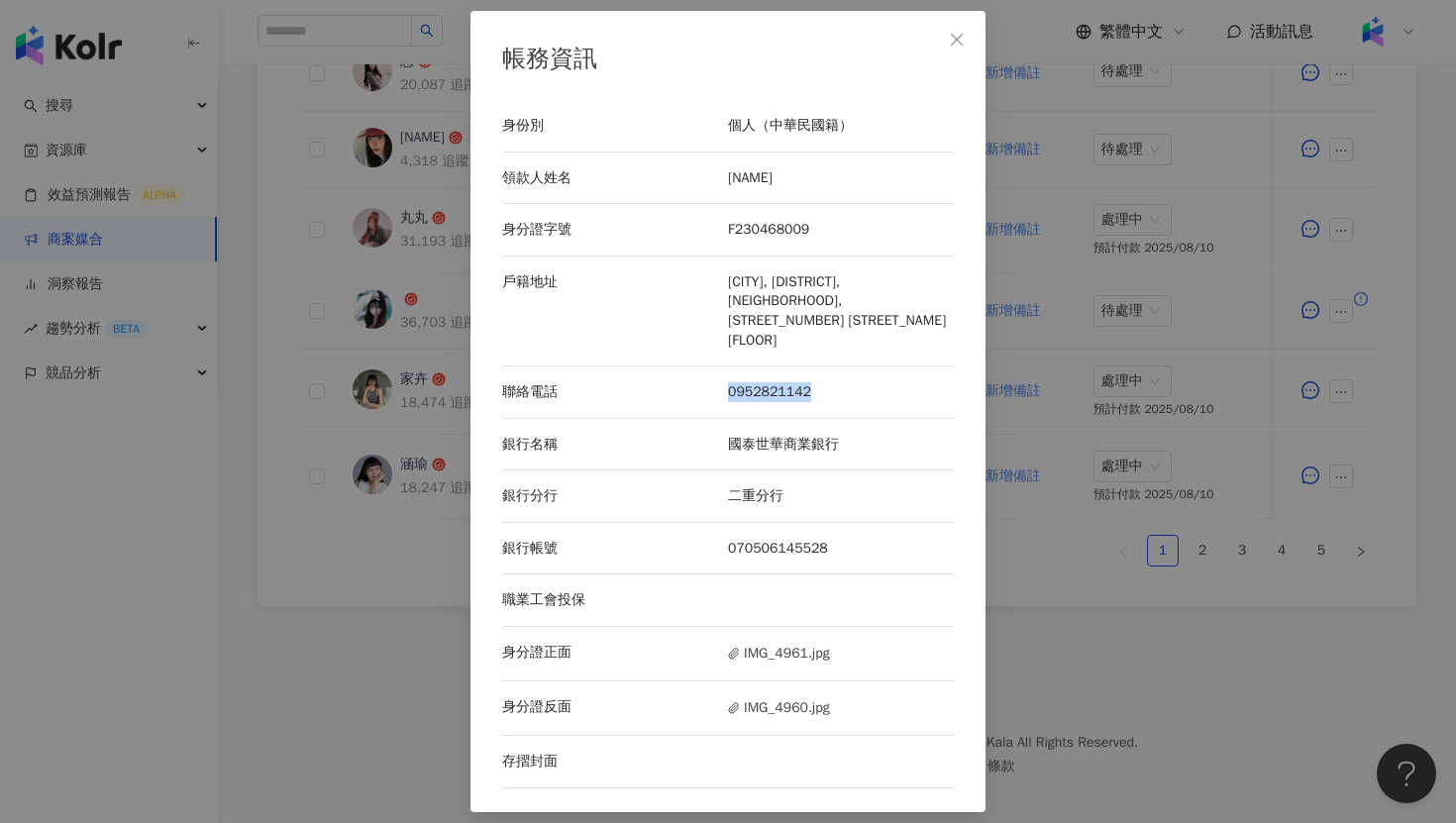drag, startPoint x: 804, startPoint y: 369, endPoint x: 715, endPoint y: 372, distance: 89.05055 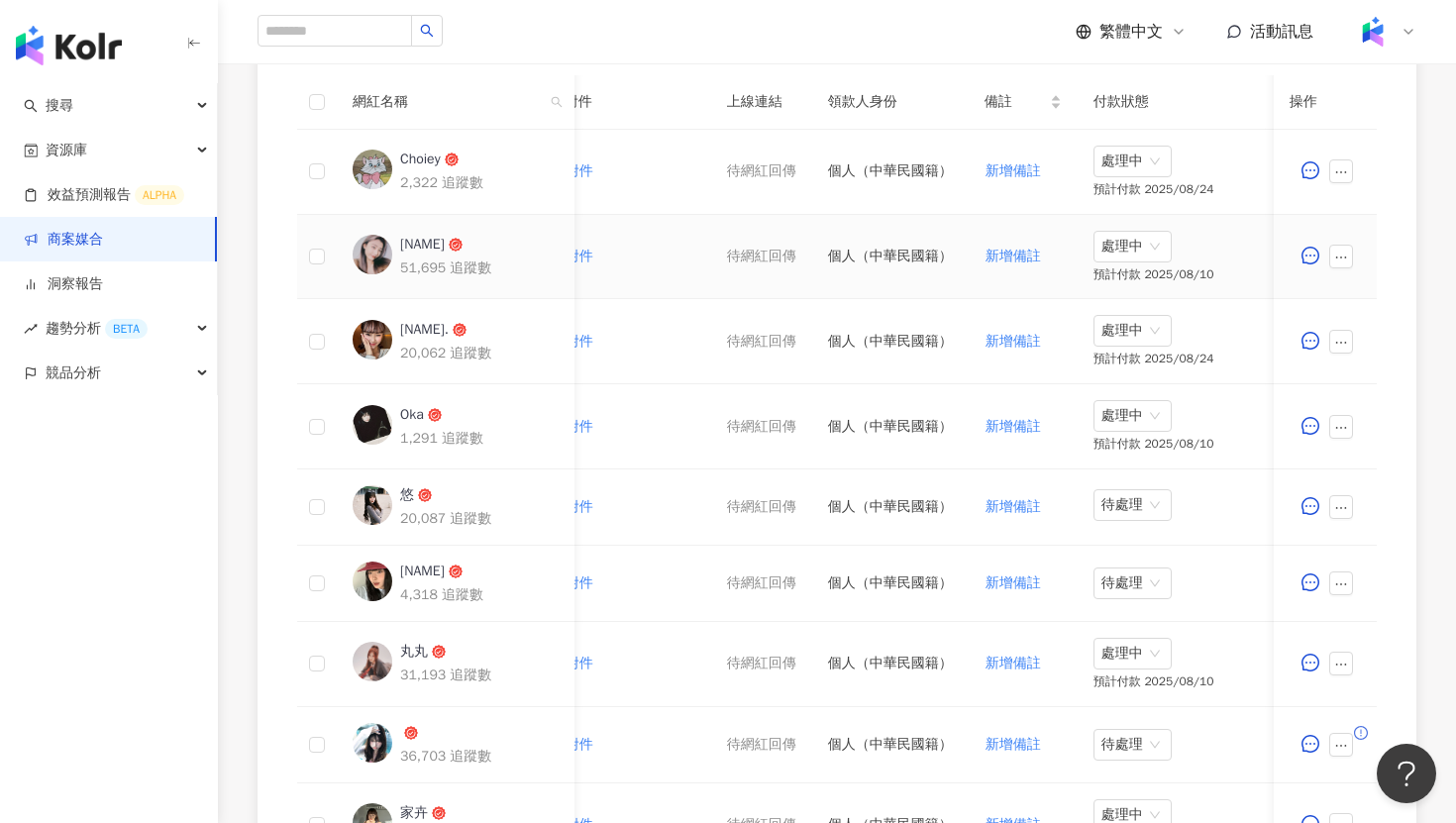 scroll, scrollTop: 627, scrollLeft: 0, axis: vertical 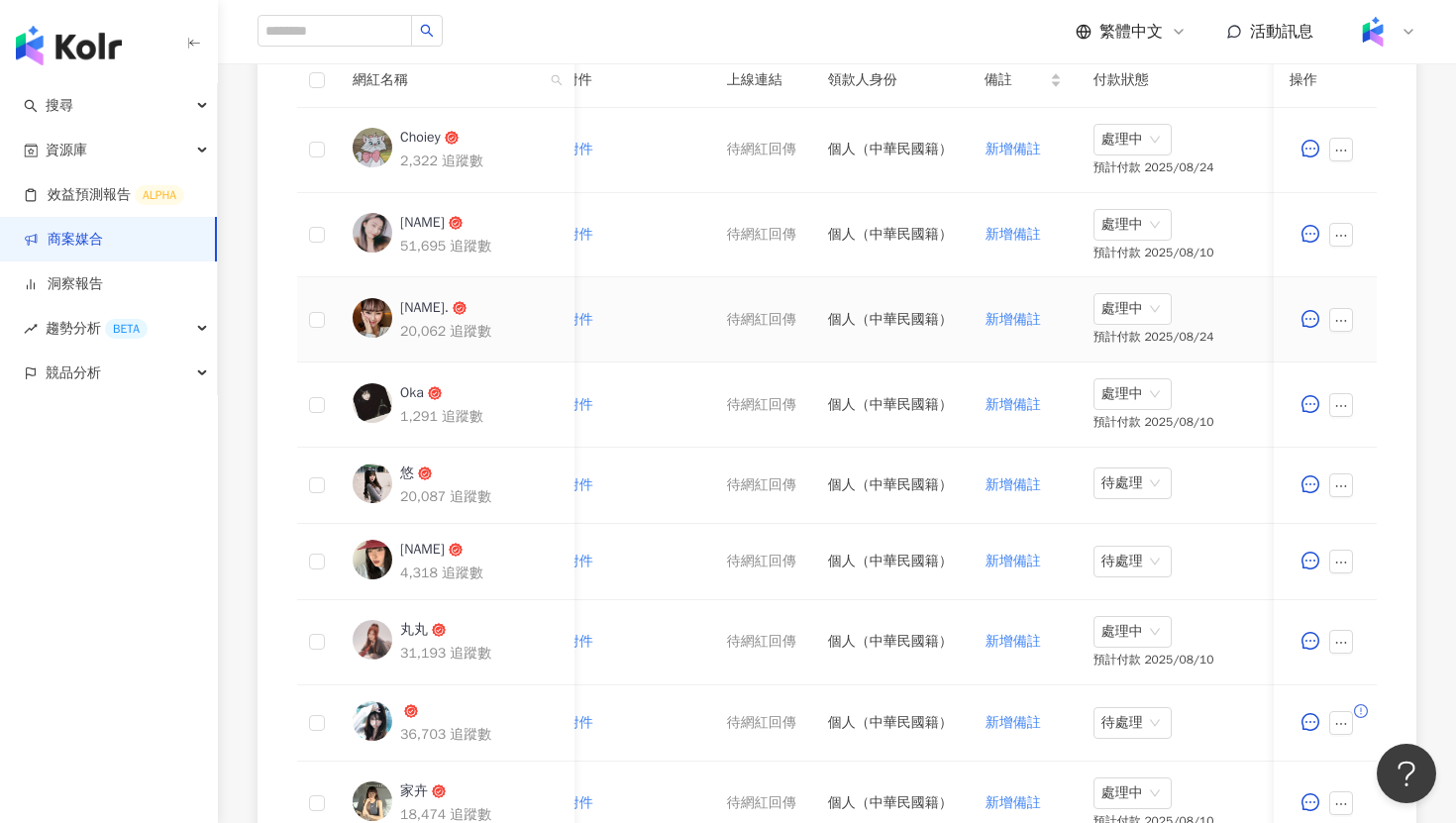 click on "羅優." at bounding box center (424, 308) 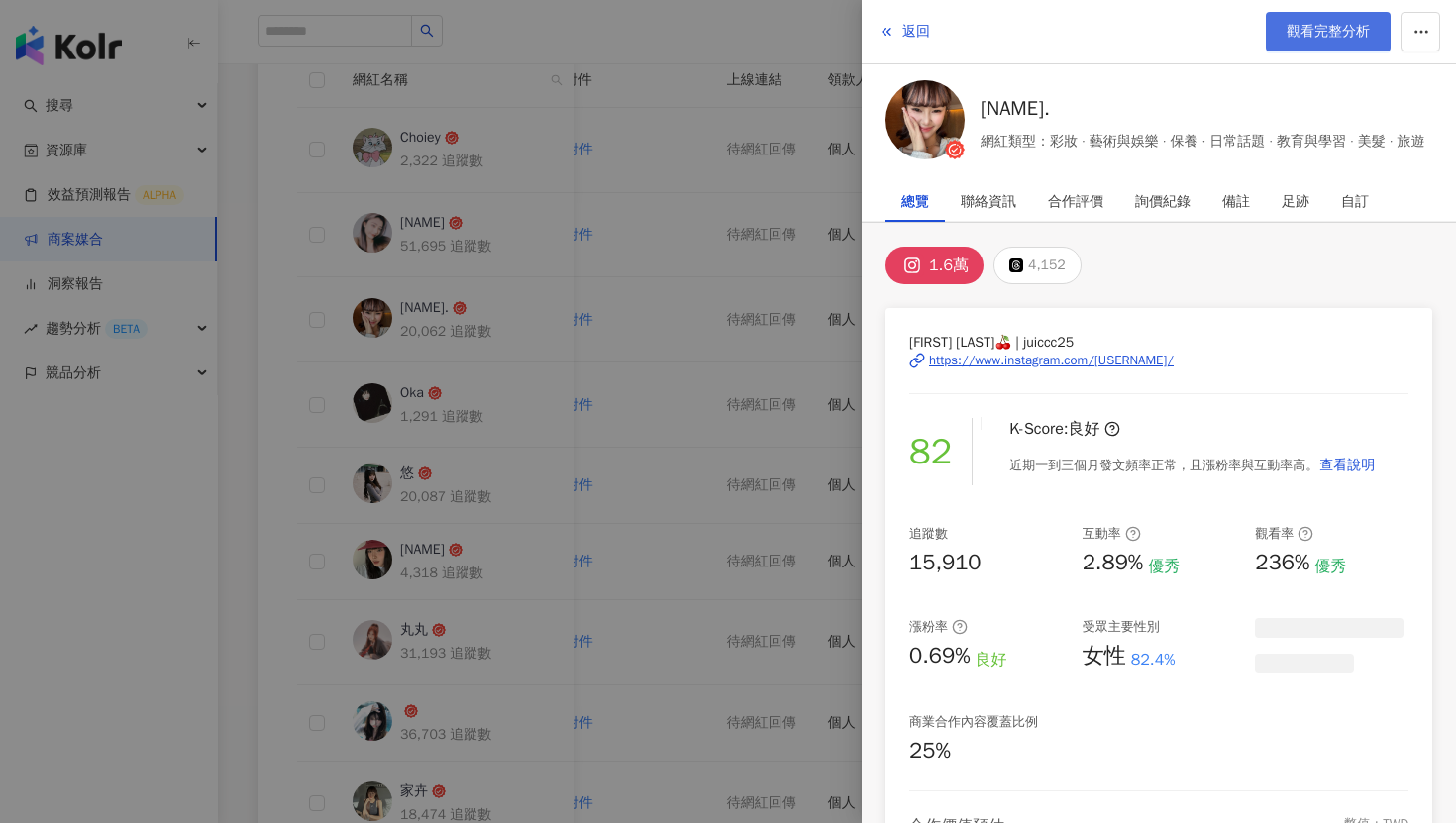 click on "觀看完整分析" at bounding box center [1328, 32] 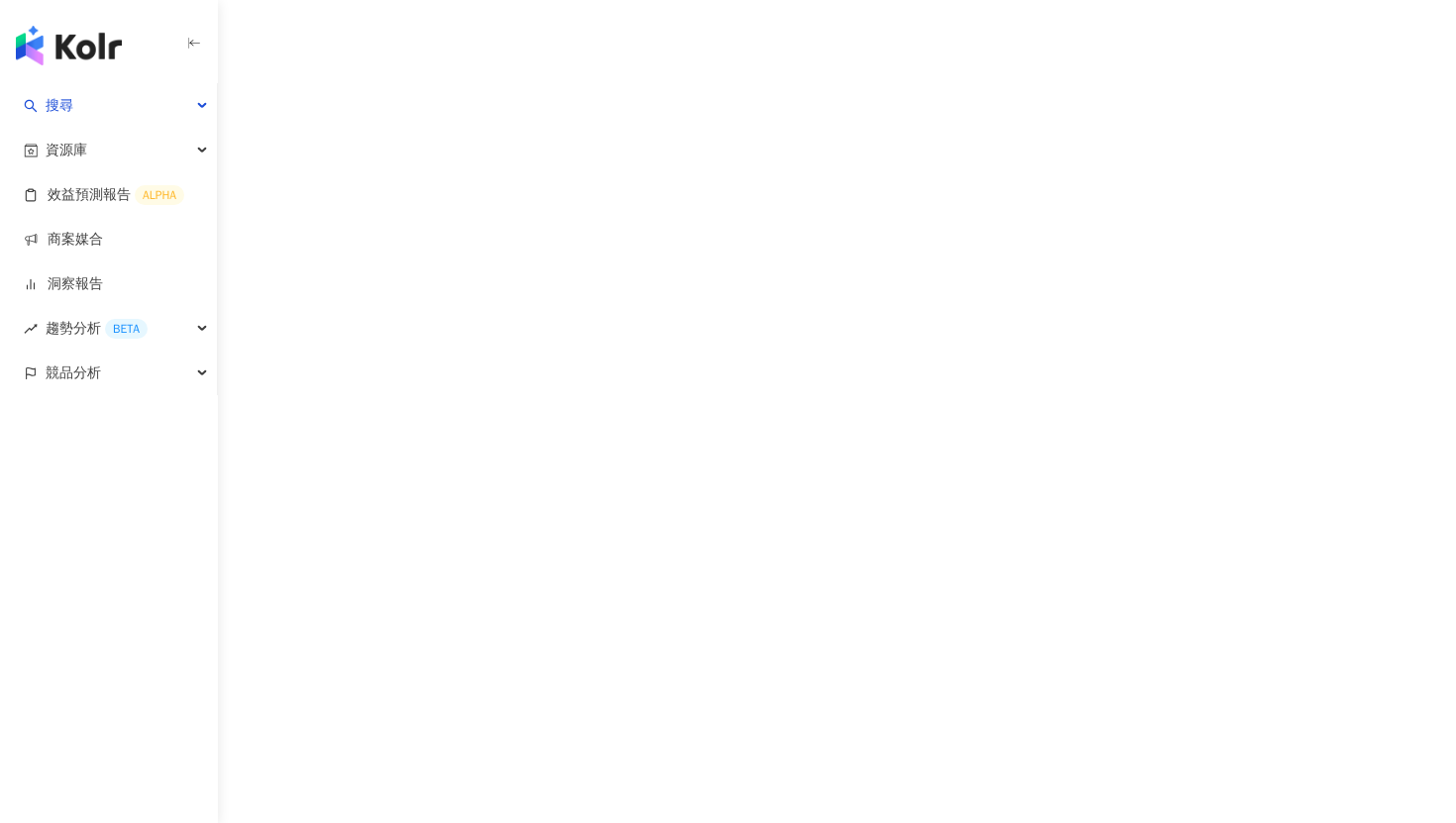 scroll, scrollTop: 0, scrollLeft: 0, axis: both 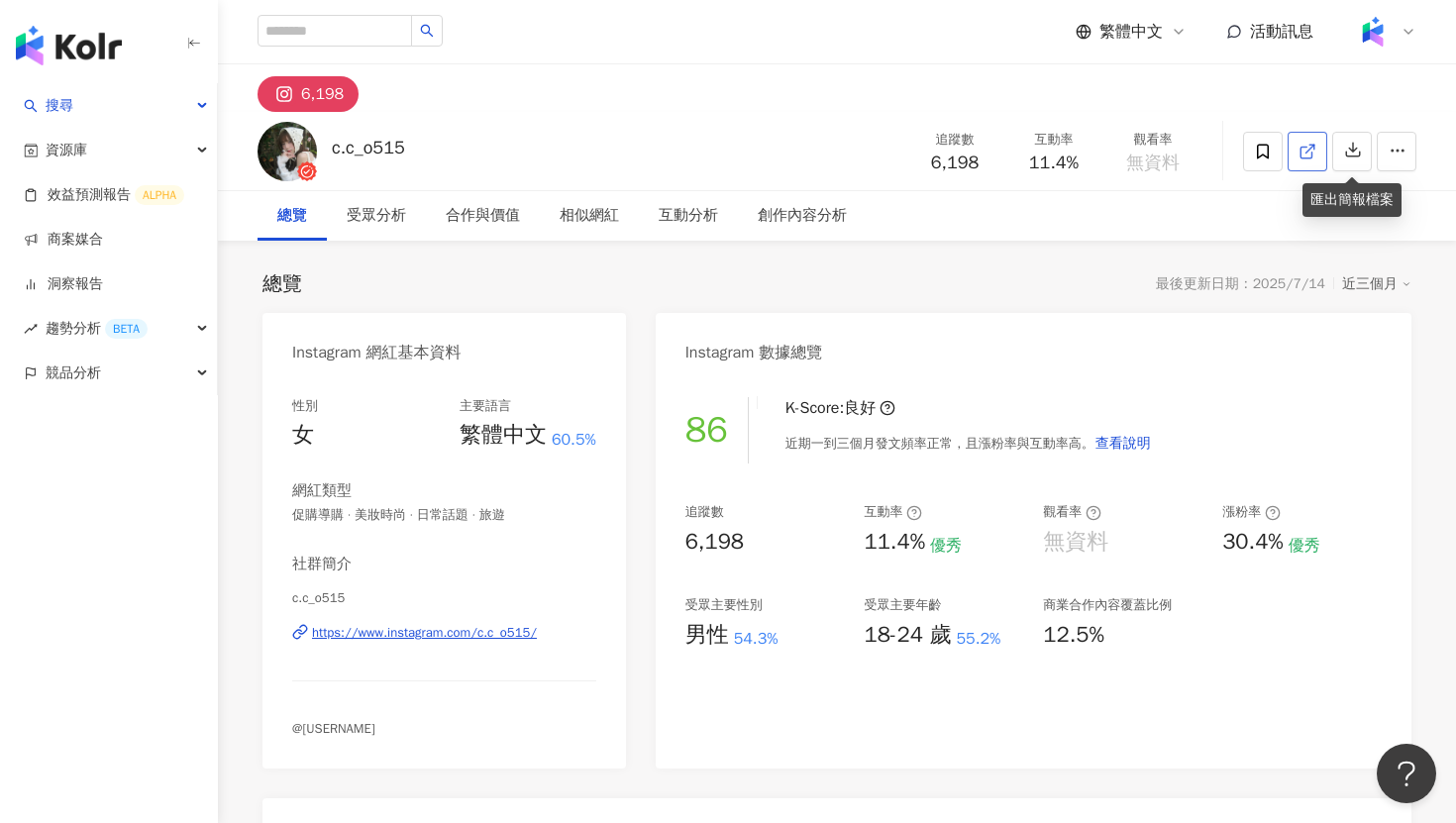 click 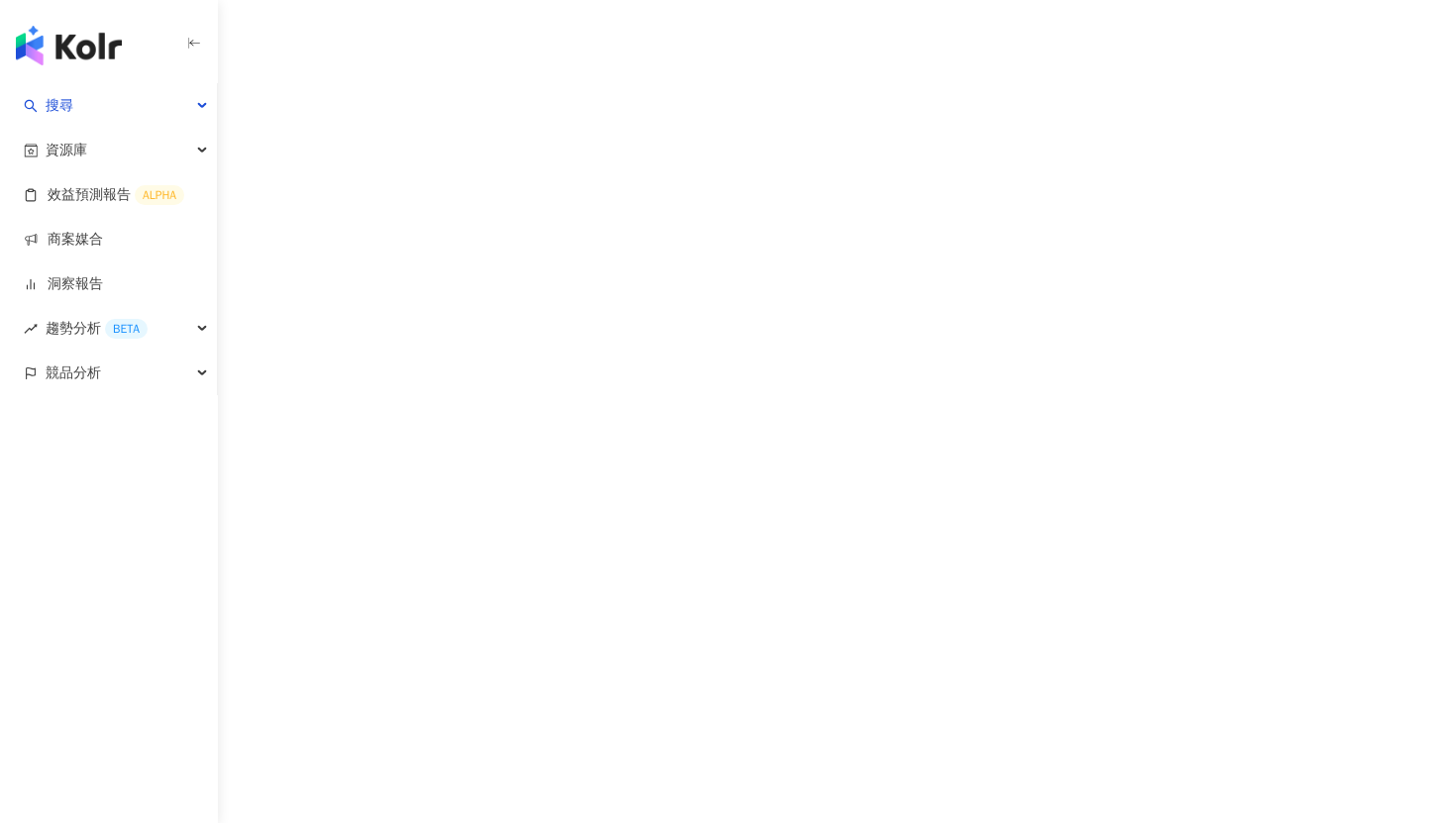 scroll, scrollTop: 0, scrollLeft: 0, axis: both 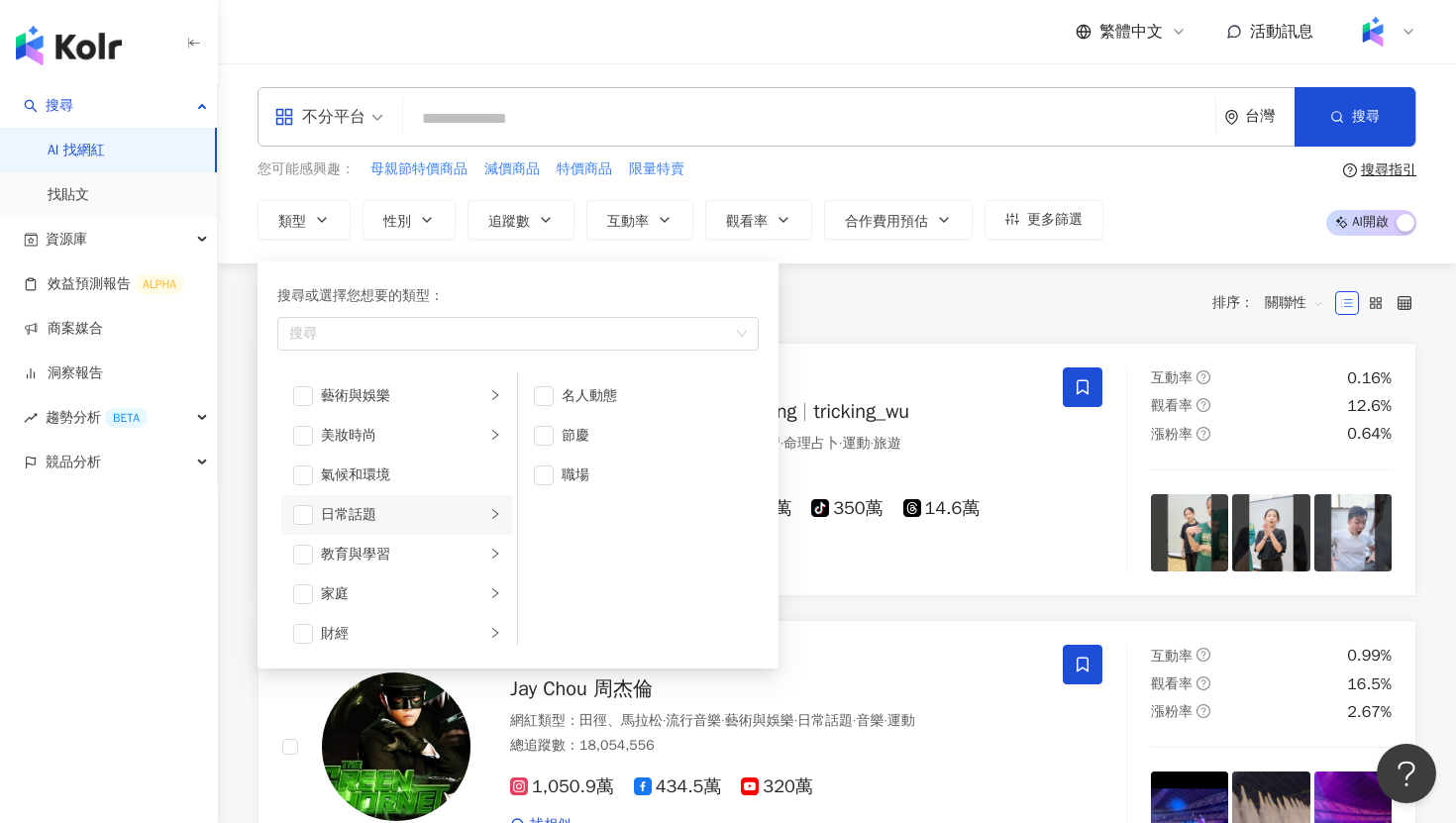click at bounding box center (809, 119) 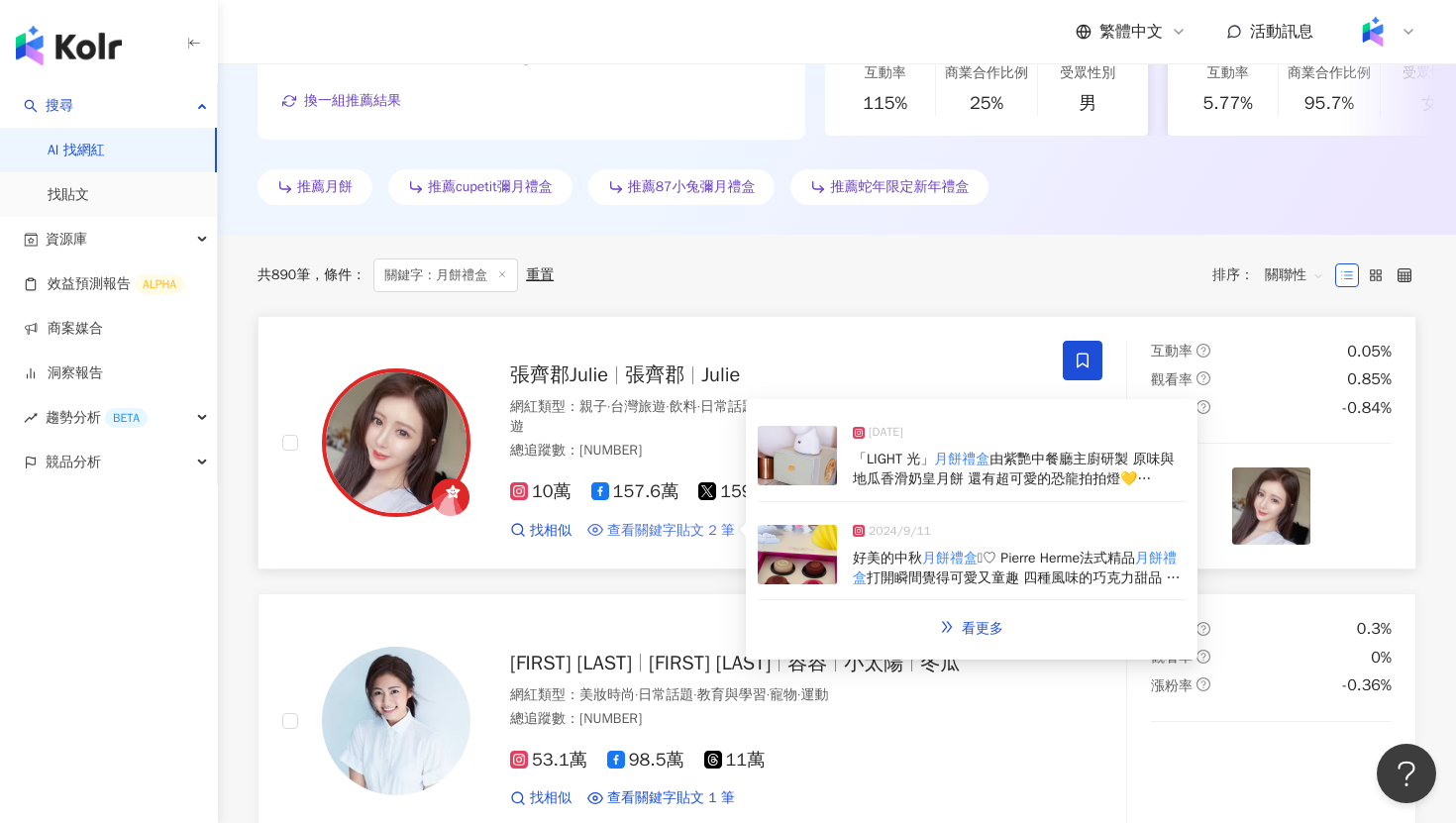 scroll, scrollTop: 530, scrollLeft: 0, axis: vertical 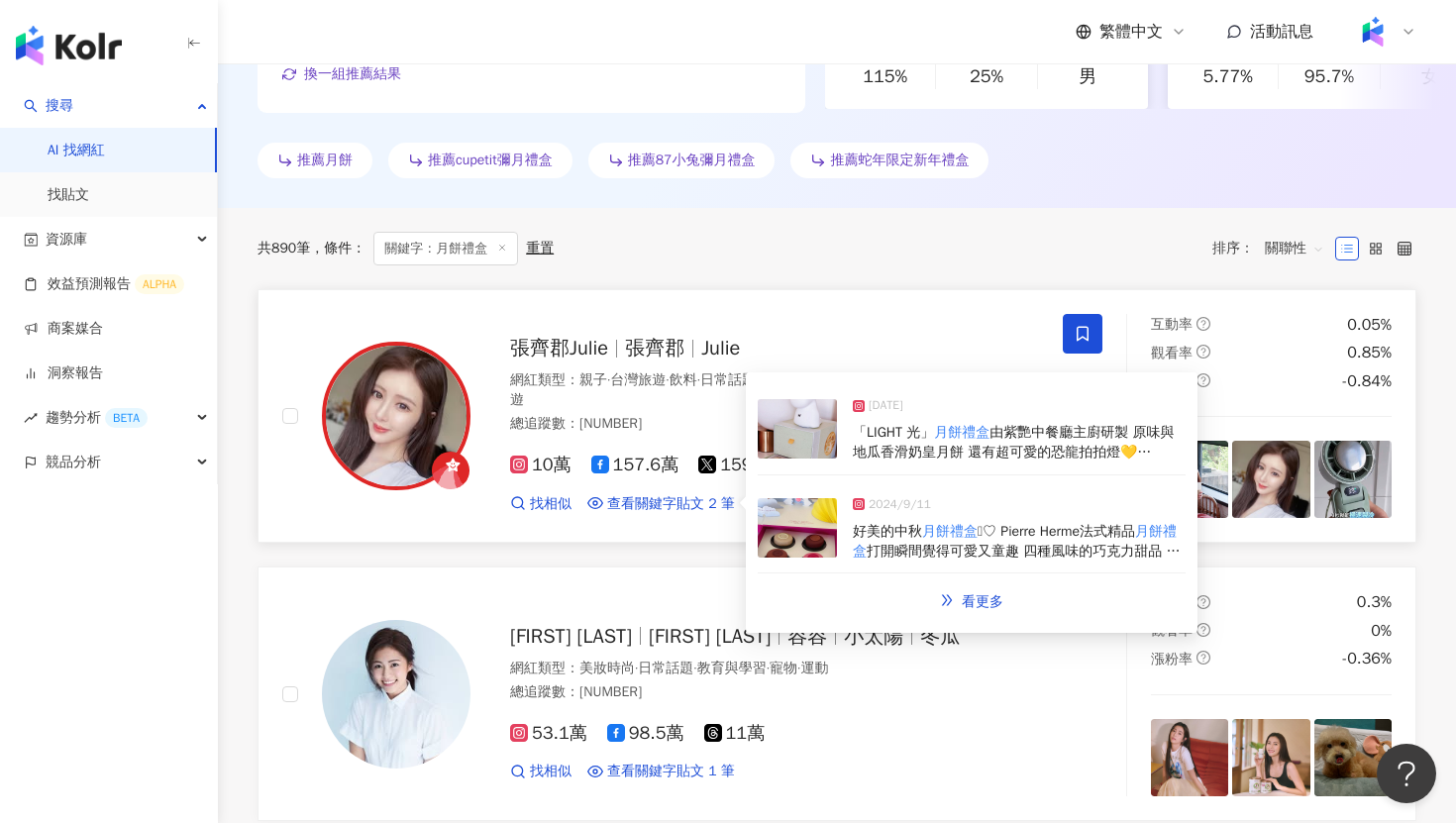 type on "****" 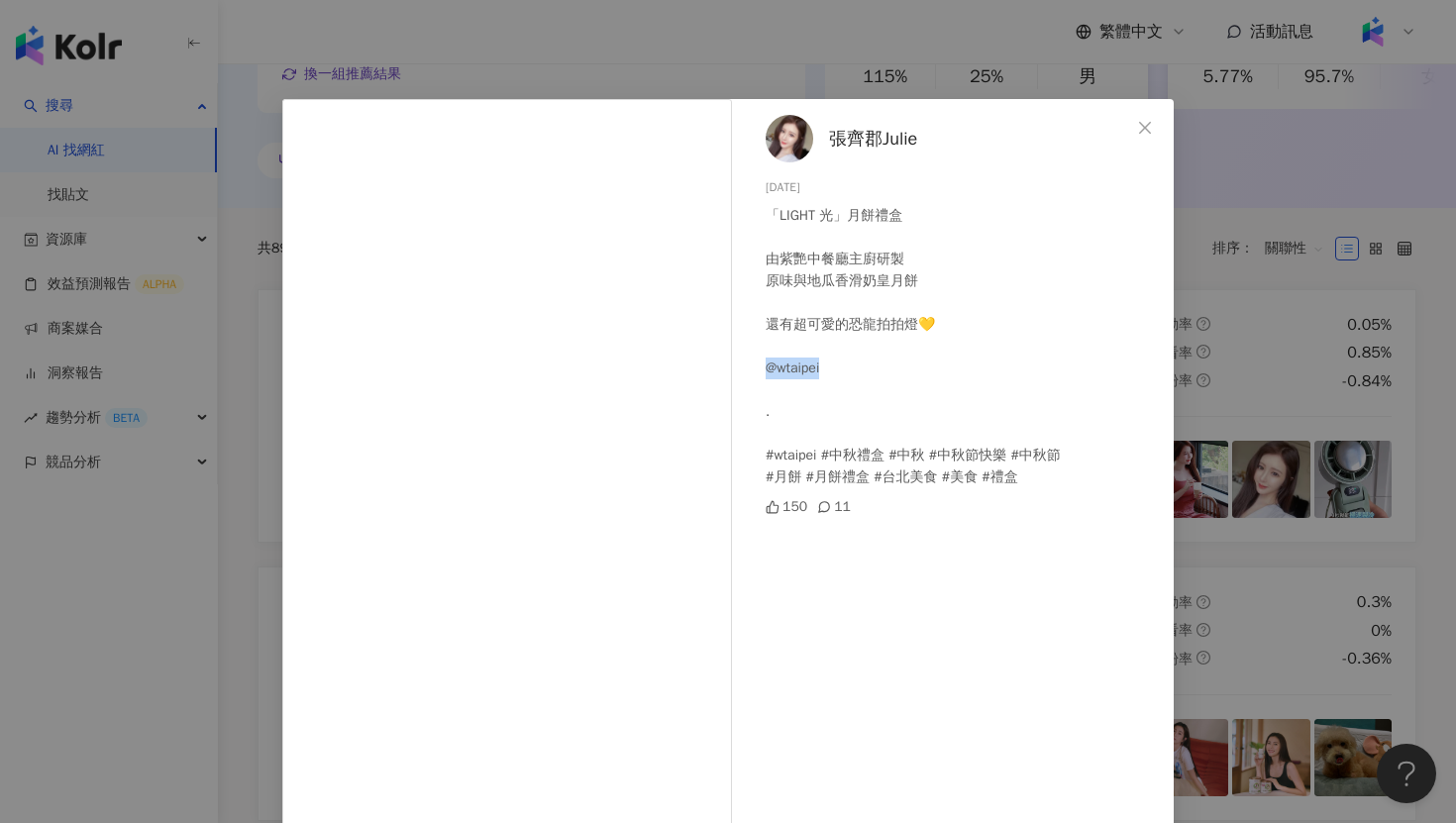 drag, startPoint x: 829, startPoint y: 362, endPoint x: 748, endPoint y: 363, distance: 81.006173 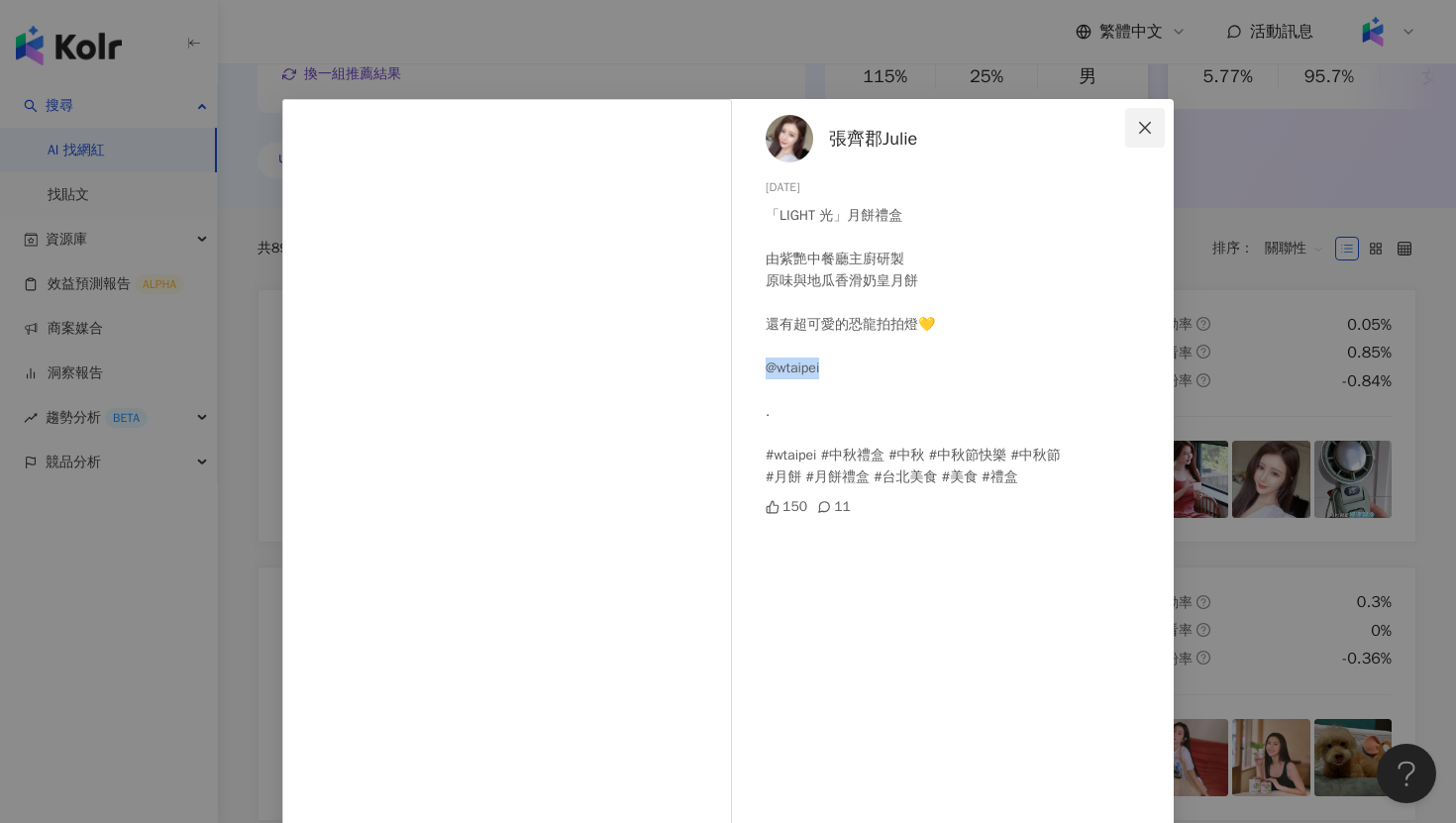 click 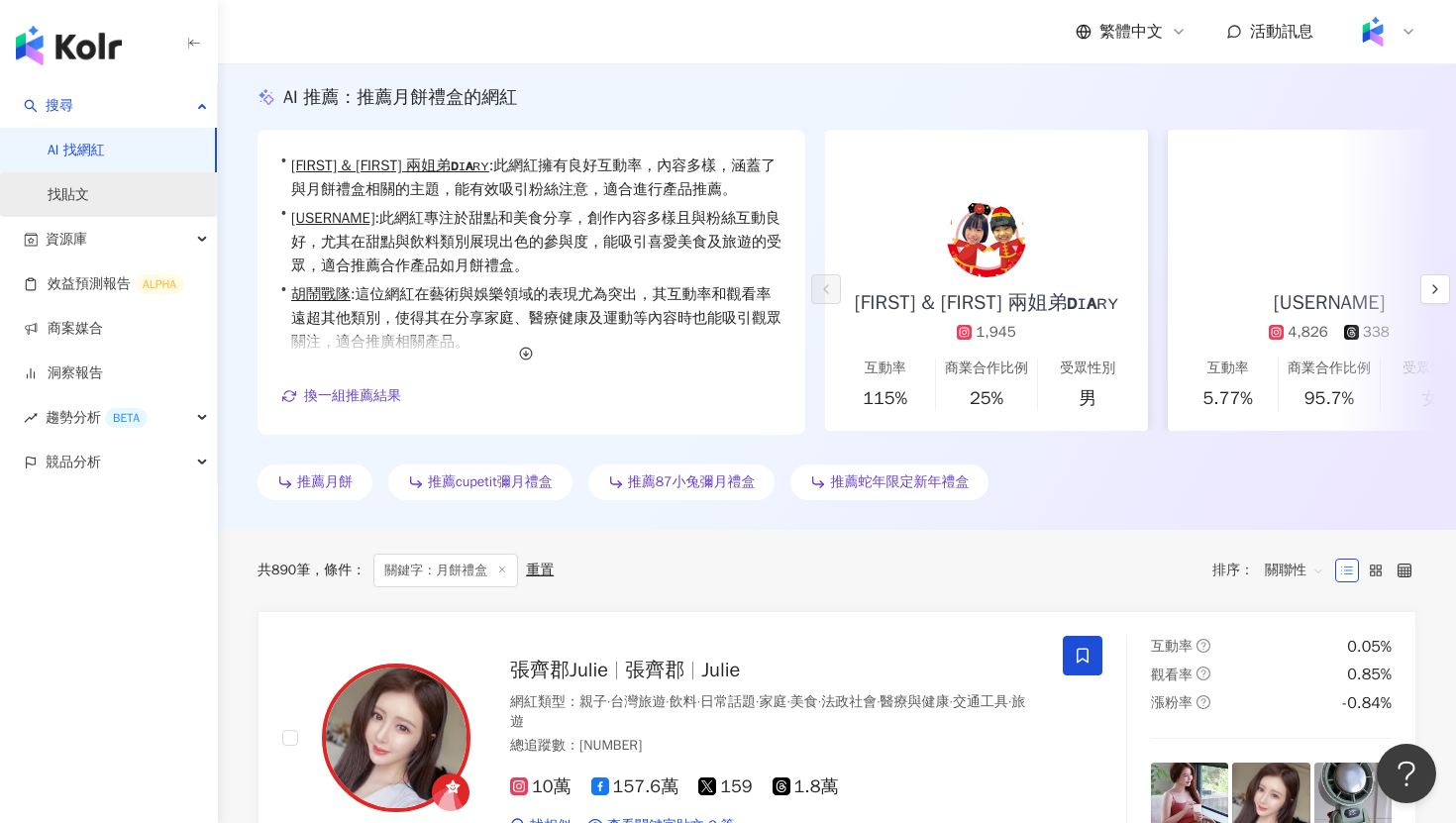 scroll, scrollTop: 85, scrollLeft: 0, axis: vertical 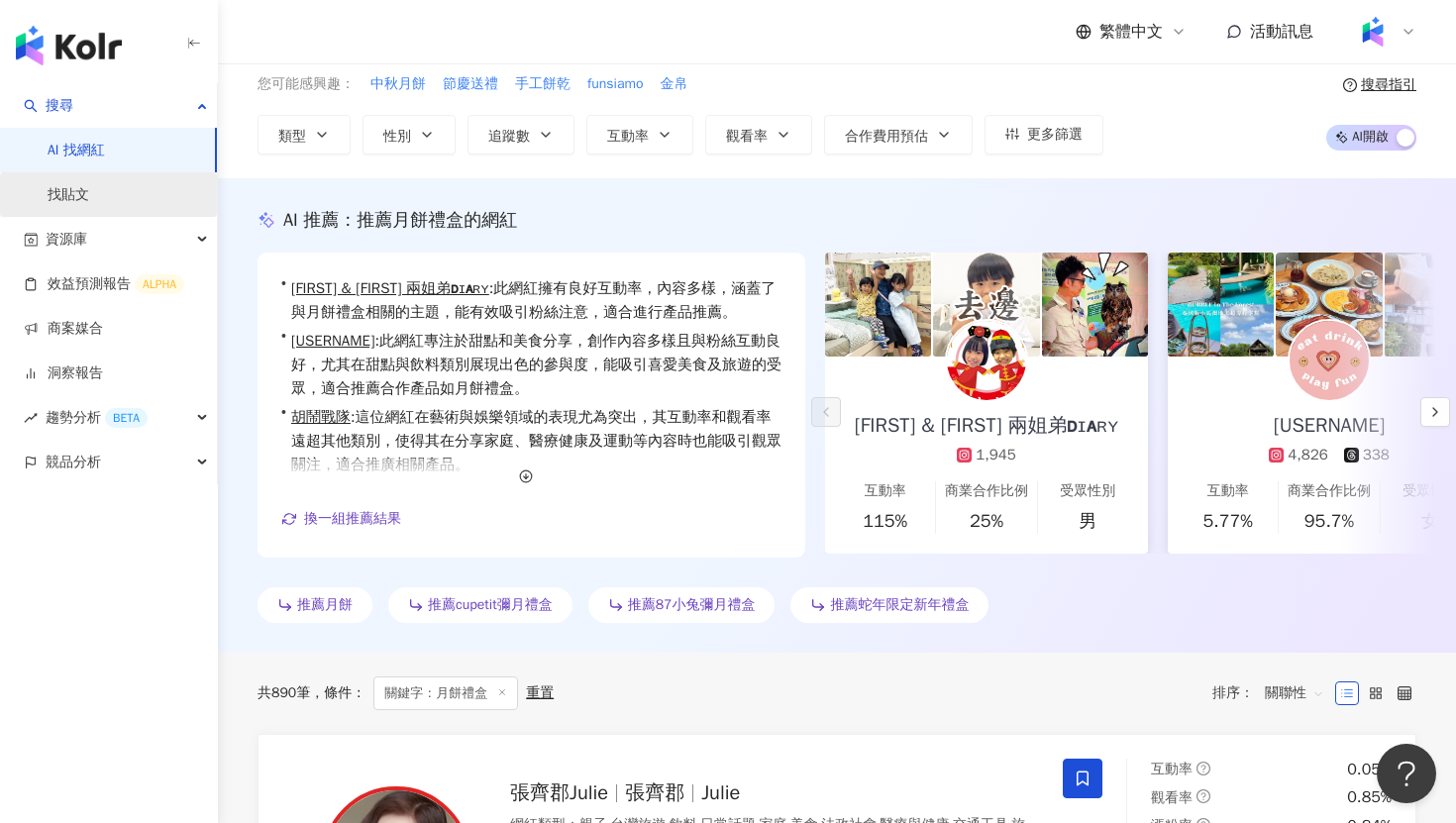click on "找貼文" at bounding box center (68, 195) 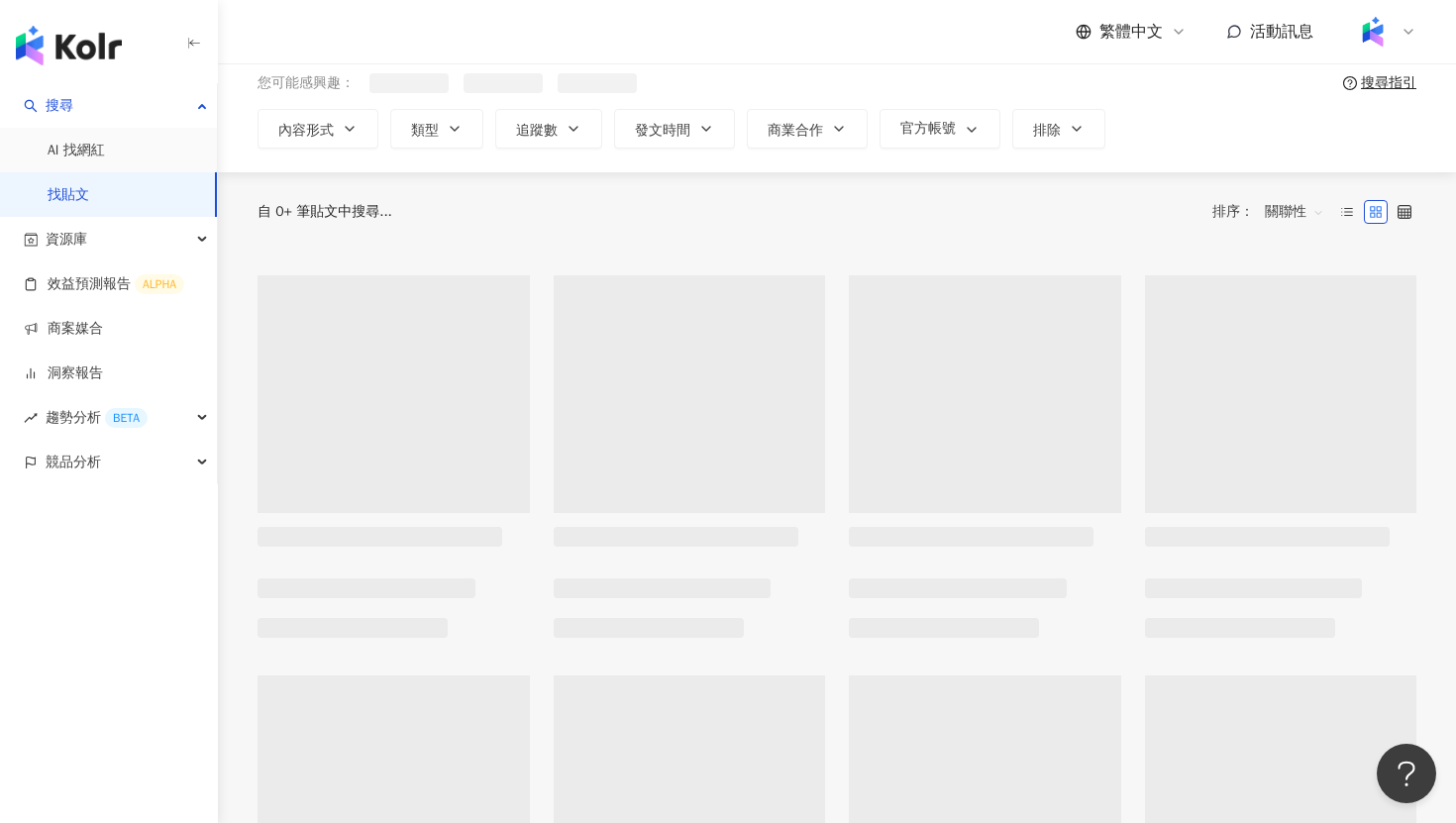 scroll, scrollTop: 0, scrollLeft: 0, axis: both 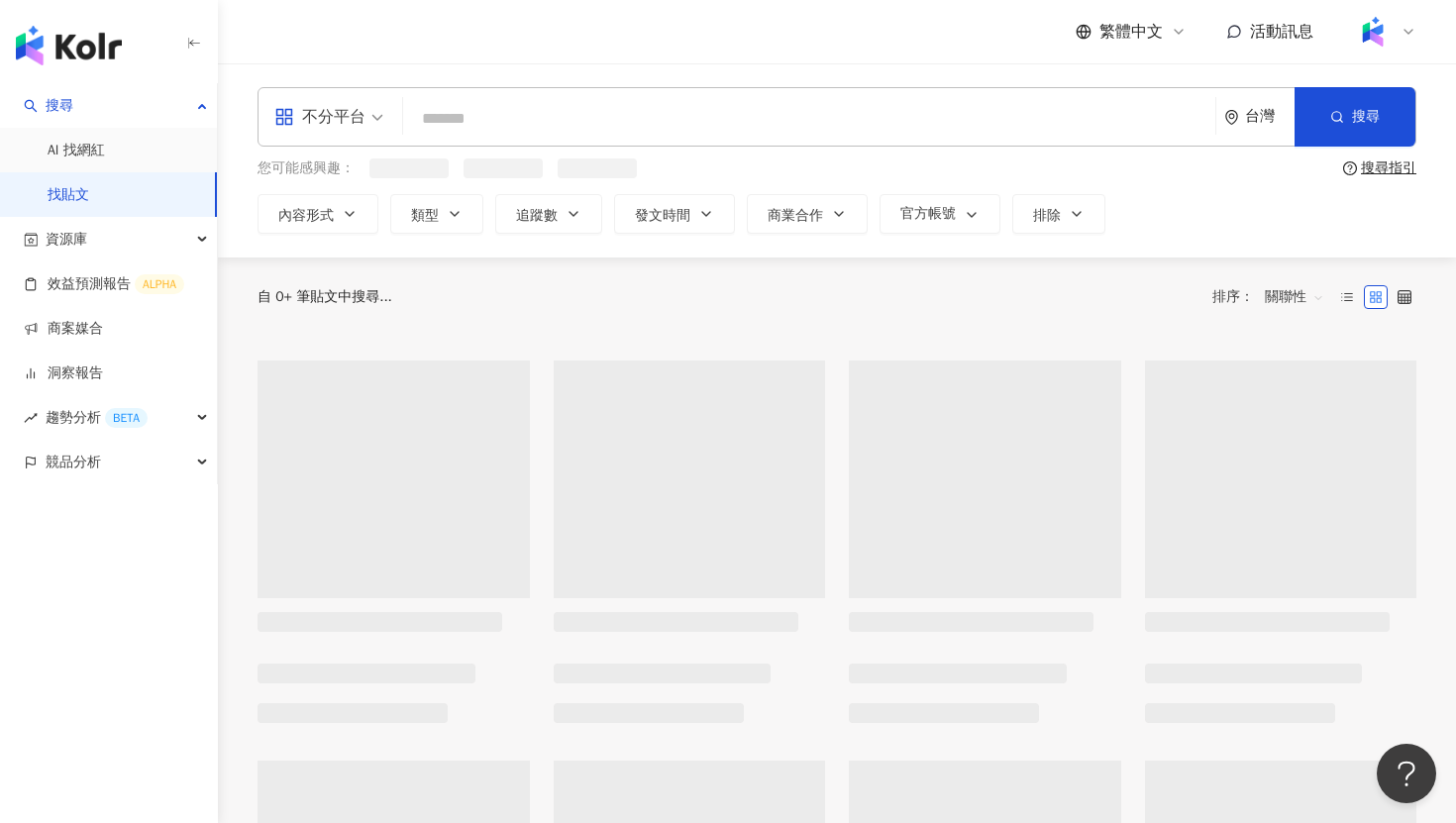 click at bounding box center (809, 118) 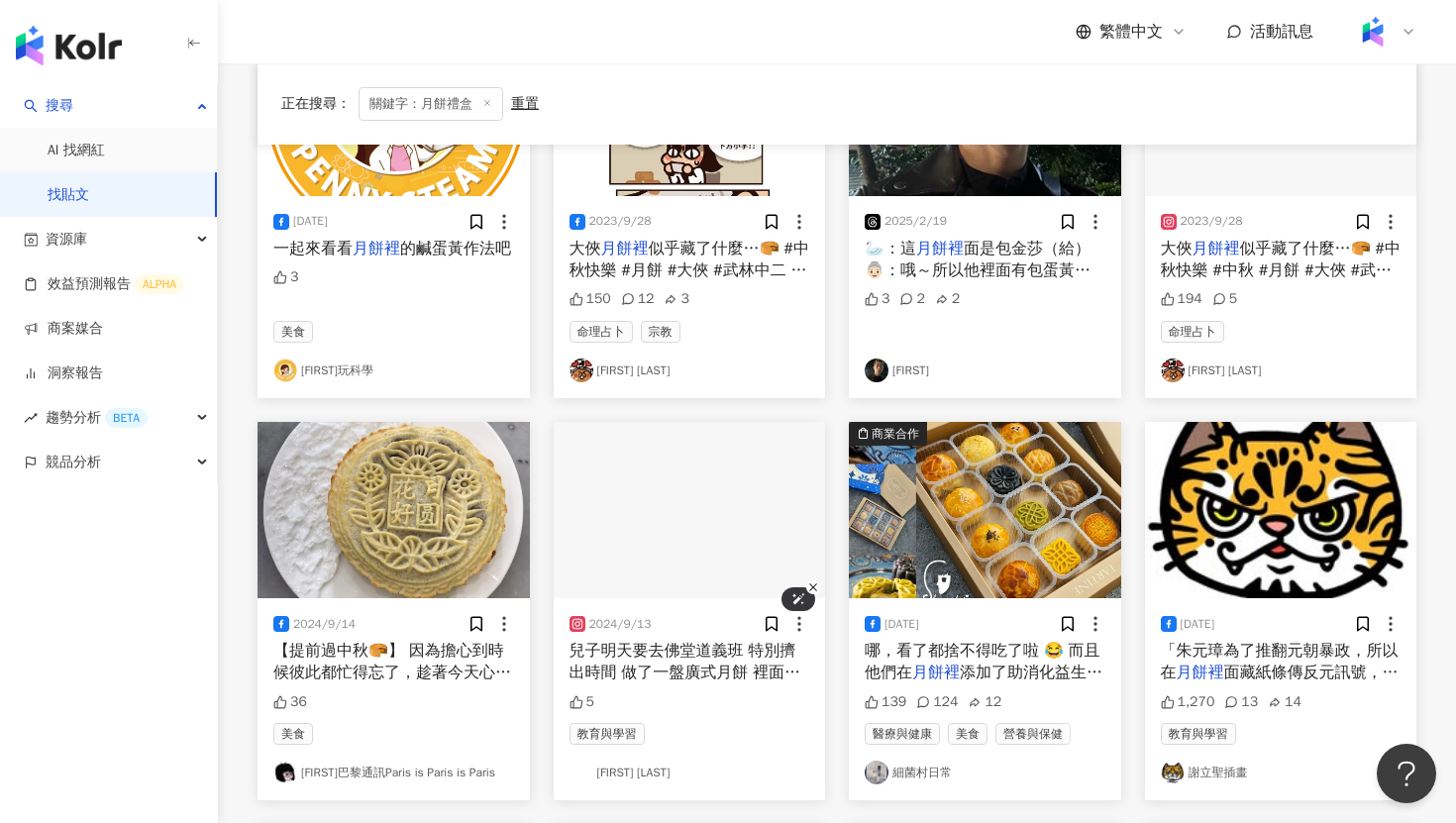 scroll, scrollTop: 0, scrollLeft: 0, axis: both 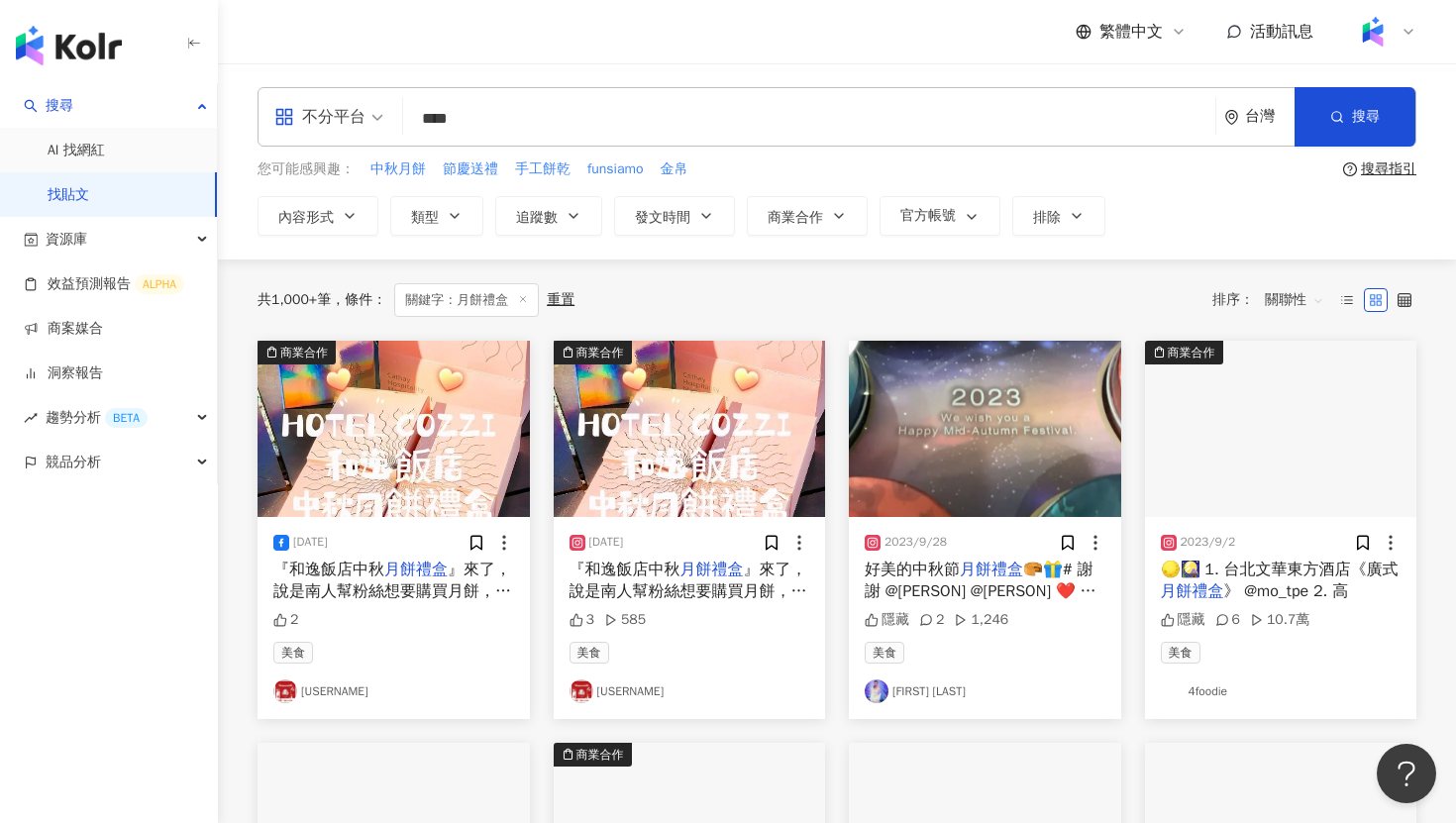 type on "****" 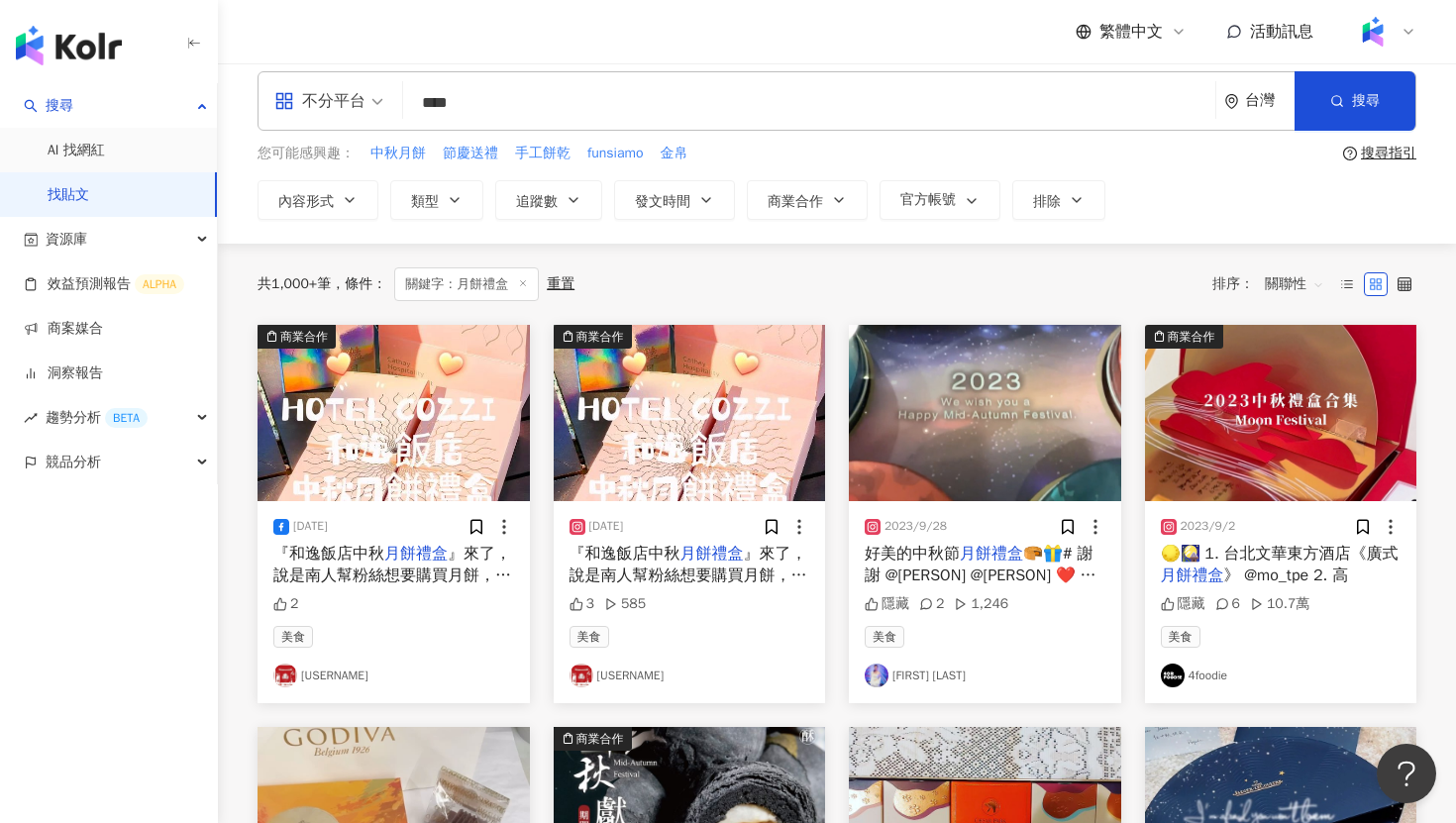 scroll, scrollTop: 0, scrollLeft: 0, axis: both 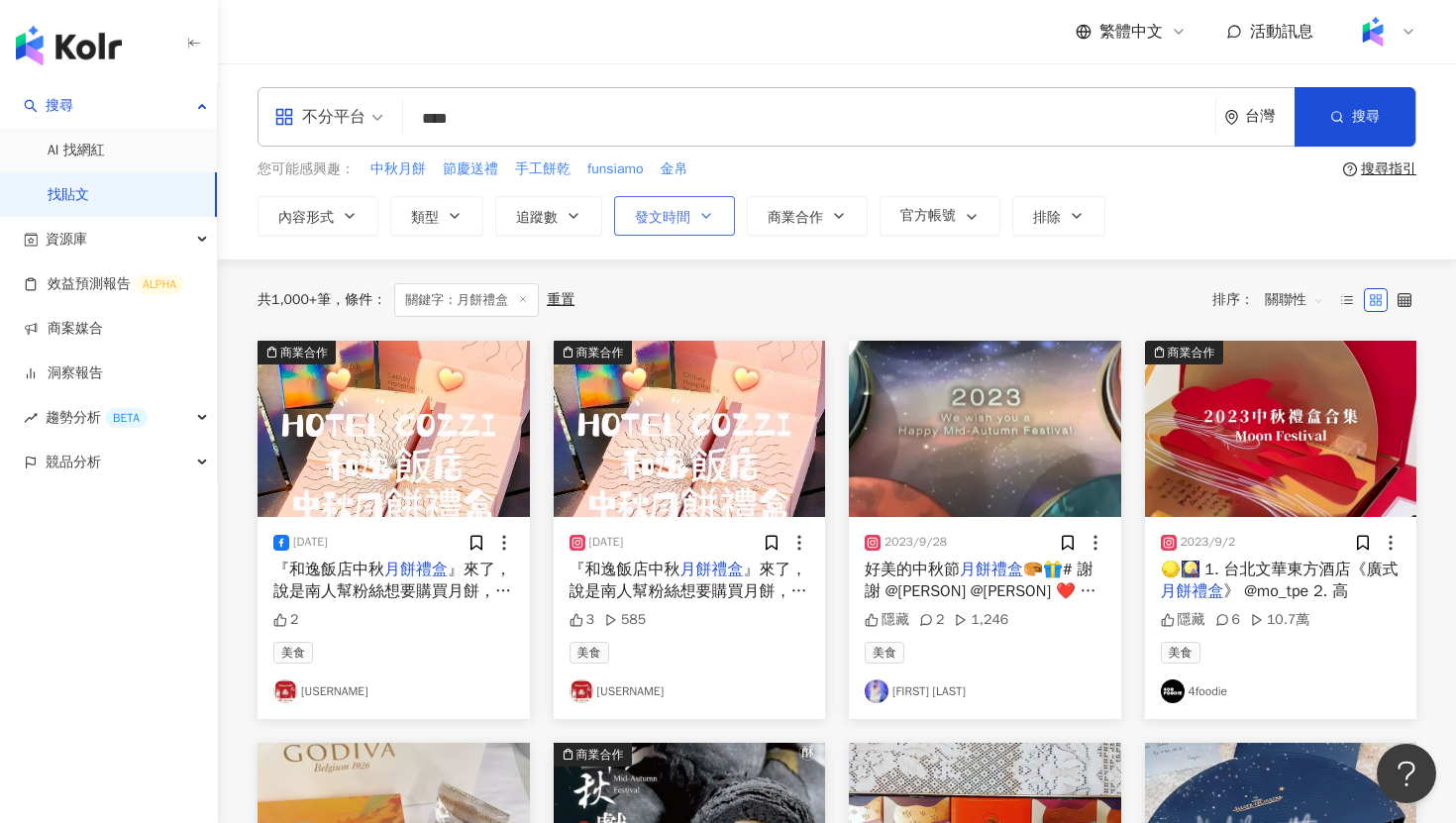 click on "發文時間" at bounding box center (675, 216) 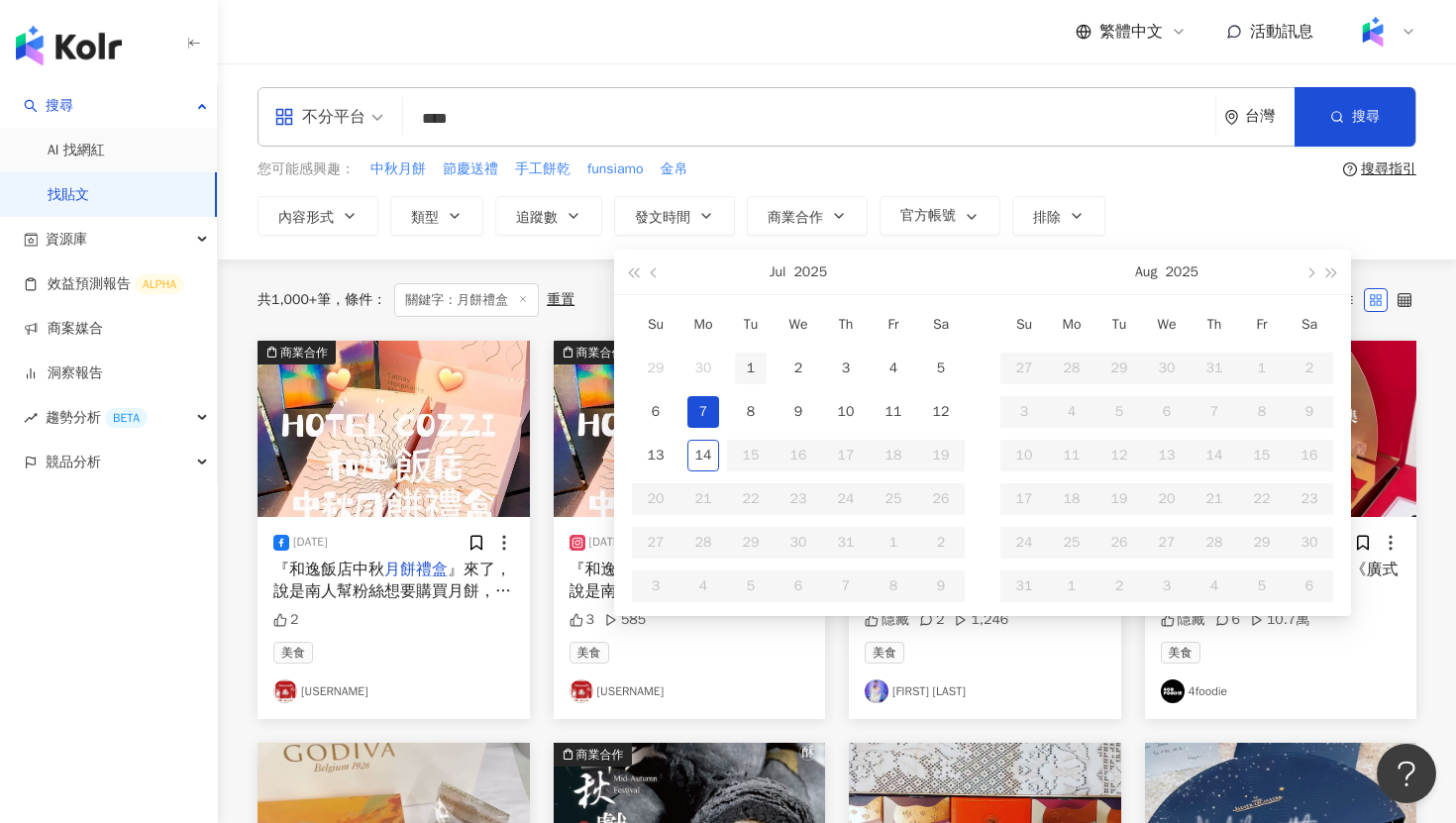 type on "**********" 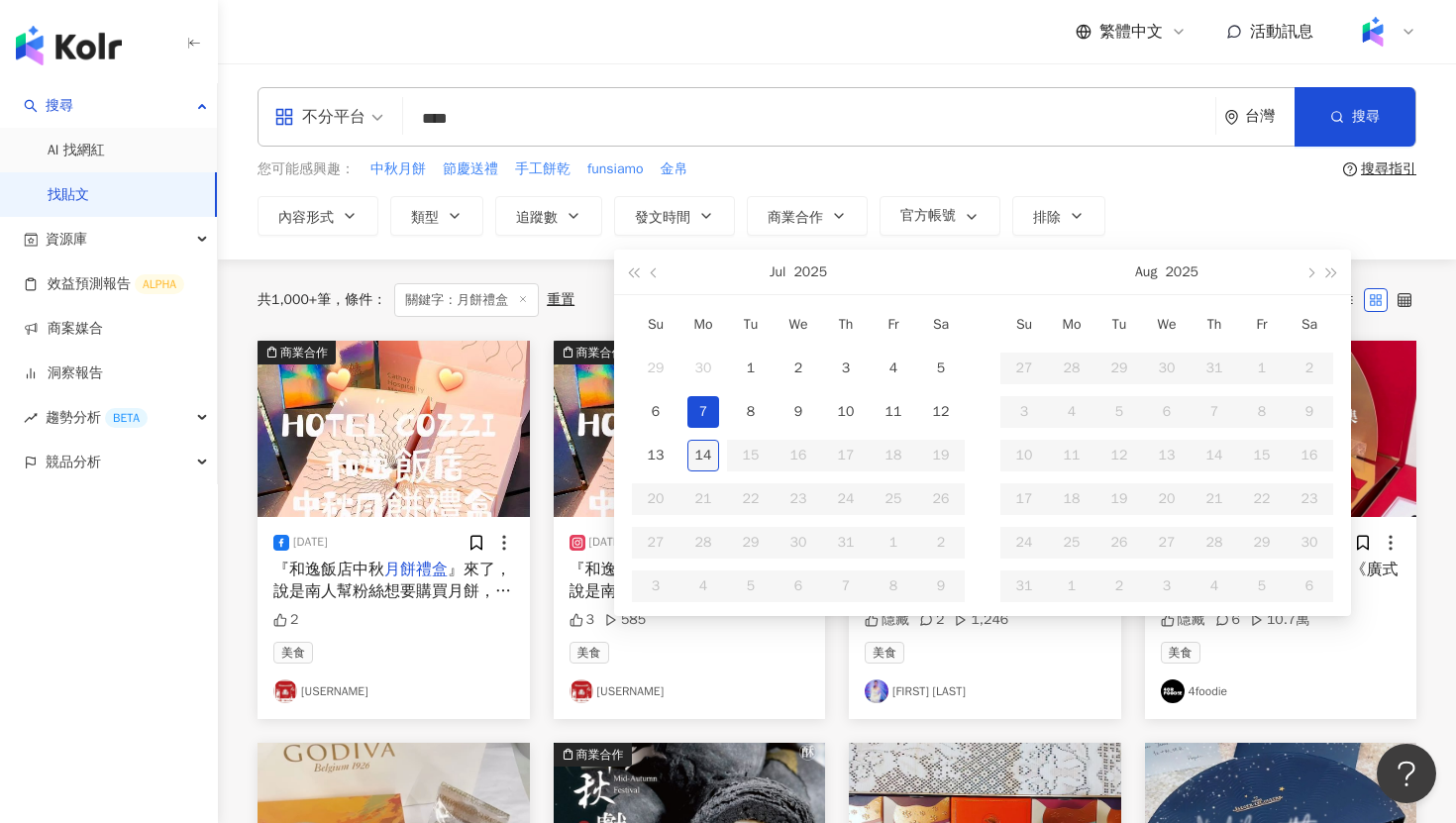 type on "**********" 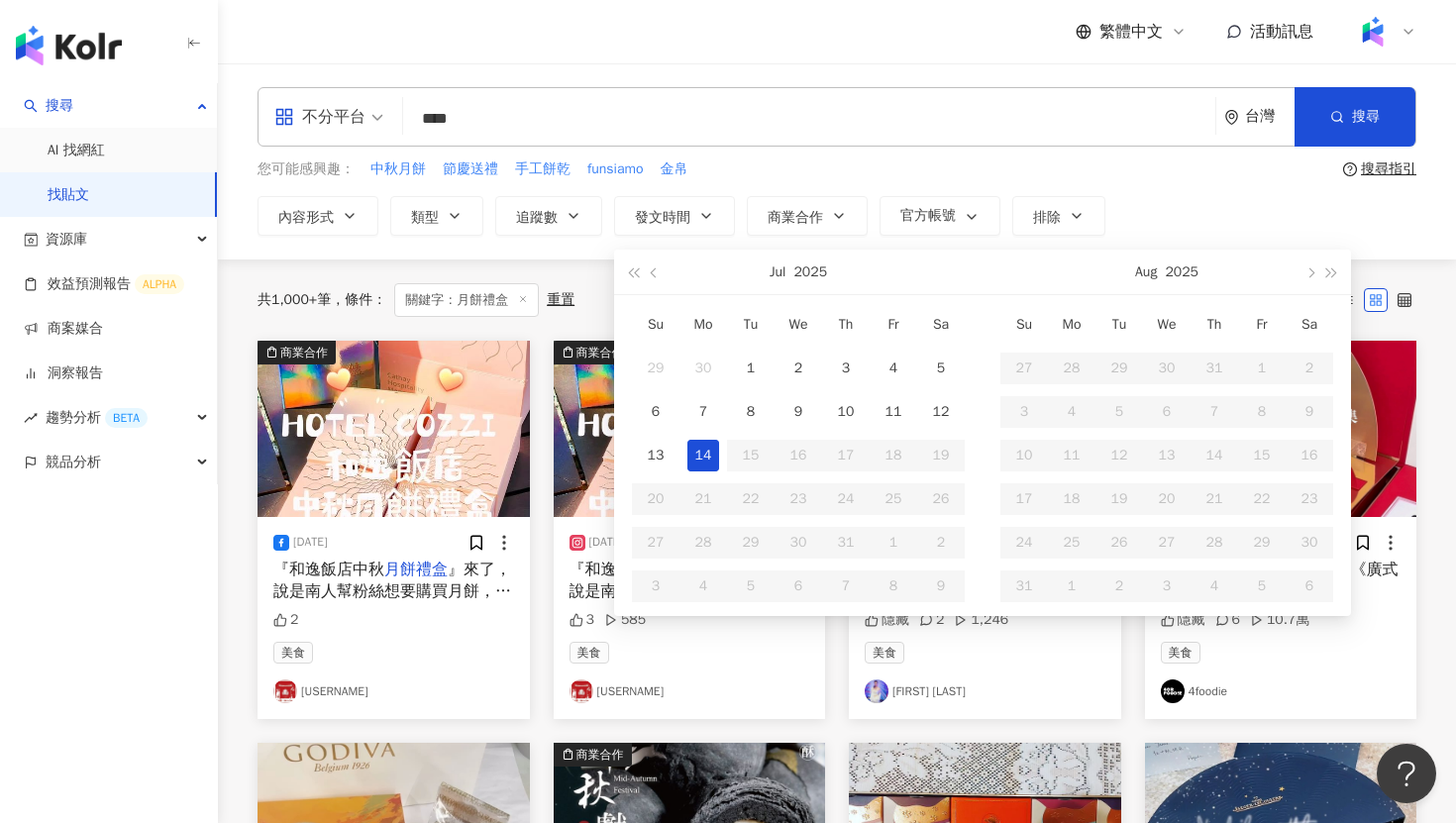 click on "14" at bounding box center (703, 456) 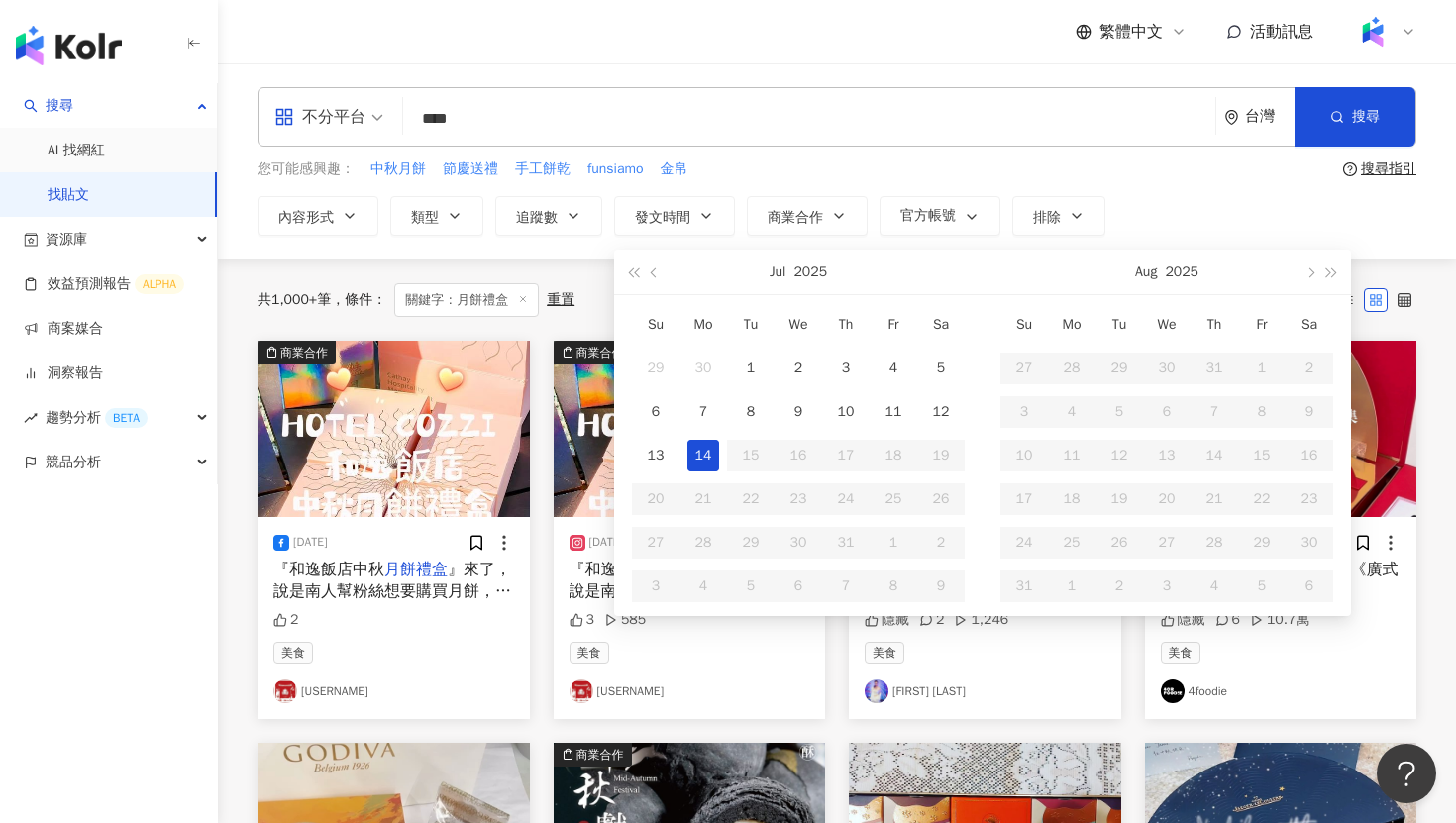 type on "**********" 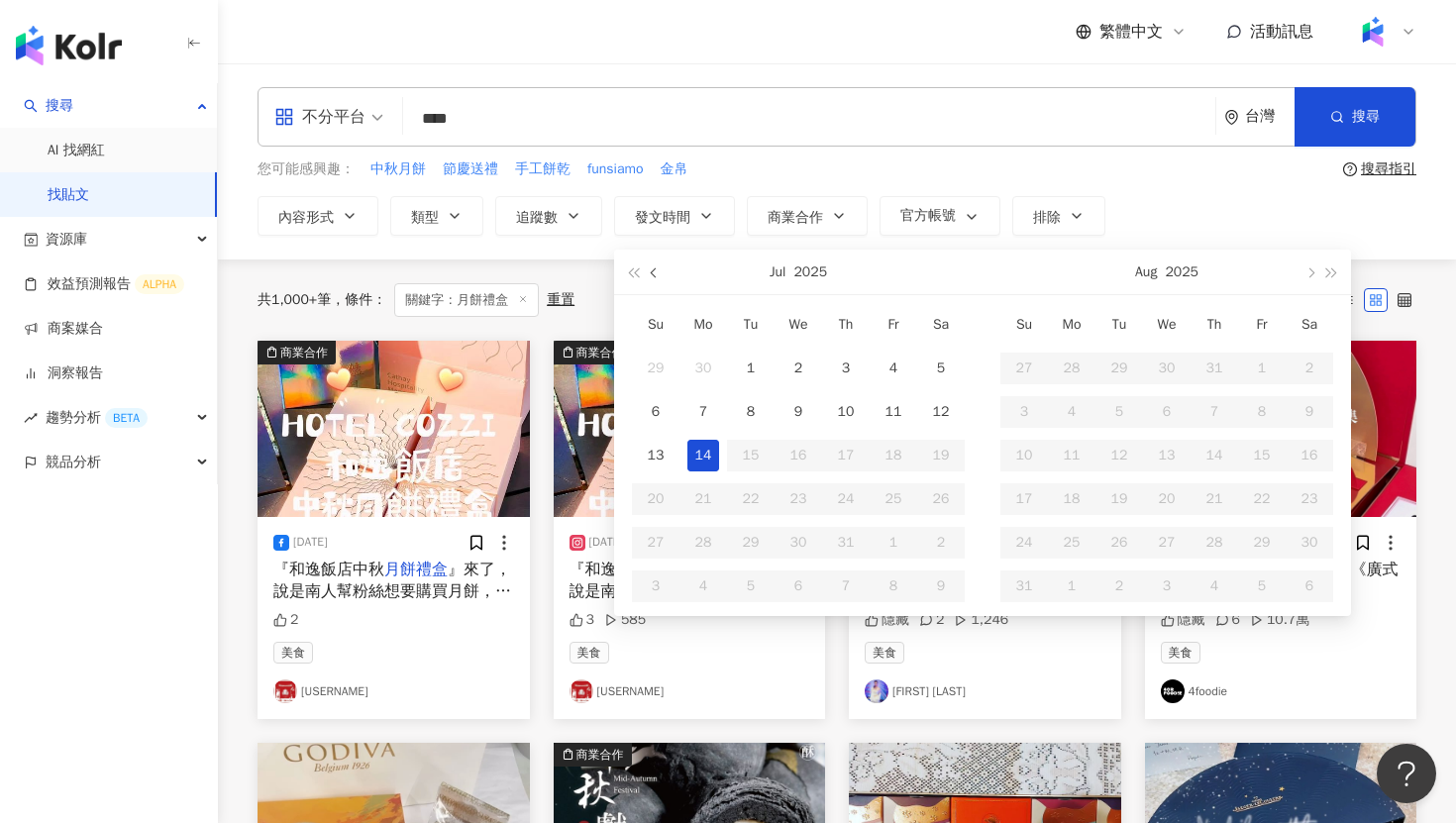 click at bounding box center (655, 271) 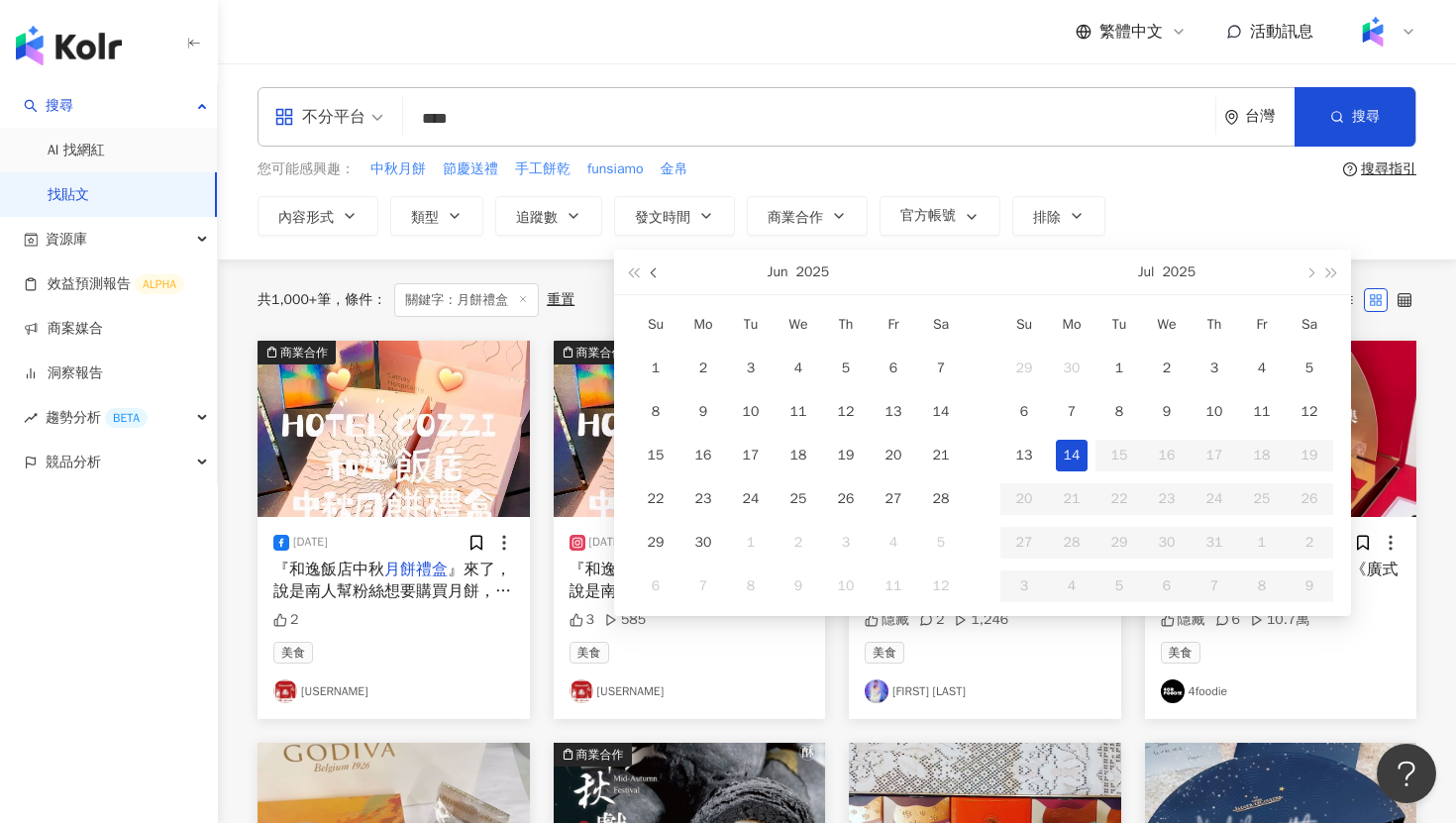 click at bounding box center (655, 271) 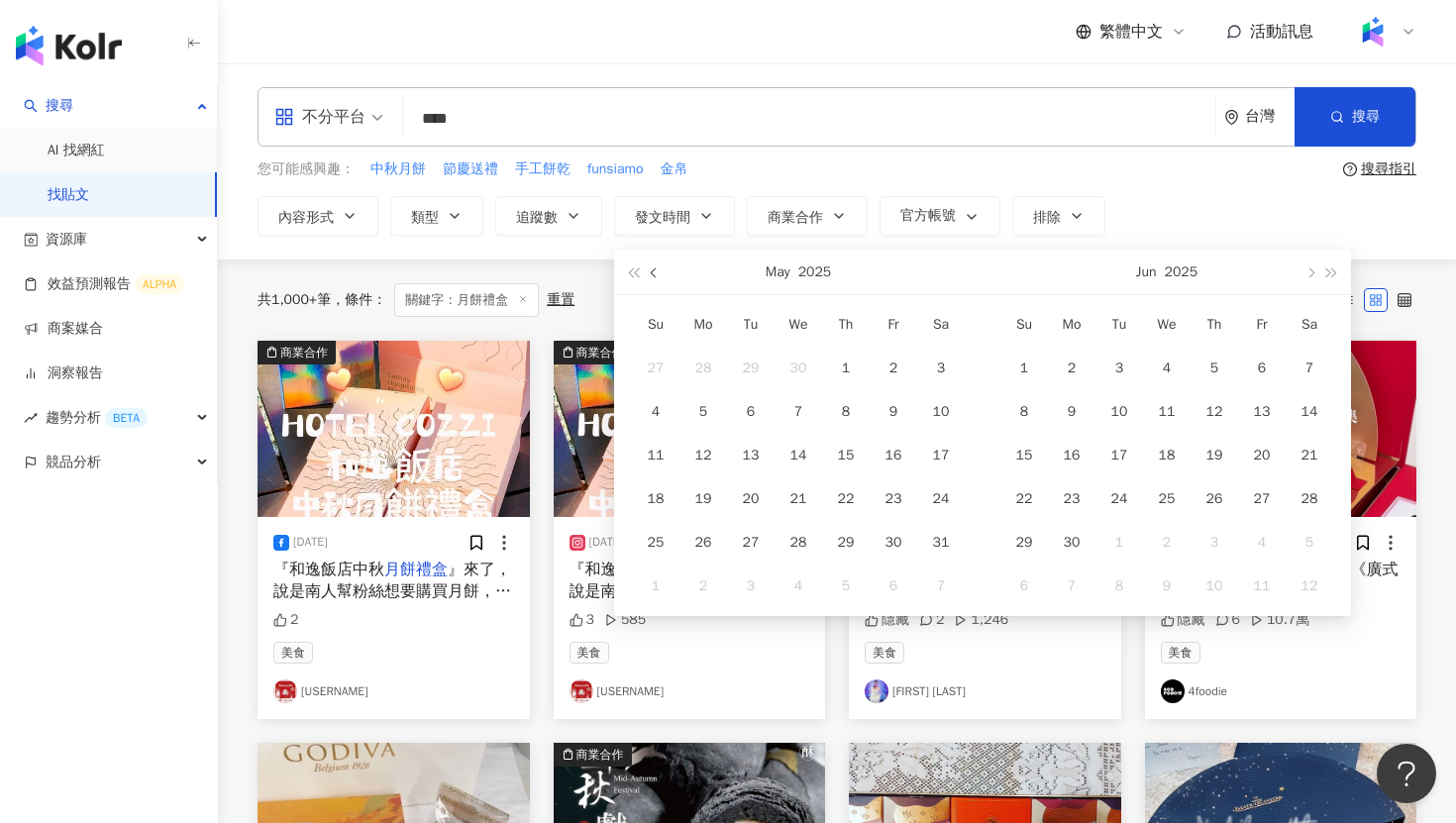 click at bounding box center [655, 271] 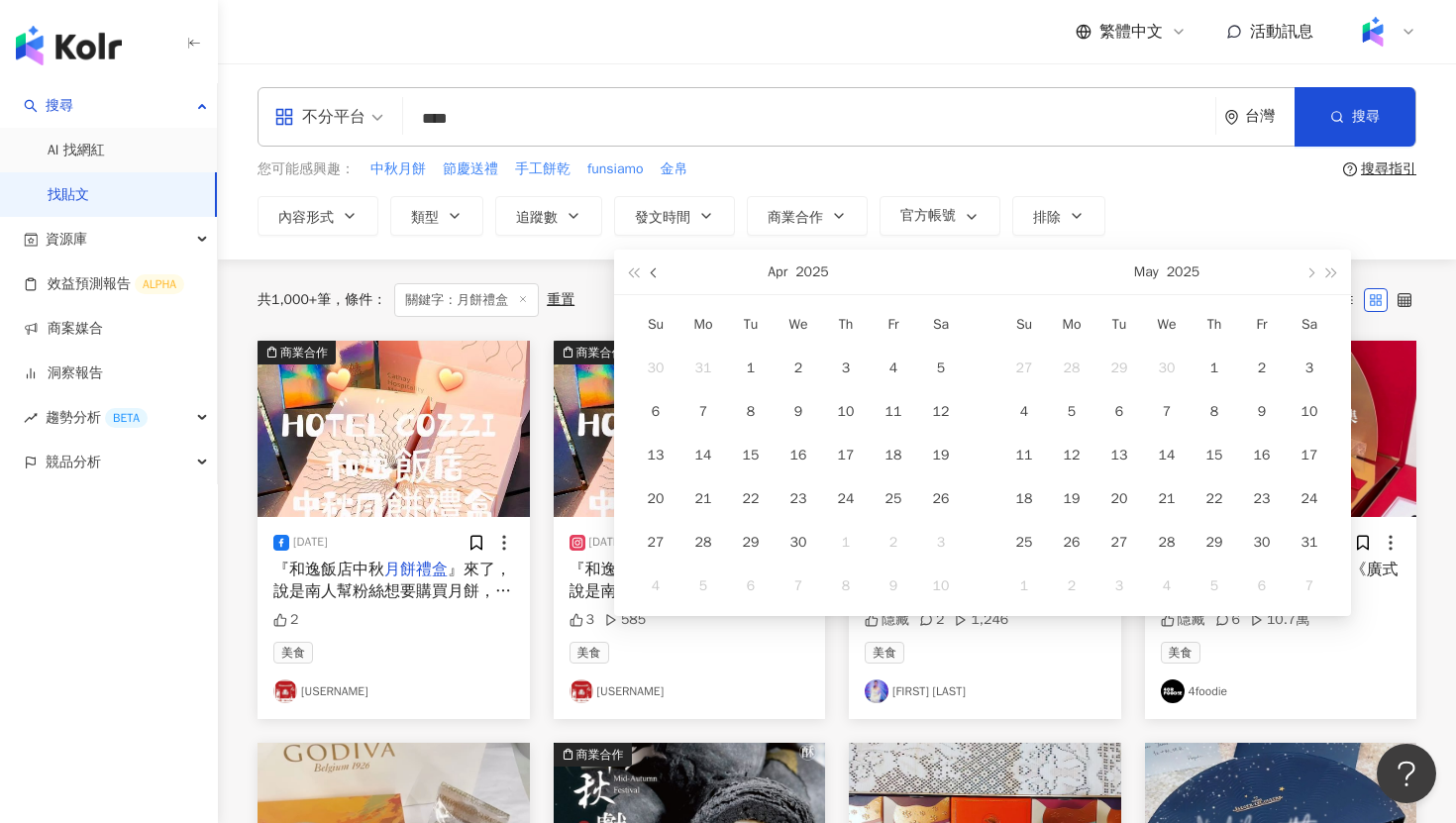 click at bounding box center [655, 271] 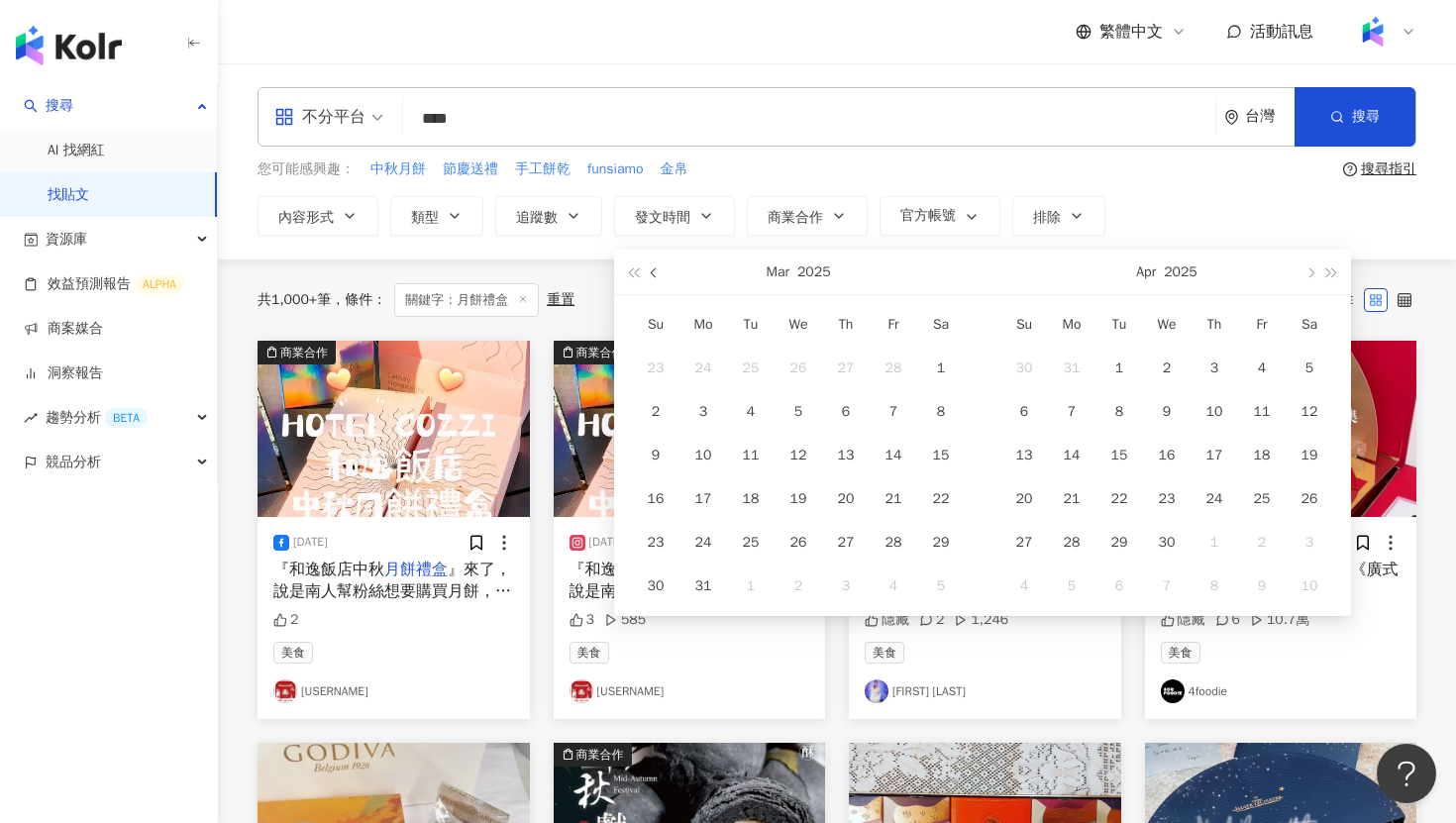 click at bounding box center [655, 271] 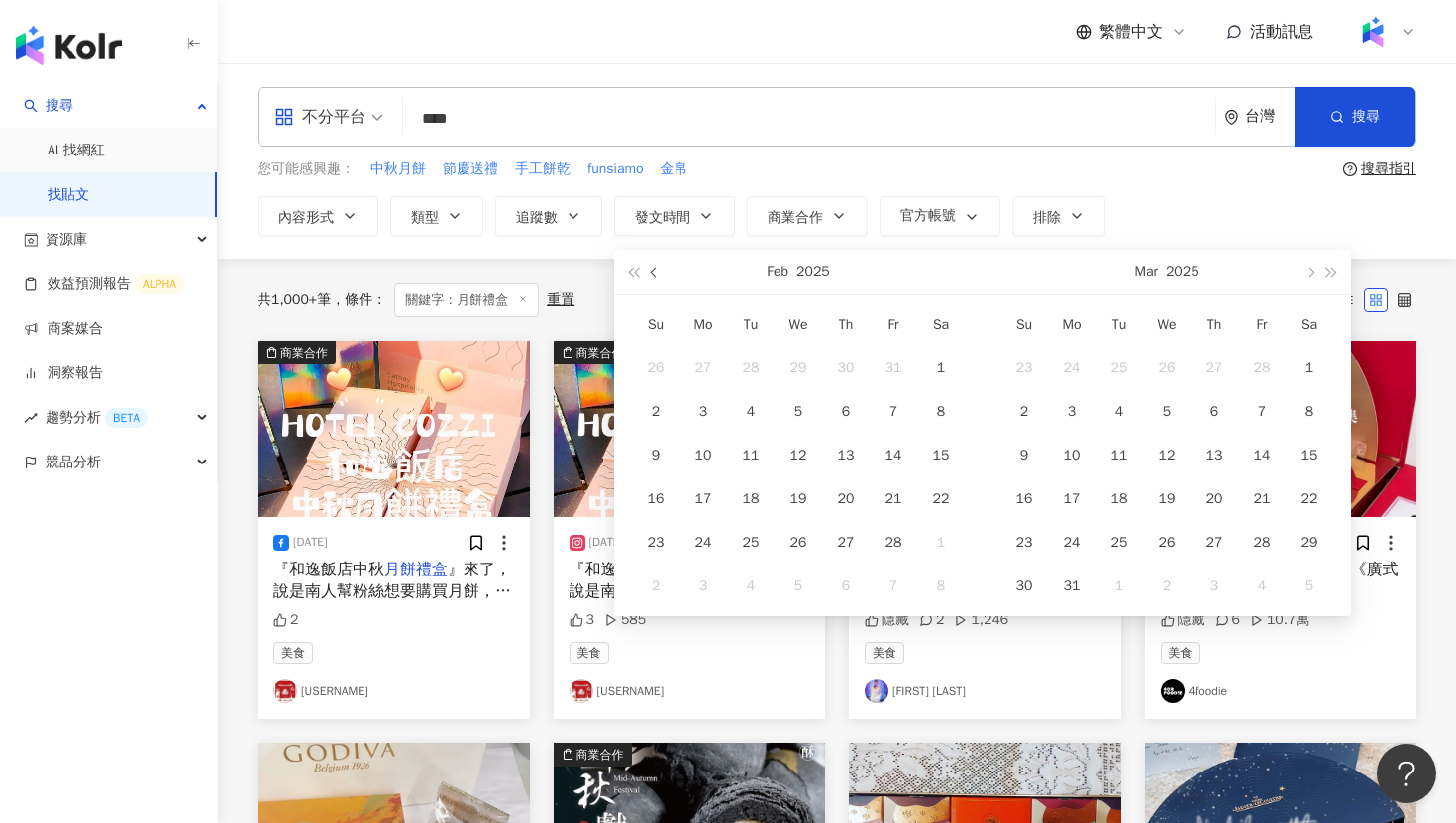 click at bounding box center [655, 271] 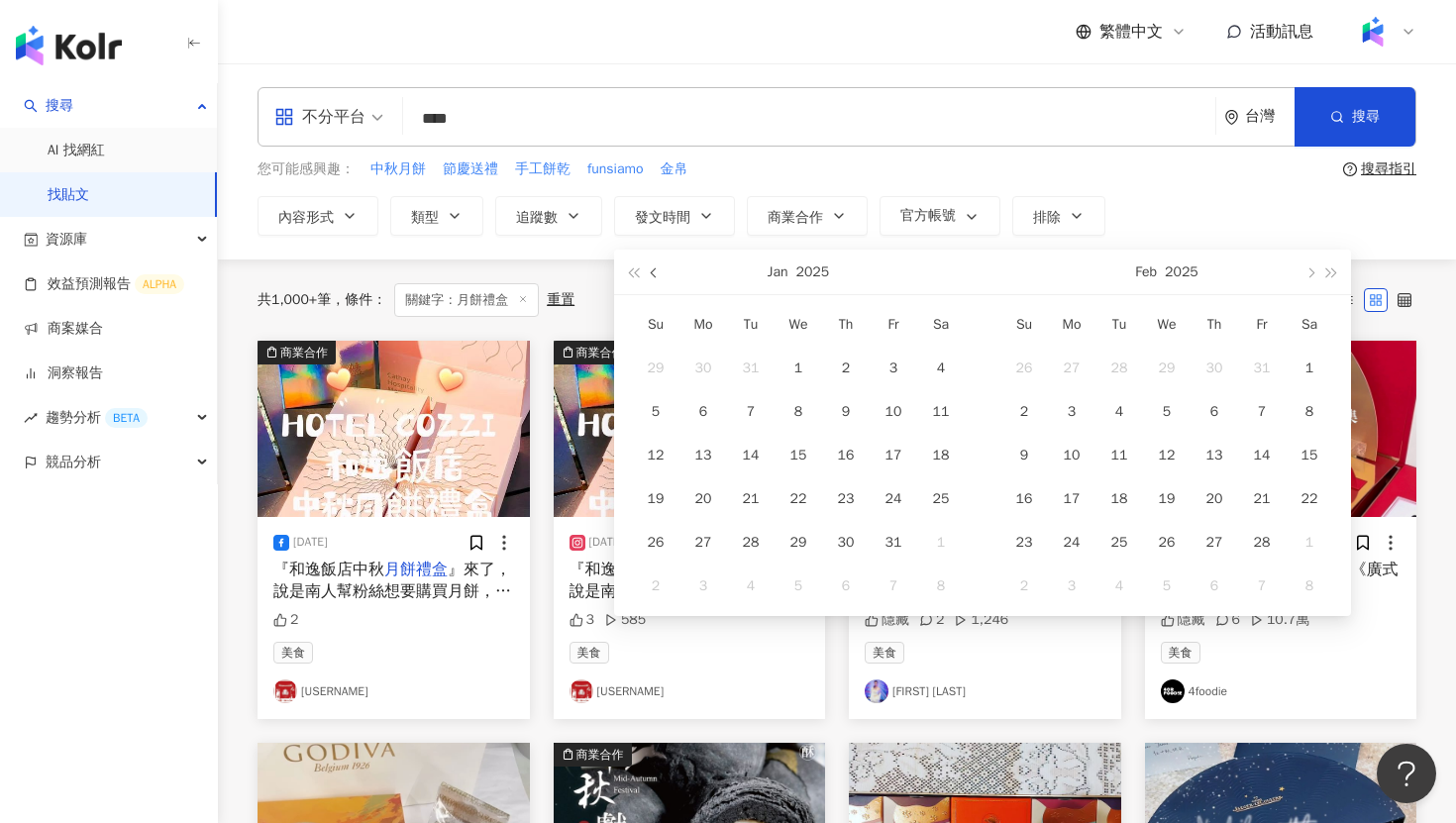 click at bounding box center [655, 271] 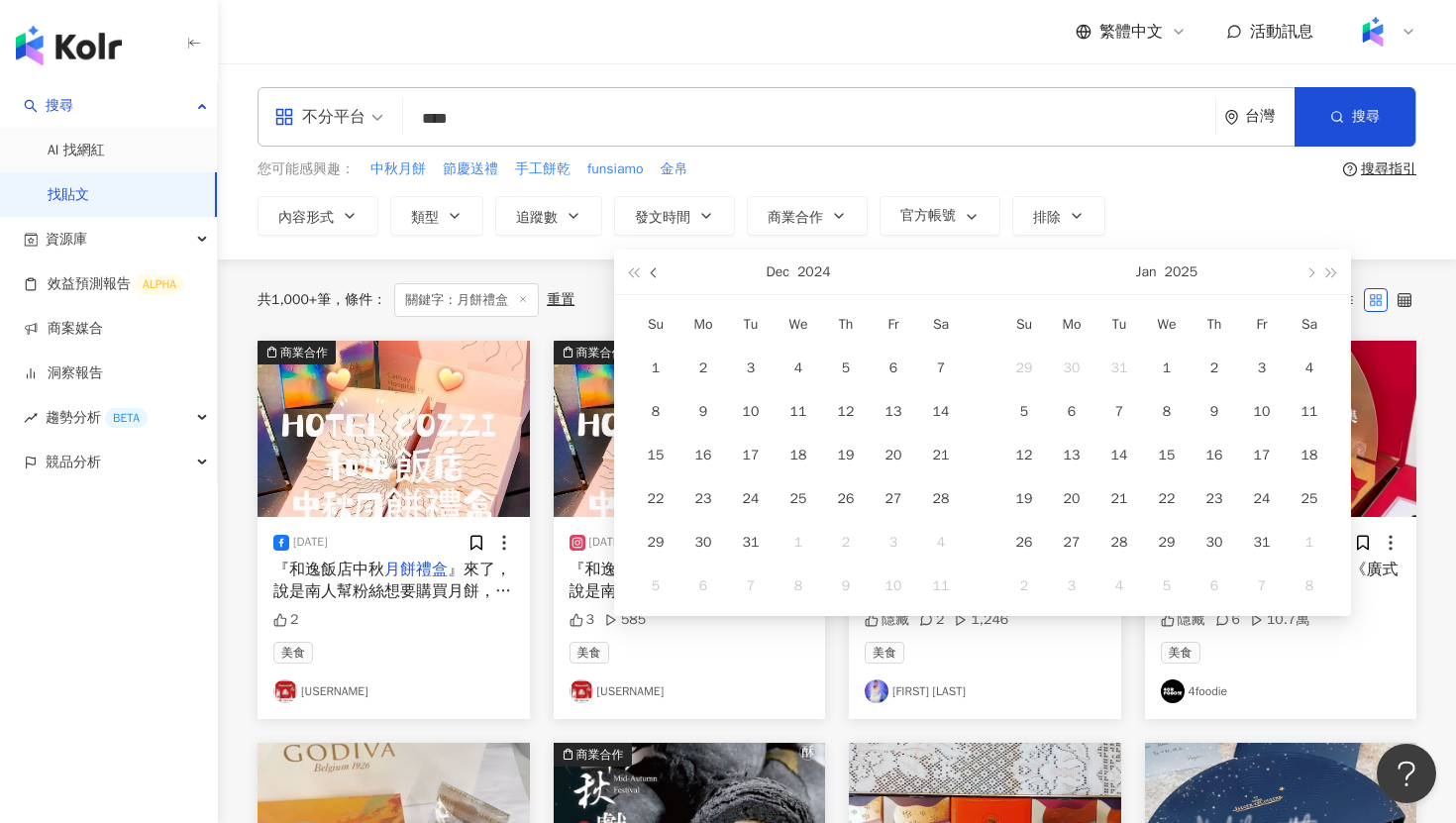click at bounding box center (655, 271) 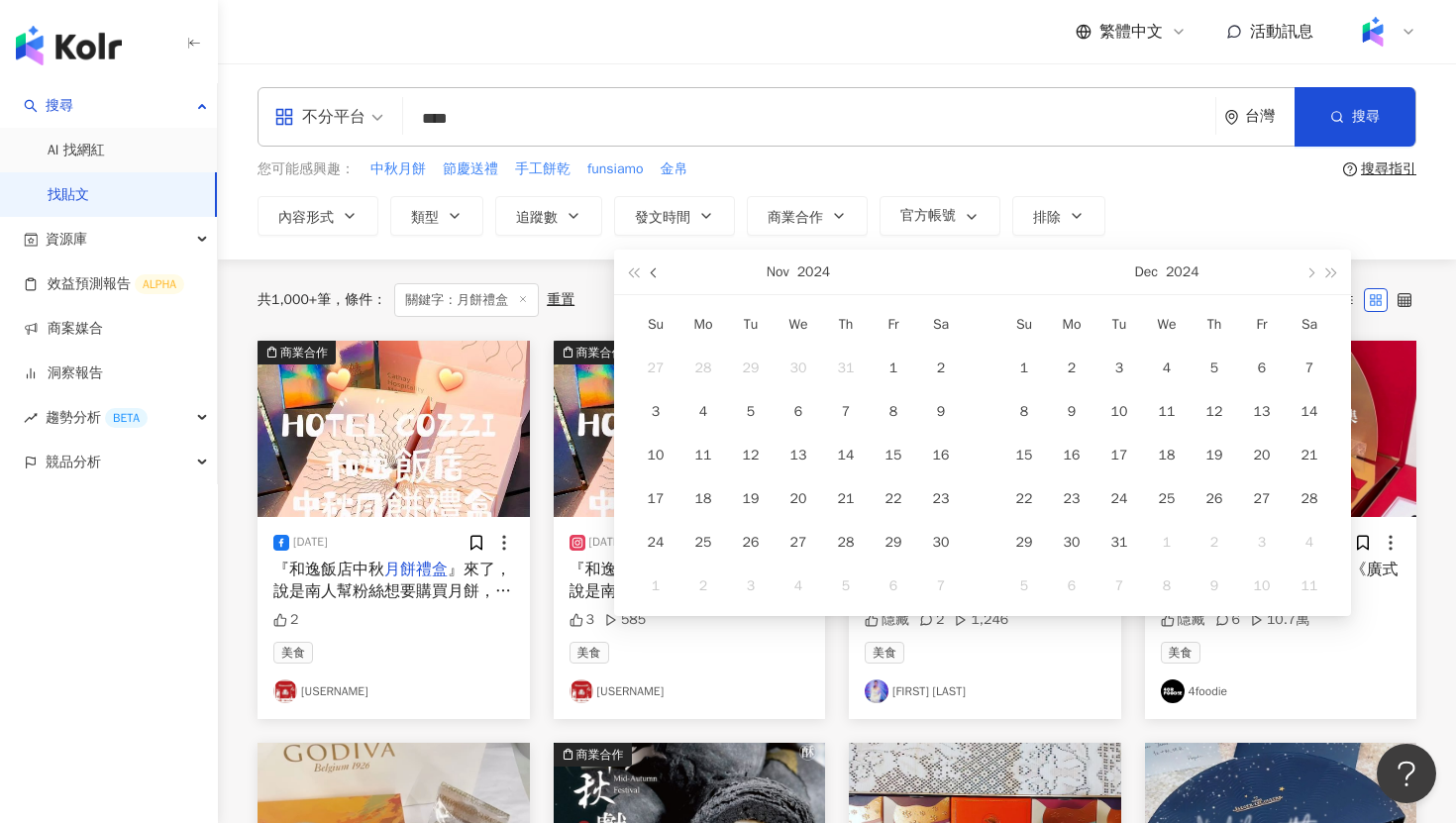 click at bounding box center (655, 271) 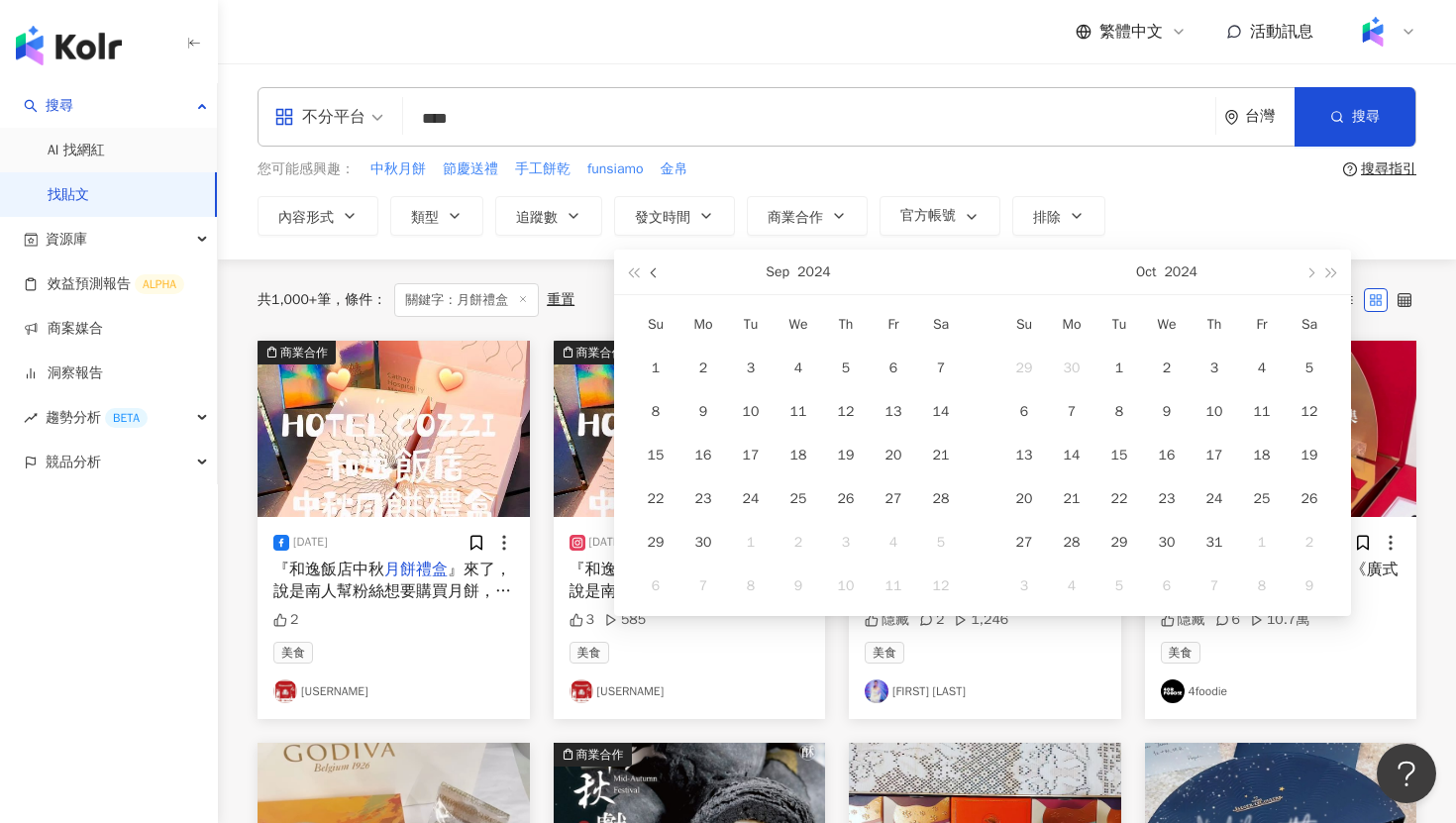 click at bounding box center [655, 271] 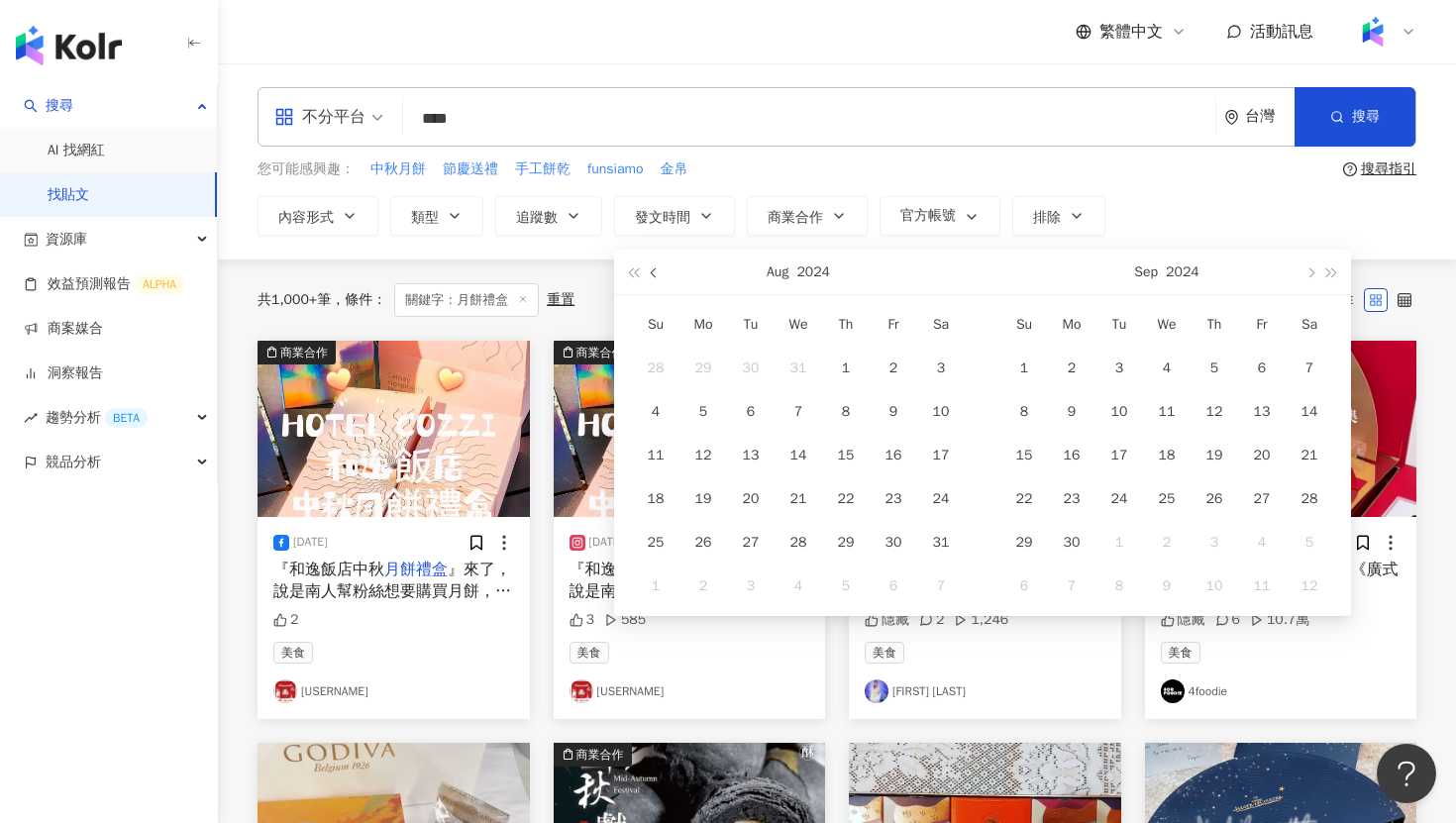 click at bounding box center (655, 271) 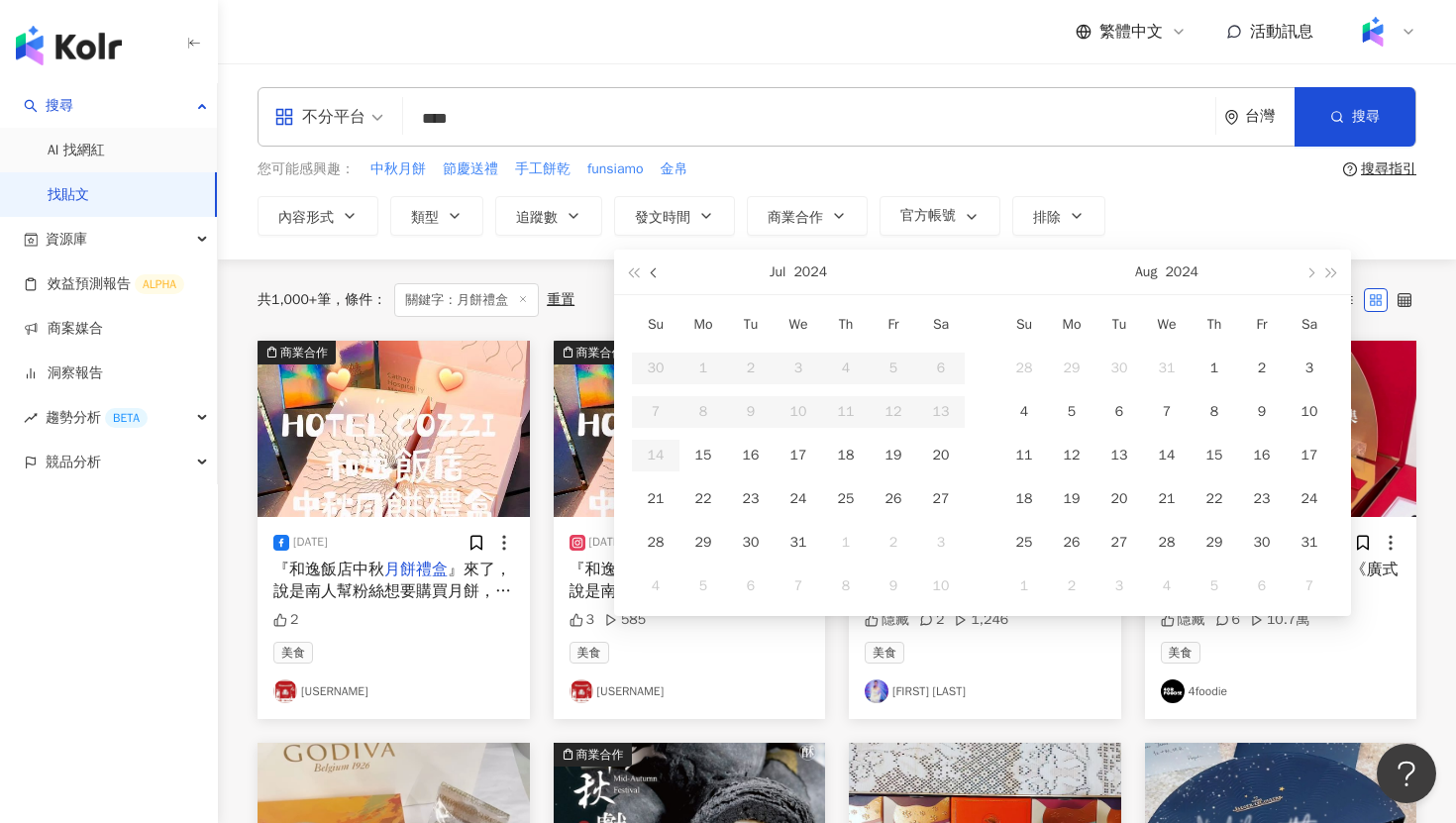 click at bounding box center (655, 271) 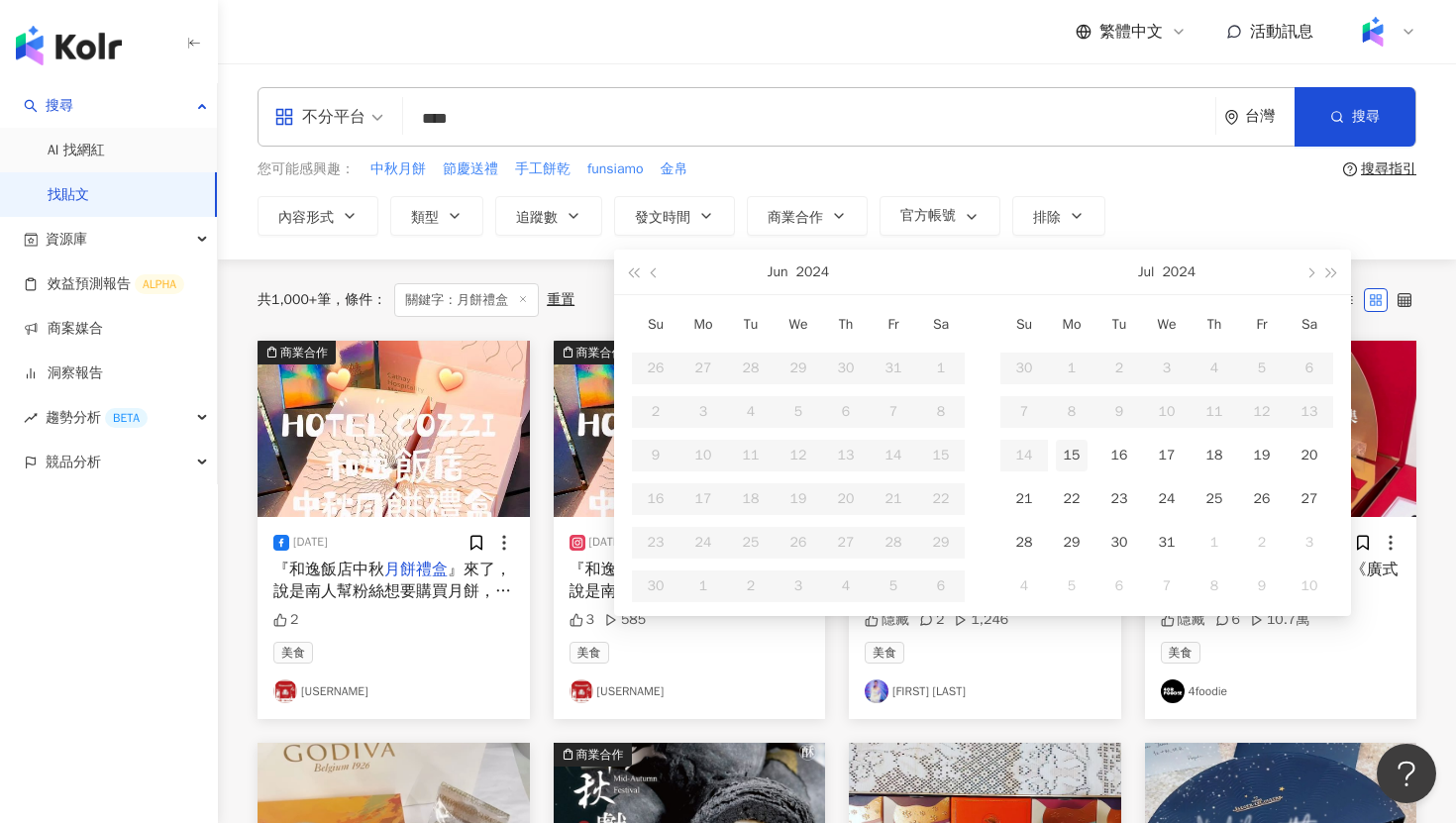 type on "**********" 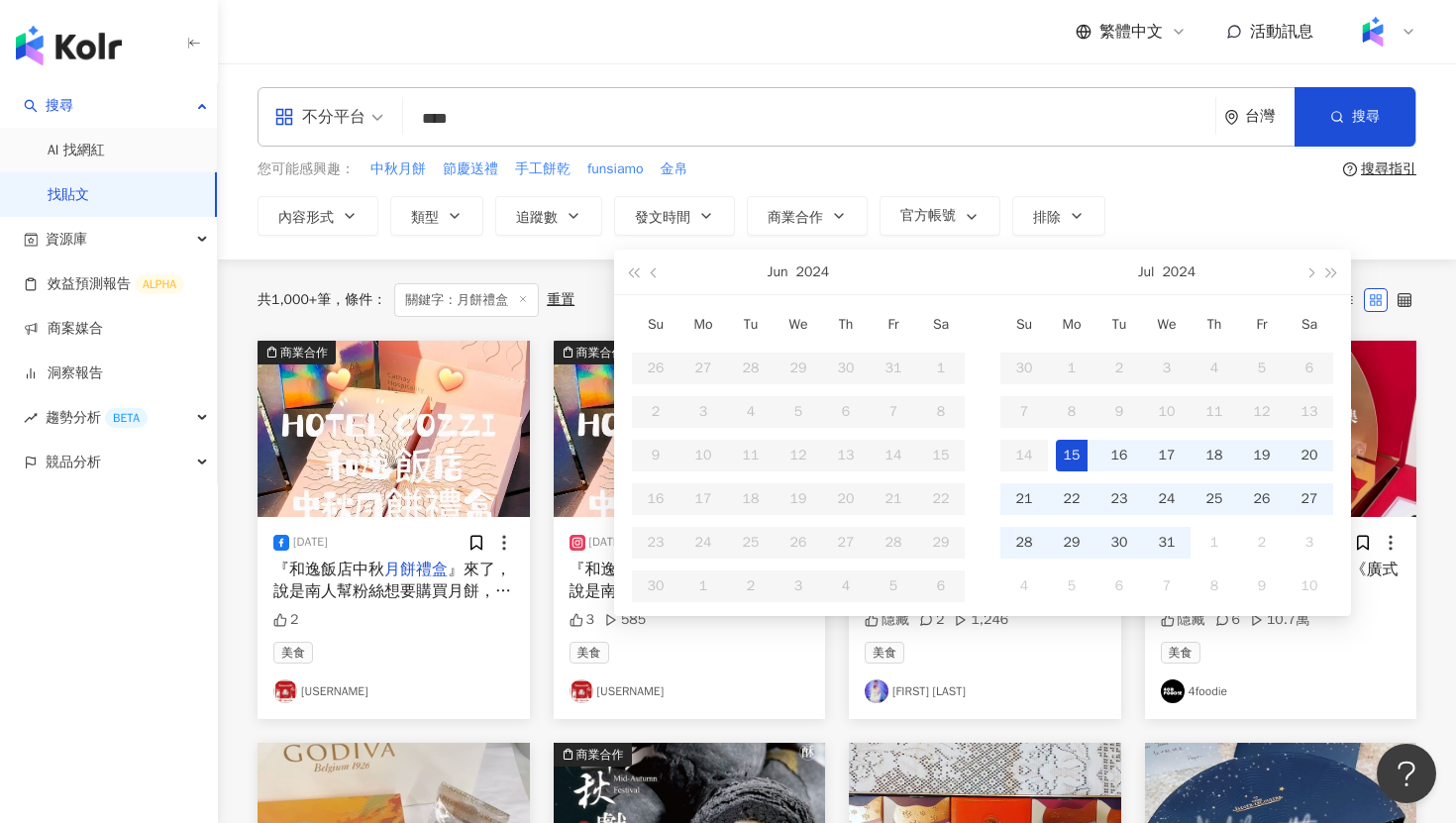 click on "15" at bounding box center (1072, 456) 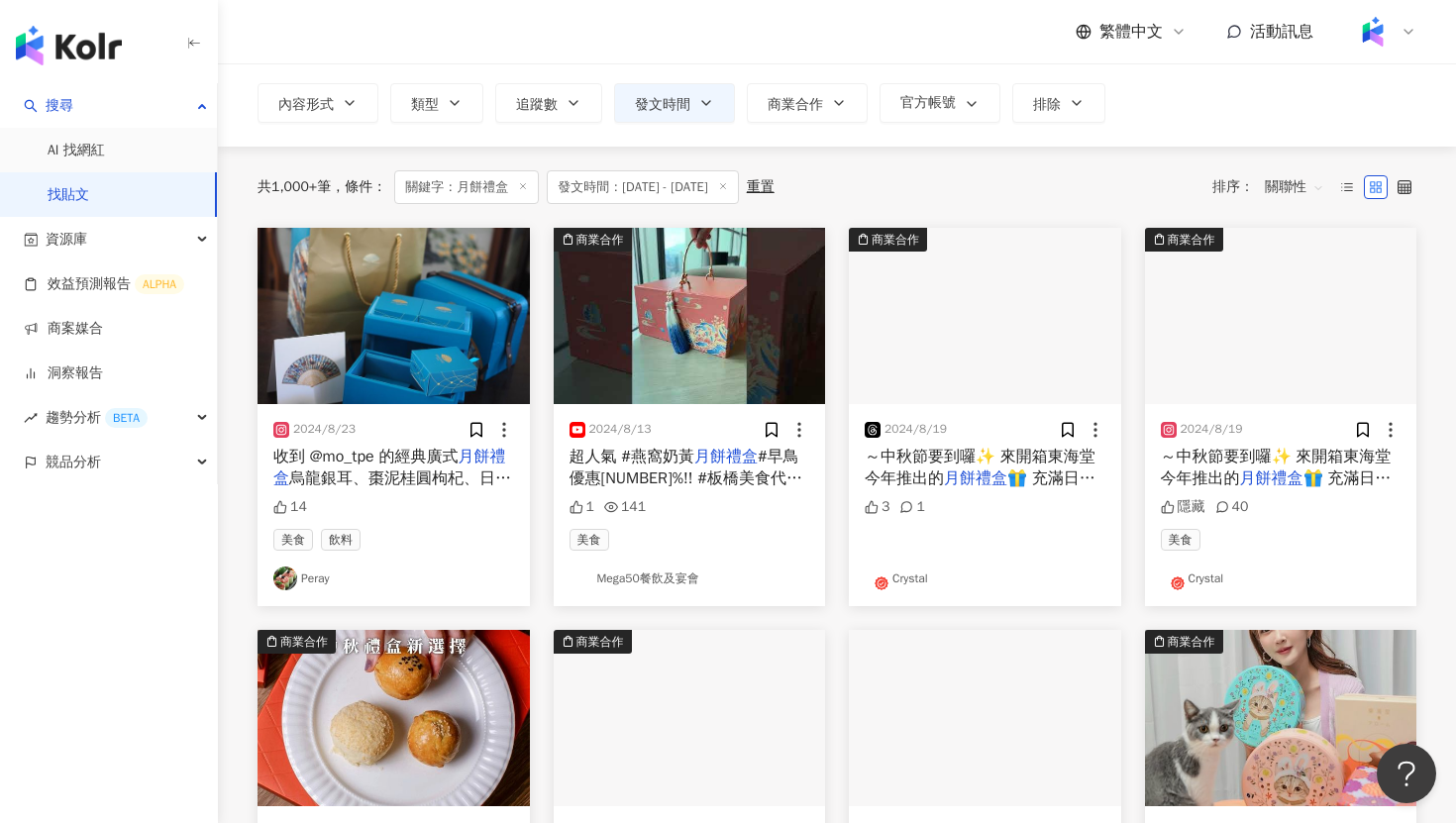 scroll, scrollTop: 115, scrollLeft: 0, axis: vertical 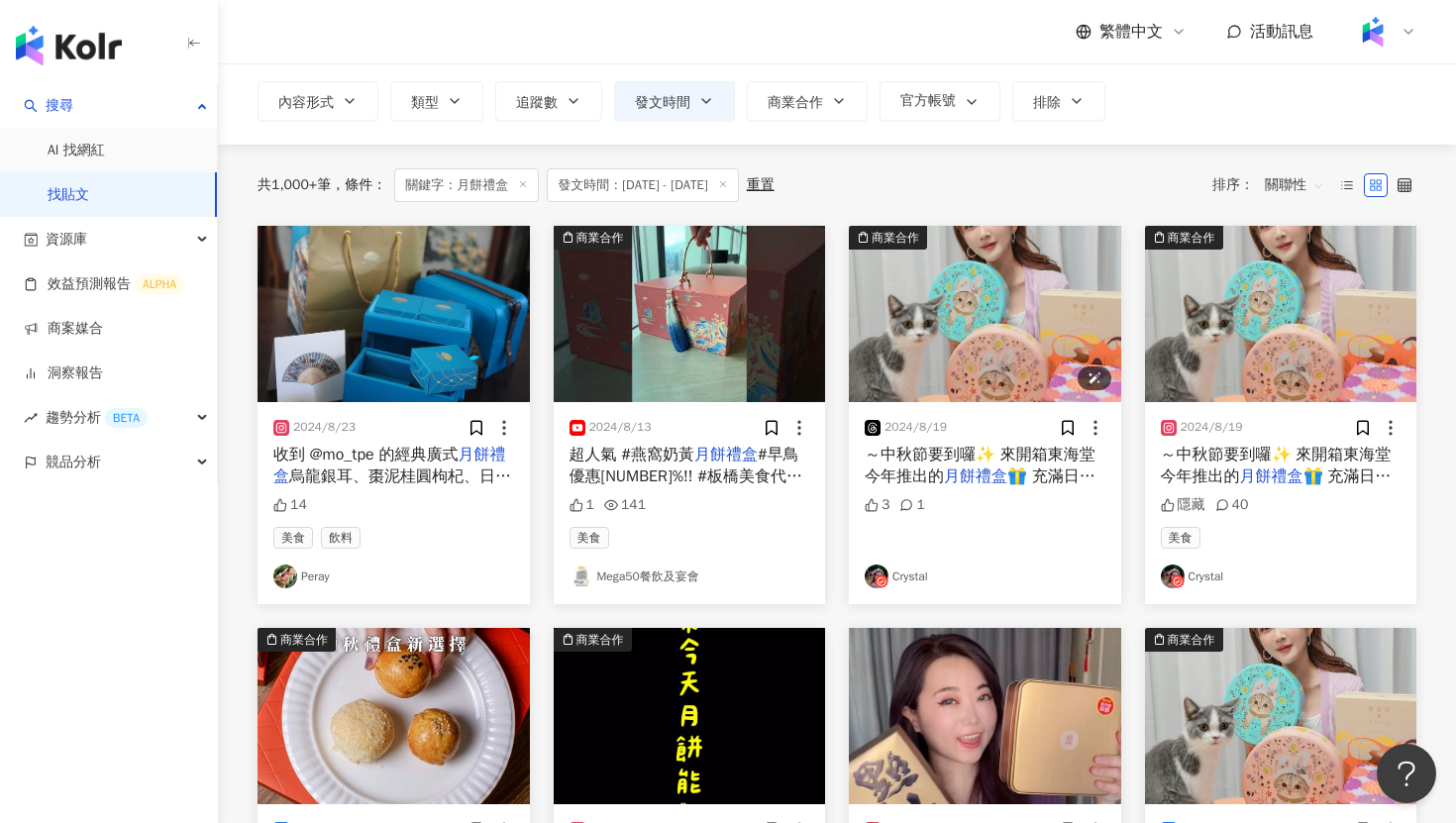 click at bounding box center (985, 314) 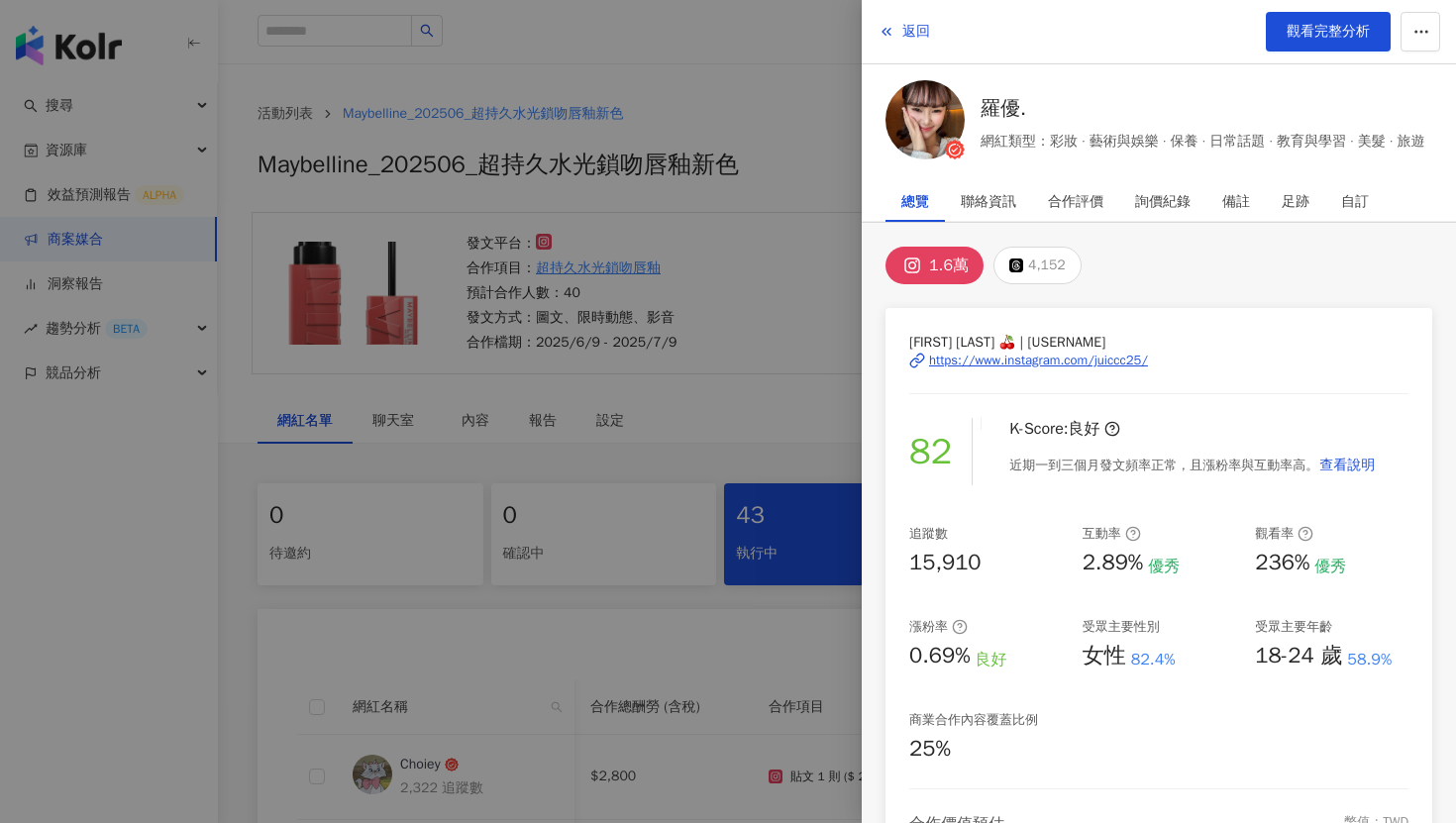 scroll, scrollTop: 627, scrollLeft: 0, axis: vertical 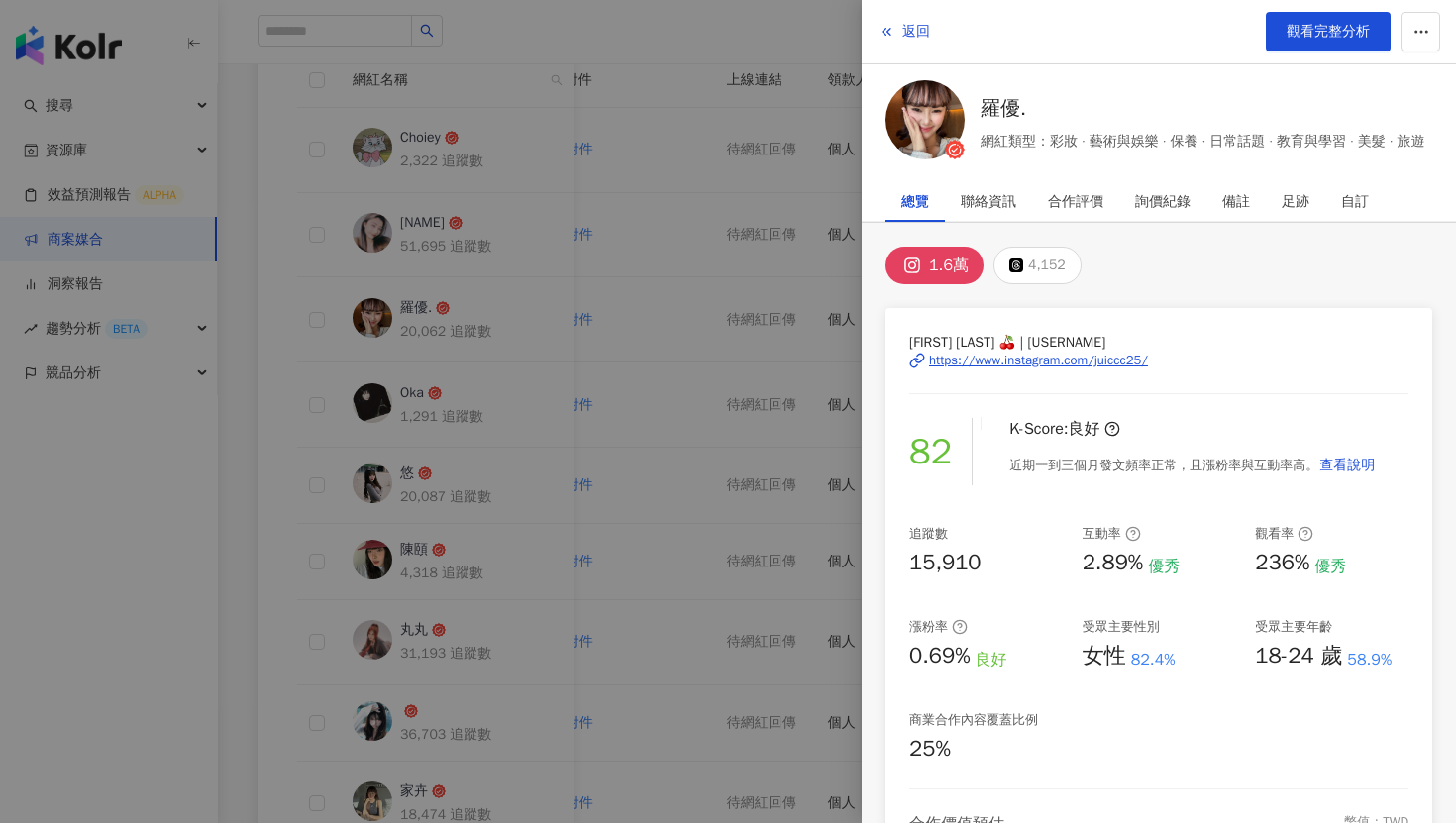 click at bounding box center (728, 411) 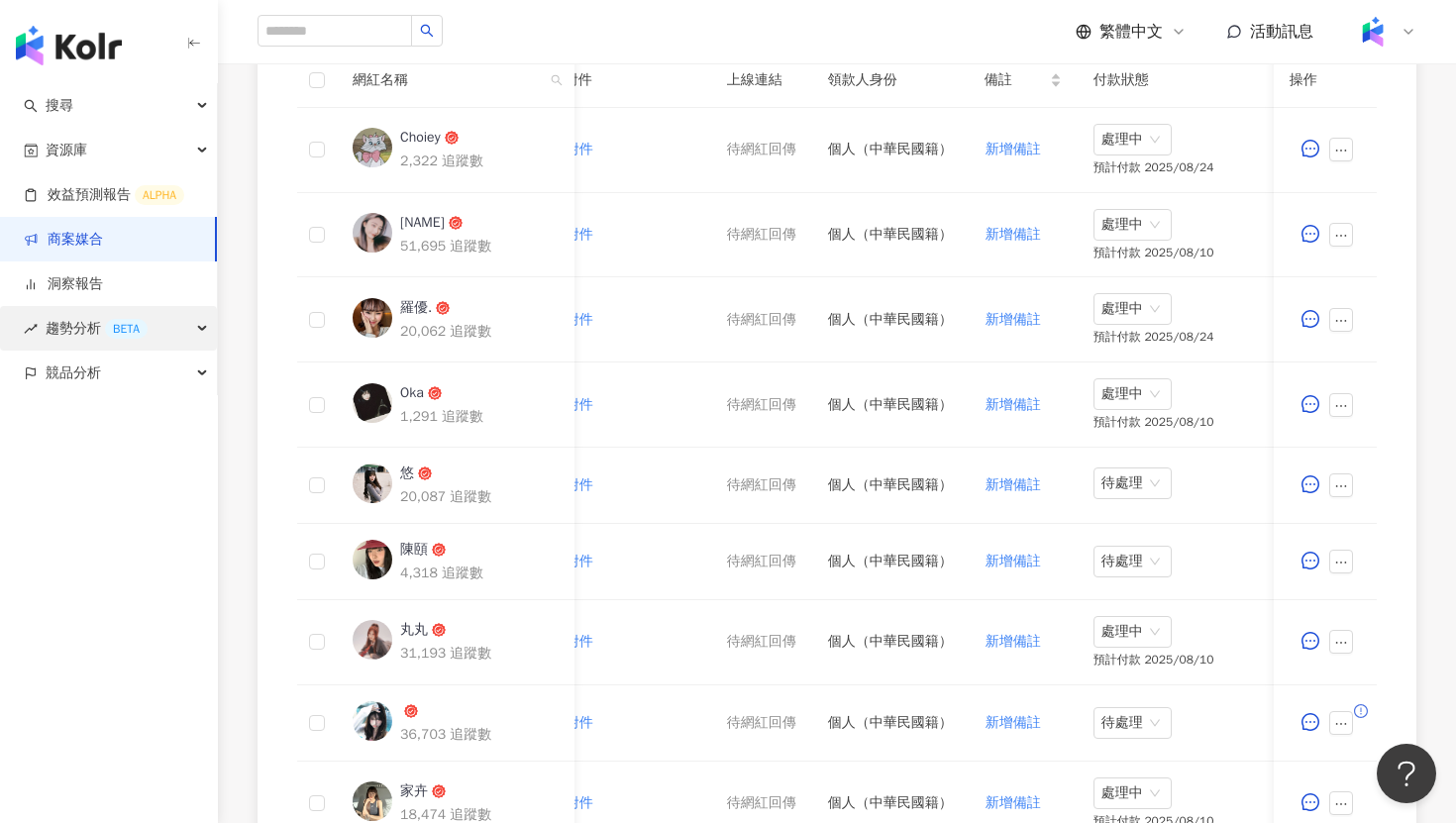 click on "趨勢分析 BETA" at bounding box center [96, 328] 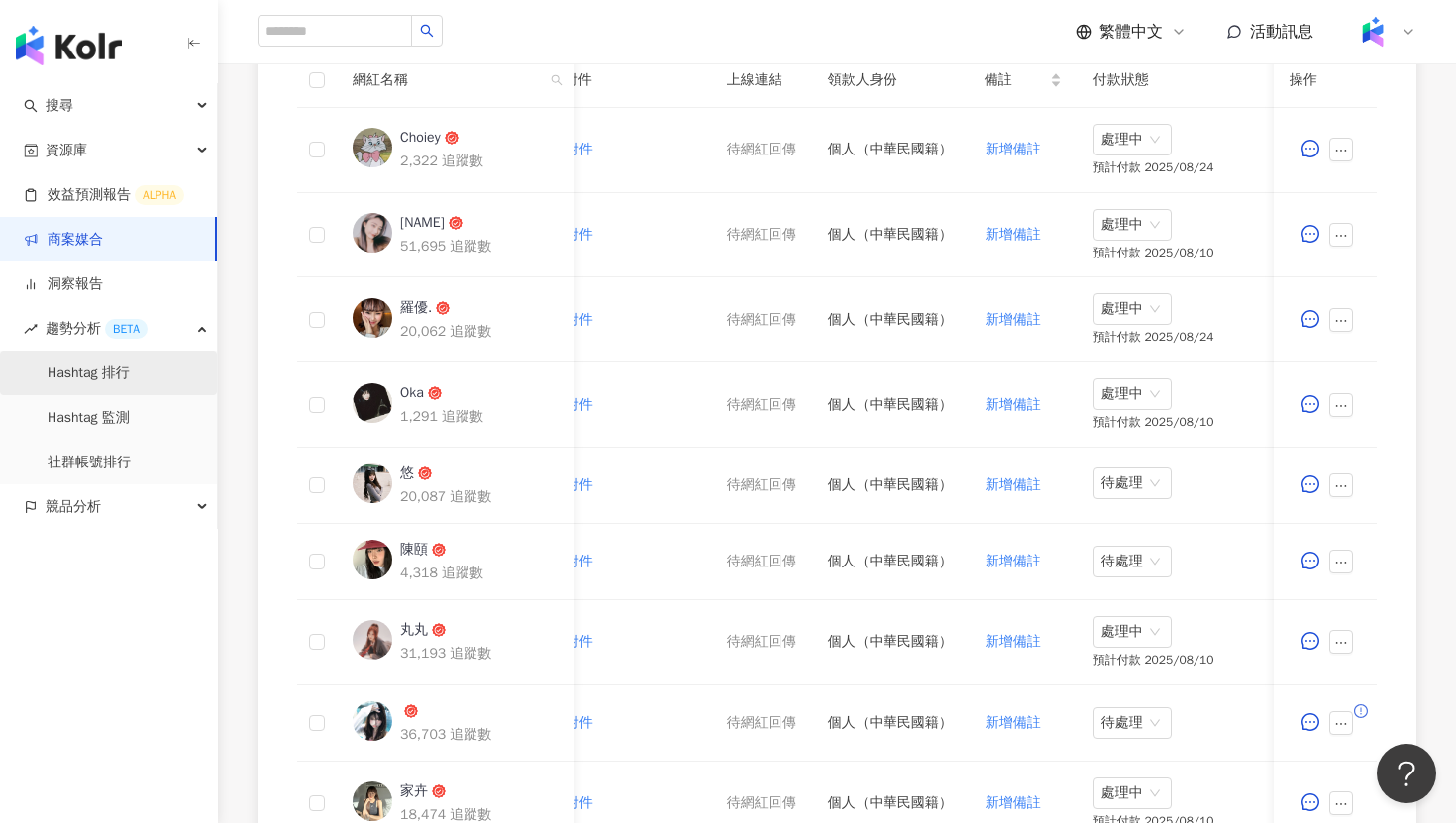 click on "Hashtag 排行" at bounding box center [88, 373] 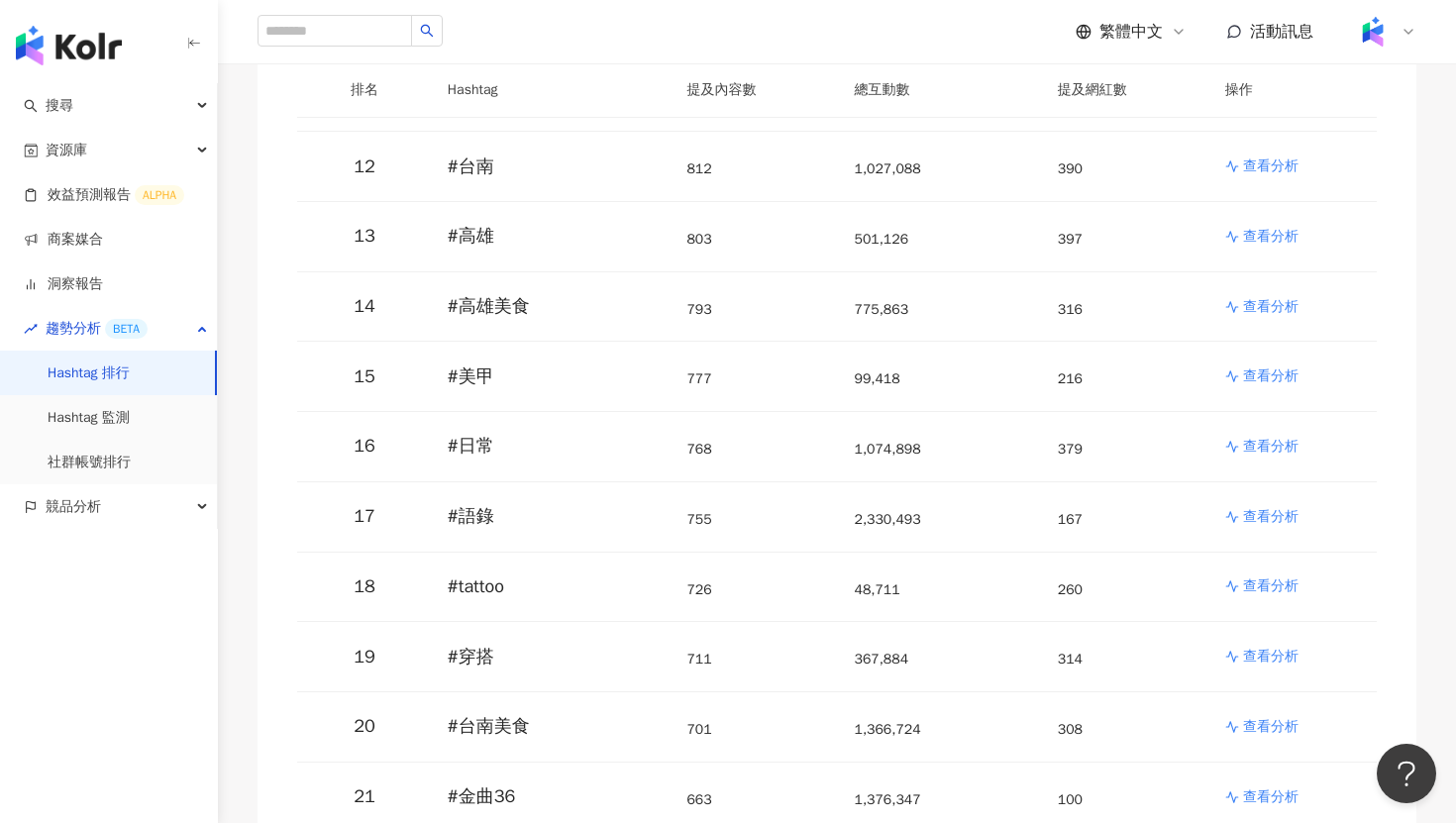 scroll, scrollTop: 1075, scrollLeft: 0, axis: vertical 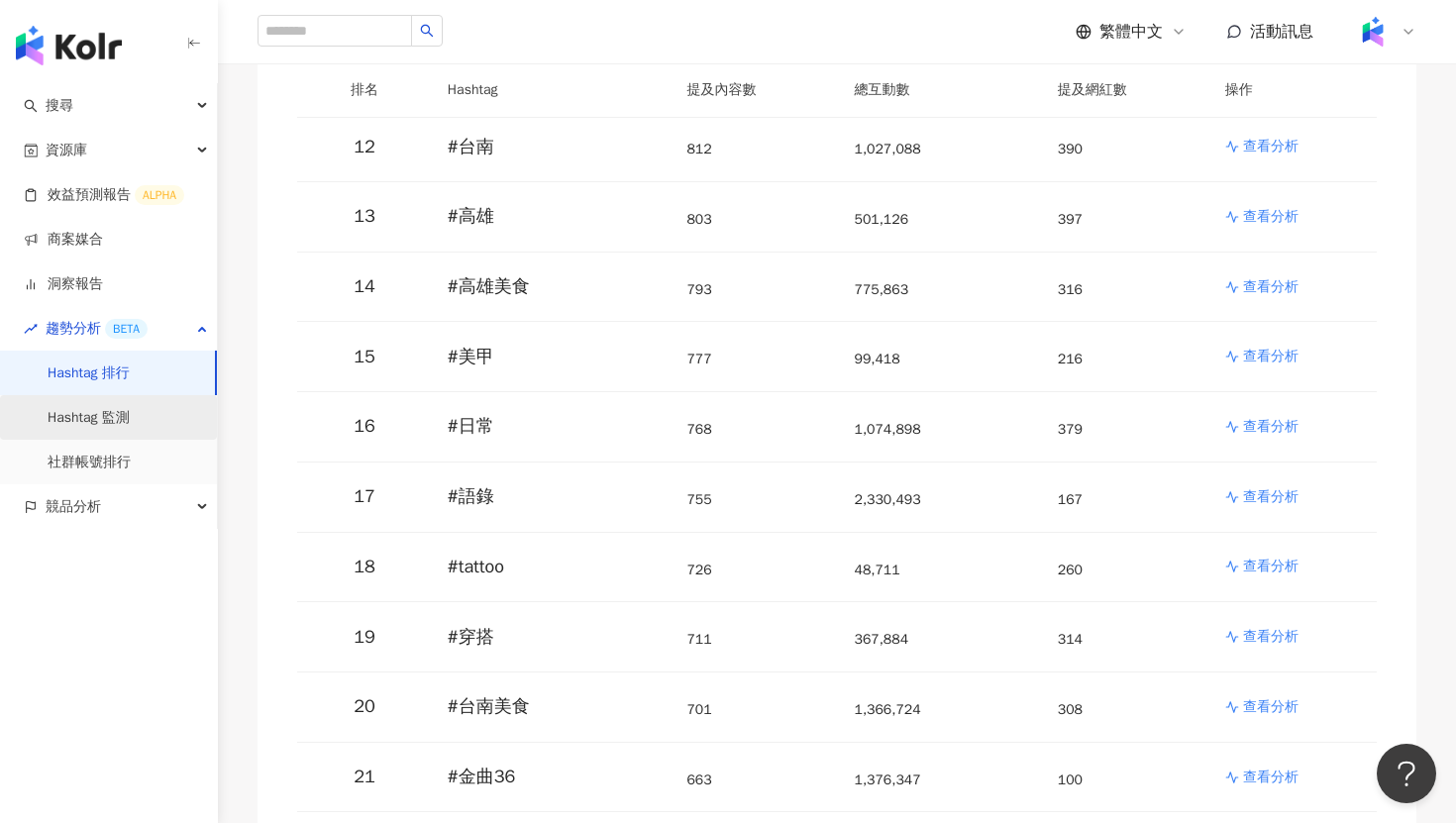 click on "Hashtag 監測" at bounding box center (88, 418) 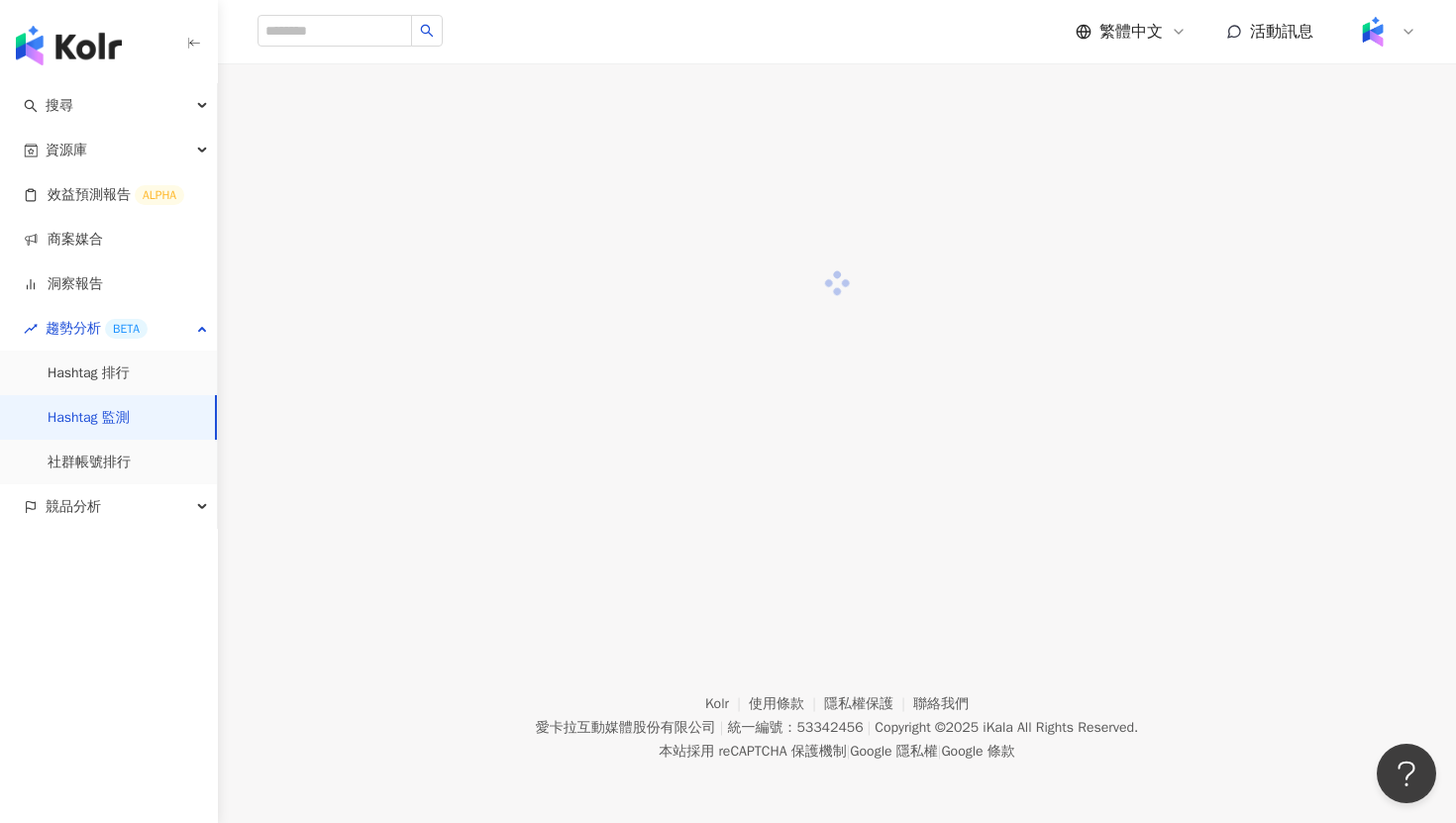 scroll, scrollTop: 0, scrollLeft: 0, axis: both 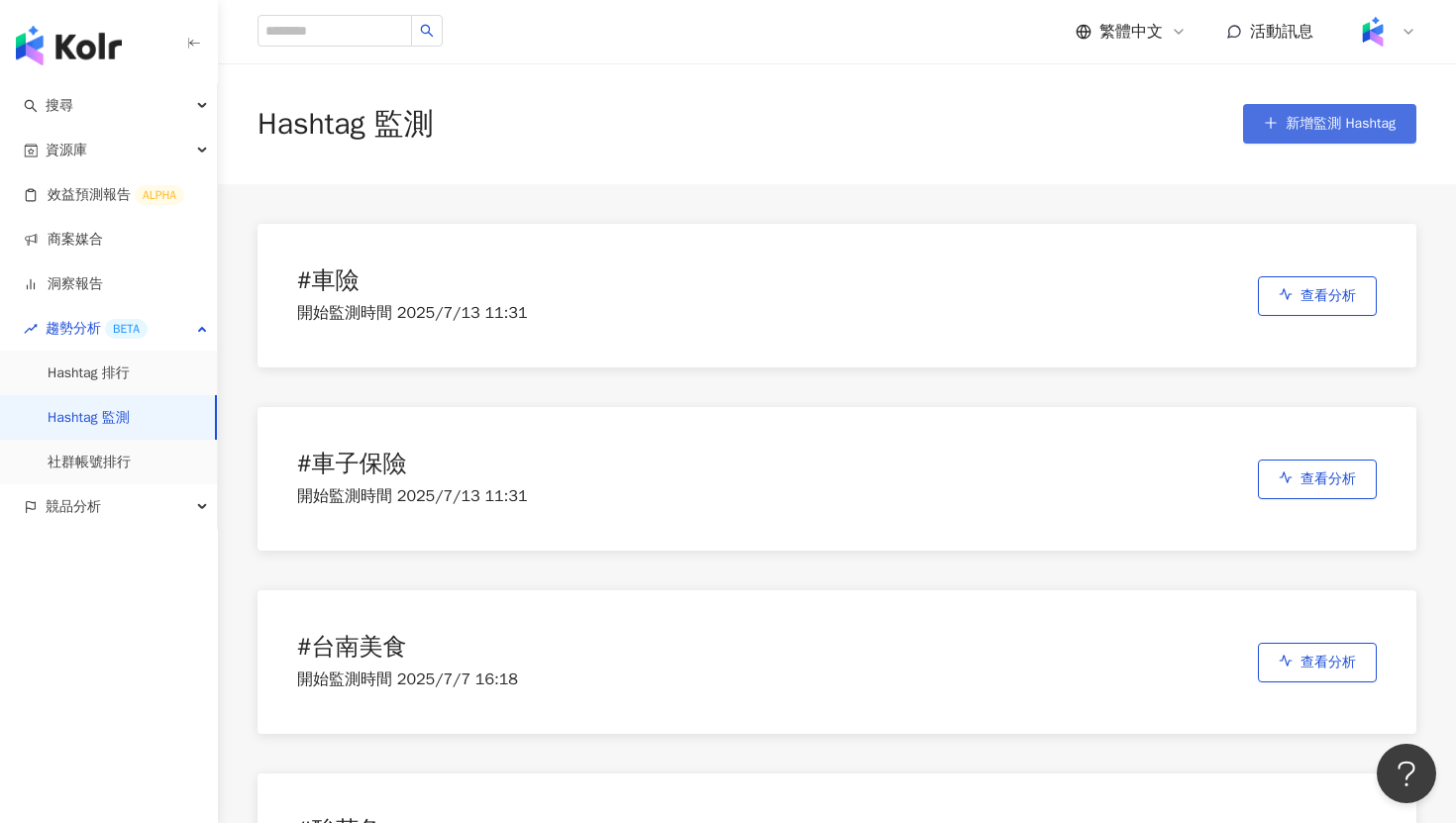 click on "新增監測 Hashtag" at bounding box center (1340, 124) 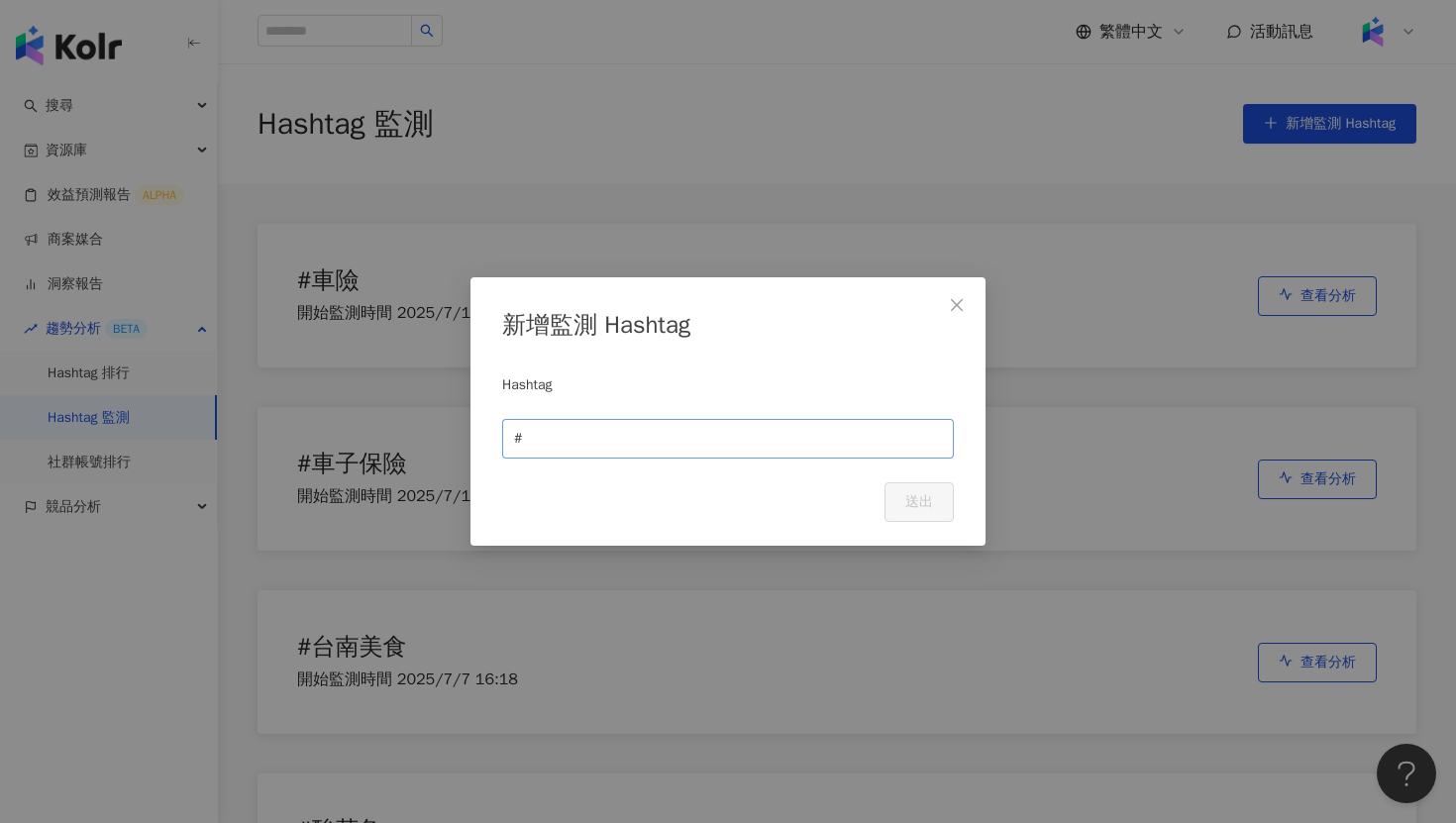 click on "#" at bounding box center [728, 439] 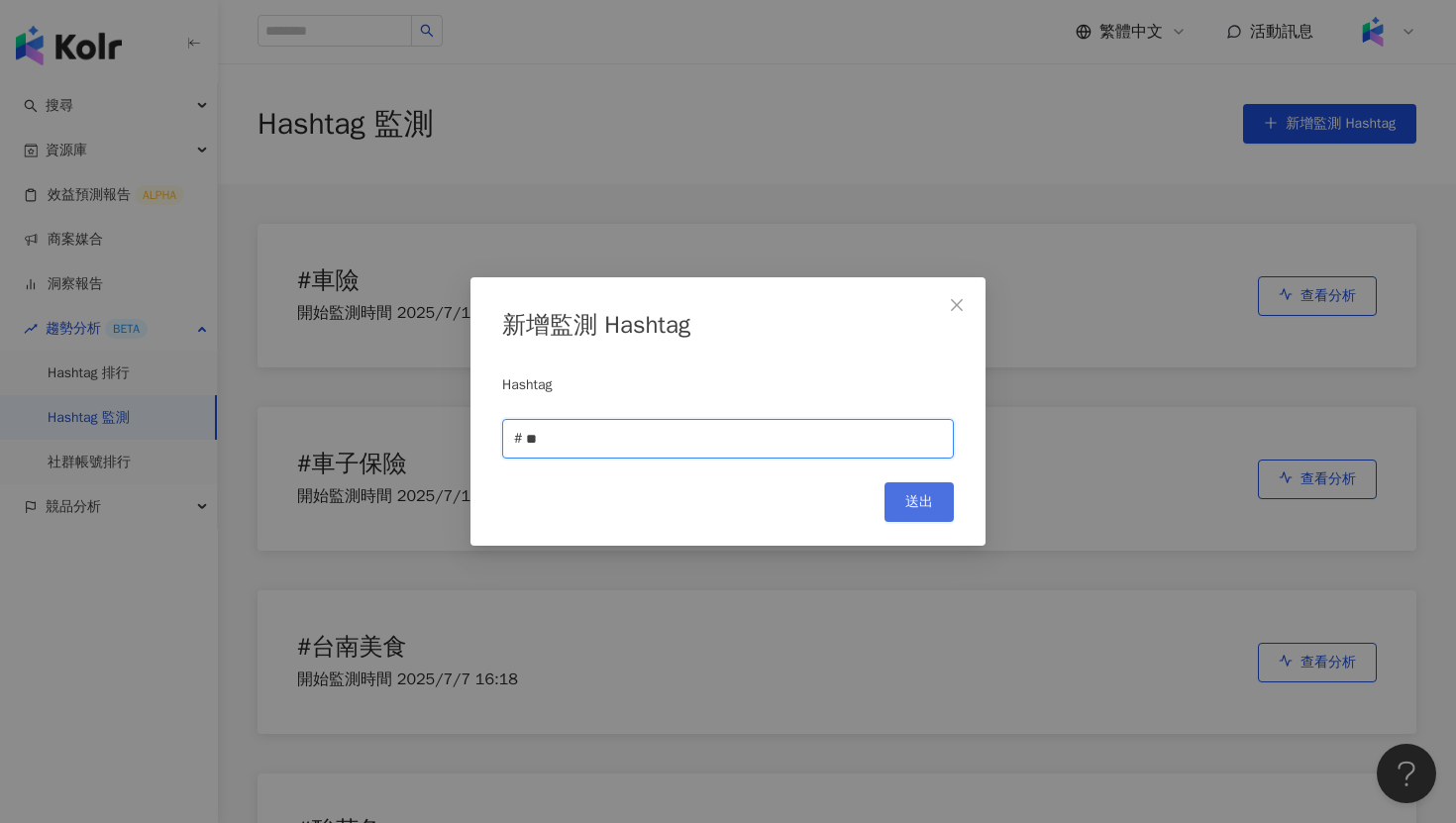 type on "**" 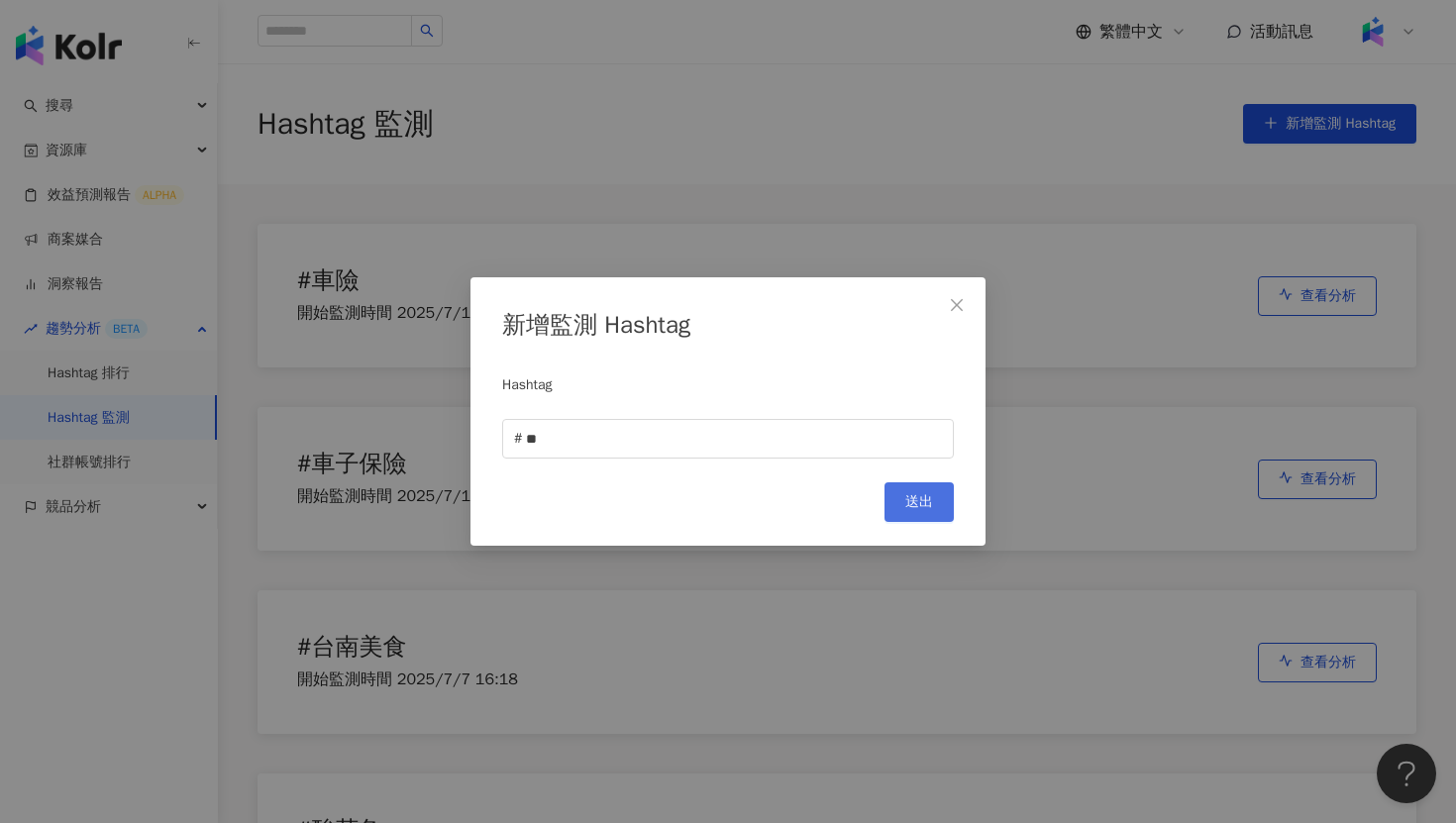 click on "送出" at bounding box center [919, 502] 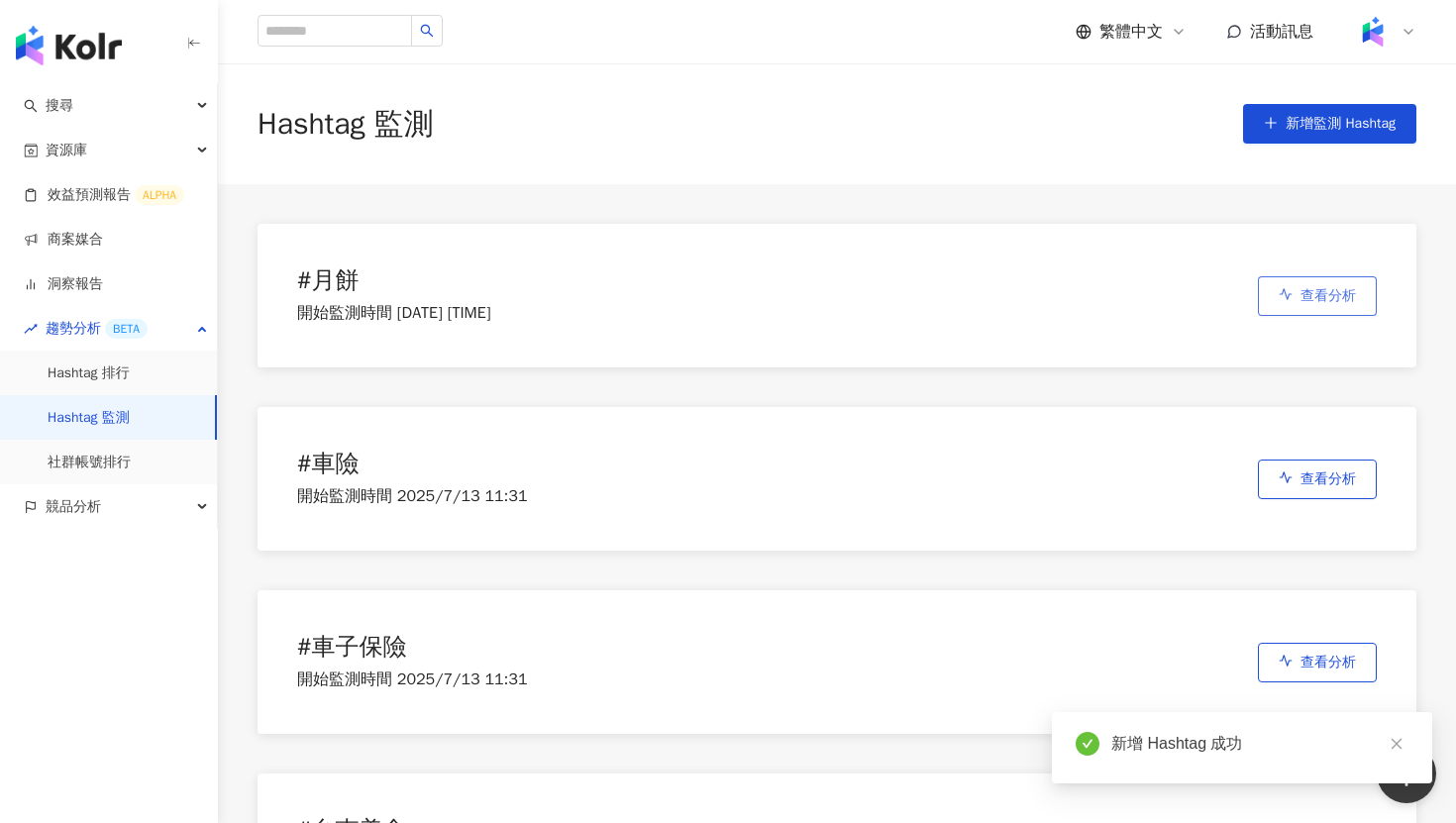 click on "查看分析" at bounding box center (1317, 296) 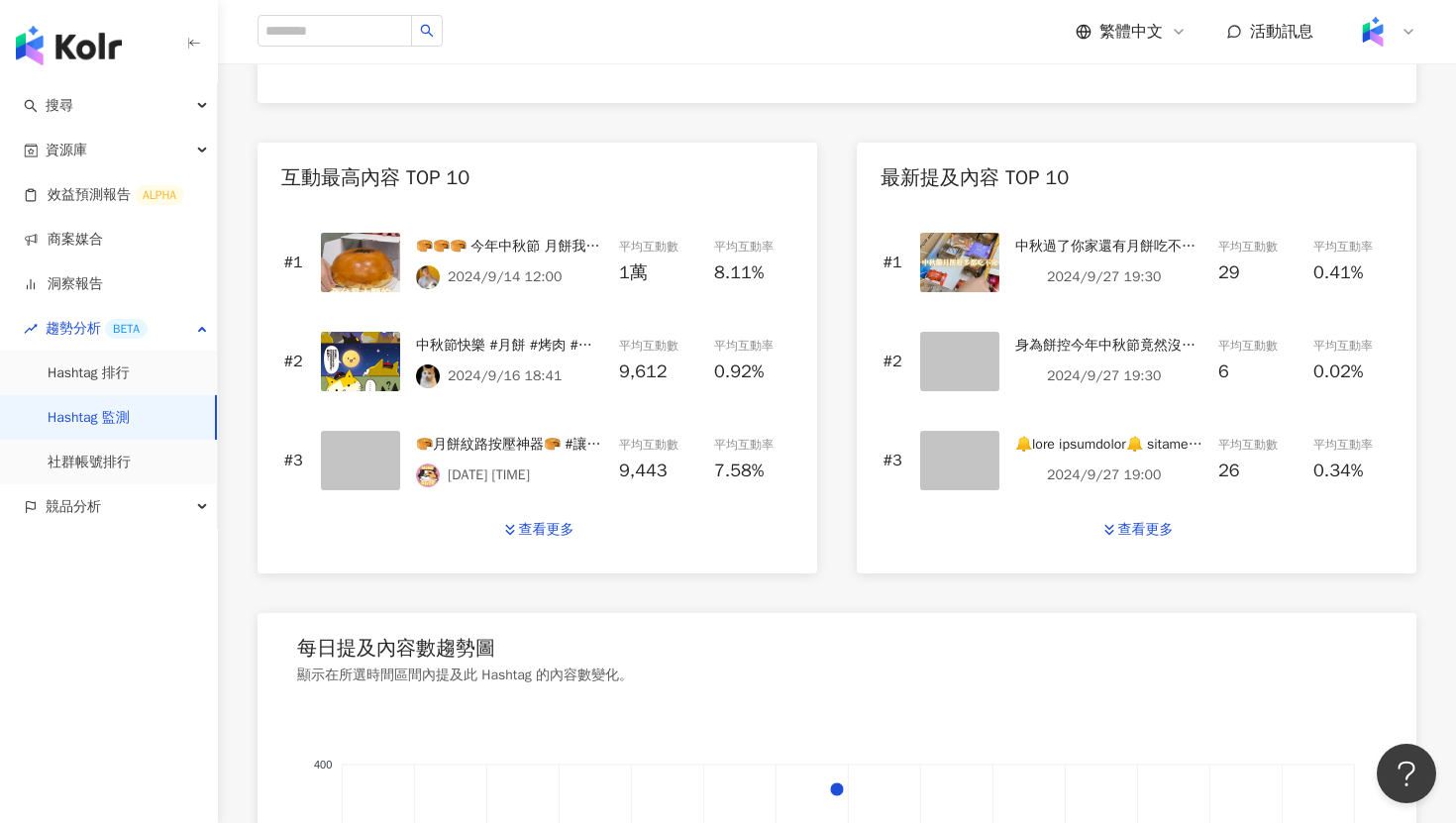 scroll, scrollTop: 837, scrollLeft: 0, axis: vertical 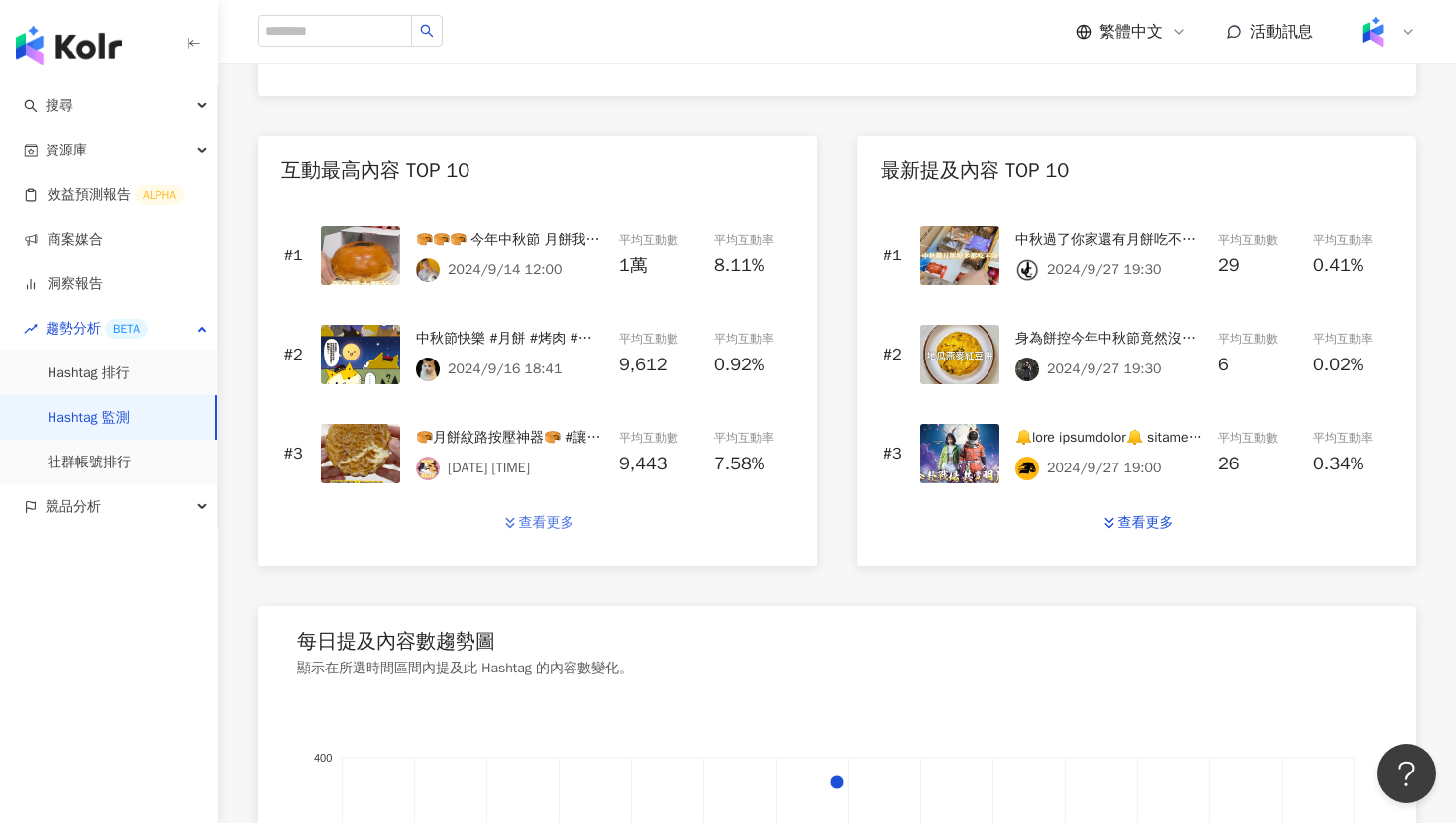 click on "查看更多" at bounding box center [547, 523] 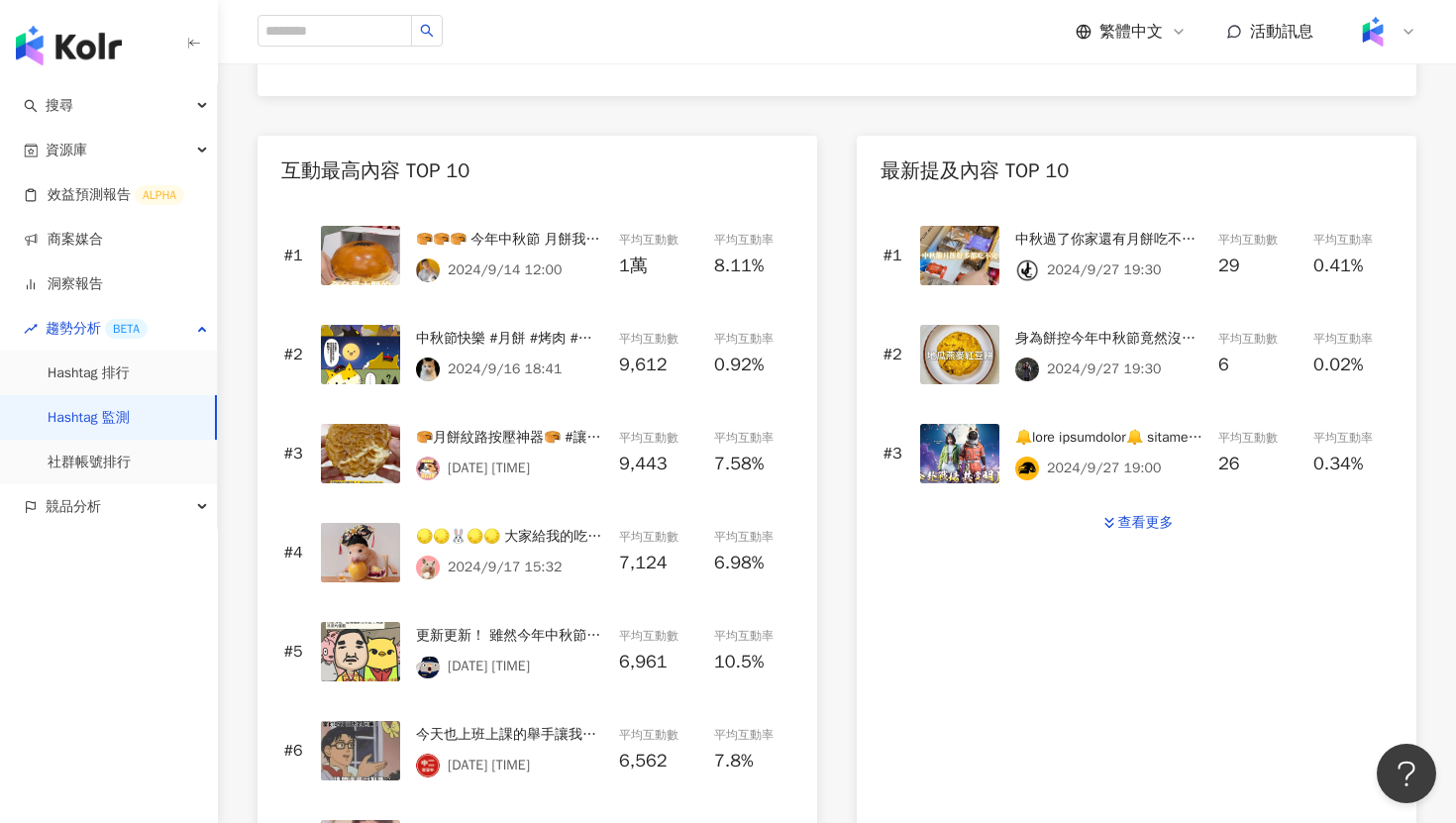 click at bounding box center (361, 256) 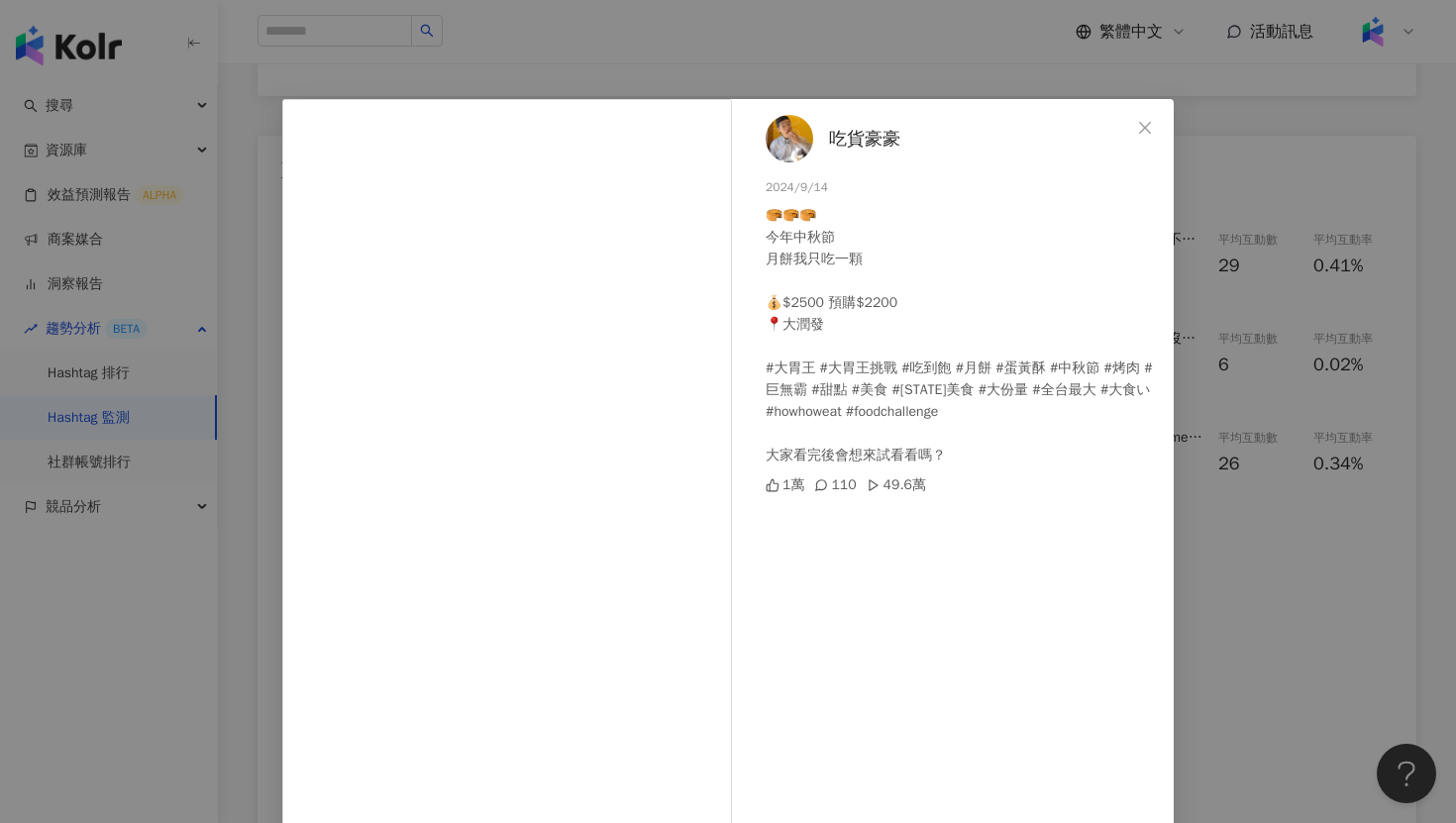 click on "吃貨豪豪 [DATE] 🥮🥮🥮
今年中秋節
月餅我只吃一顆
💰$2500 預購$2200
📍大潤發
#大胃王 #大胃王挑戰 #吃到飽 #月餅 #蛋黃酥 #中秋節 #烤肉 #巨無霸 #甜點 #美食 #台北美食 #大份量 #全台最大  #大食い #howhoweat #foodchallenge
大家看完後會想來試看看嗎？ 1萬 110 49.6萬 查看原始貼文" at bounding box center (728, 411) 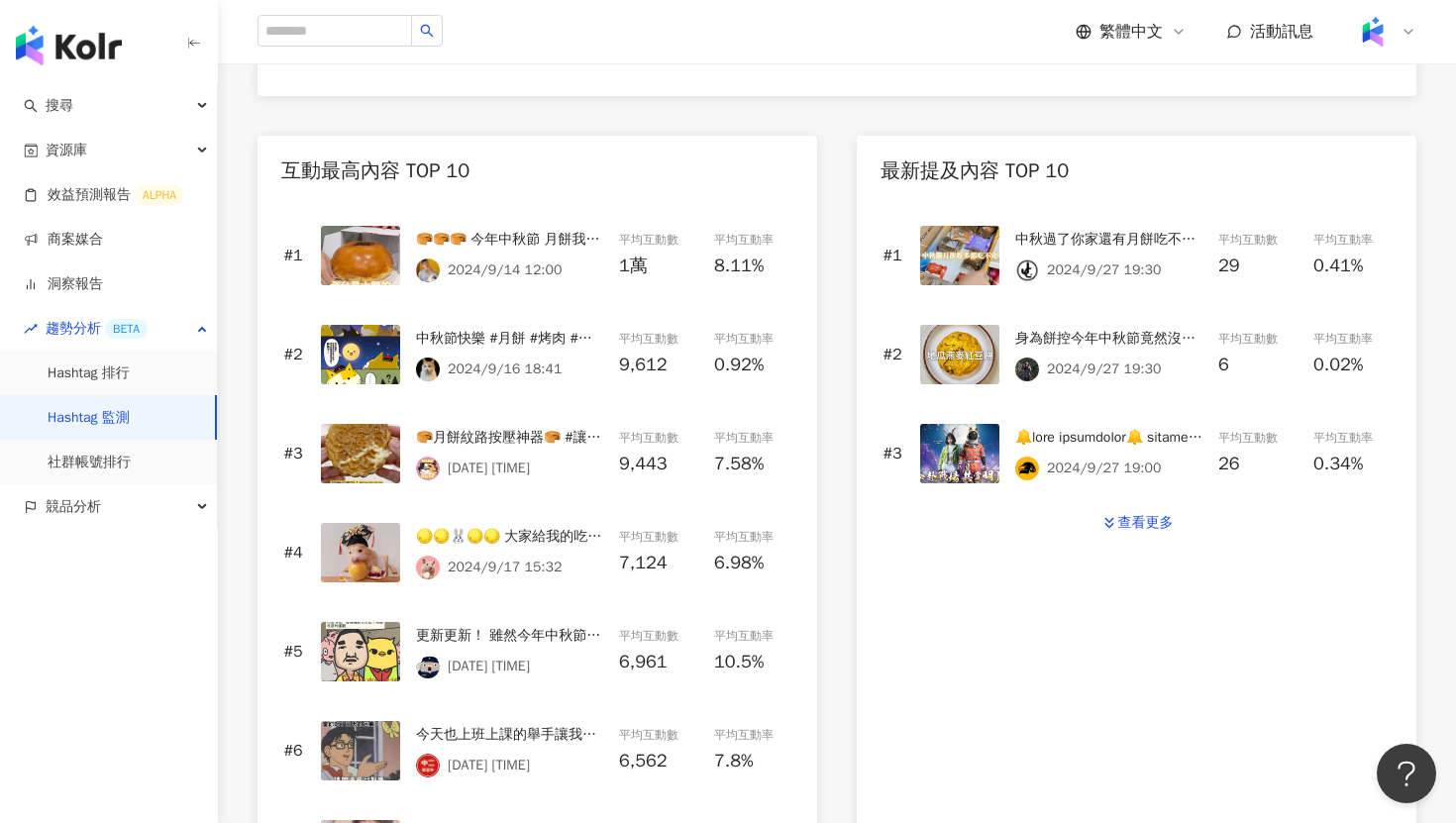 click at bounding box center [361, 355] 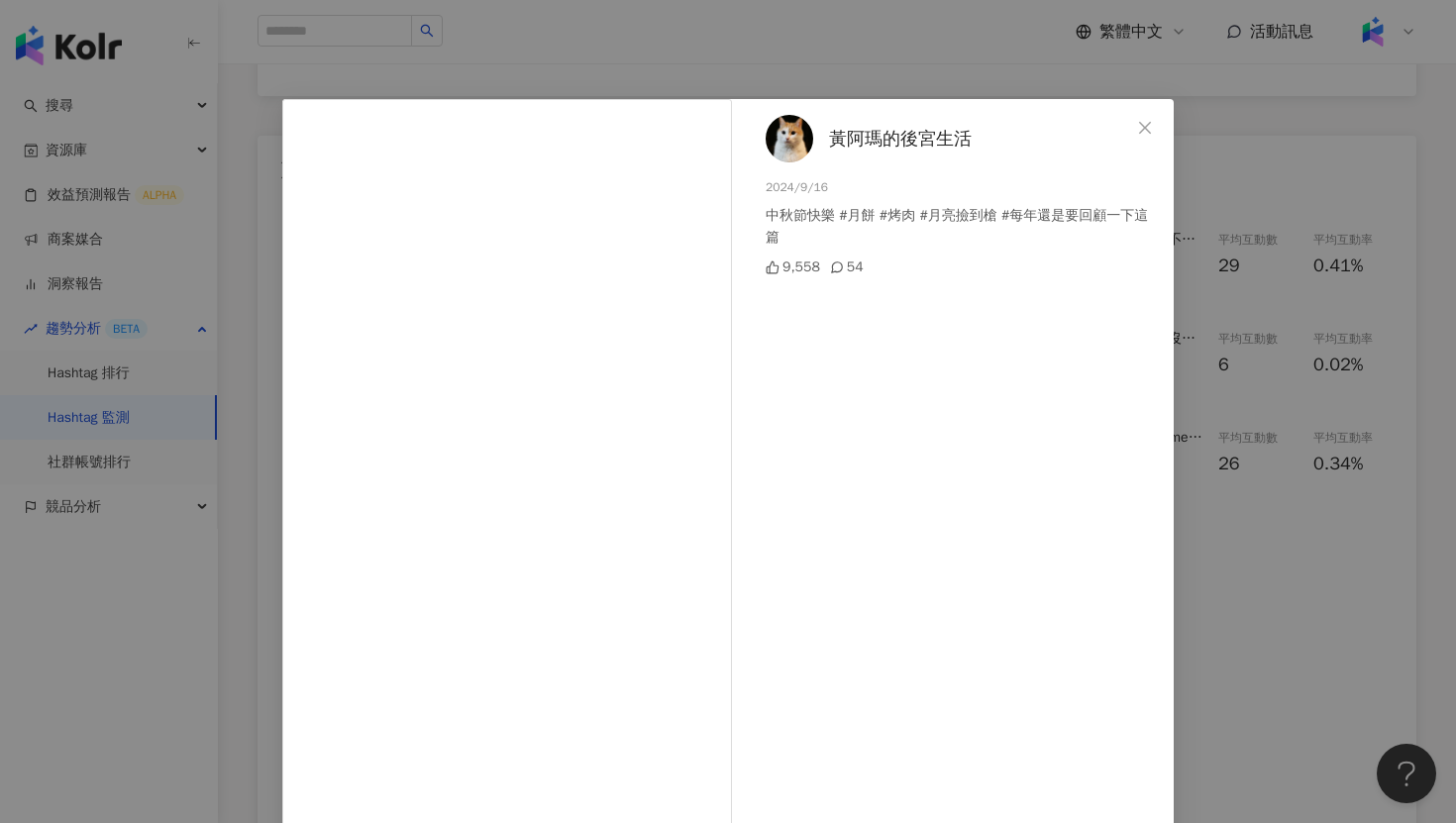 click on "[FIRST] [LAST] 2024/9/16 中秋節快樂 #月餅 #烤肉 #月亮撿到槍 #每年還是要回顧一下這篇 9,558 54 查看原始貼文" at bounding box center (728, 411) 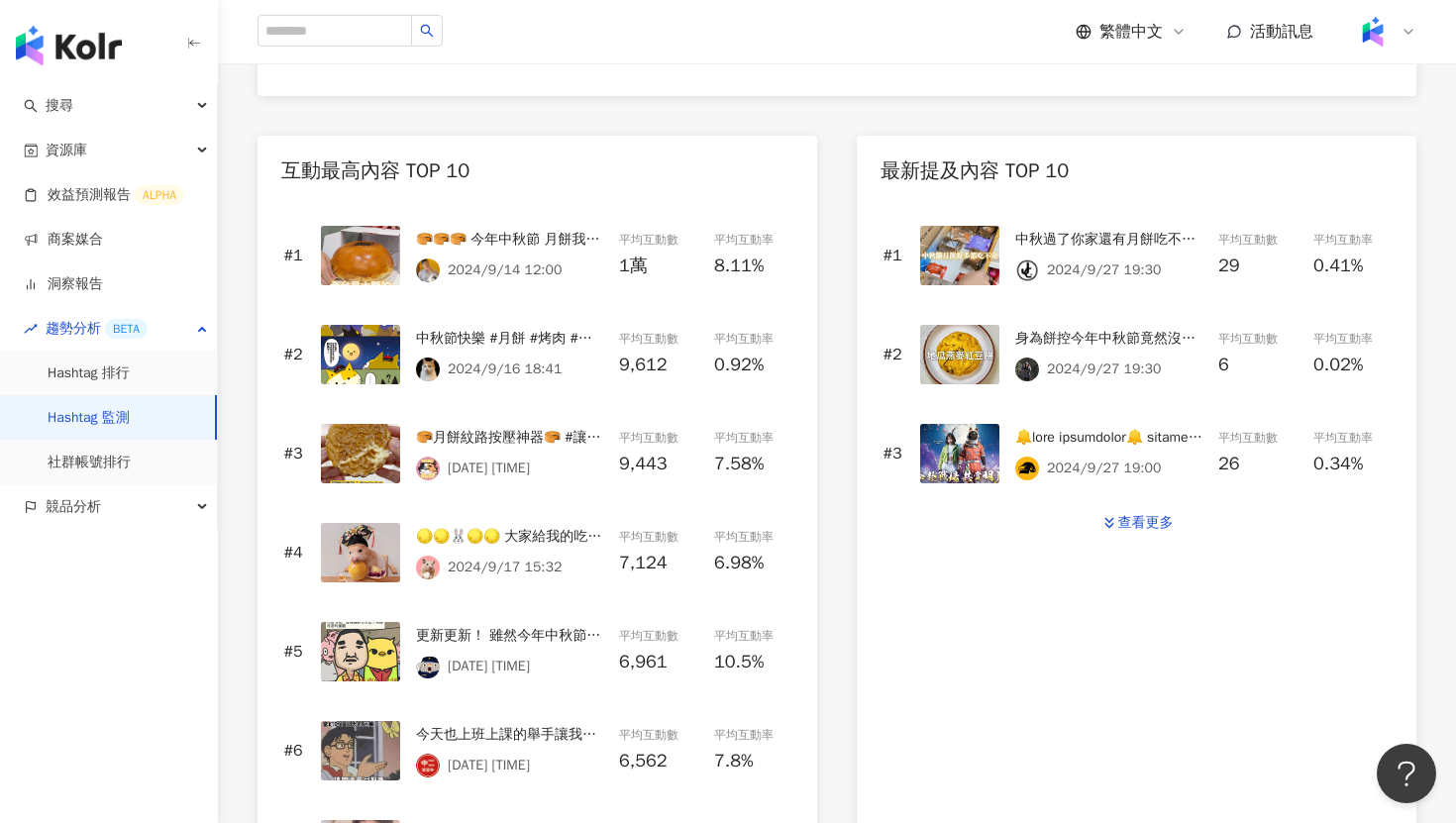 click at bounding box center [361, 355] 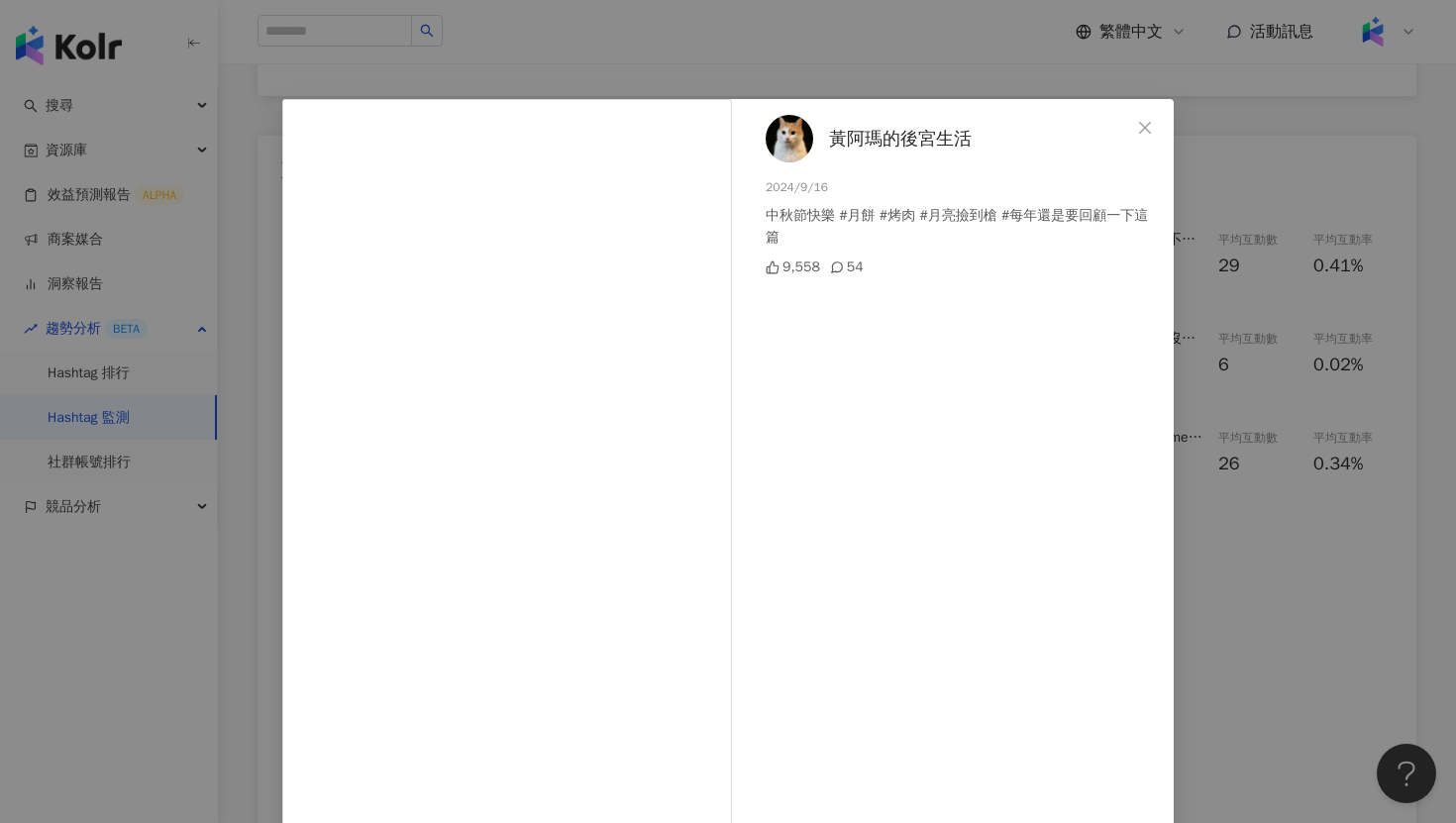 click on "[FIRST] [LAST] 2024/9/16 中秋節快樂 #月餅 #烤肉 #月亮撿到槍 #每年還是要回顧一下這篇 9,558 54 查看原始貼文" at bounding box center [728, 411] 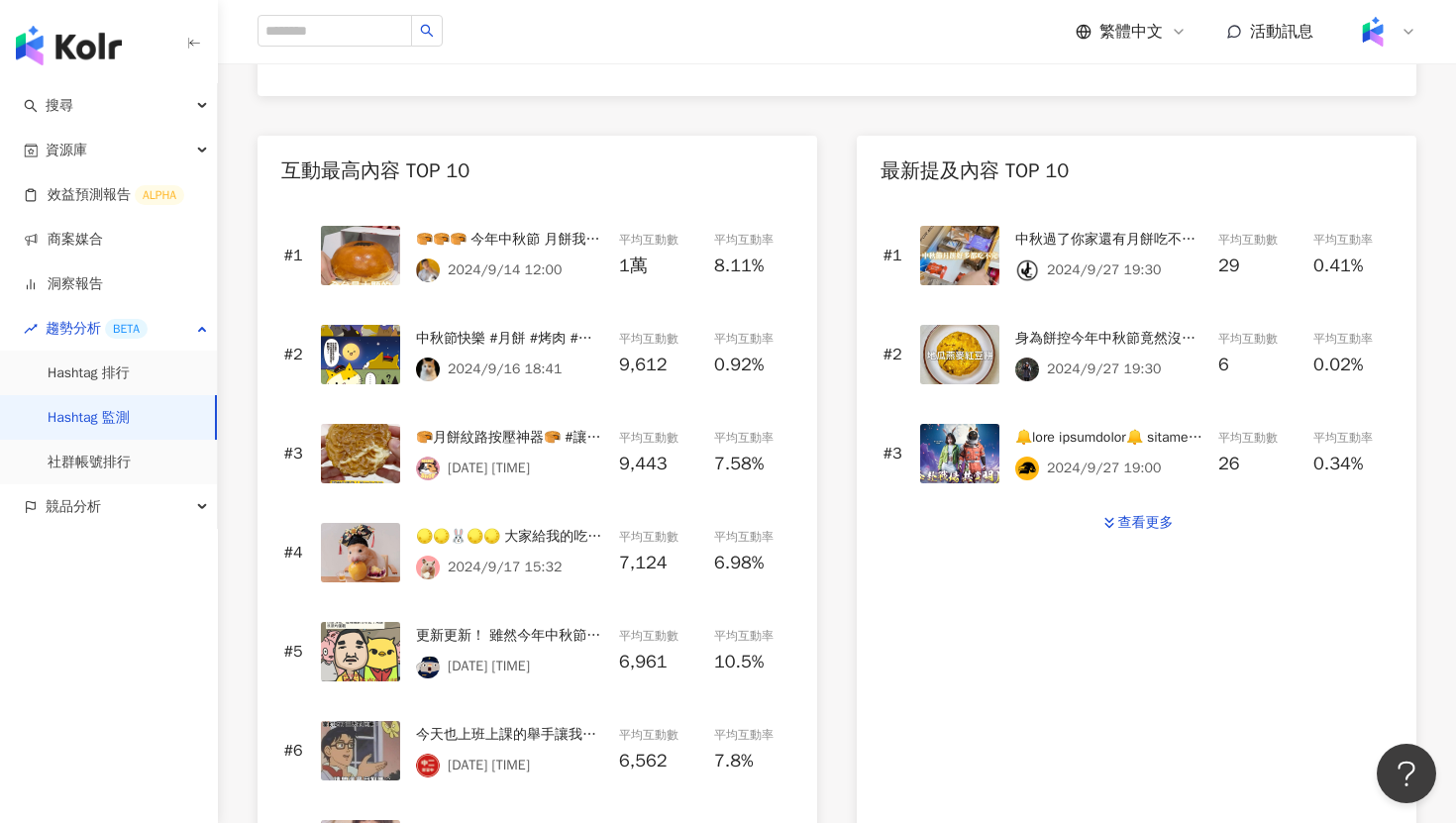 click at bounding box center (361, 454) 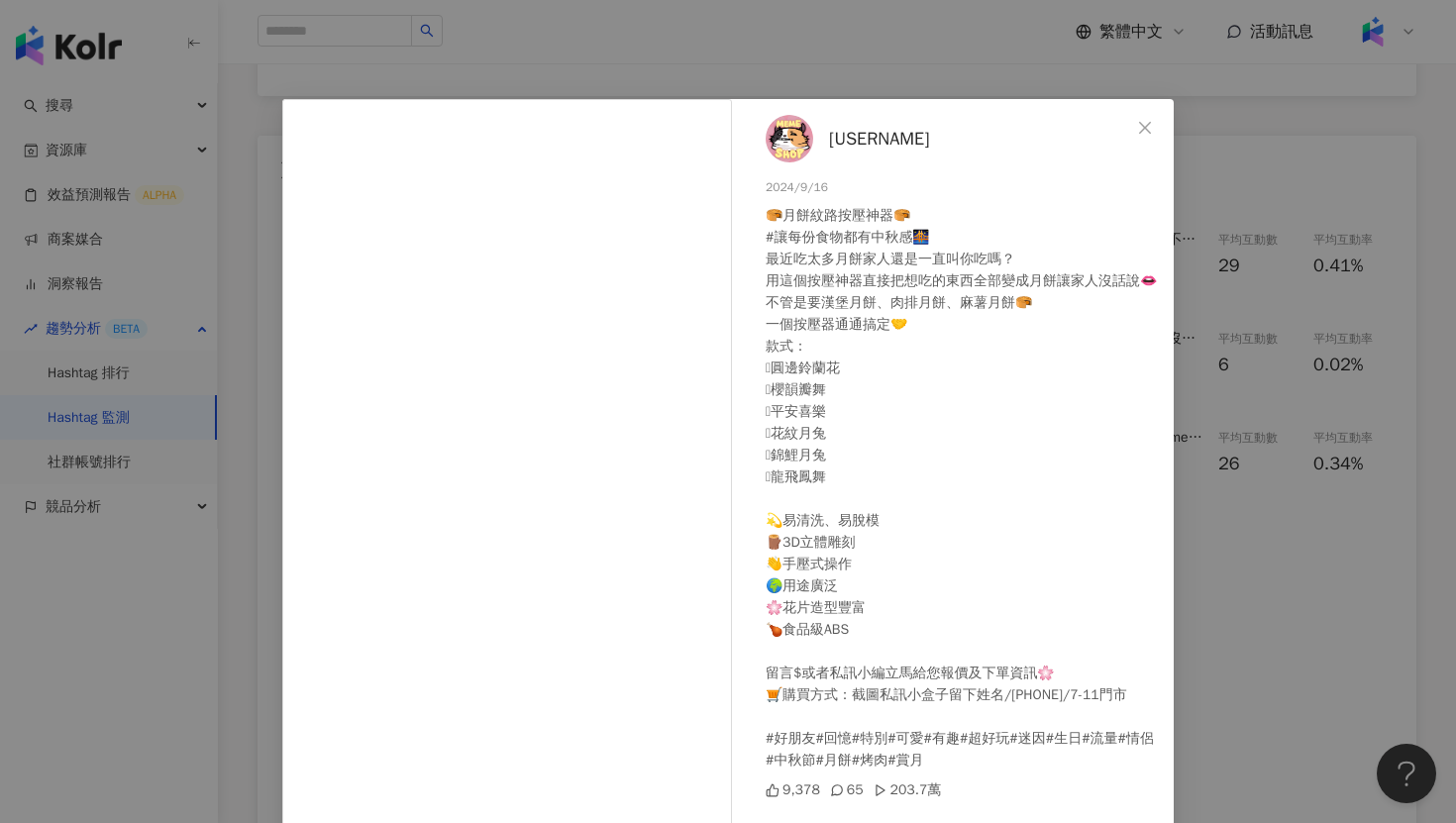 scroll, scrollTop: 65, scrollLeft: 0, axis: vertical 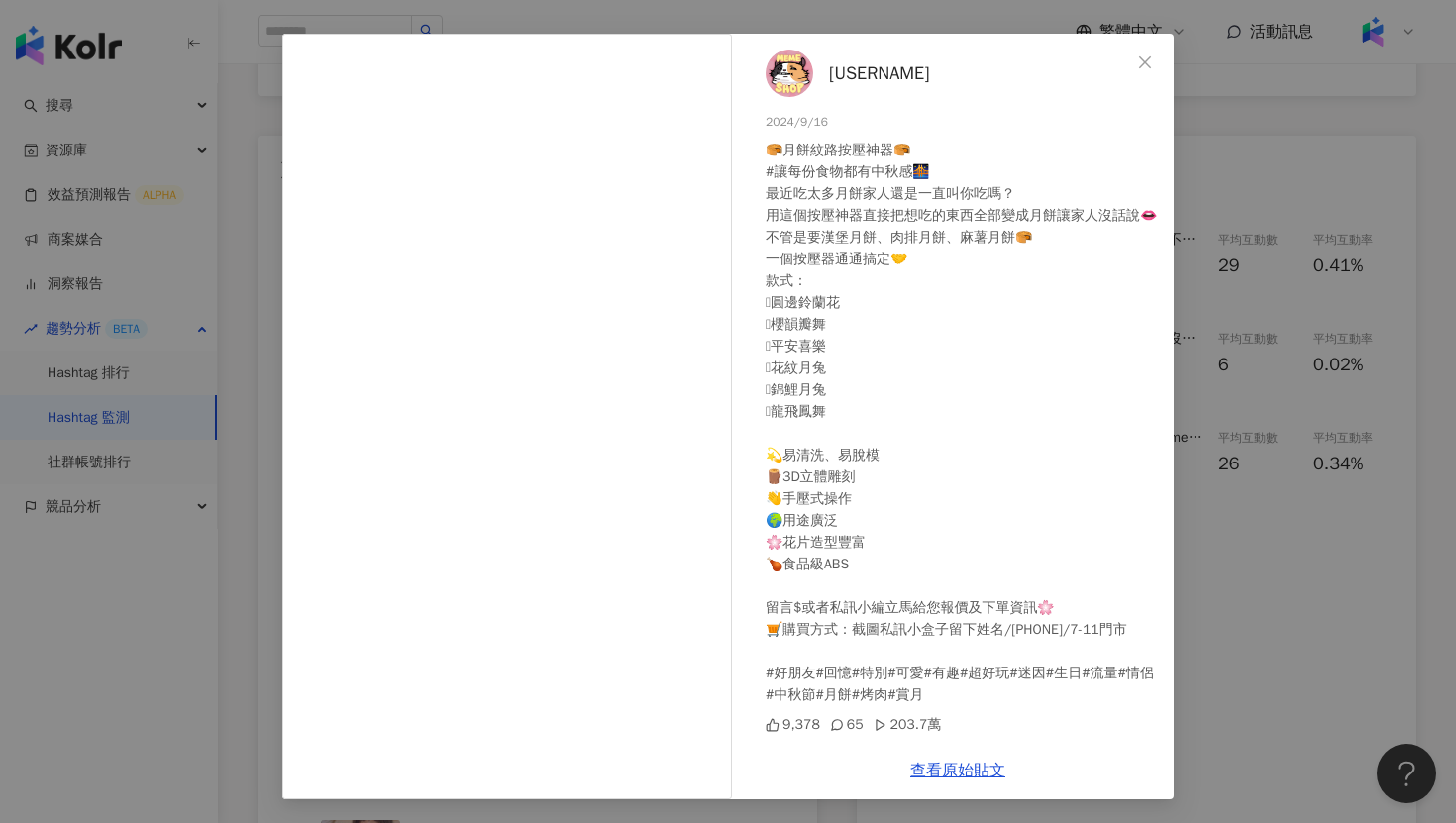 click on "memeshop_520 2024/9/16 🥮月餅紋路按壓神器🥮
#讓每份食物都有中秋感🌉
最近吃太多月餅家人還是一直叫你吃嗎？
用這個按壓神器直接把想吃的東西全部變成月餅讓家人沒話說👄
不管是要漢堡月餅、肉排月餅、麻薯月餅🥮
一個按壓器通通搞定🤝
款式：
🪭圓邊鈴蘭花
🪭櫻韻瓣舞
🪭平安喜樂
🪭花紋月兔
🪭錦鯉月兔
🪭龍飛鳳舞
💫易清洗、易脫模
🪵3D立體雕刻
👋手壓式操作
🌍用途廣泛
🌸花片造型豐富
🍗食品級ABS
留言$或者私訊小編立馬給您報價及下單資訊🌸
🛒購買方式：截圖私訊小盒子留下姓名/聯絡電話/7-11門市
#好朋友#回憶#特別#可愛#有趣#超好玩#迷因#生日#流量#情侶#中秋節#月餅#烤肉#賞月 9,378 65 203.7萬 查看原始貼文" at bounding box center (728, 411) 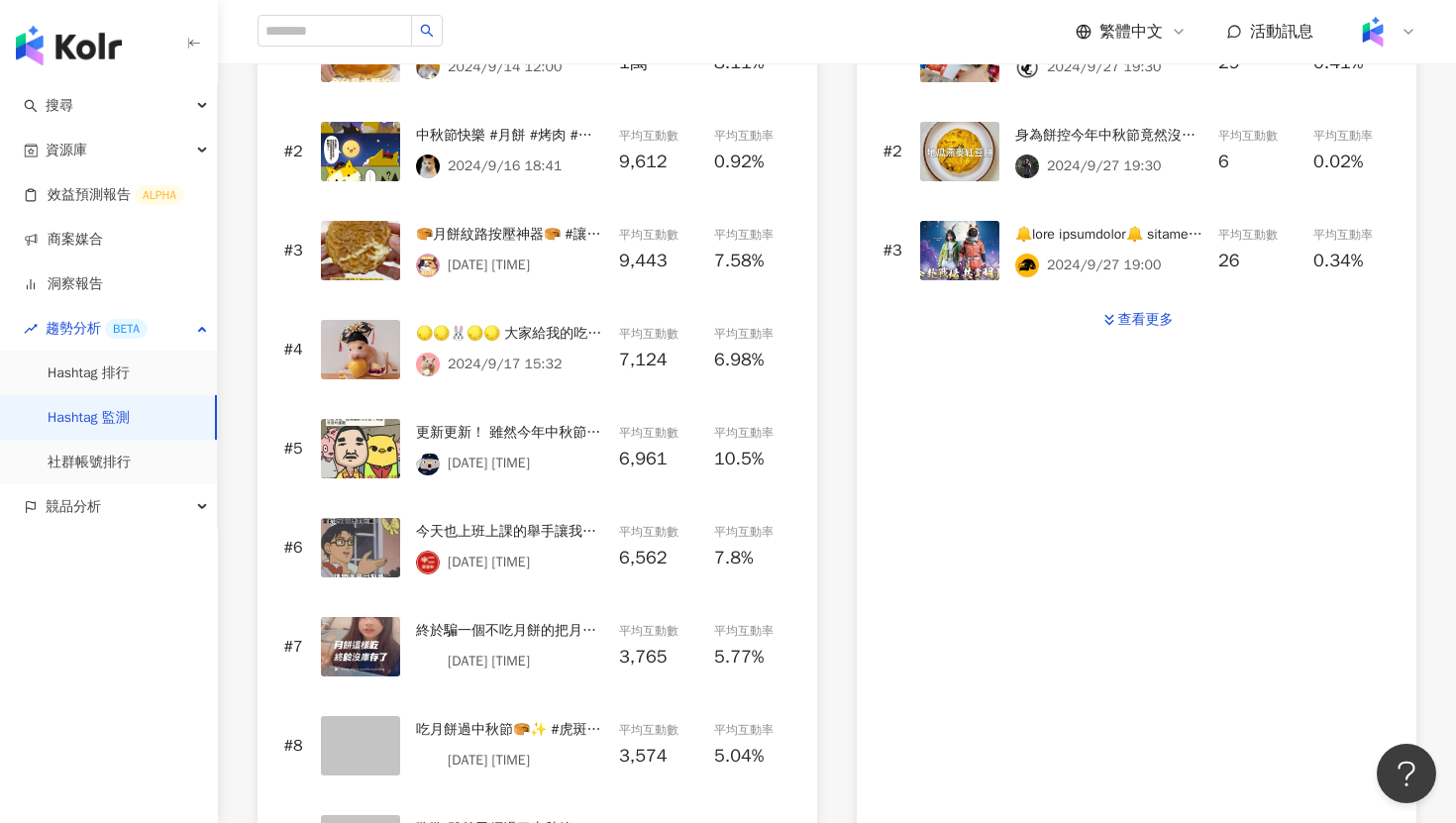 scroll, scrollTop: 1043, scrollLeft: 0, axis: vertical 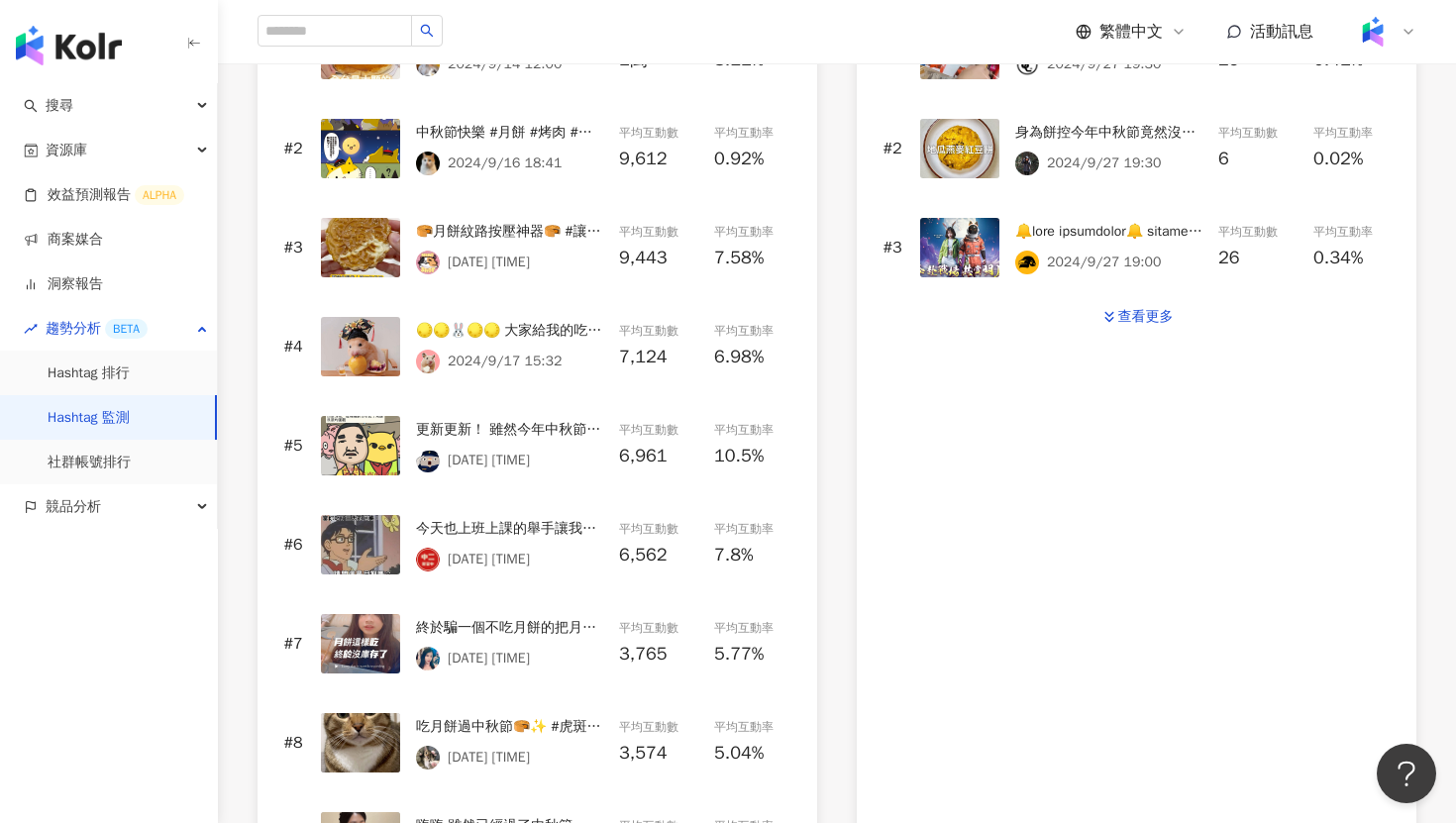 click at bounding box center [361, 347] 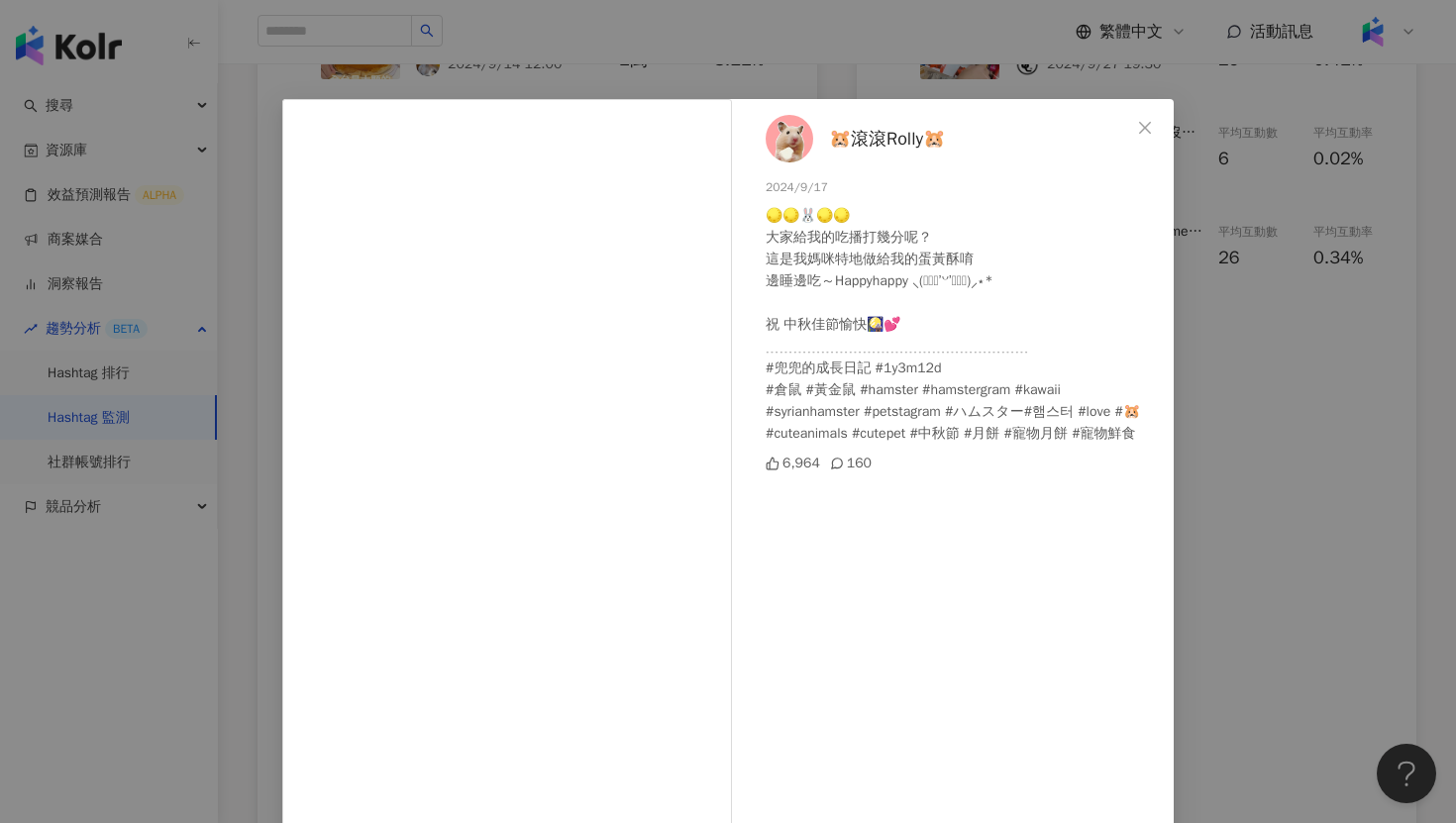 click on "[FIRST] [LAST] 🐹滾滾Rolly🐹 [DATE] 🌕🌕🐰🌕🌕
大家給我的吃播打幾分呢？
這是我媽咪特地做給我的蛋黃酥唷
邊睡邊吃～Happyhappy ⸜(๑⃙⃘’ᵕ’๑⃙⃘)⸝⋆*
祝 中秋佳節愉快🎑💕
﹍﹍﹍﹍﹍﹍﹍﹍﹍﹍﹍﹍﹍﹍﹍﹍﹍﹍﹍
#兜兜的成長日記 #1y3m12d
#倉鼠 #黃金鼠 #hamster #hamstergram  #kawaii #syrianhamster #petstagram #ハムスター#햄스터 #love #🐹 #cuteanimals #cutepet #中秋節 #月餅 #寵物月餅 #寵物鮮食 6,964 160 查看原始貼文" at bounding box center (728, 411) 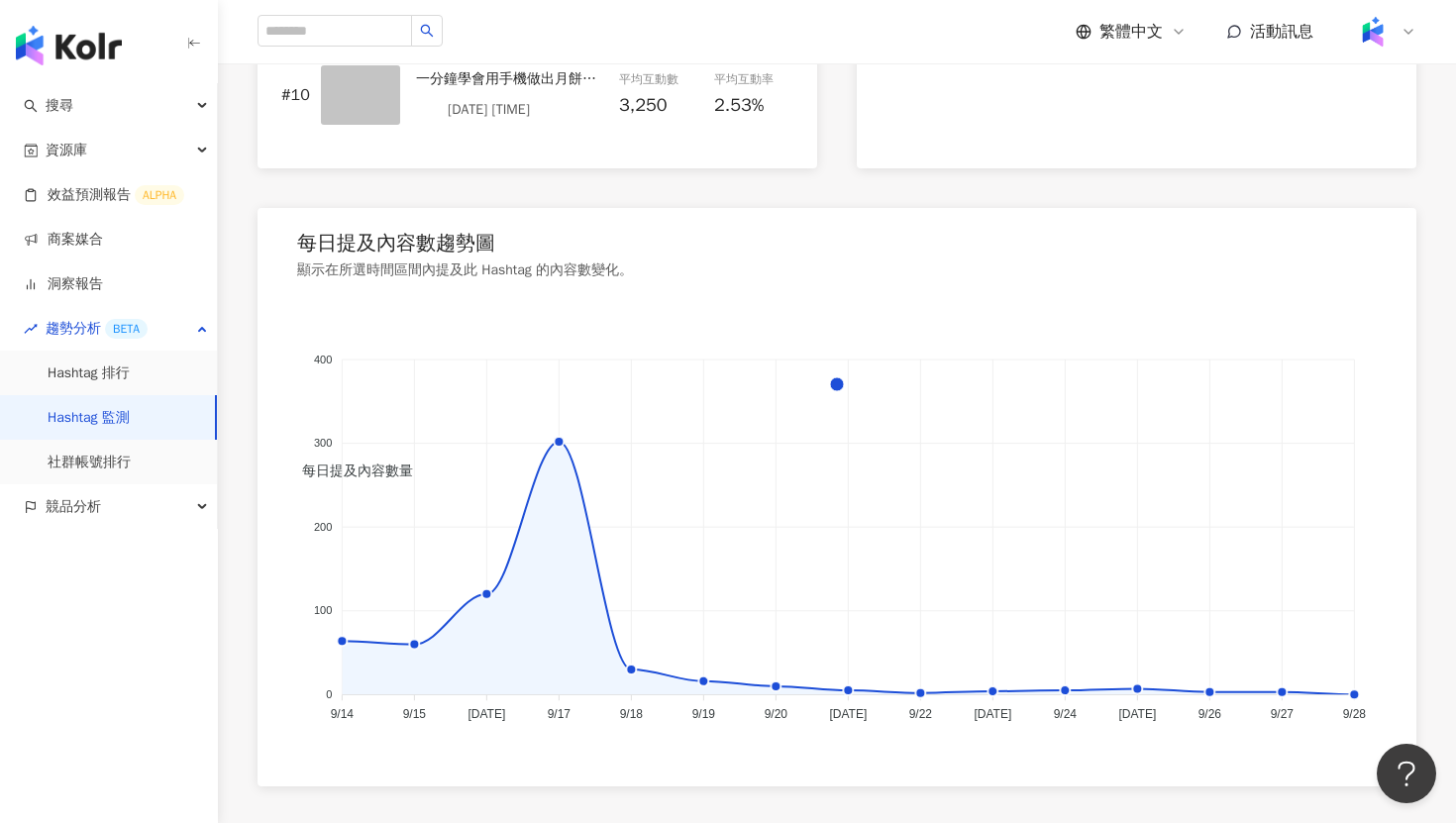 scroll, scrollTop: 1685, scrollLeft: 0, axis: vertical 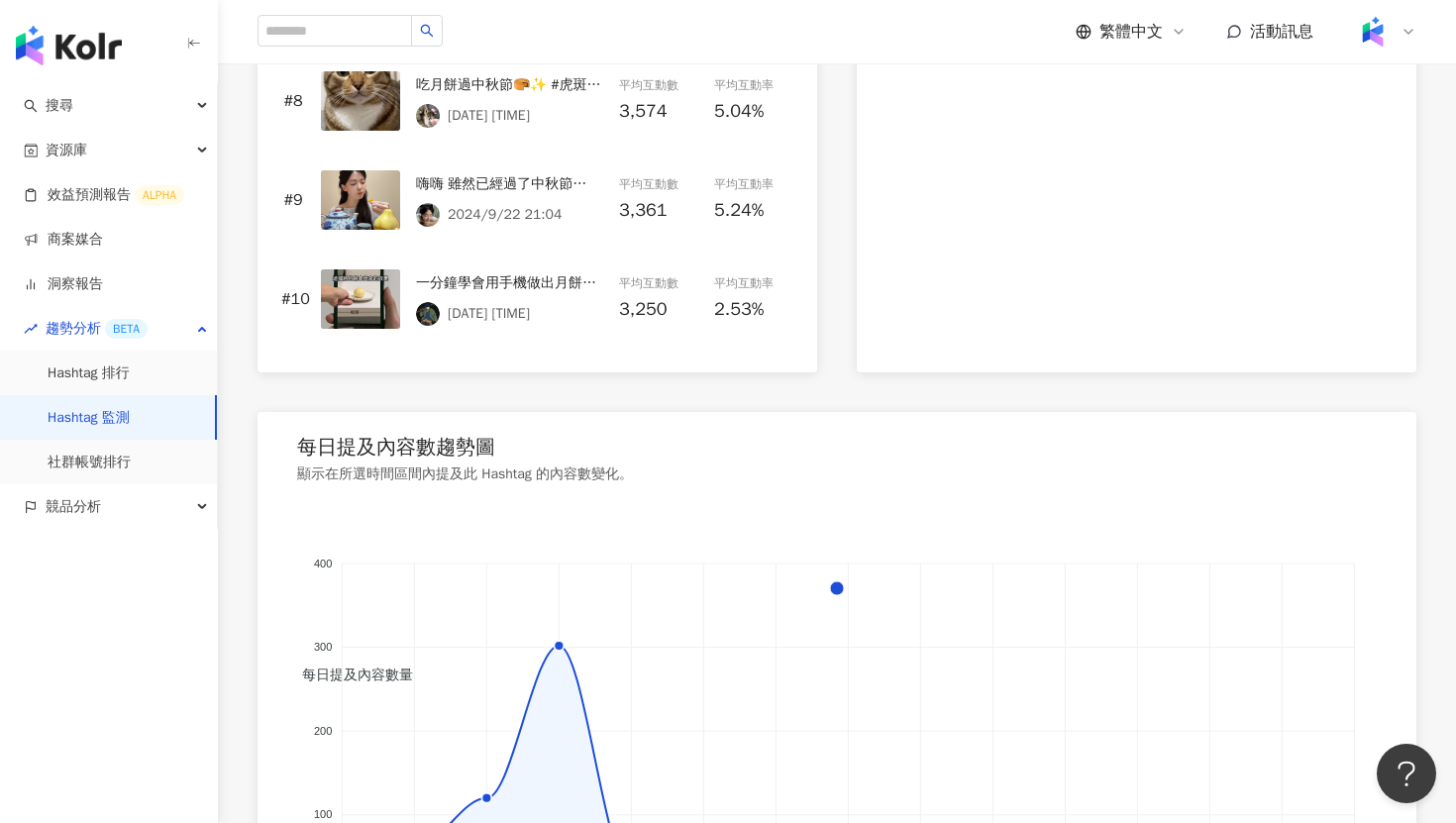 click at bounding box center (361, 200) 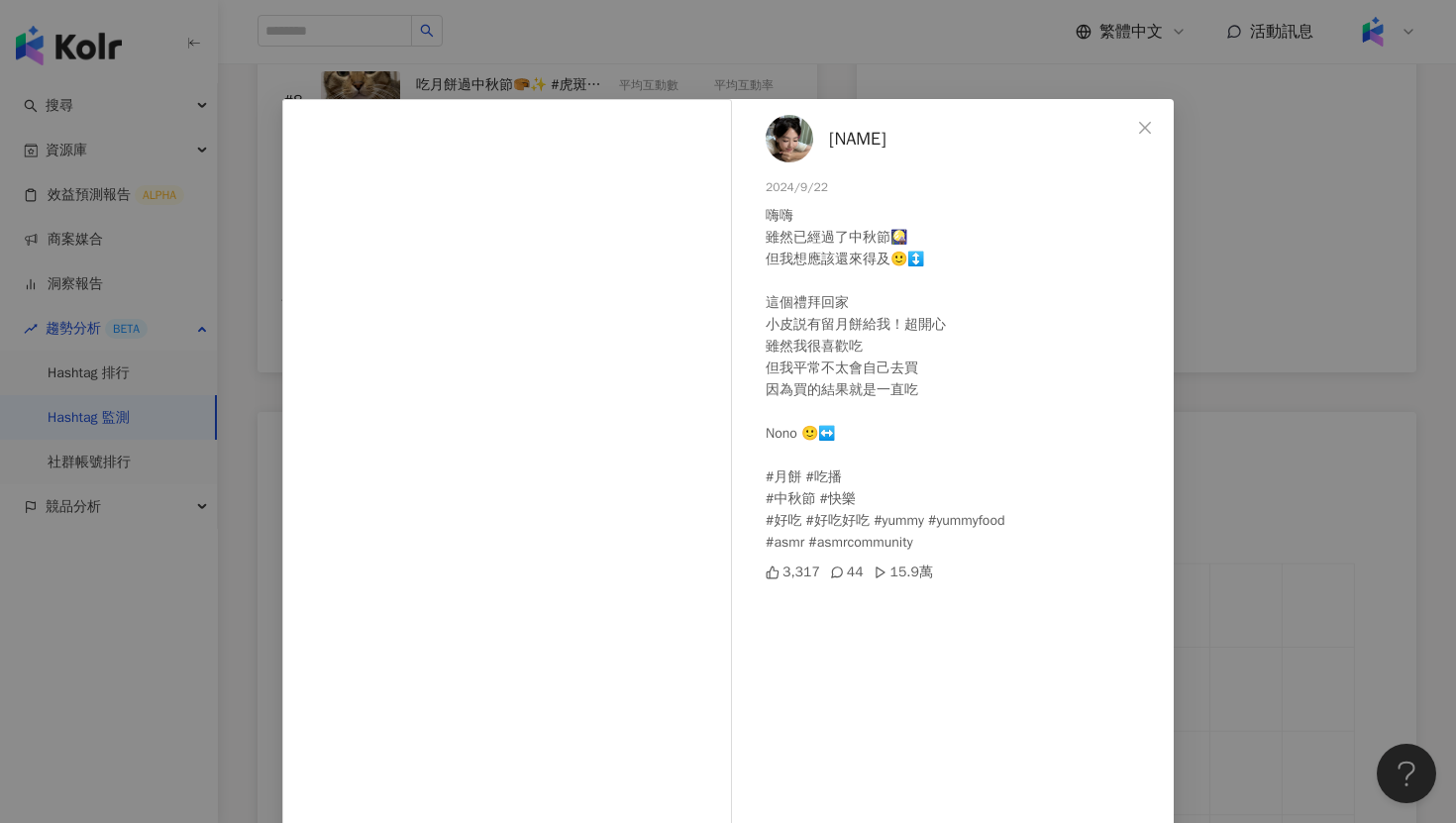click on "[FIRST] [LAST] [DATE] 嗨嗨
雖然已經過了中秋節🎑
但我想應該還來得及🙂‍↕️
這個禮拜回家
小皮説有留月餅給我！超開心
雖然我很喜歡吃
但我平常不太會自己去買
因為買的結果就是一直吃
Nono 🙂‍↔️
#月餅 #吃播
#中秋節 #快樂
#好吃 #好吃好吃 #yummy #yummyfood
#asmr #asmrcommunity 3,317 44 15.9萬 查看原始貼文" at bounding box center (728, 411) 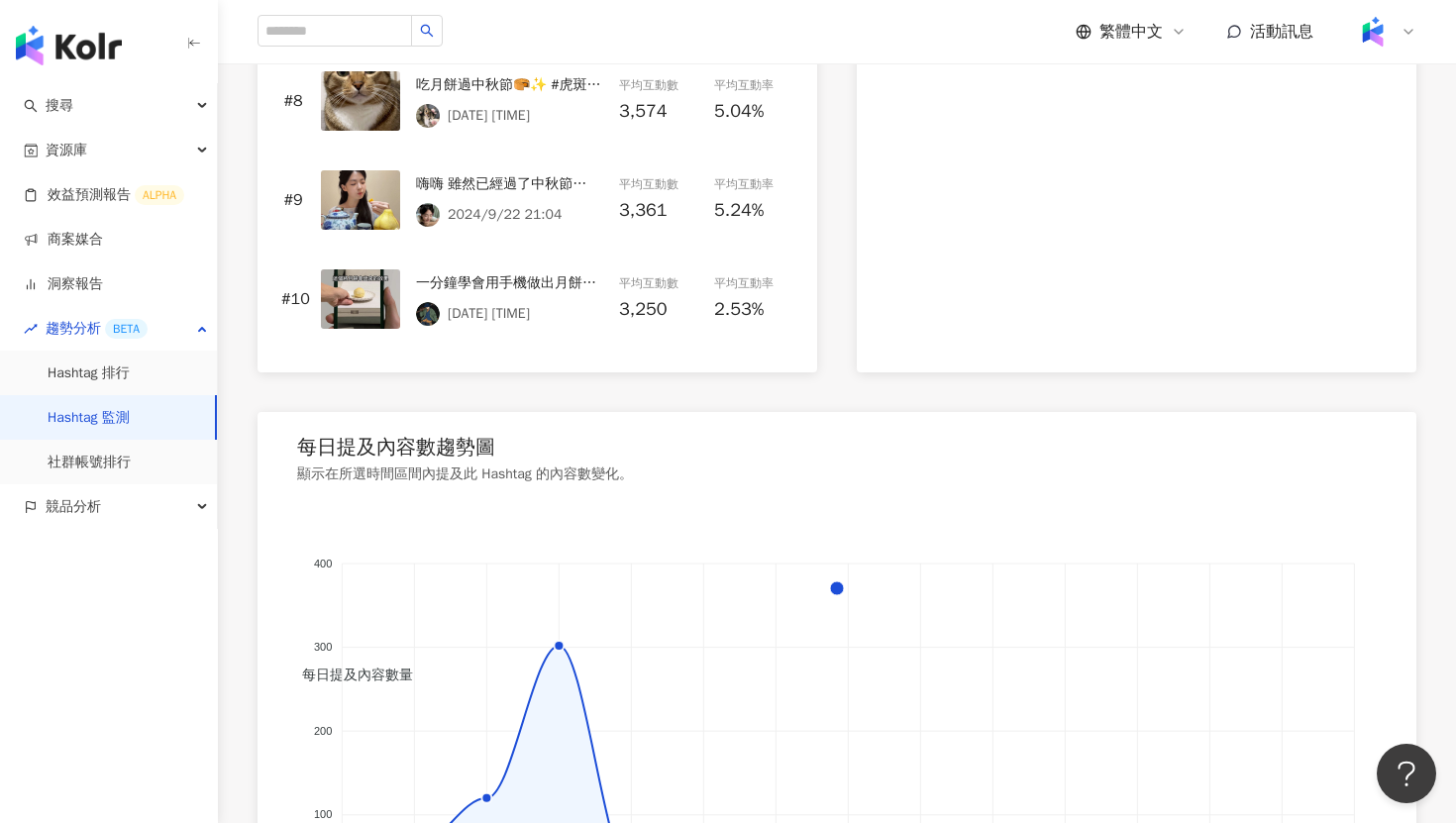 click at bounding box center (361, 299) 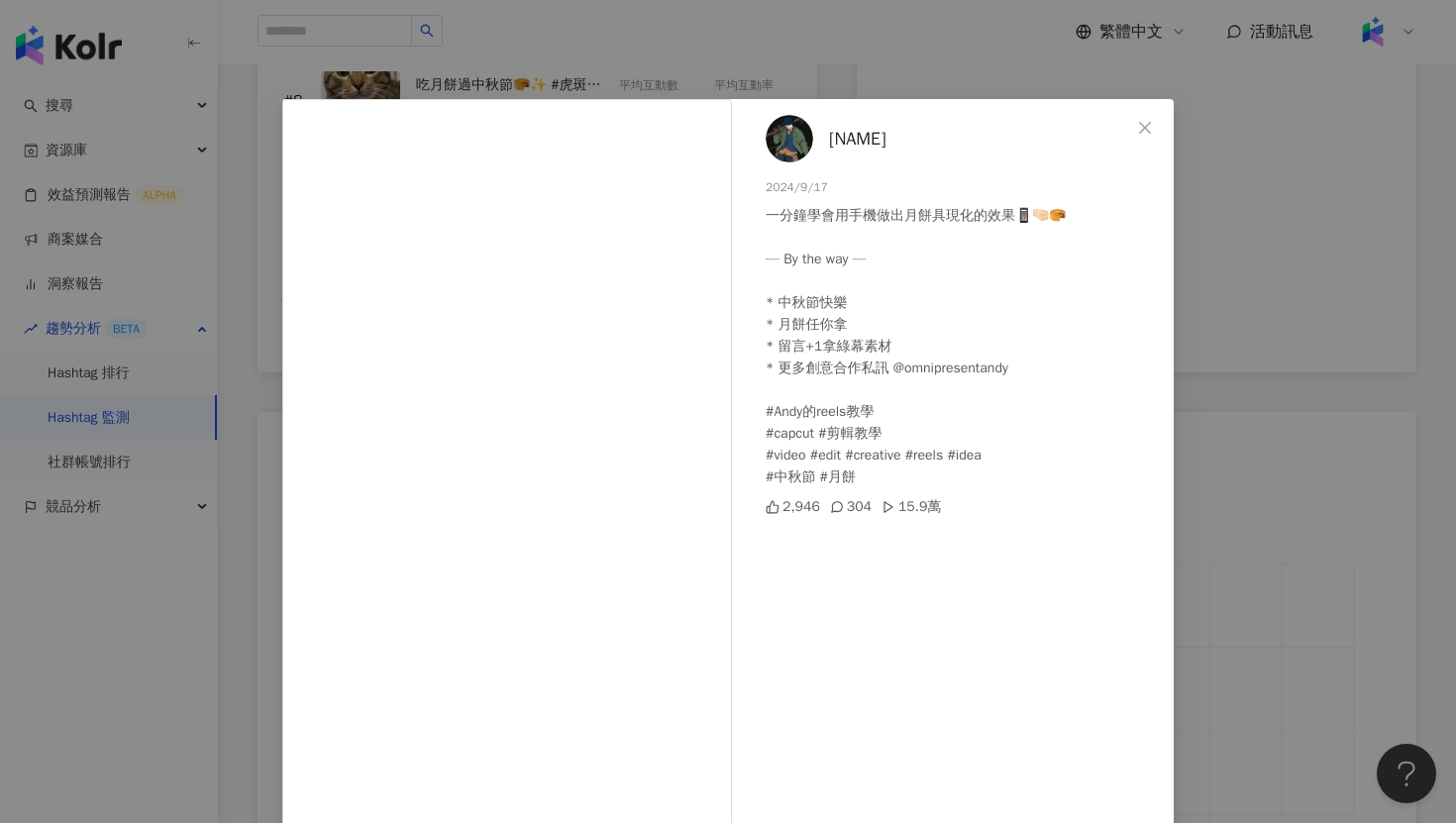 click on "[NAME] 2024/9/17 一分鐘學會用手機做出月餅具現化的效果📱🤜🏻🥮
— By the way —
* 中秋節快樂
* 月餅任你拿
* 留言+1拿綠幕素材
* 更多創意合作私訊 @[USERNAME]
#Andy的reels教學
#capcut #剪輯教學
#video #edit #creative #reels #idea
#中秋節 #月餅 2,946 304 15.9萬 查看原始貼文" at bounding box center (728, 411) 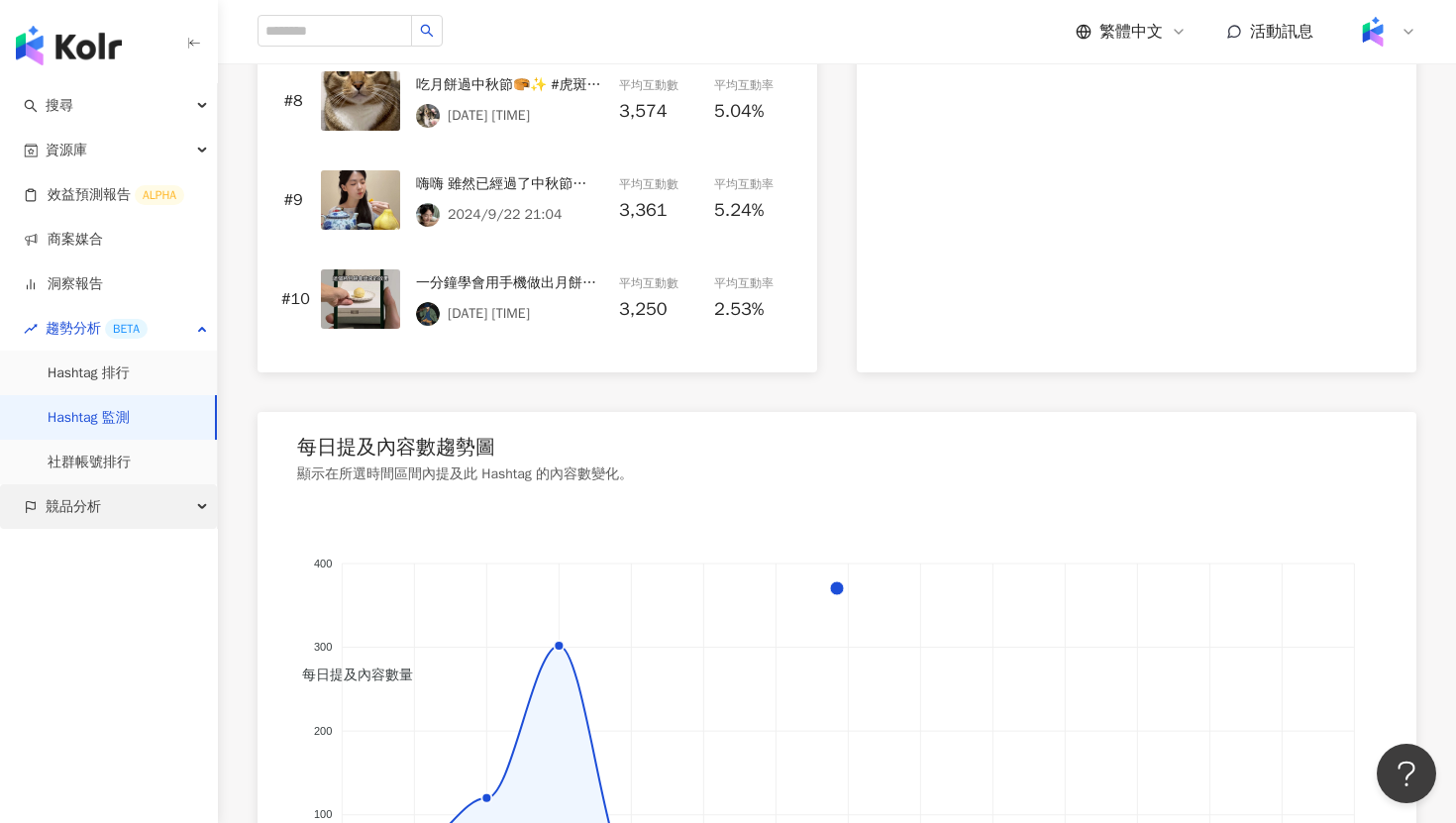 click on "競品分析" at bounding box center [73, 506] 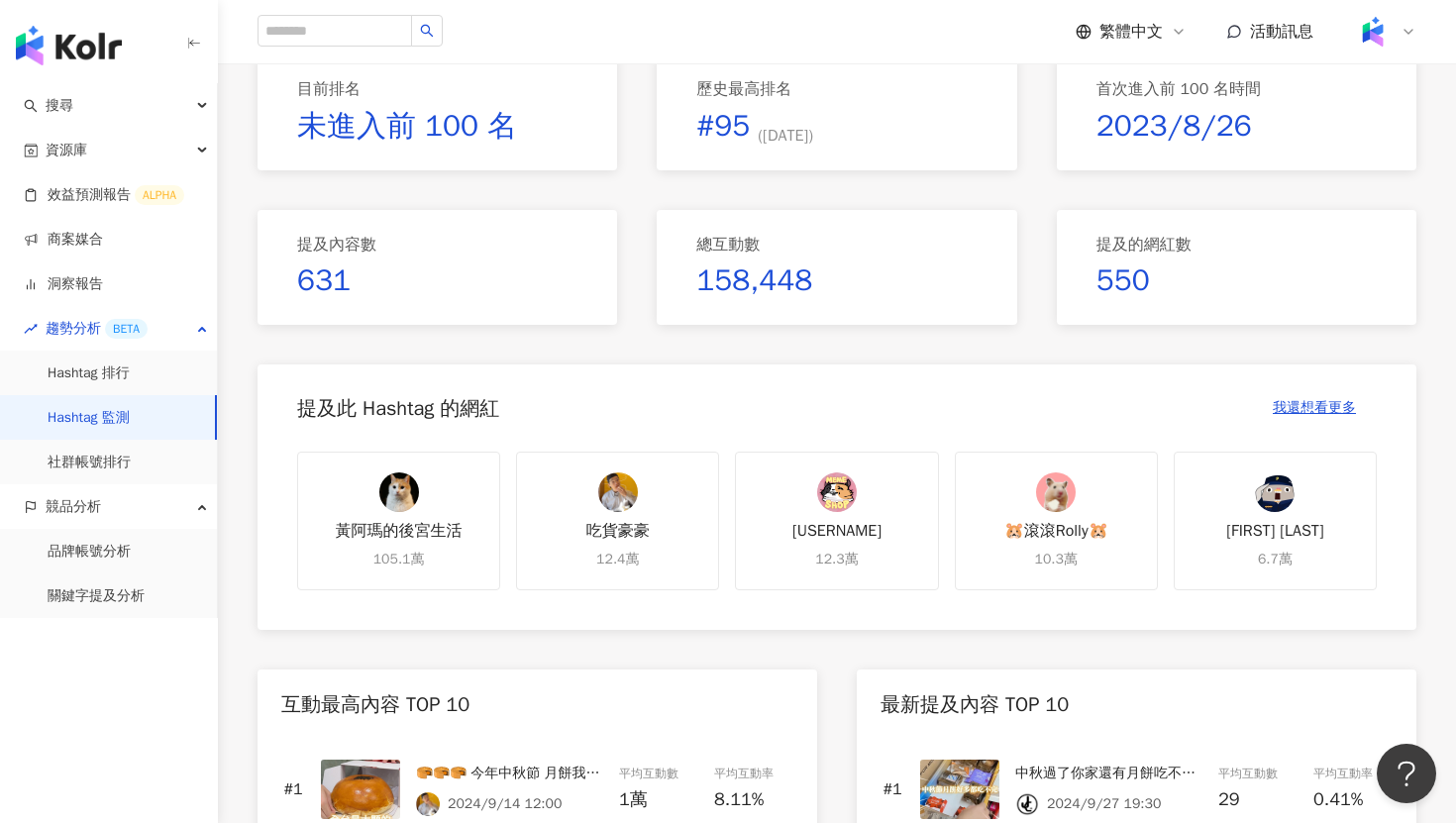 scroll, scrollTop: 0, scrollLeft: 0, axis: both 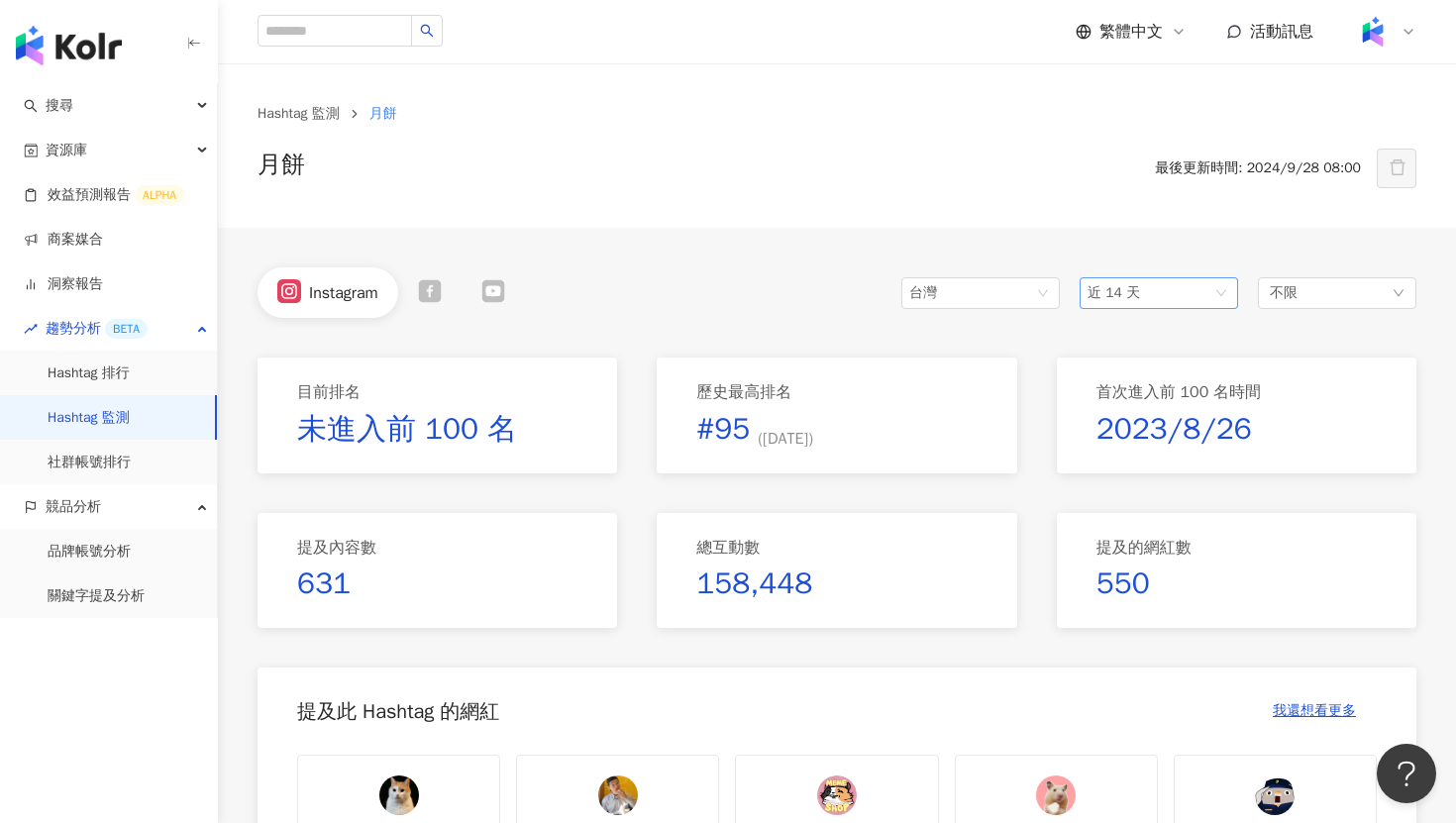 click on "近 14 天" at bounding box center (1159, 293) 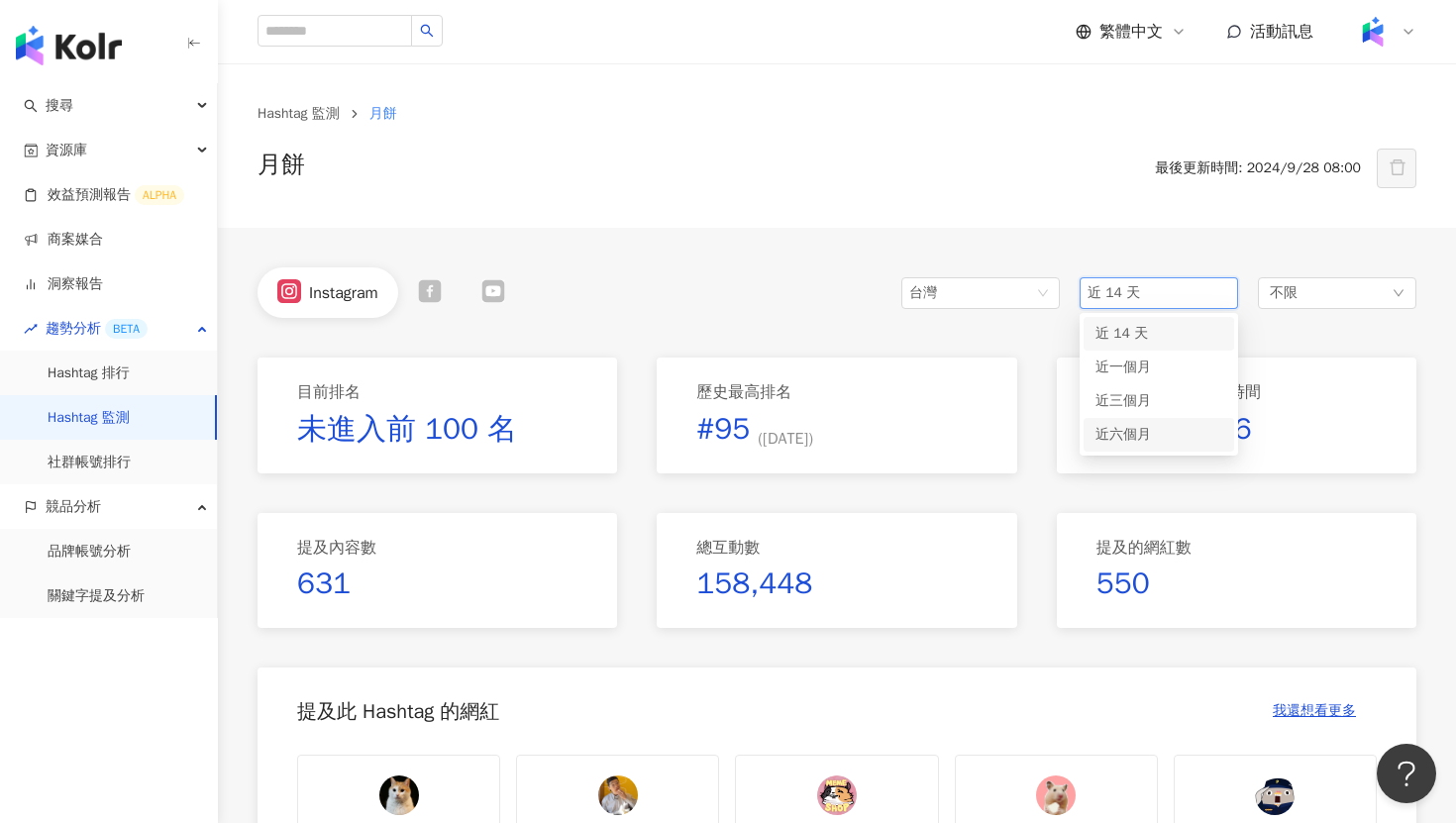 click on "近六個月" at bounding box center (1123, 434) 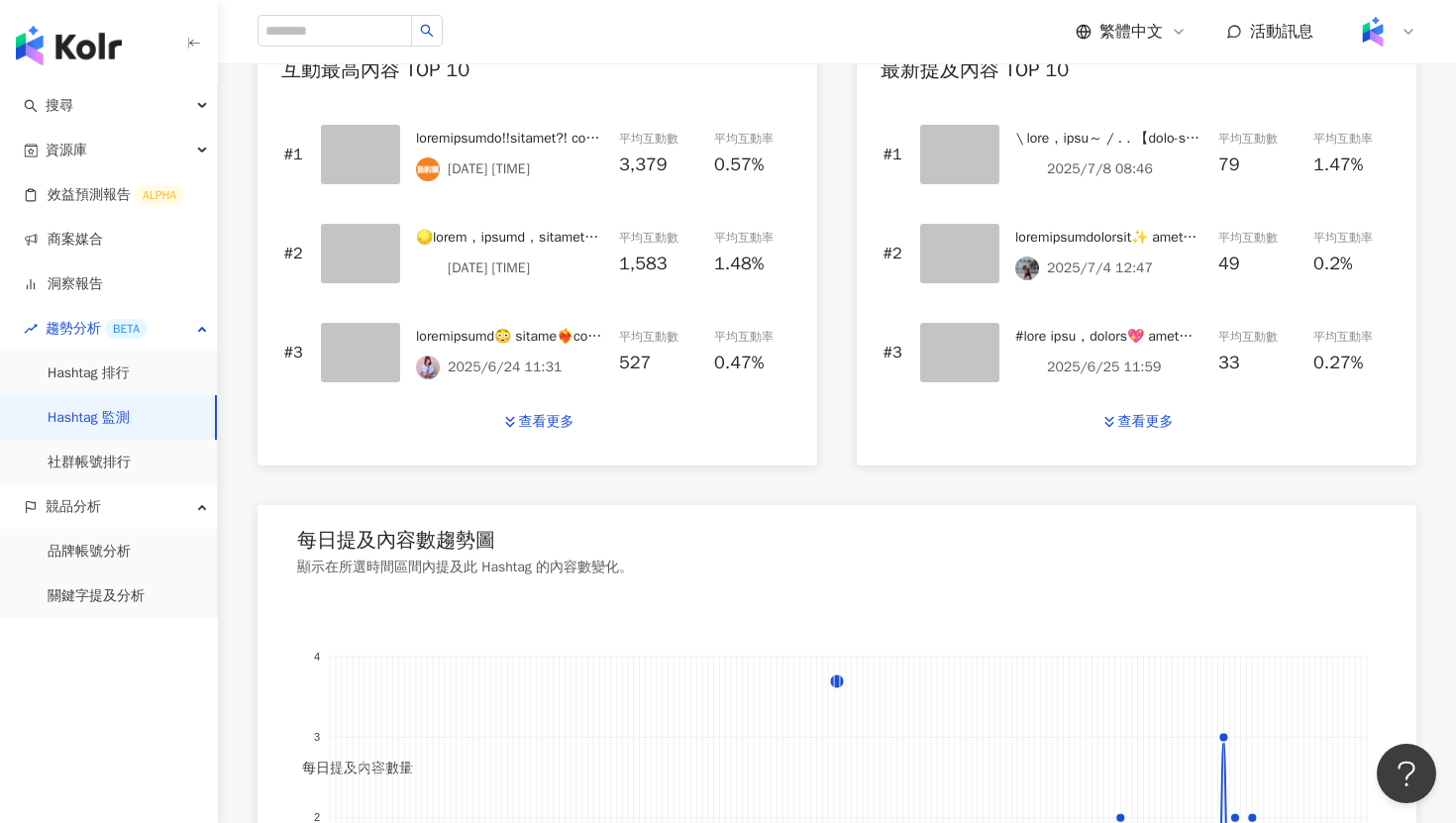 scroll, scrollTop: 787, scrollLeft: 0, axis: vertical 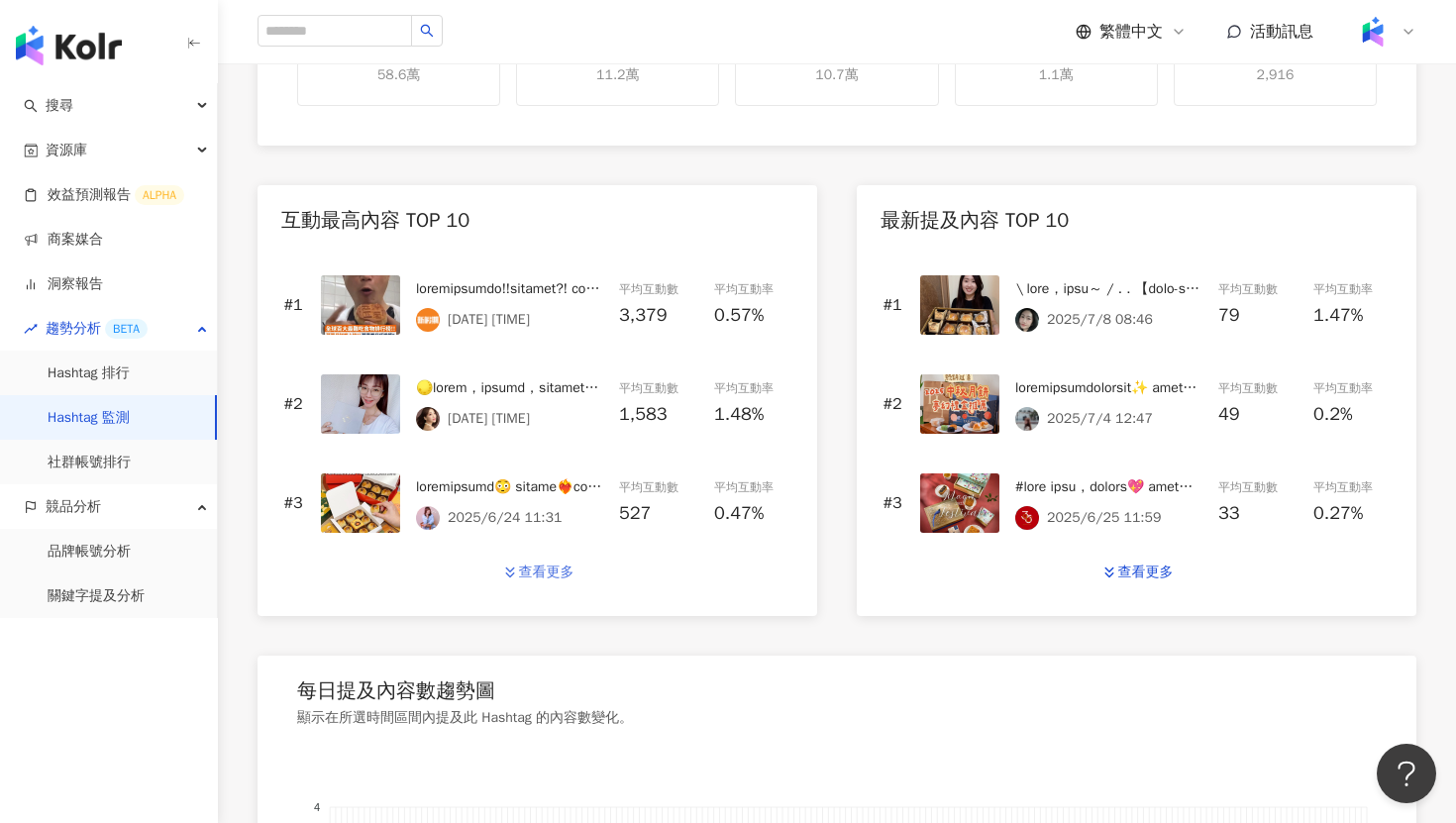 click on "查看更多" at bounding box center (547, 572) 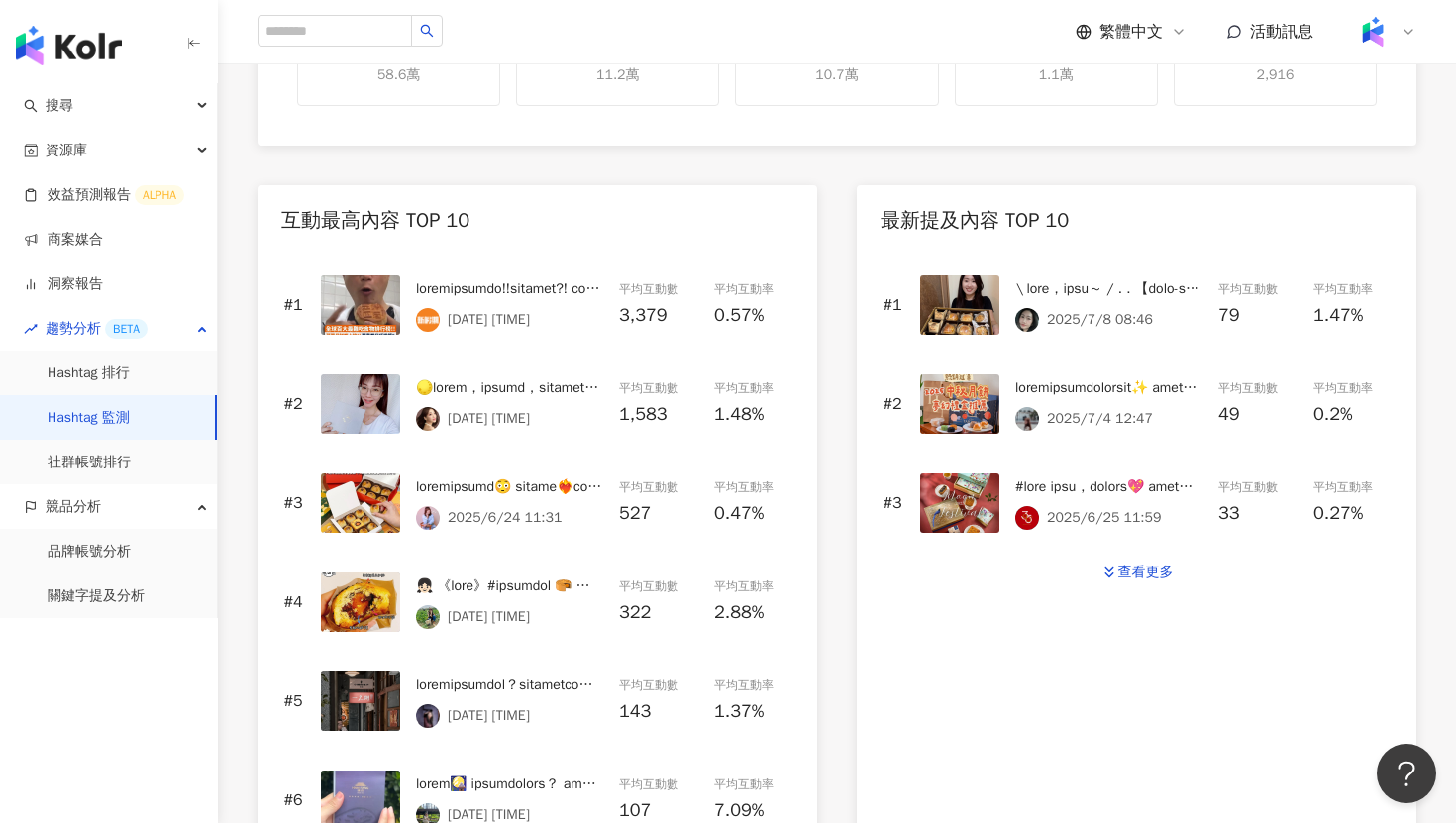 click at bounding box center [361, 503] 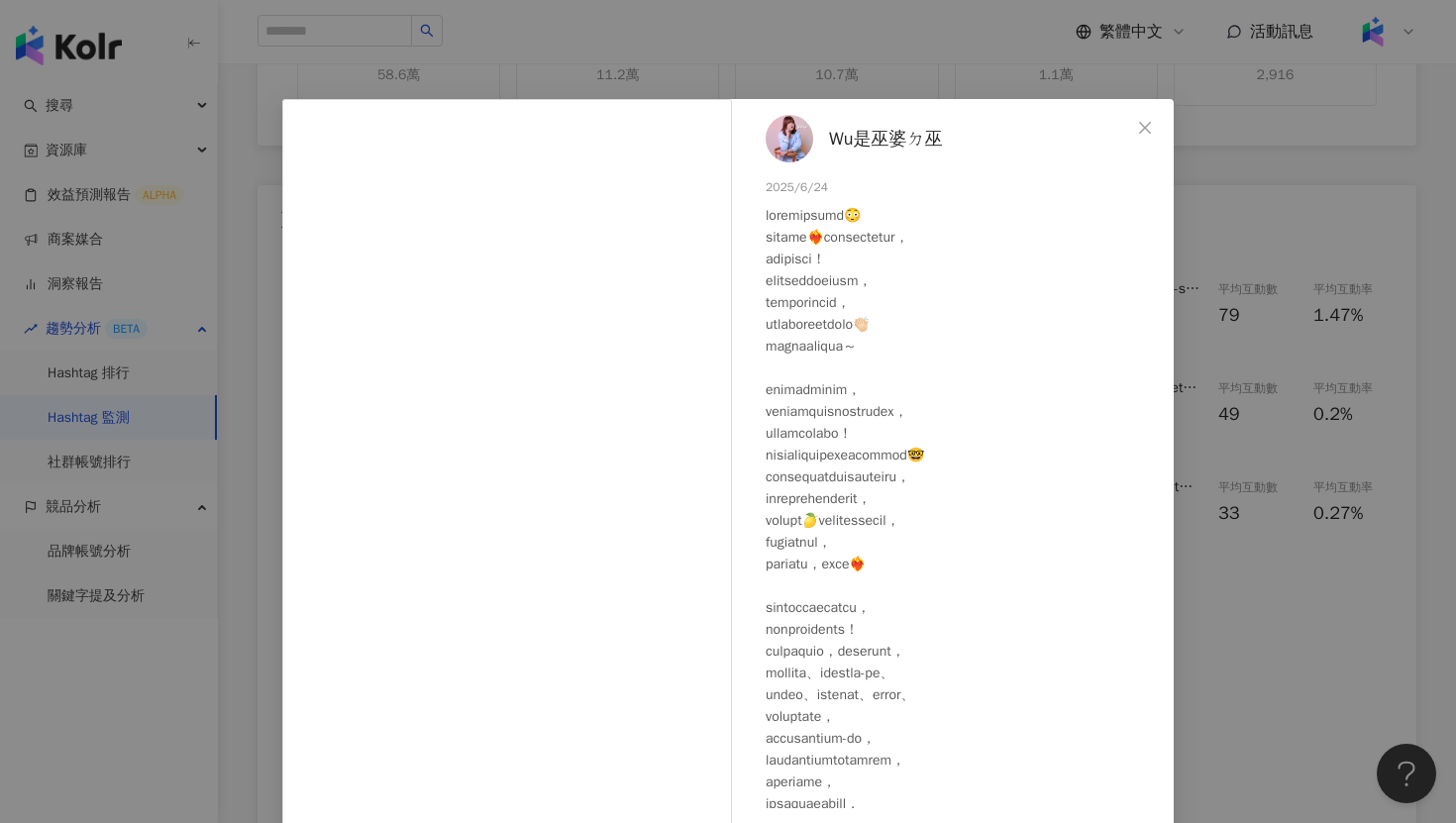 click on "Wu是巫婆ㄉ巫 2025/6/24 501 26 4.7萬 查看原始貼文" at bounding box center (728, 411) 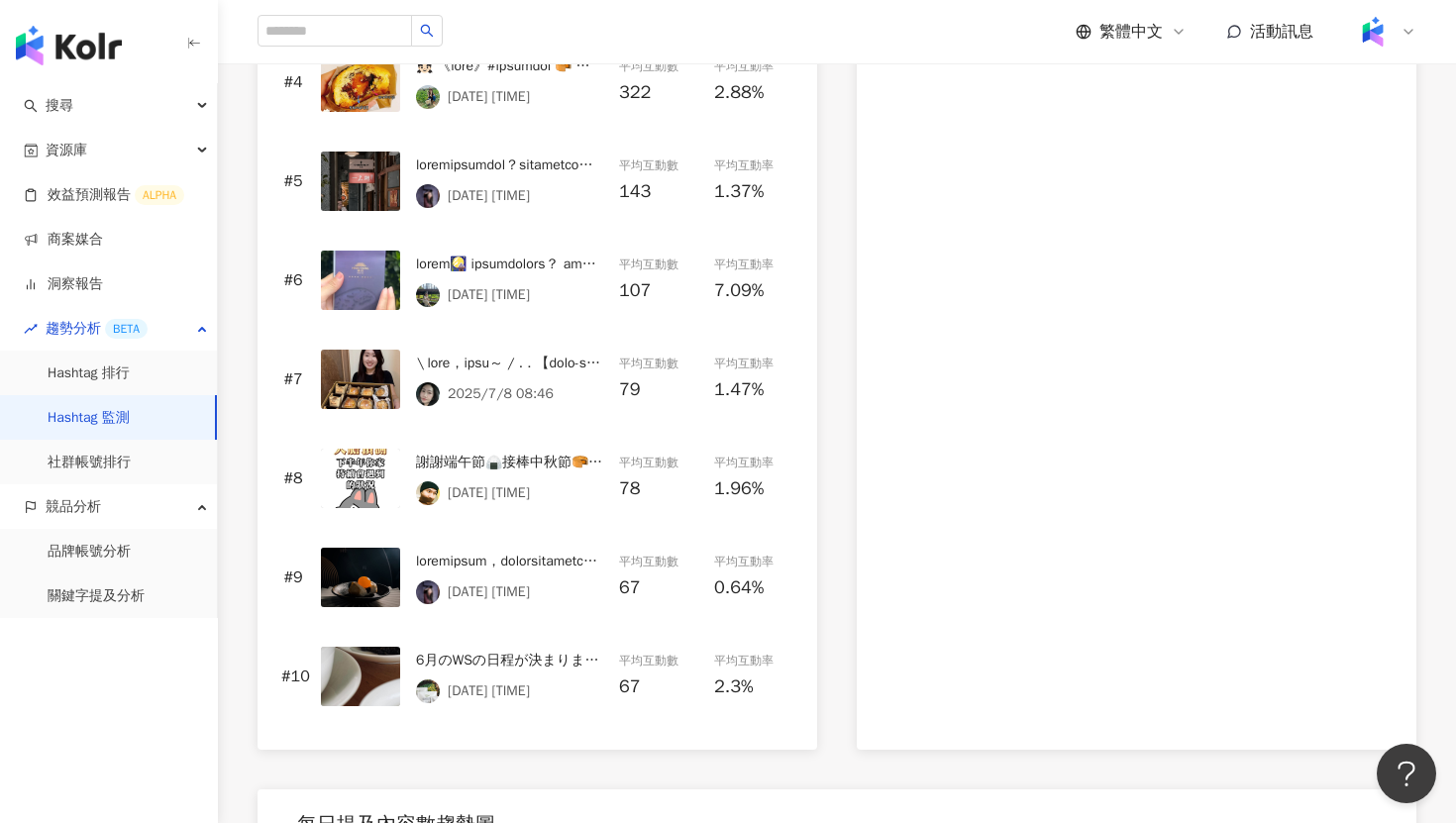 scroll, scrollTop: 1339, scrollLeft: 0, axis: vertical 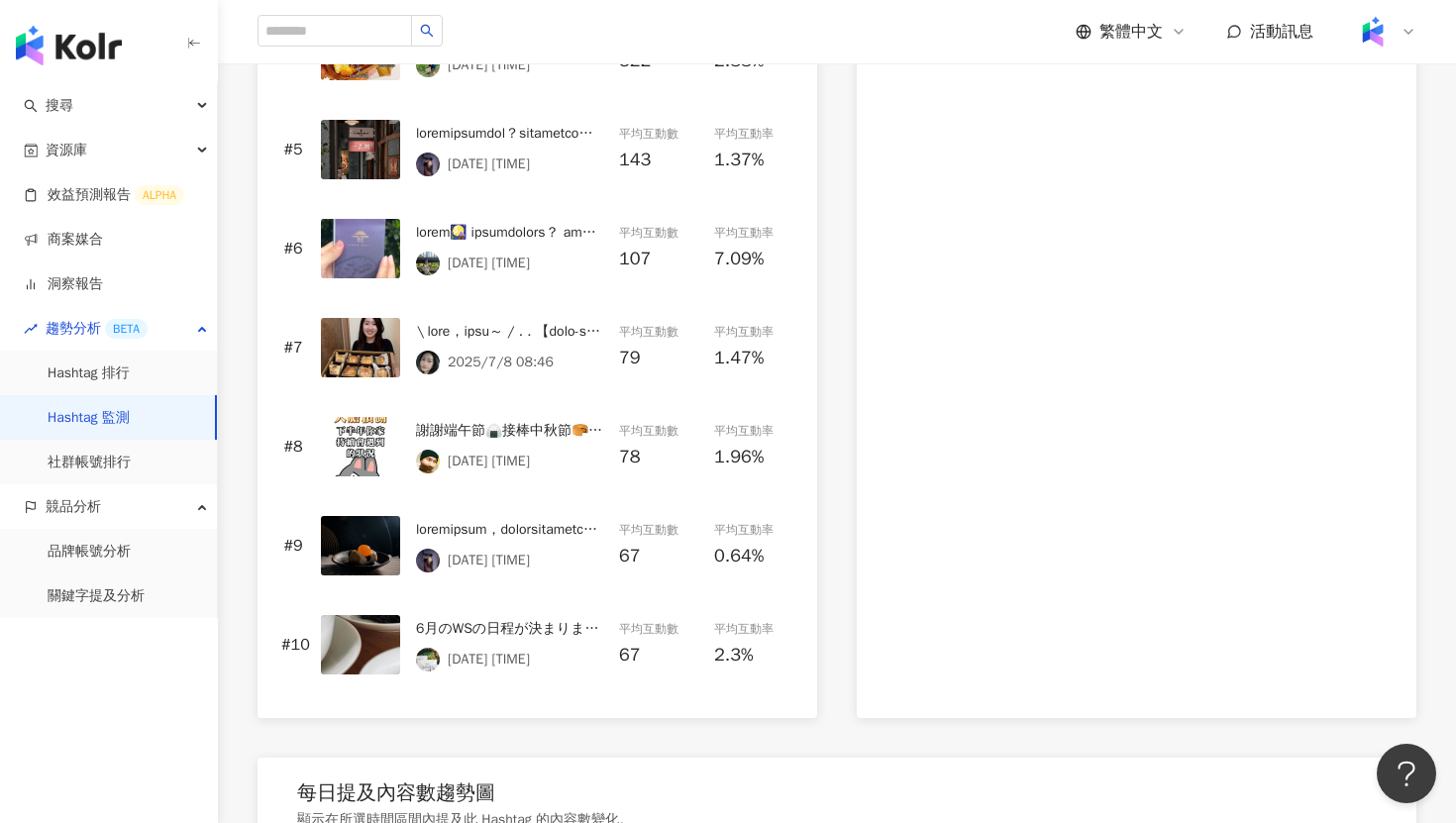 click at bounding box center (361, 546) 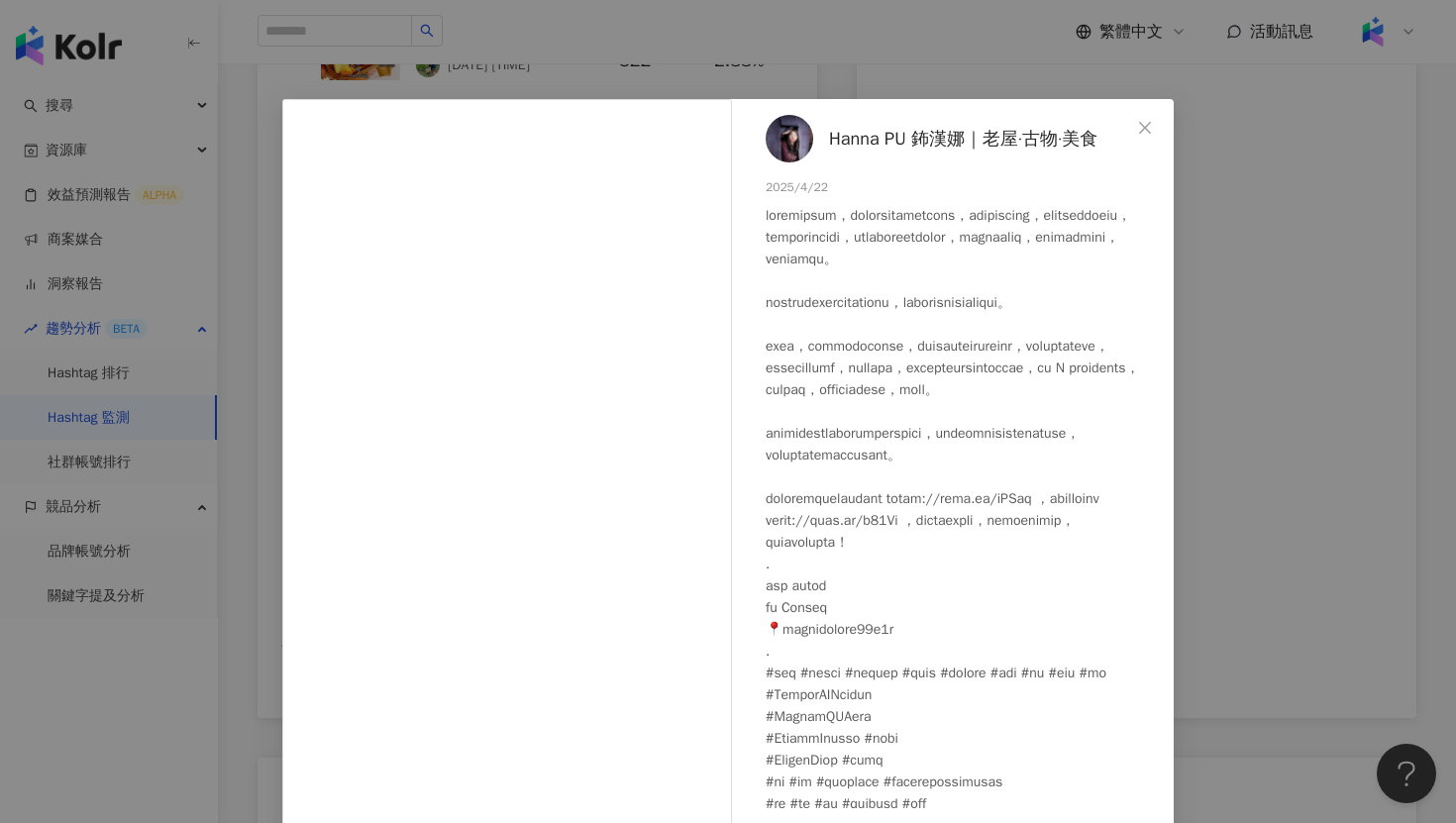 click on "[NAME] 2025/4/22 64 3 查看原始貼文" at bounding box center [728, 411] 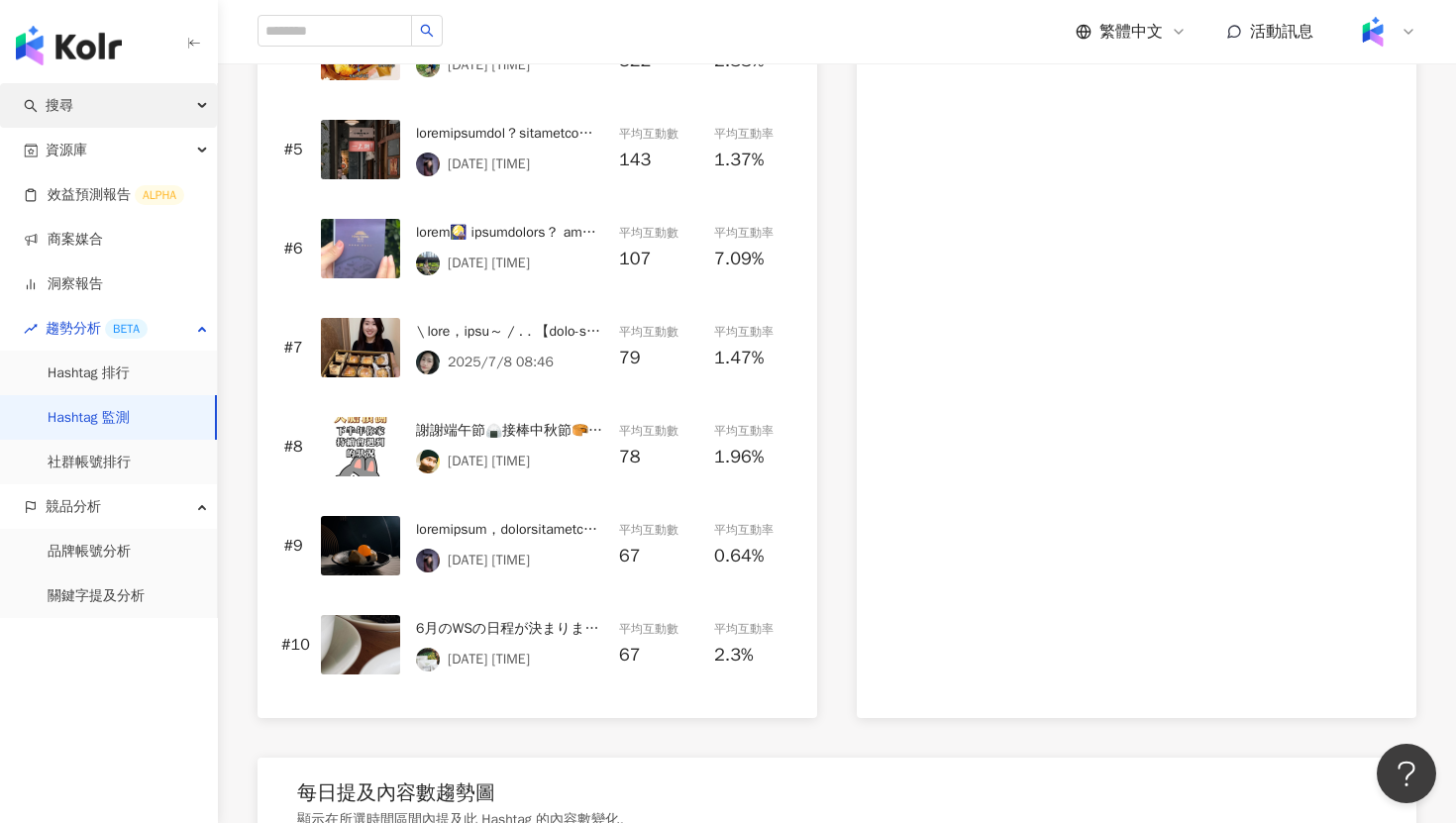 click on "搜尋" at bounding box center (108, 105) 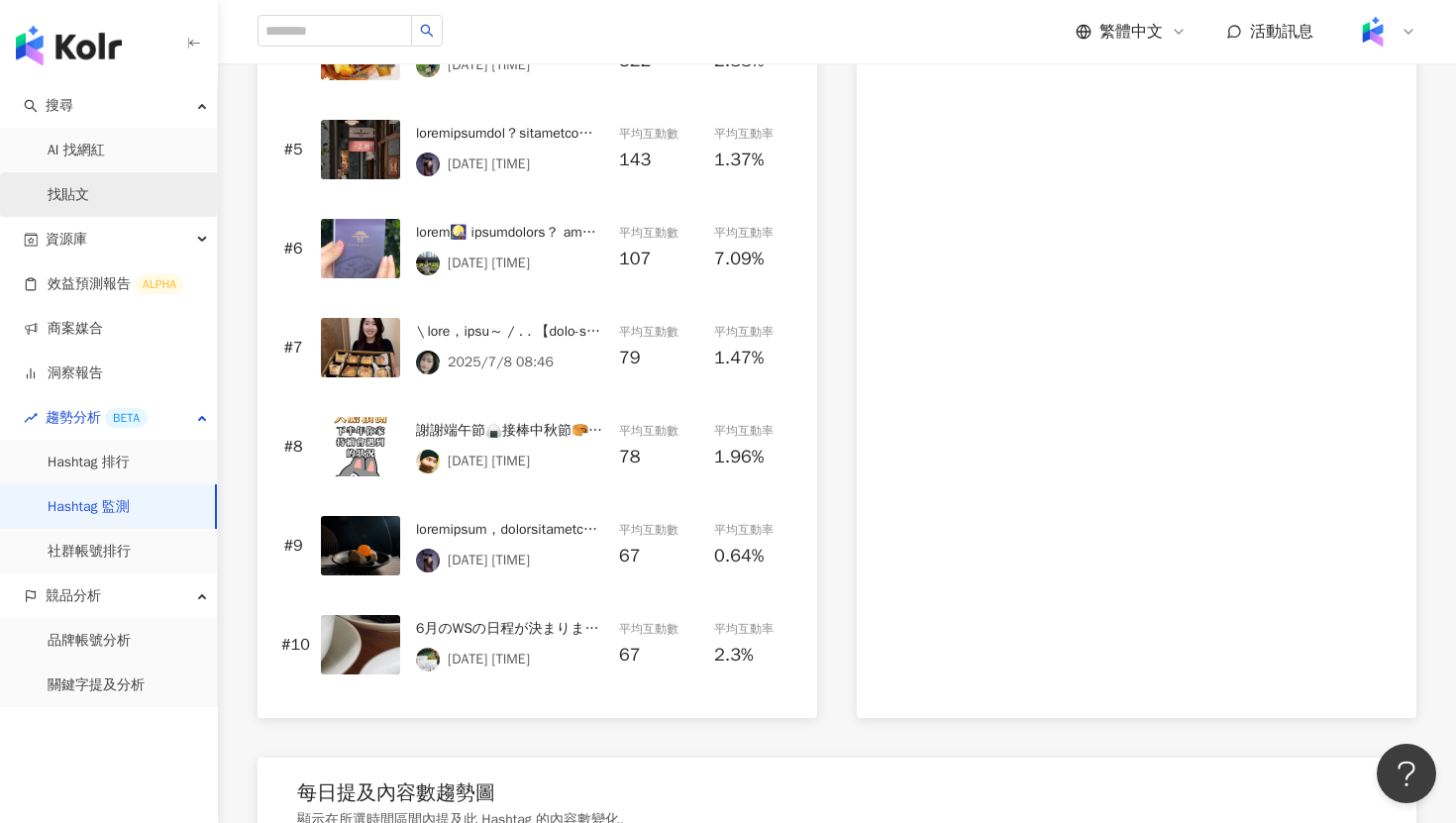 click on "找貼文" at bounding box center [68, 195] 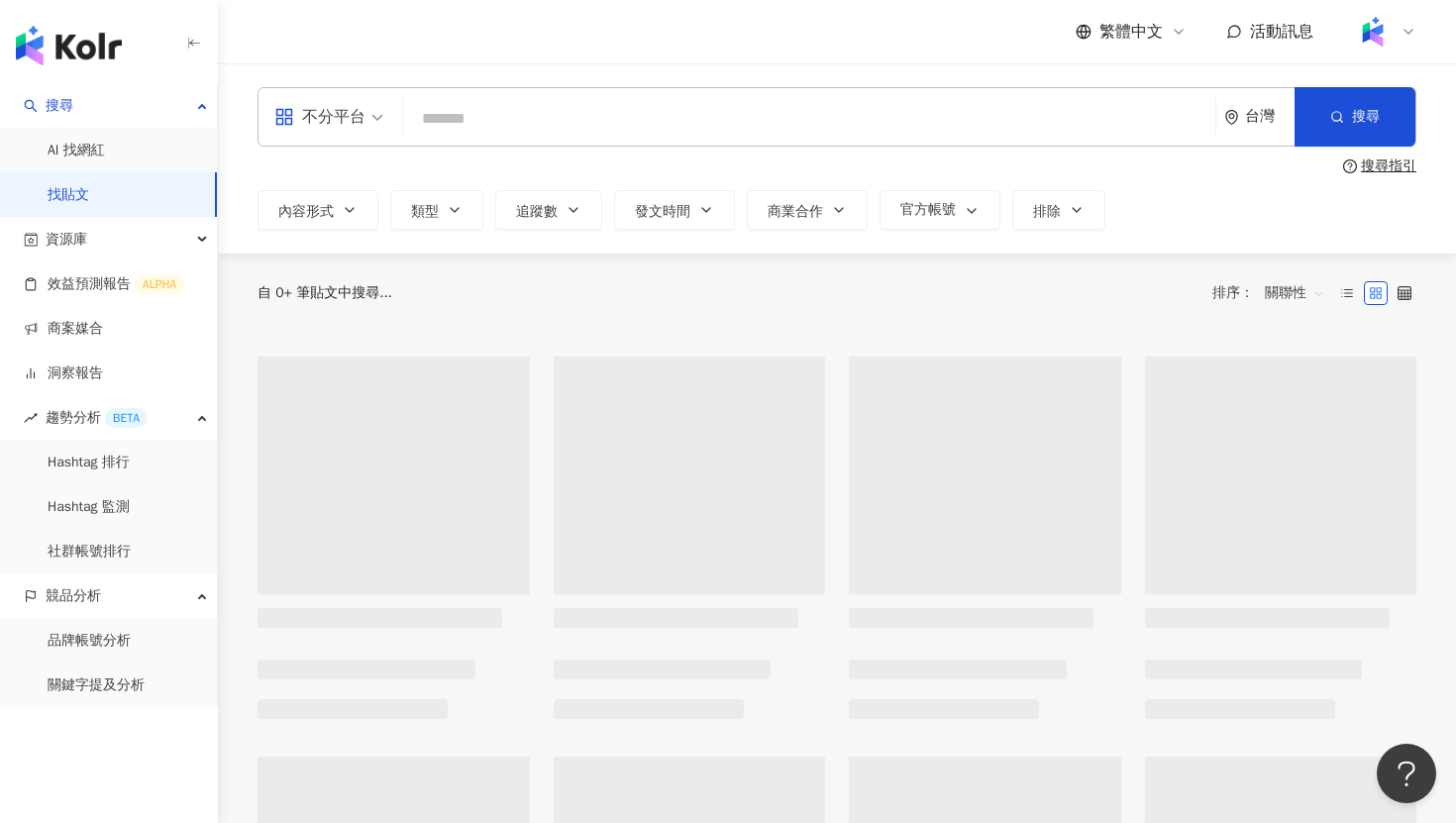 click at bounding box center [809, 118] 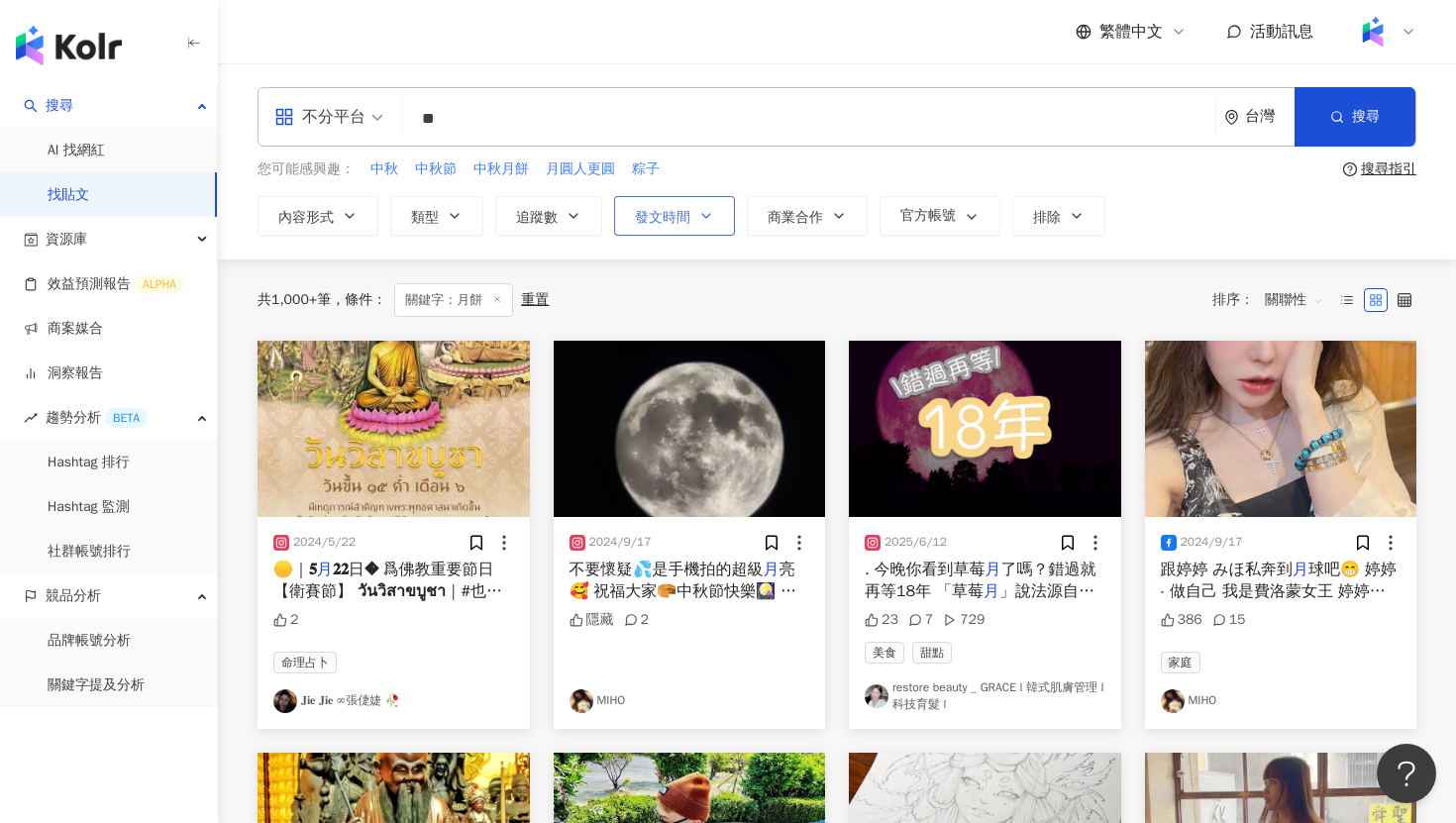 type on "**" 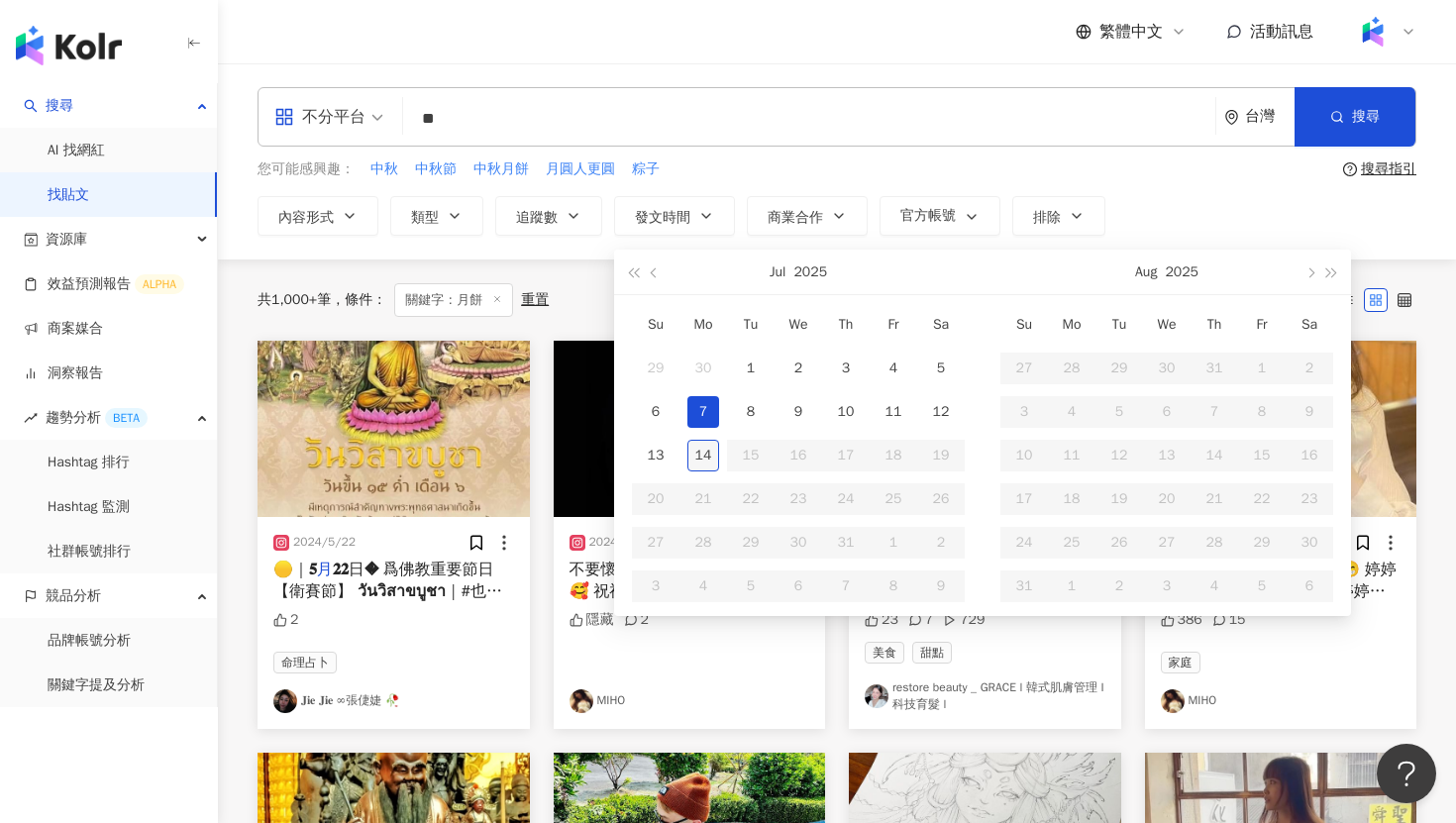 type on "**********" 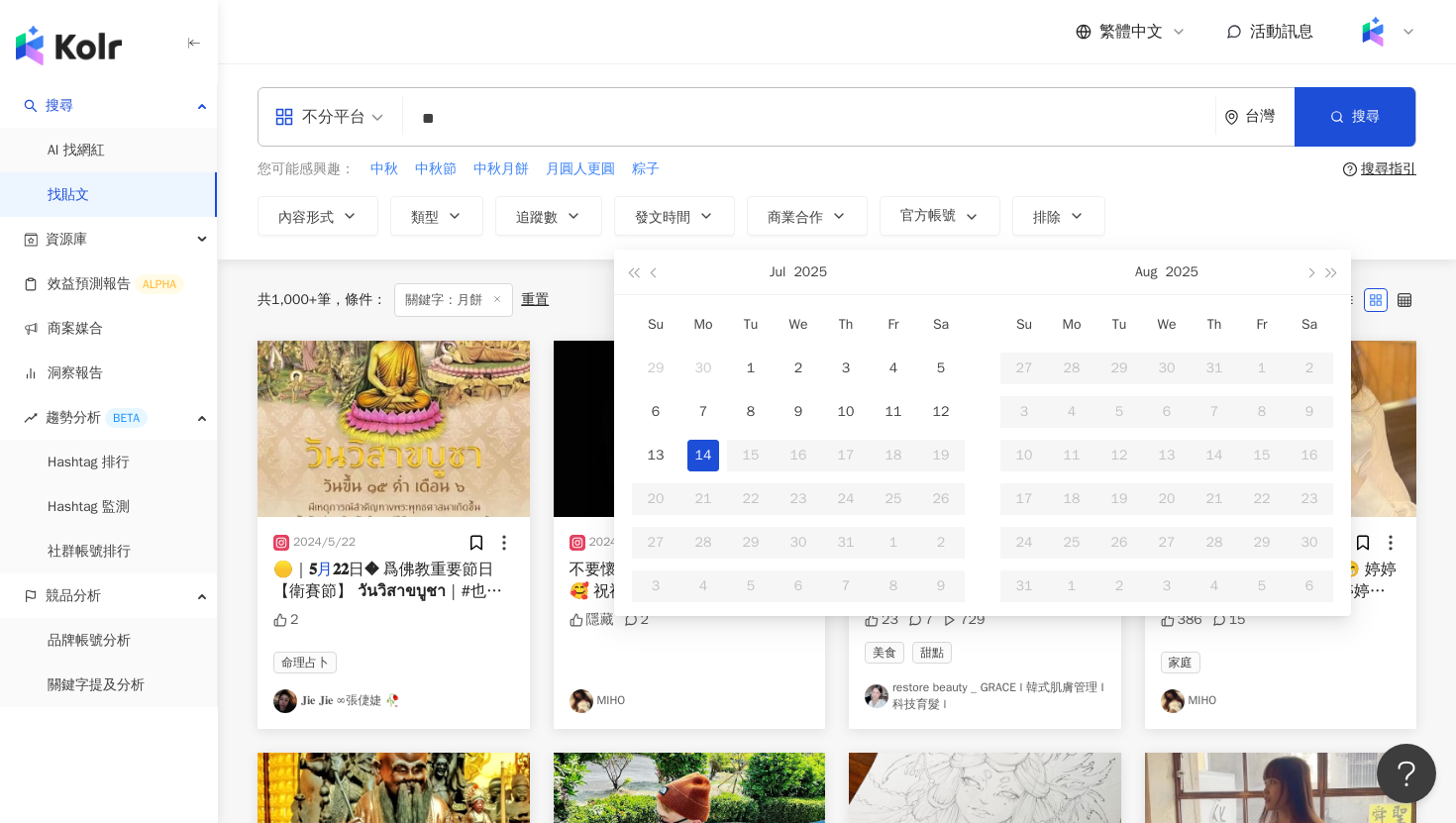 click on "14" at bounding box center (703, 456) 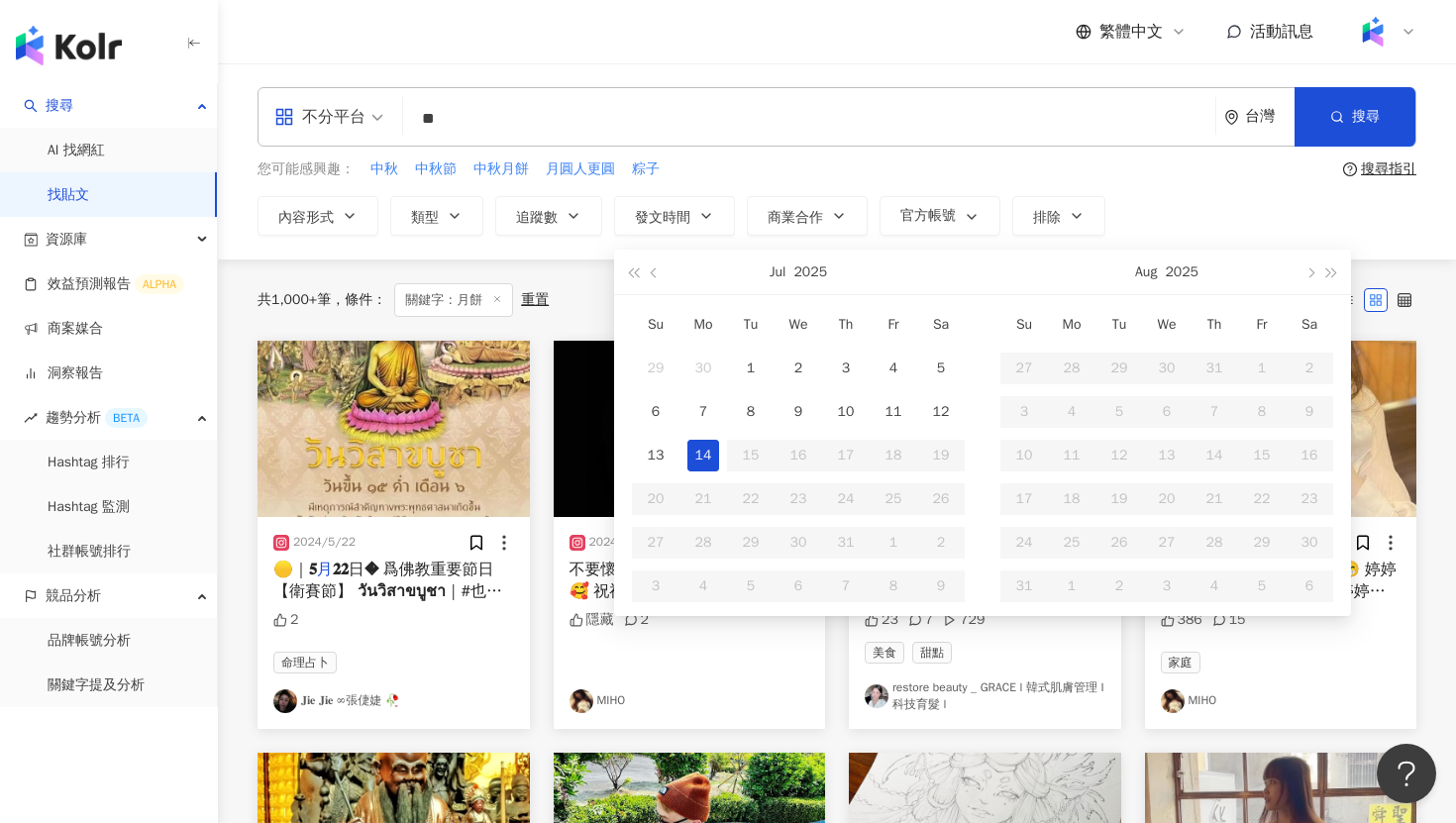 type on "**********" 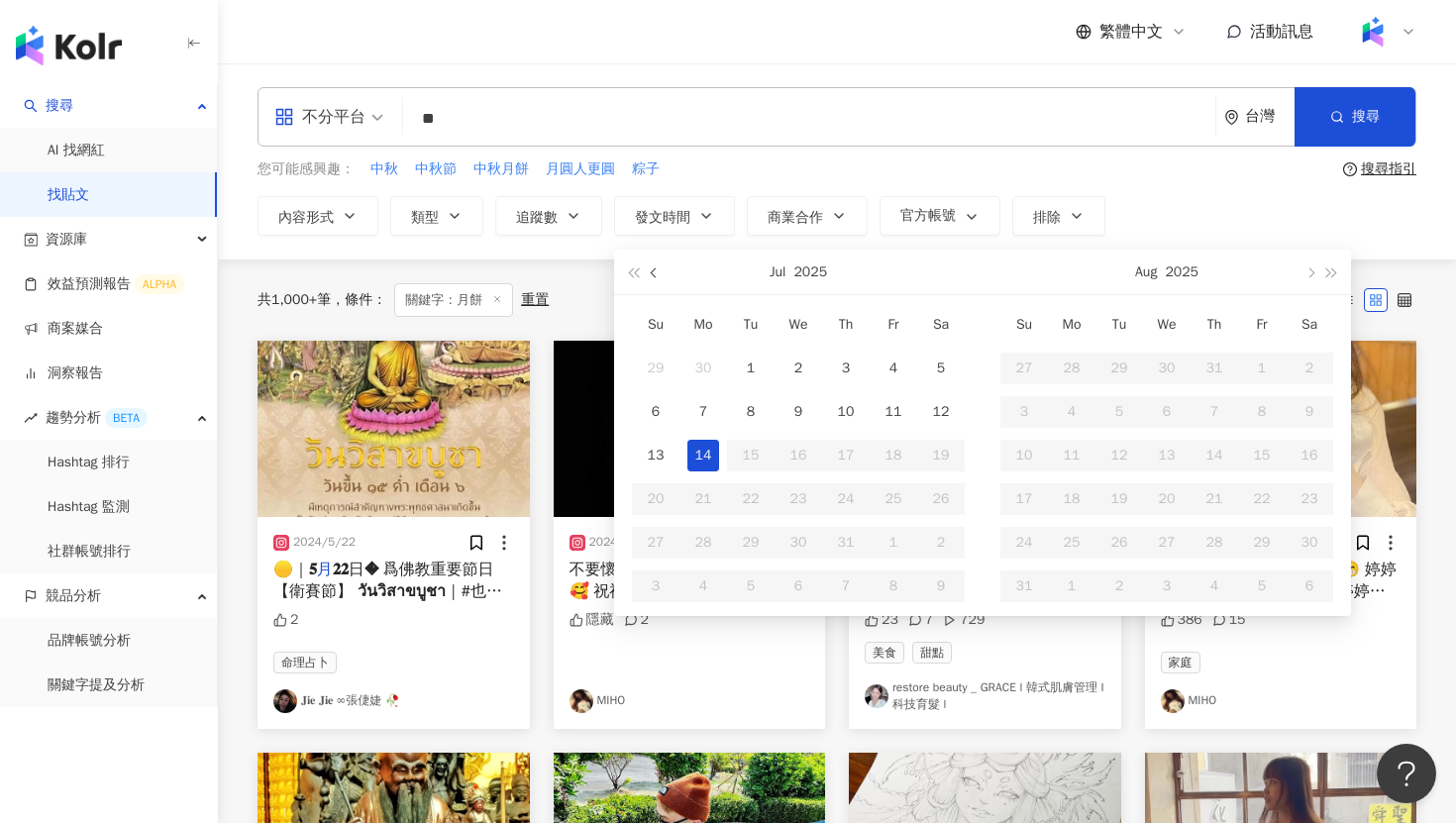 click at bounding box center (656, 273) 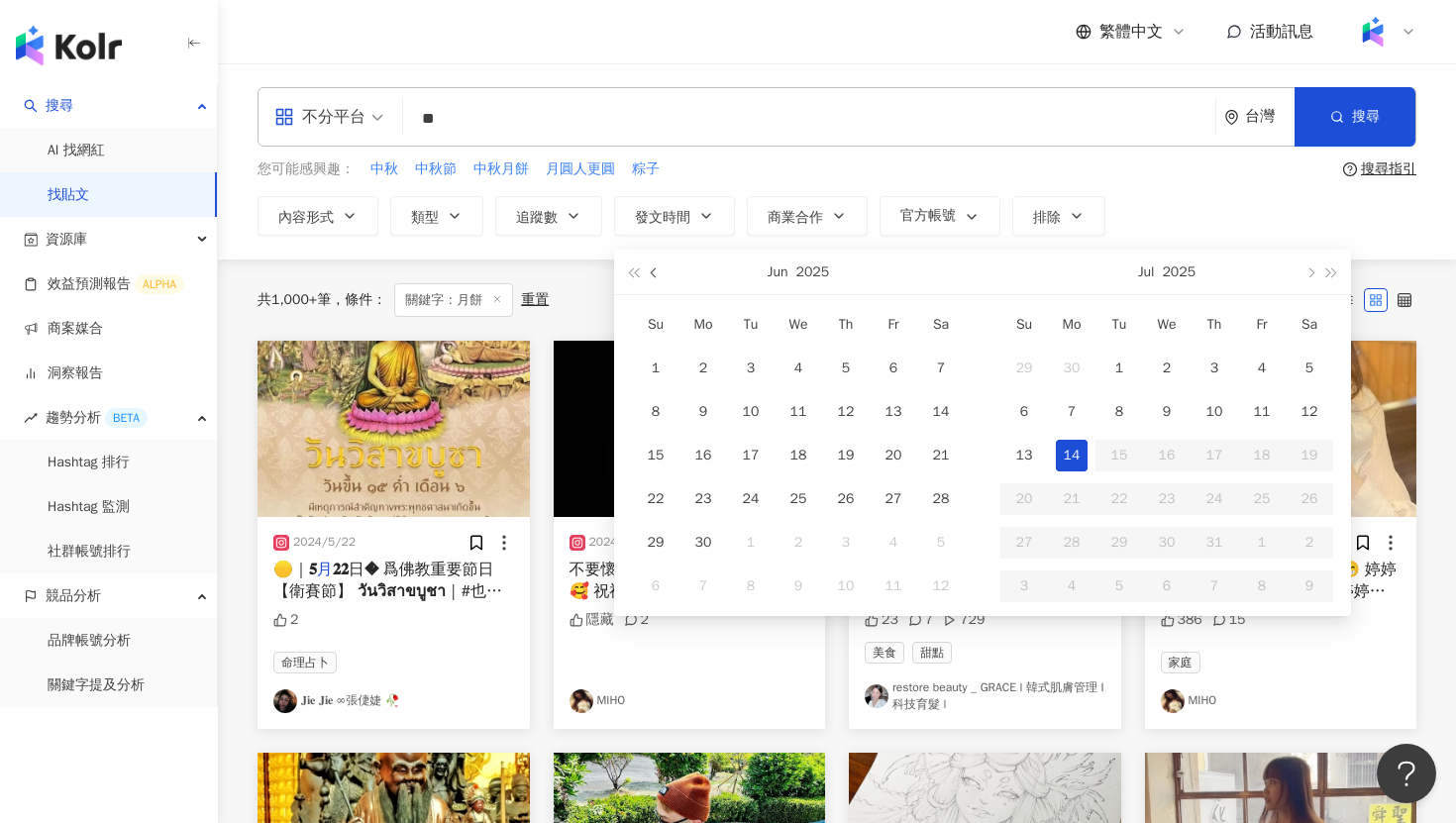 click at bounding box center (656, 273) 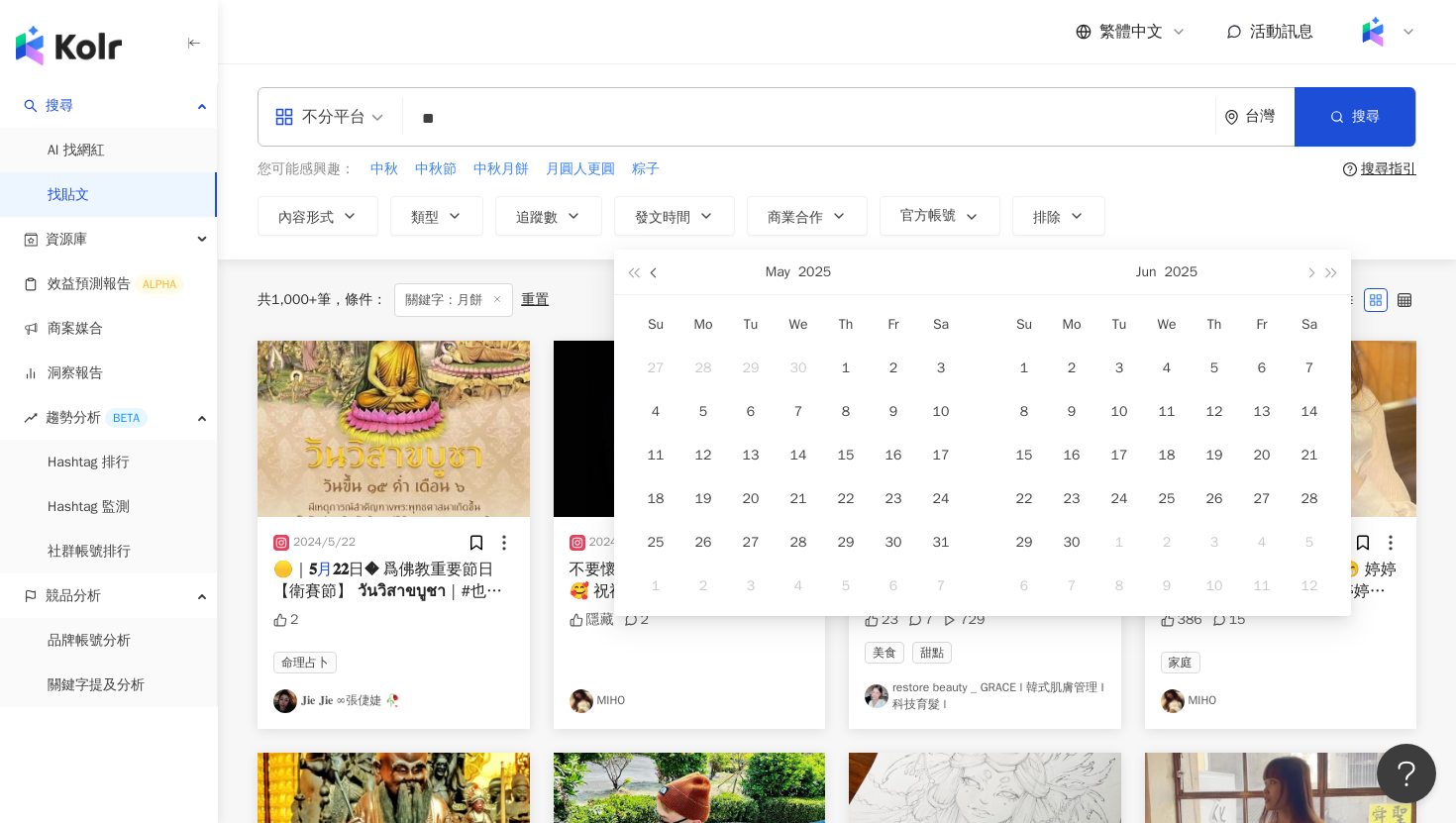 click at bounding box center [656, 273] 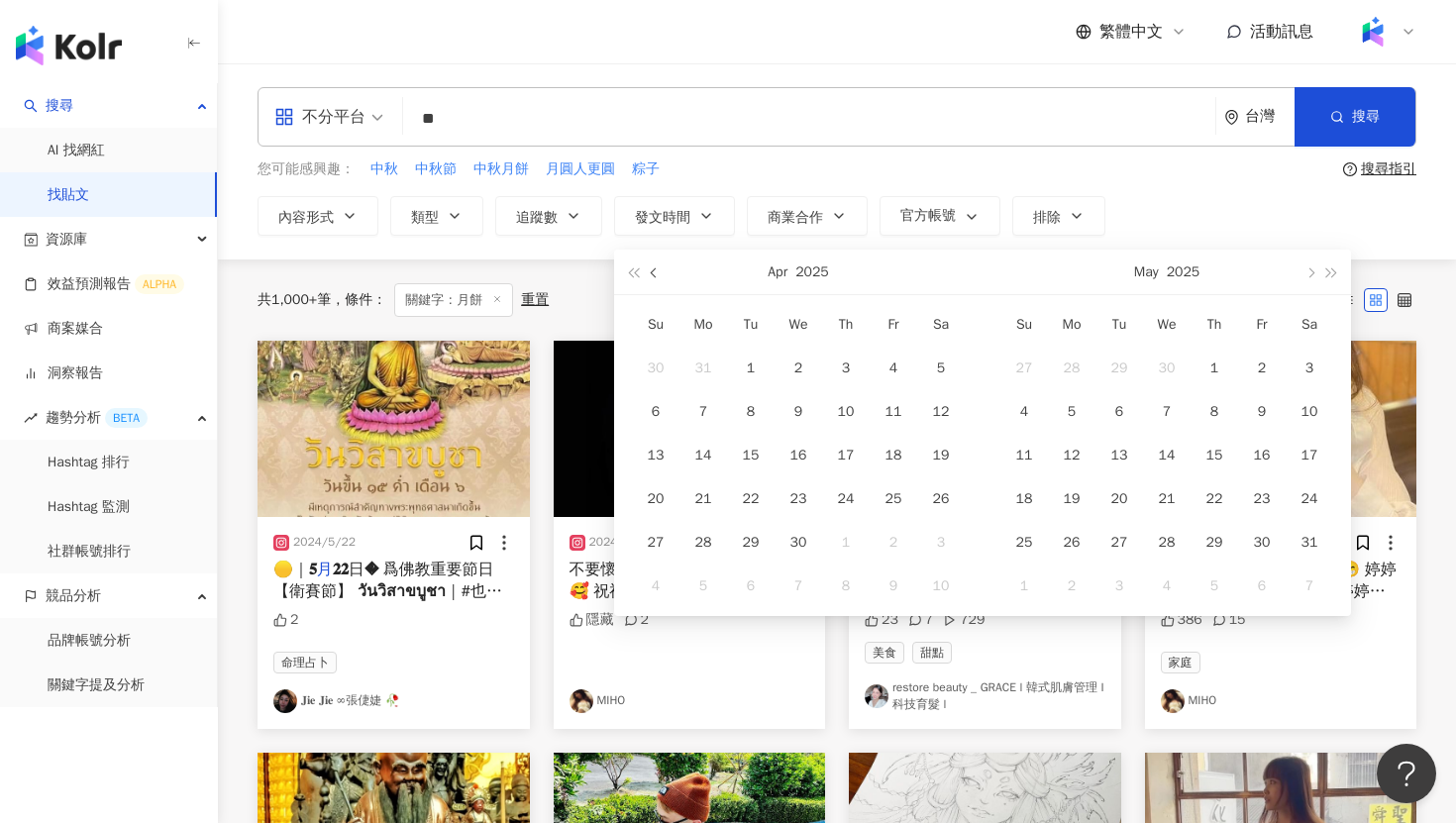 click at bounding box center [656, 273] 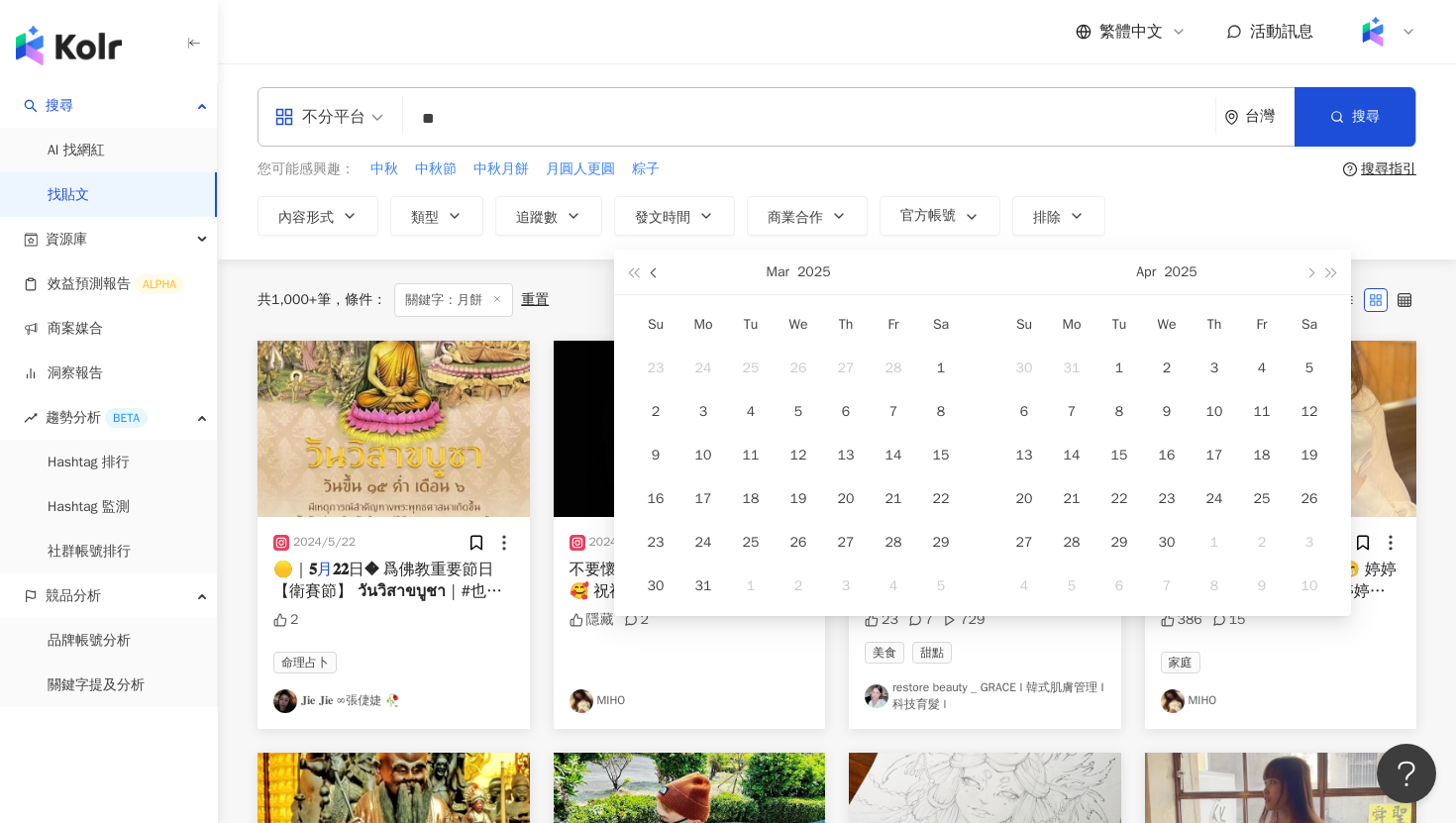 click at bounding box center [656, 273] 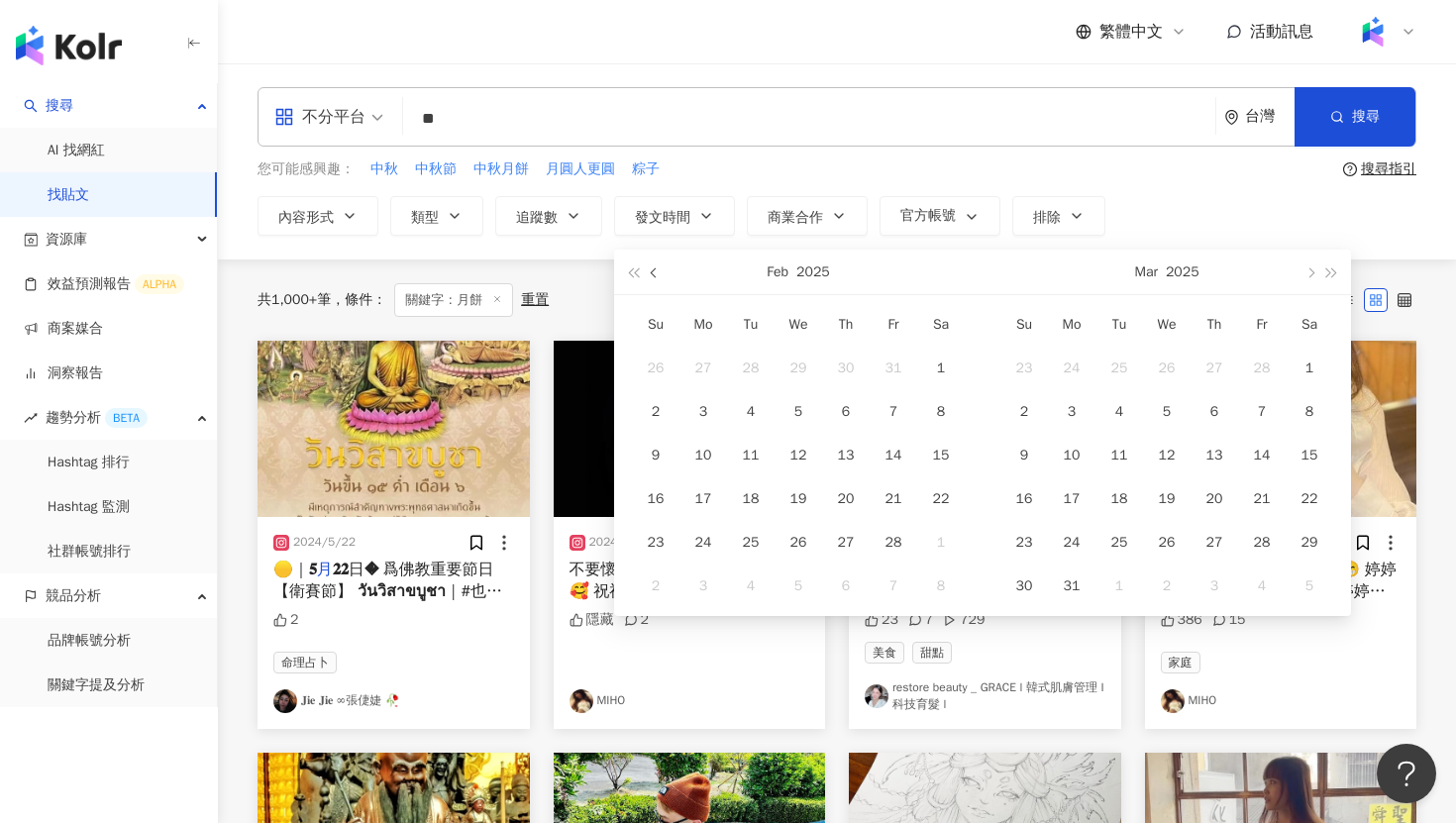 click at bounding box center [656, 273] 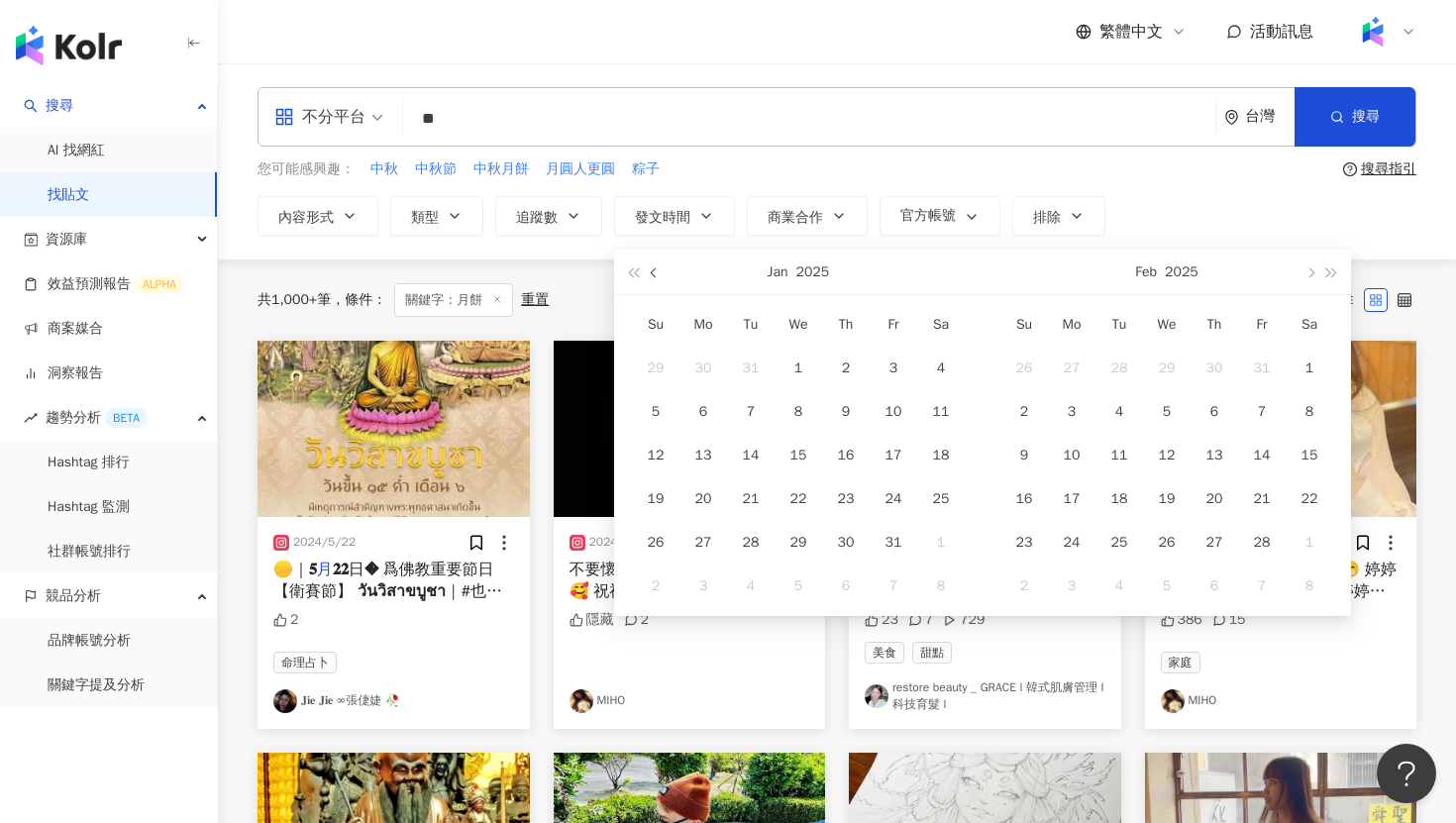 click at bounding box center (656, 273) 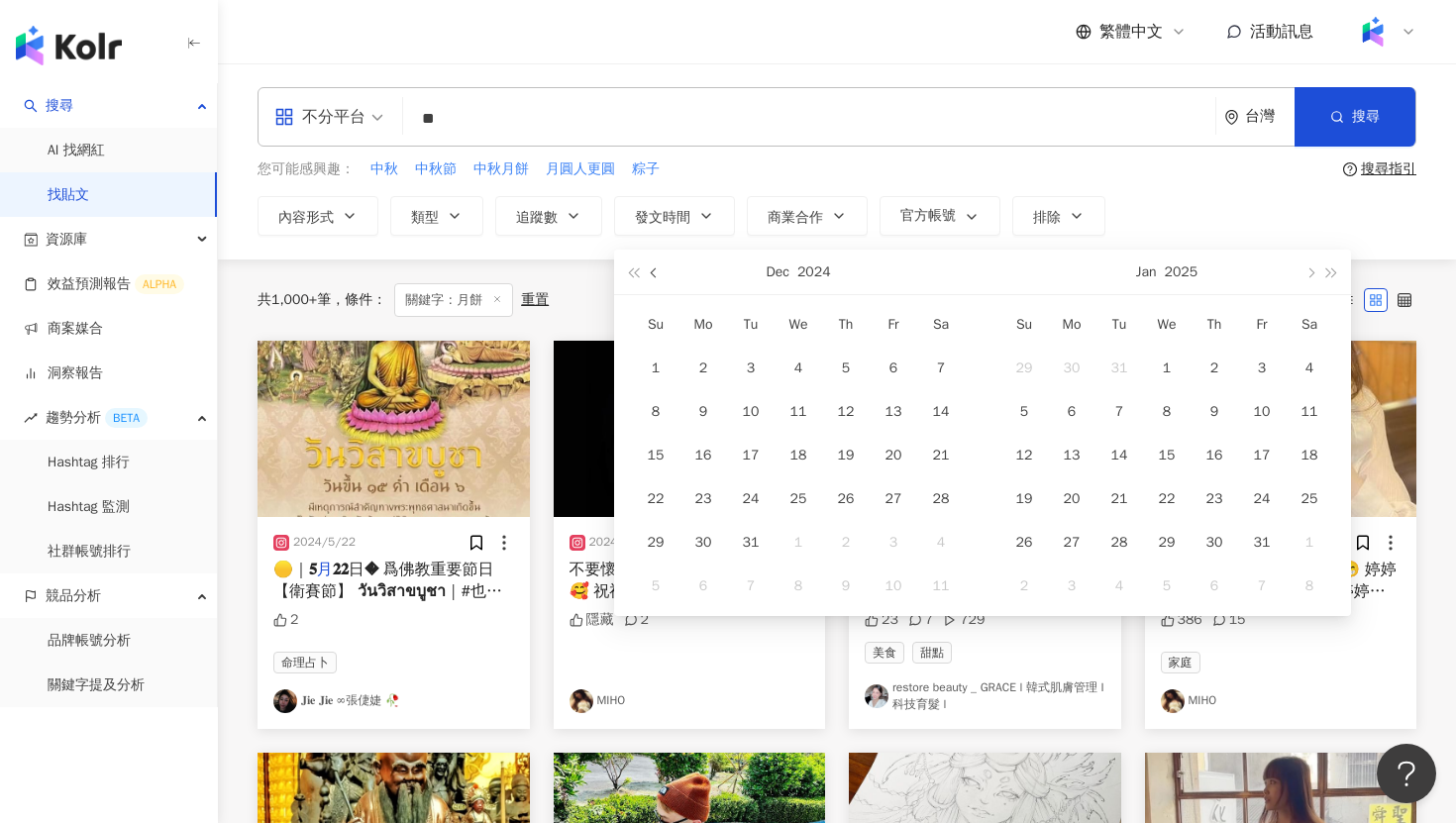 click at bounding box center (656, 273) 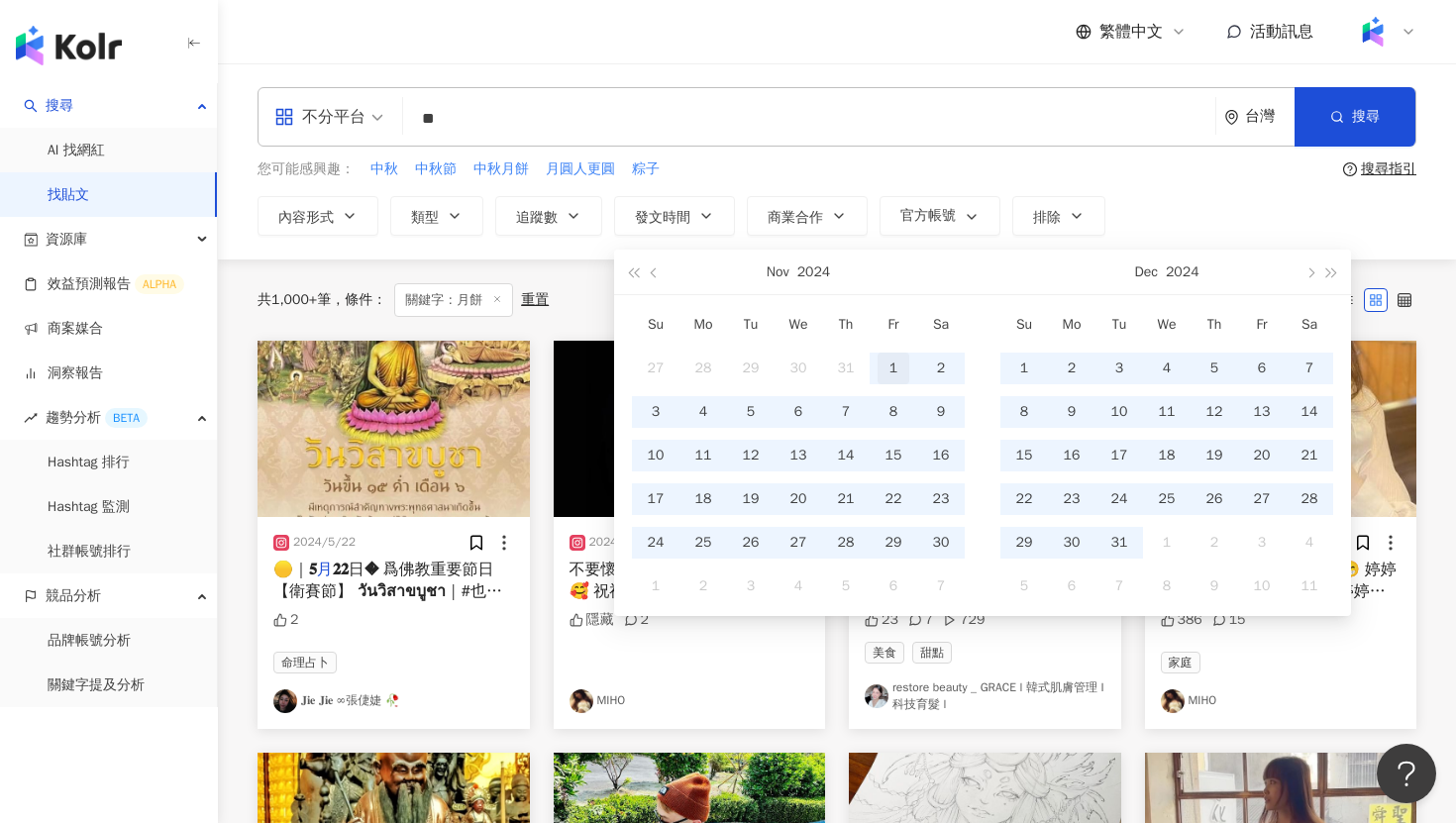 type on "**********" 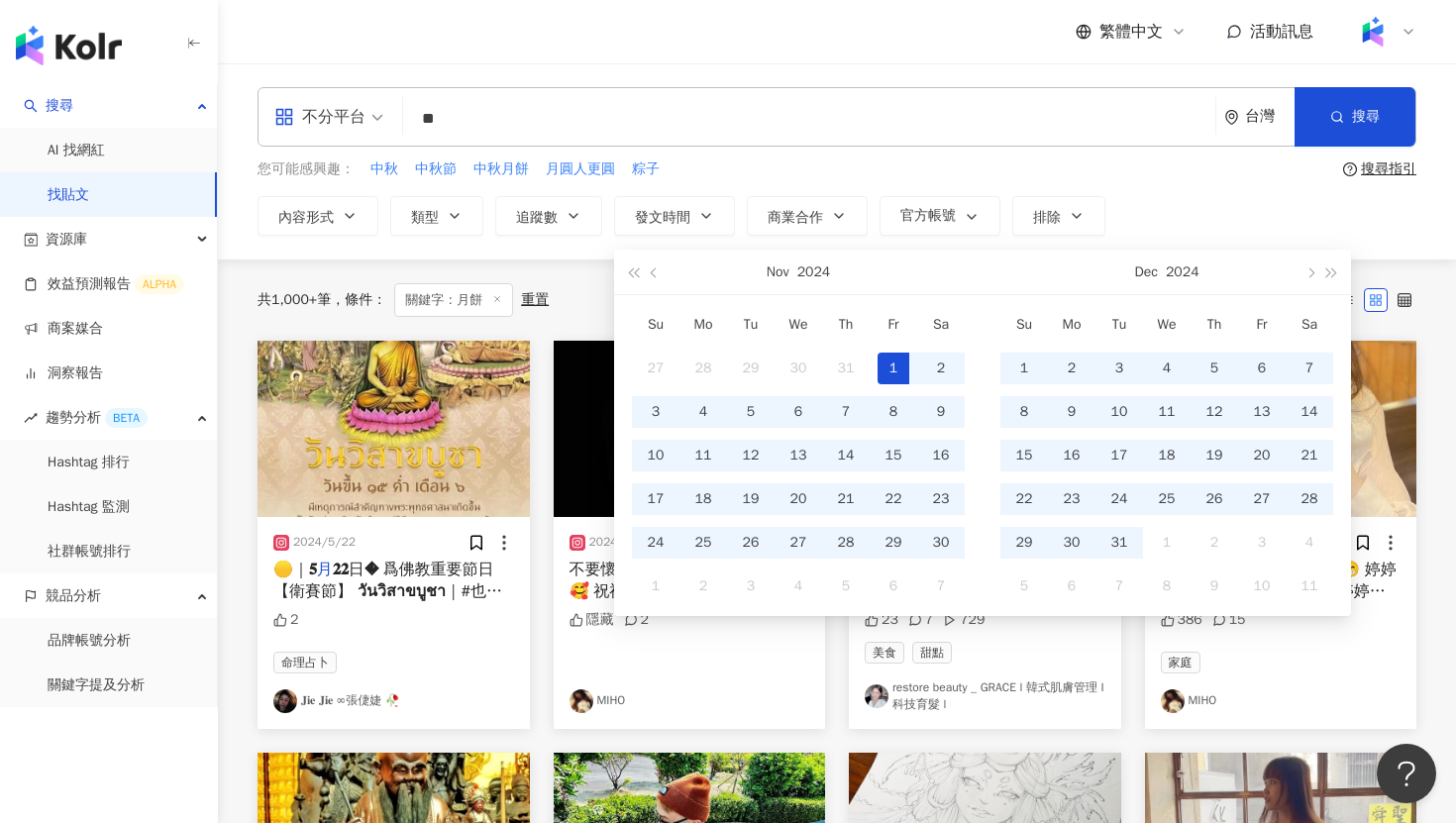 click on "1" at bounding box center [893, 368] 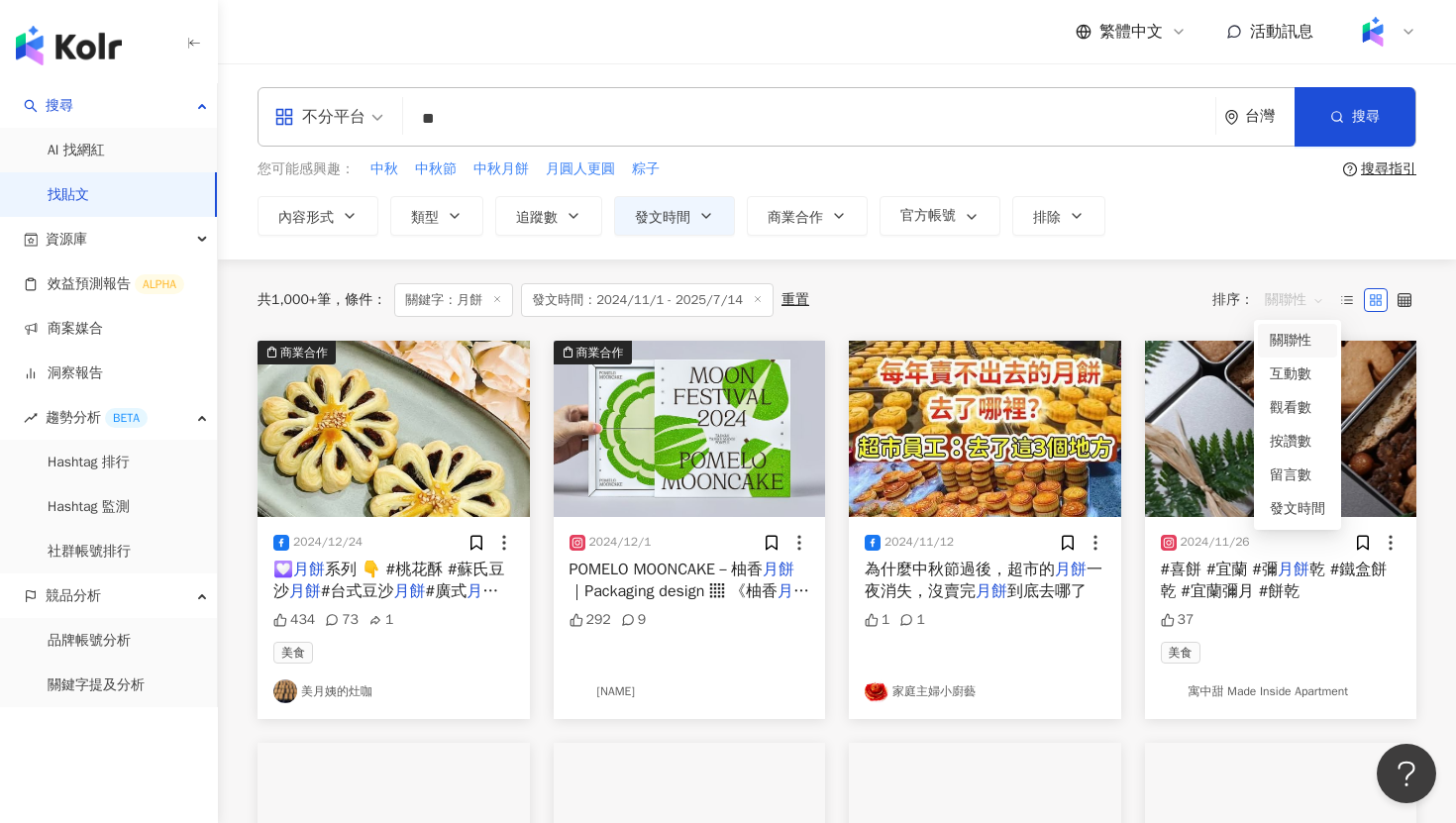 click on "關聯性" at bounding box center (1295, 300) 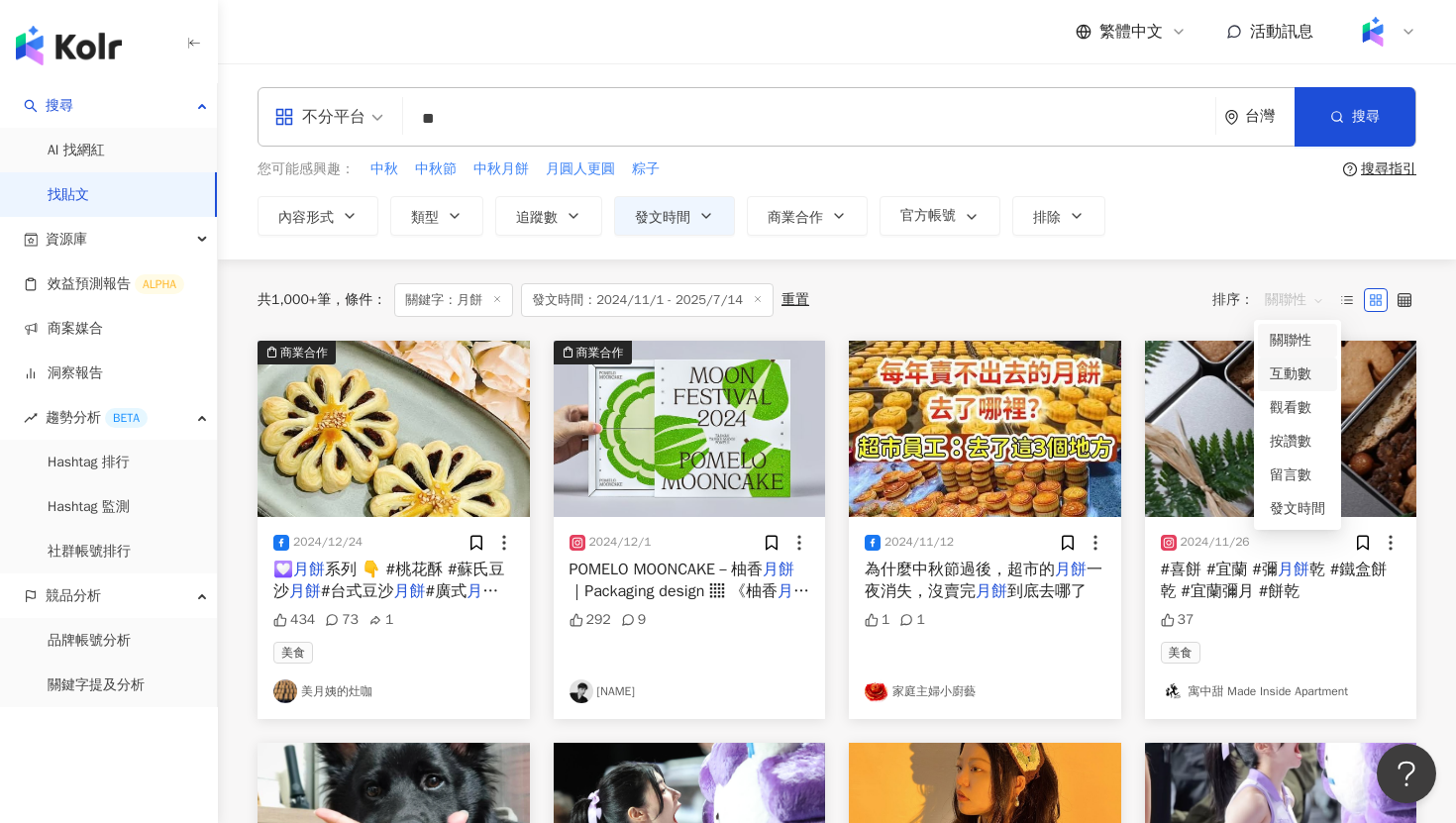 click on "互動數" at bounding box center (1298, 374) 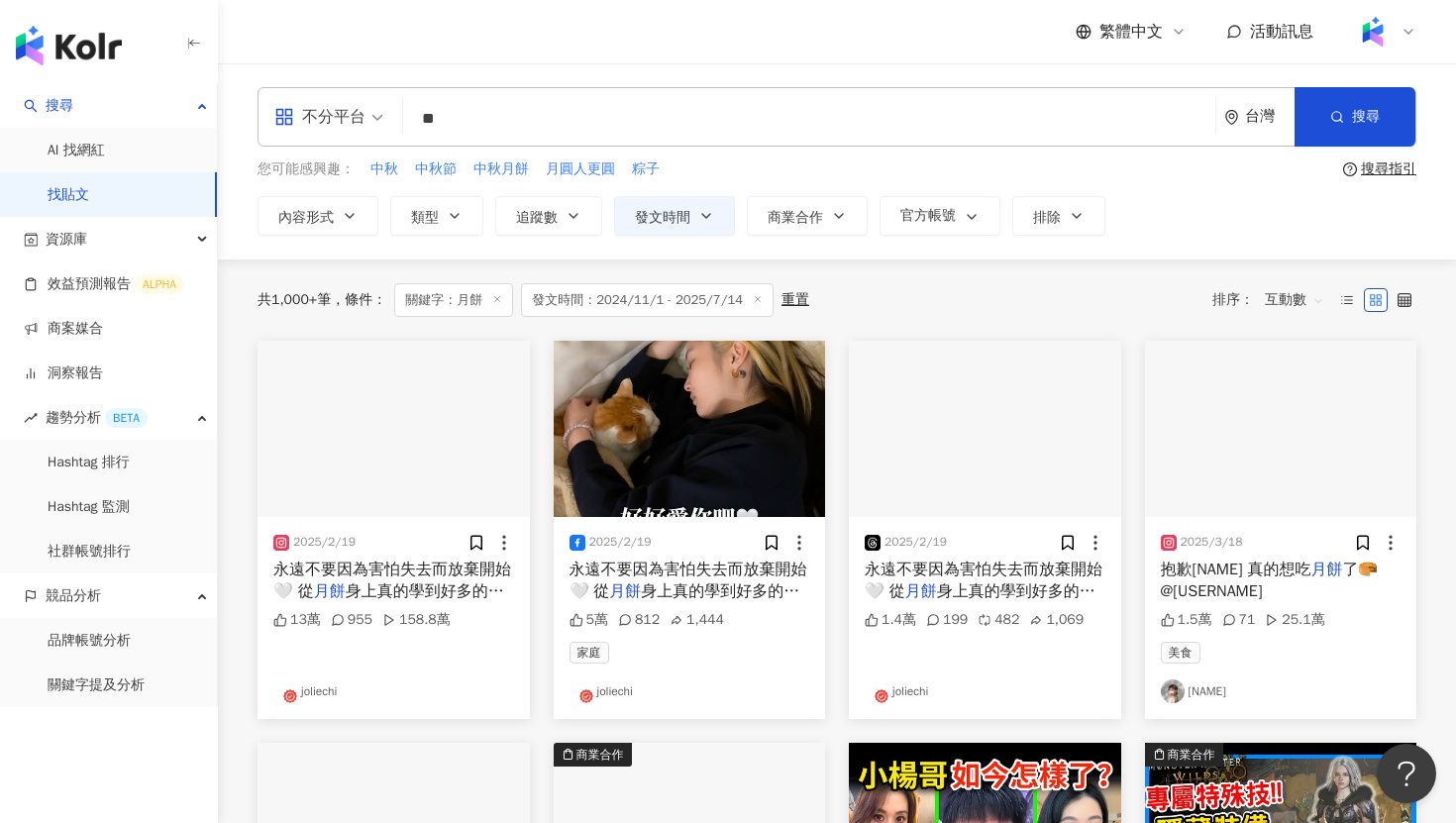 click on "互動數" at bounding box center (1295, 300) 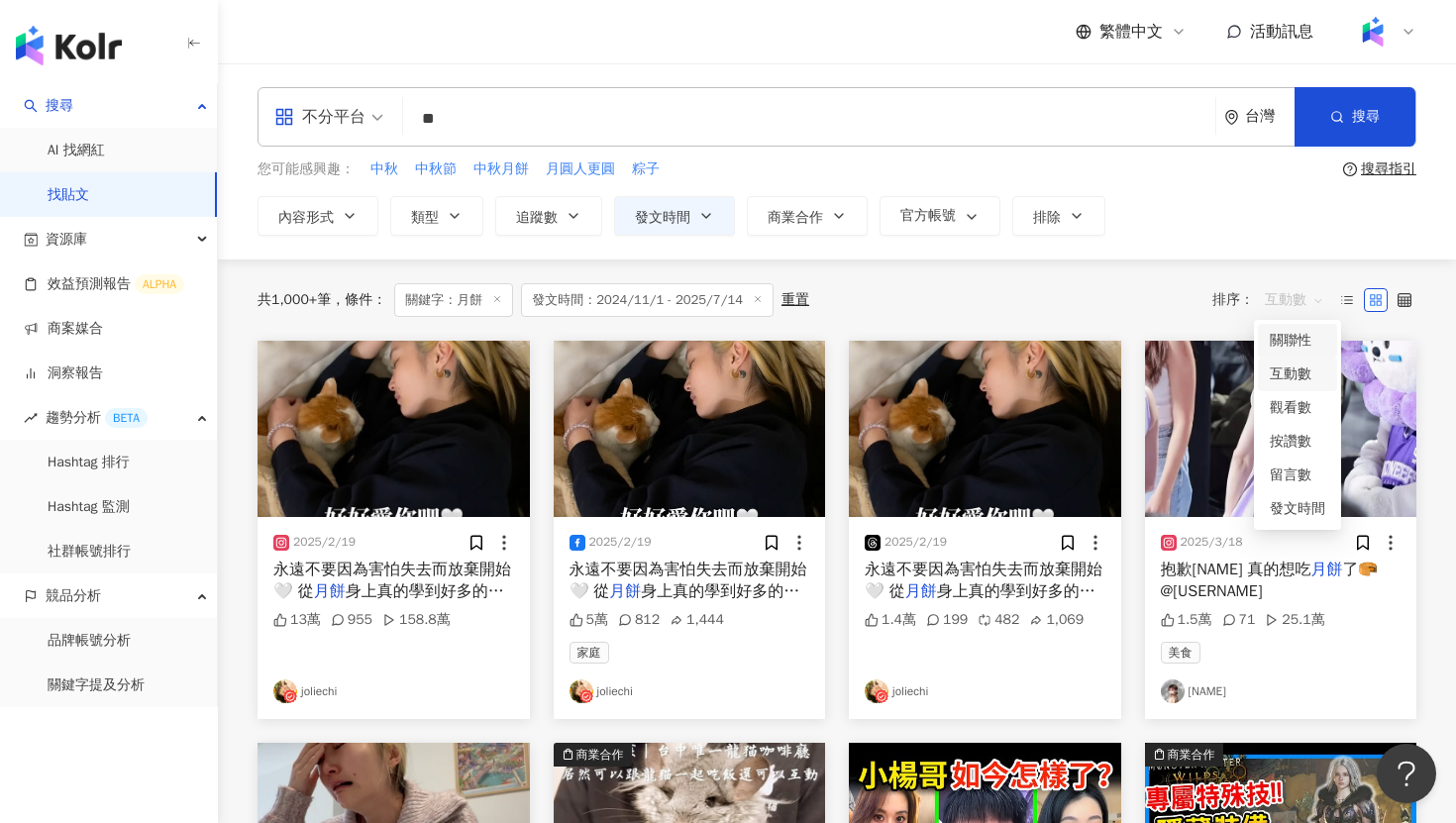 click on "關聯性" at bounding box center [1298, 341] 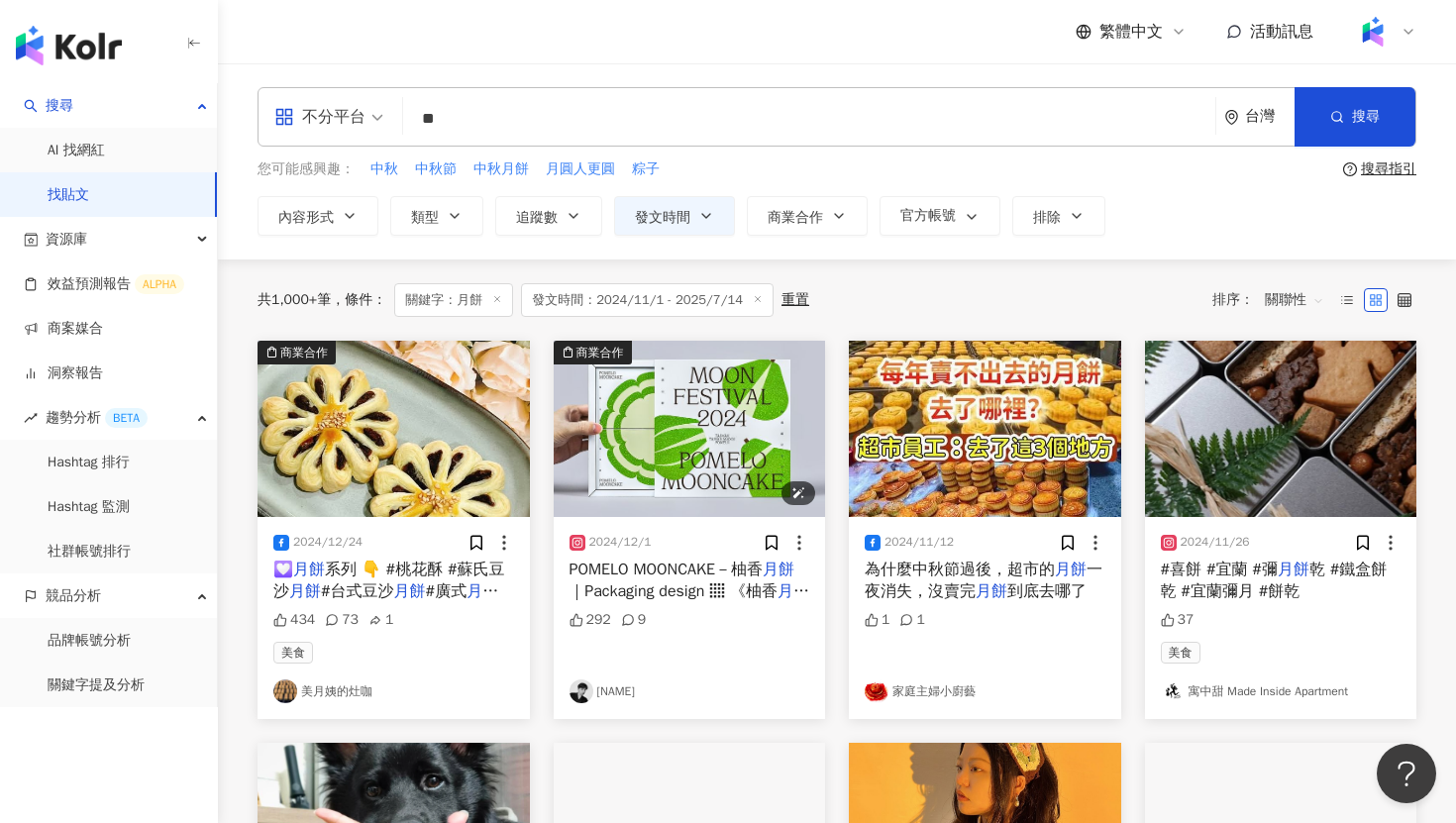 click at bounding box center (689, 429) 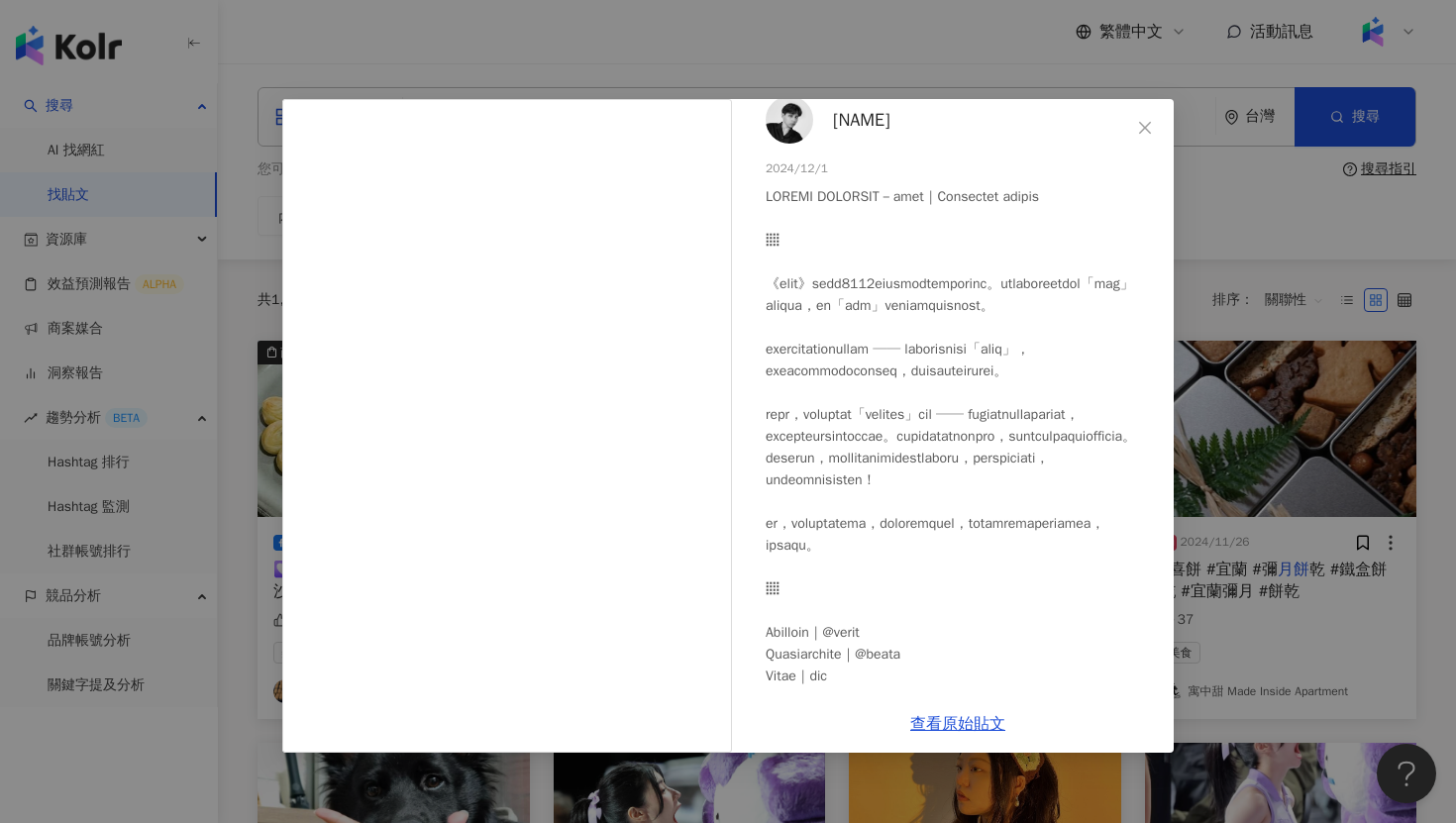 scroll, scrollTop: 0, scrollLeft: 0, axis: both 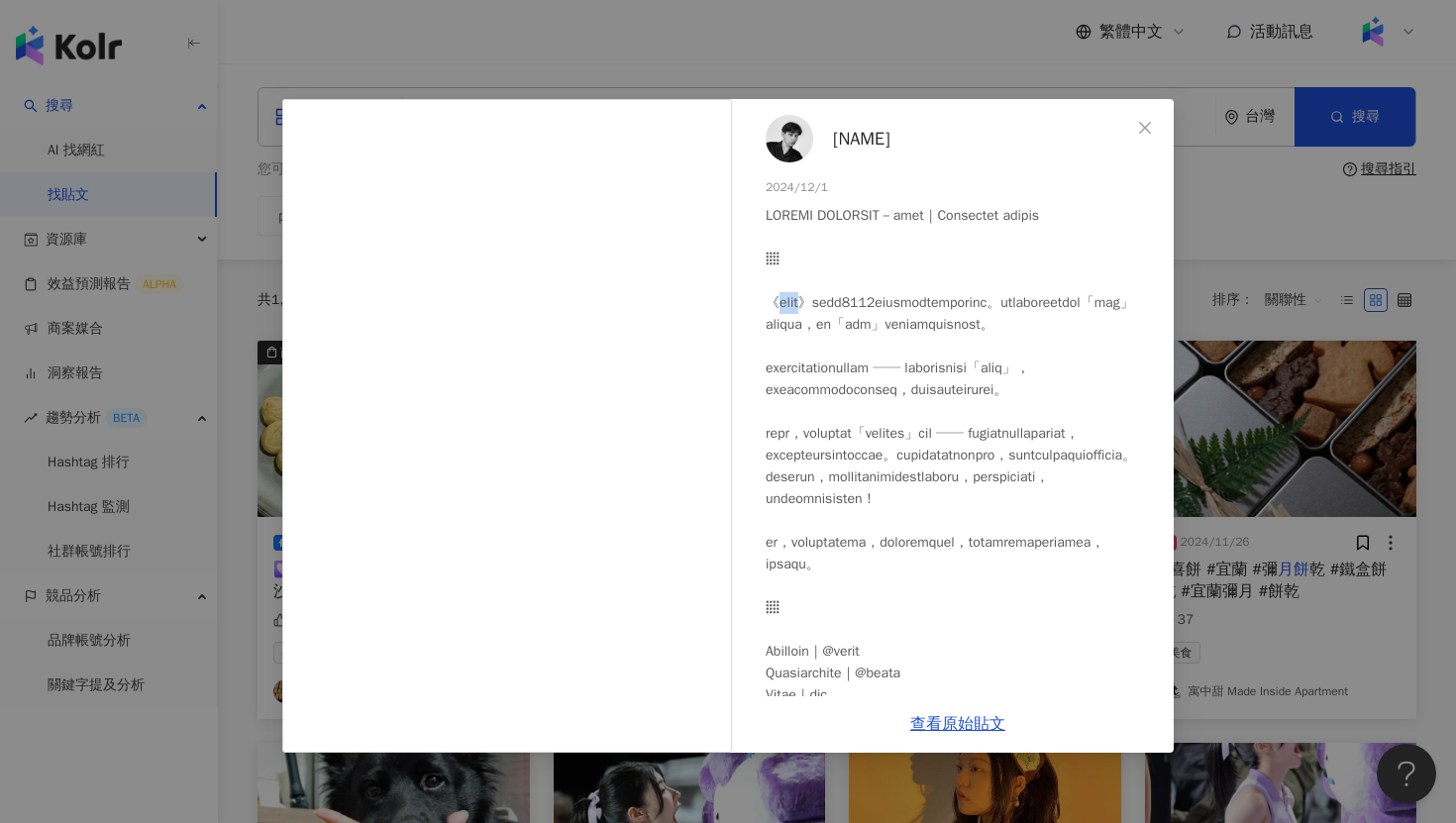 drag, startPoint x: 780, startPoint y: 298, endPoint x: 828, endPoint y: 297, distance: 48.010416 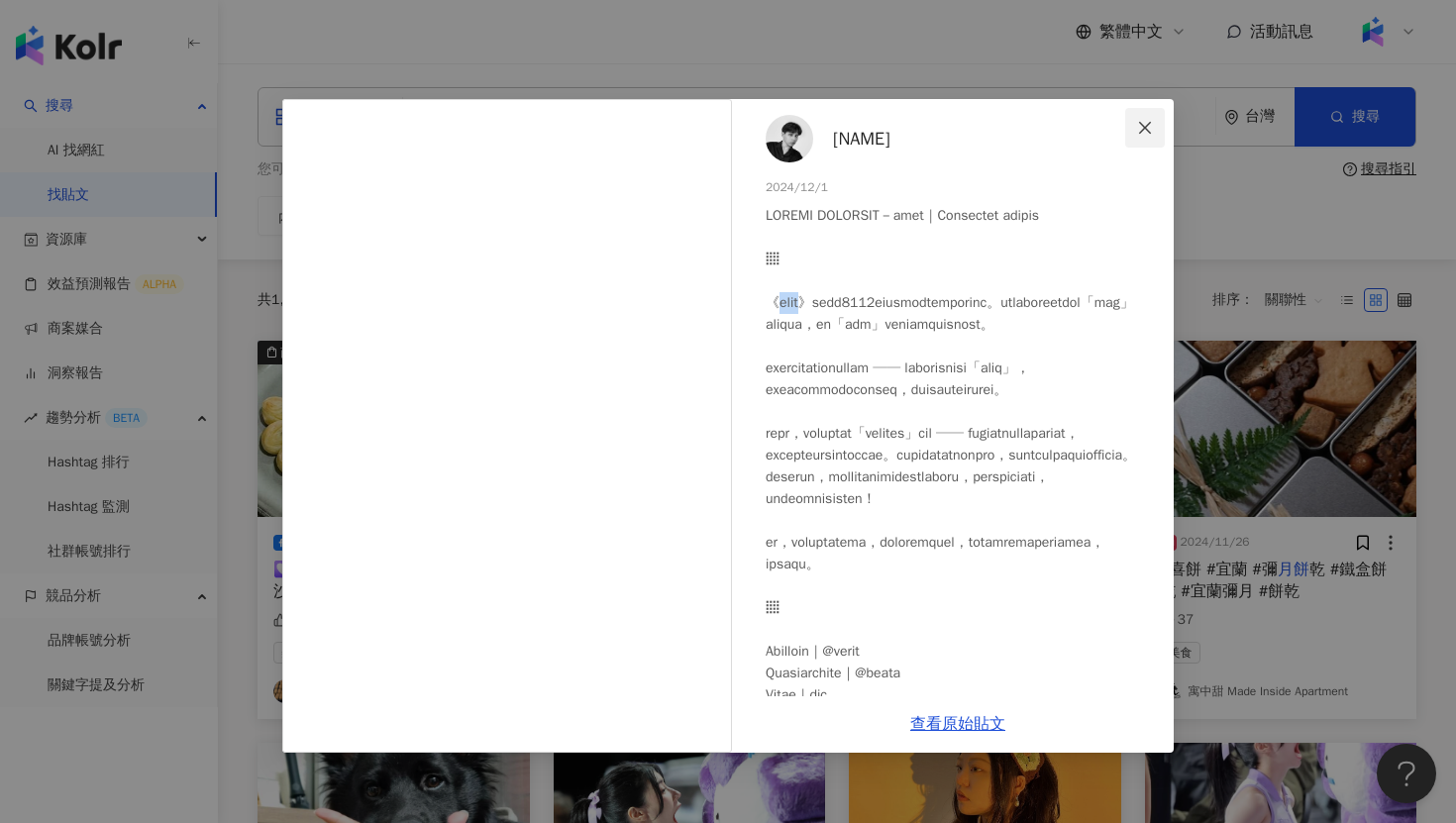 click 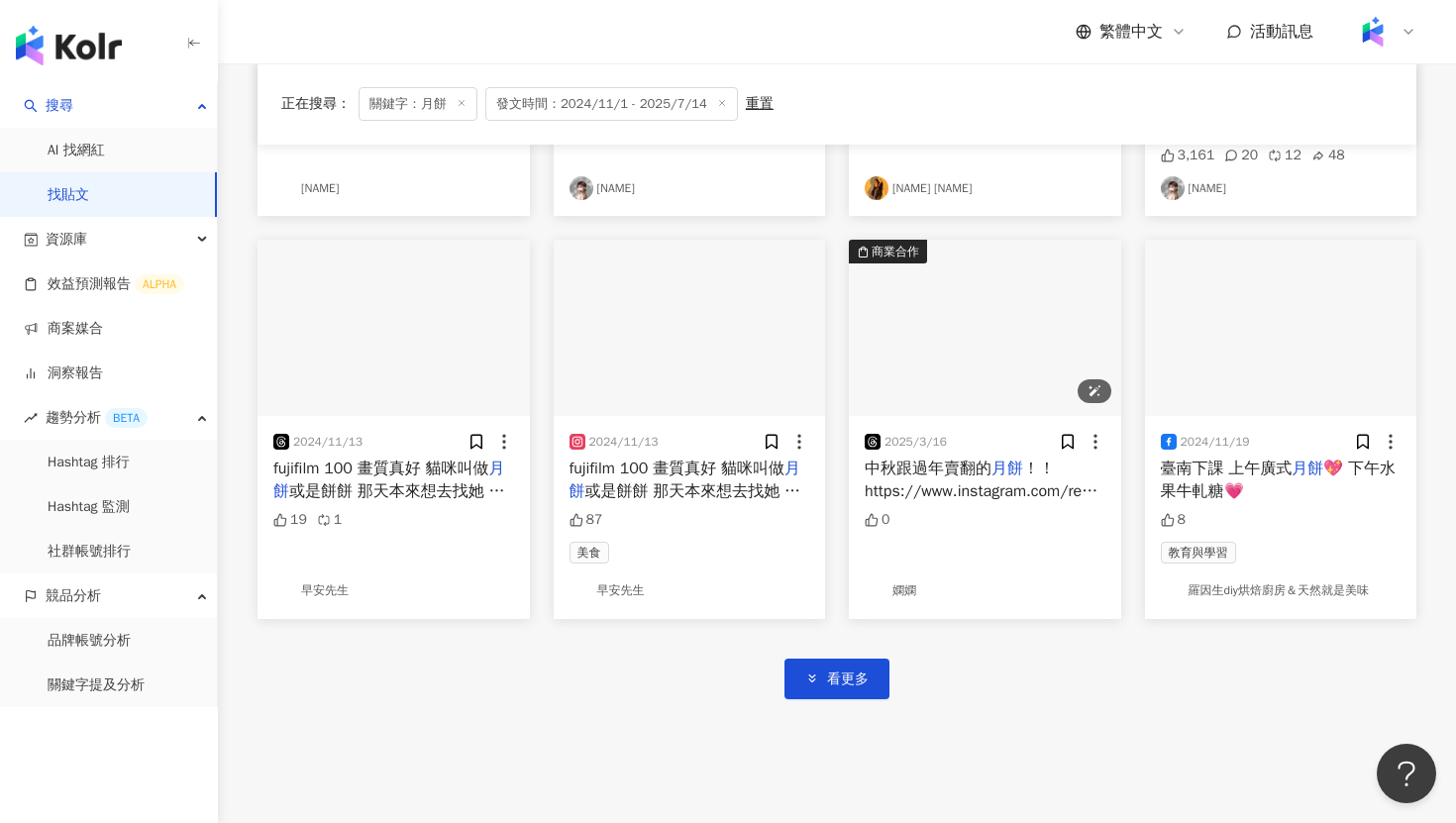 scroll, scrollTop: 869, scrollLeft: 0, axis: vertical 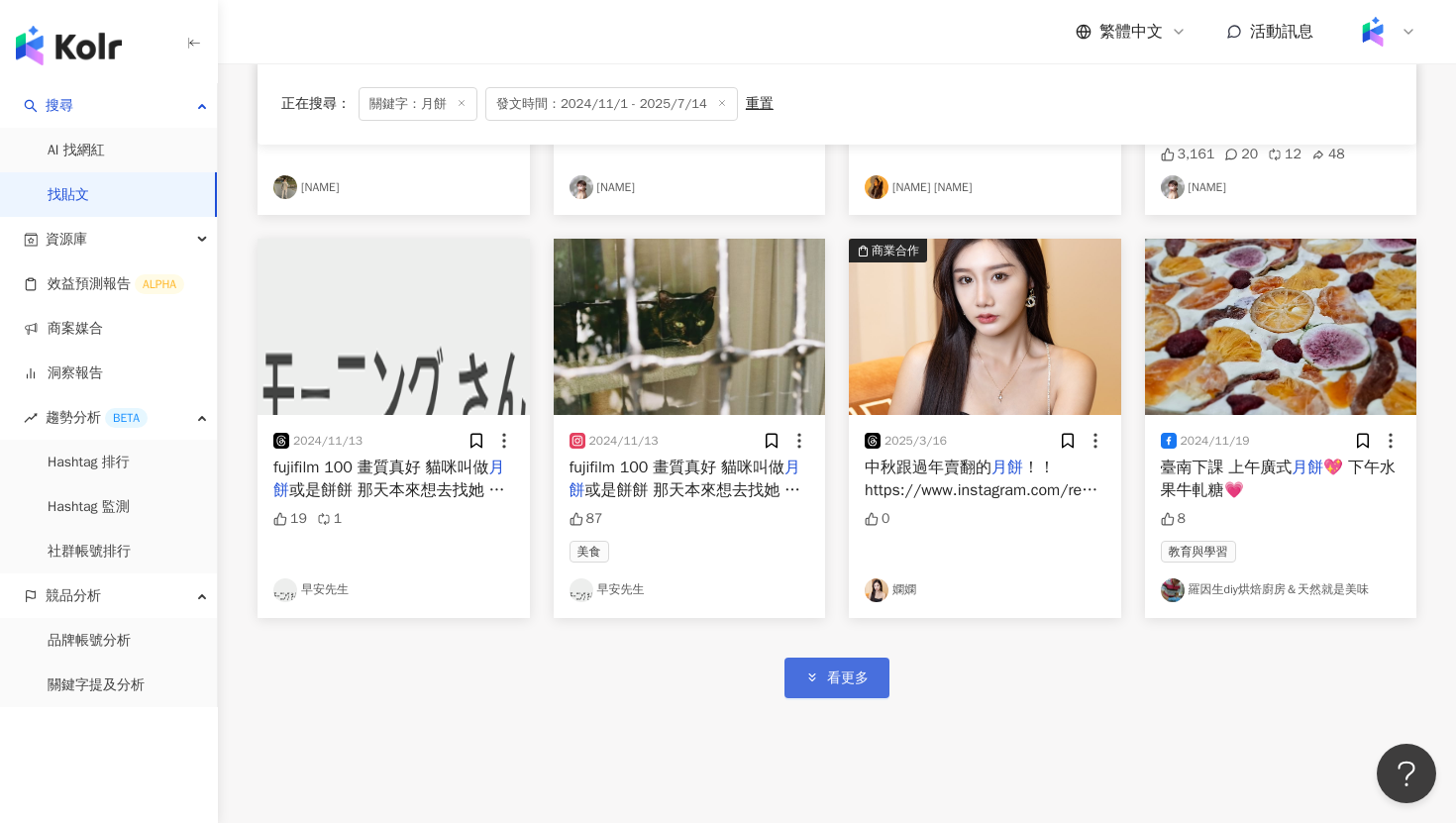 click on "看更多" at bounding box center [848, 678] 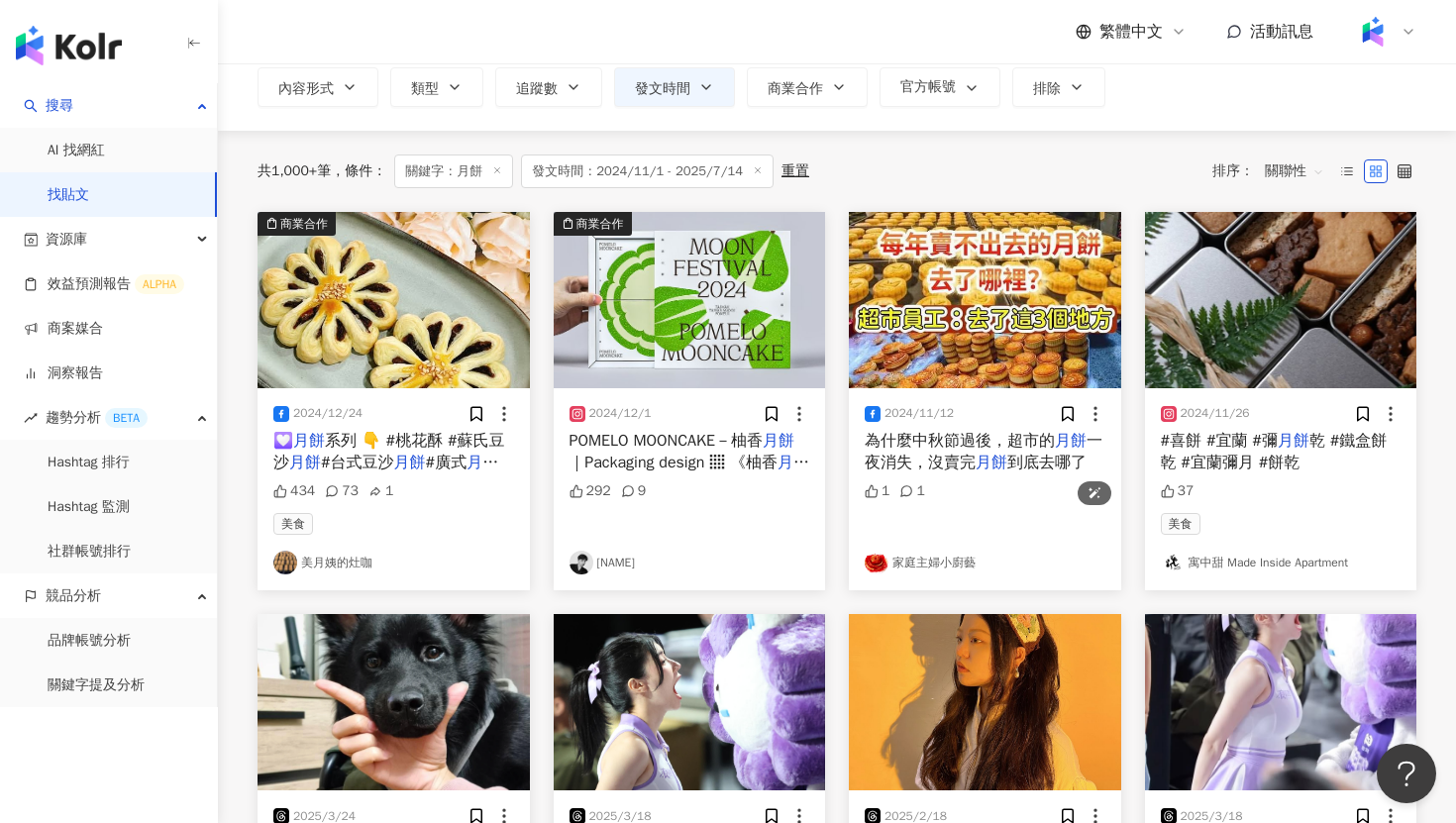 scroll, scrollTop: 0, scrollLeft: 0, axis: both 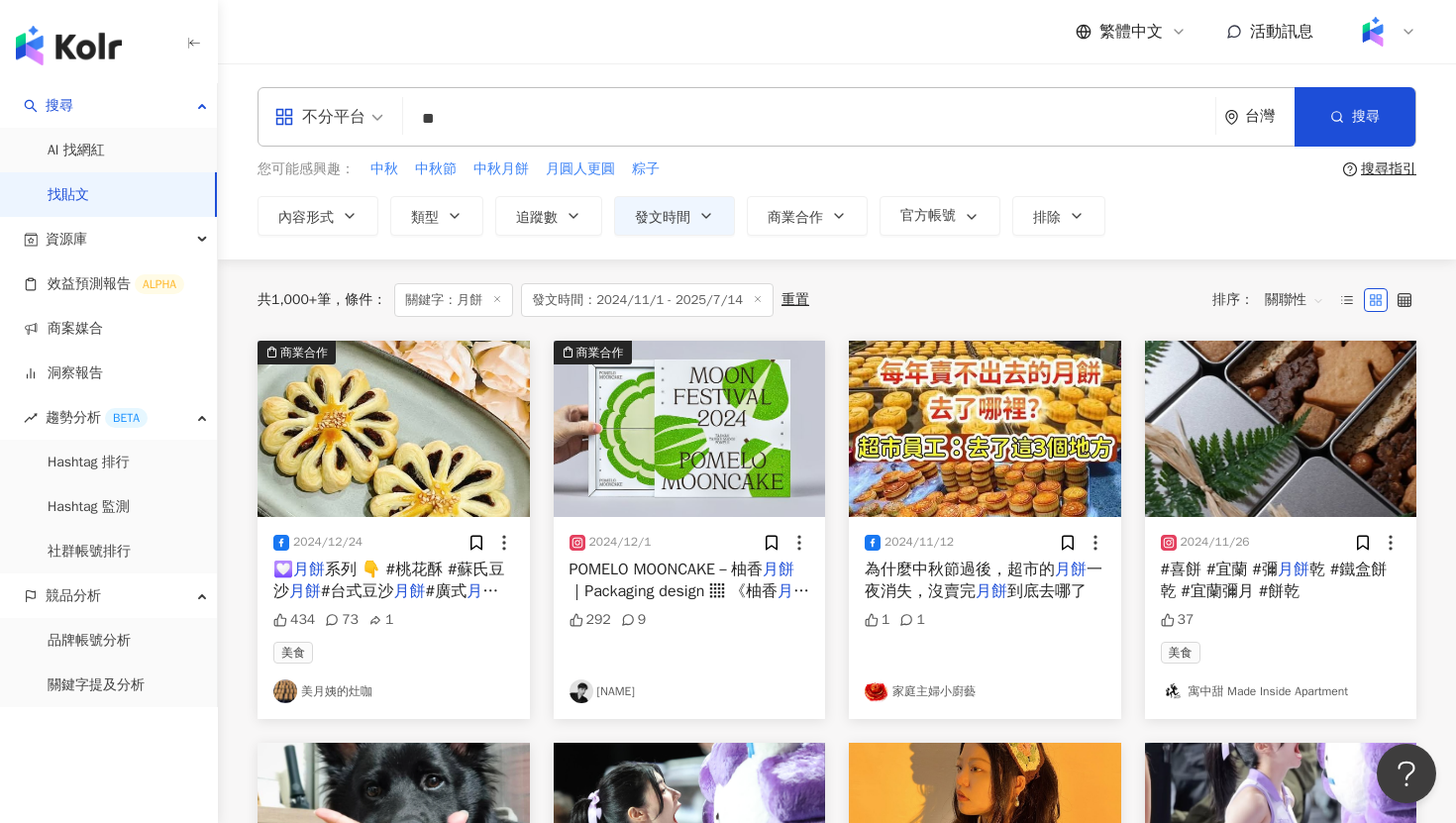 click at bounding box center [329, 117] 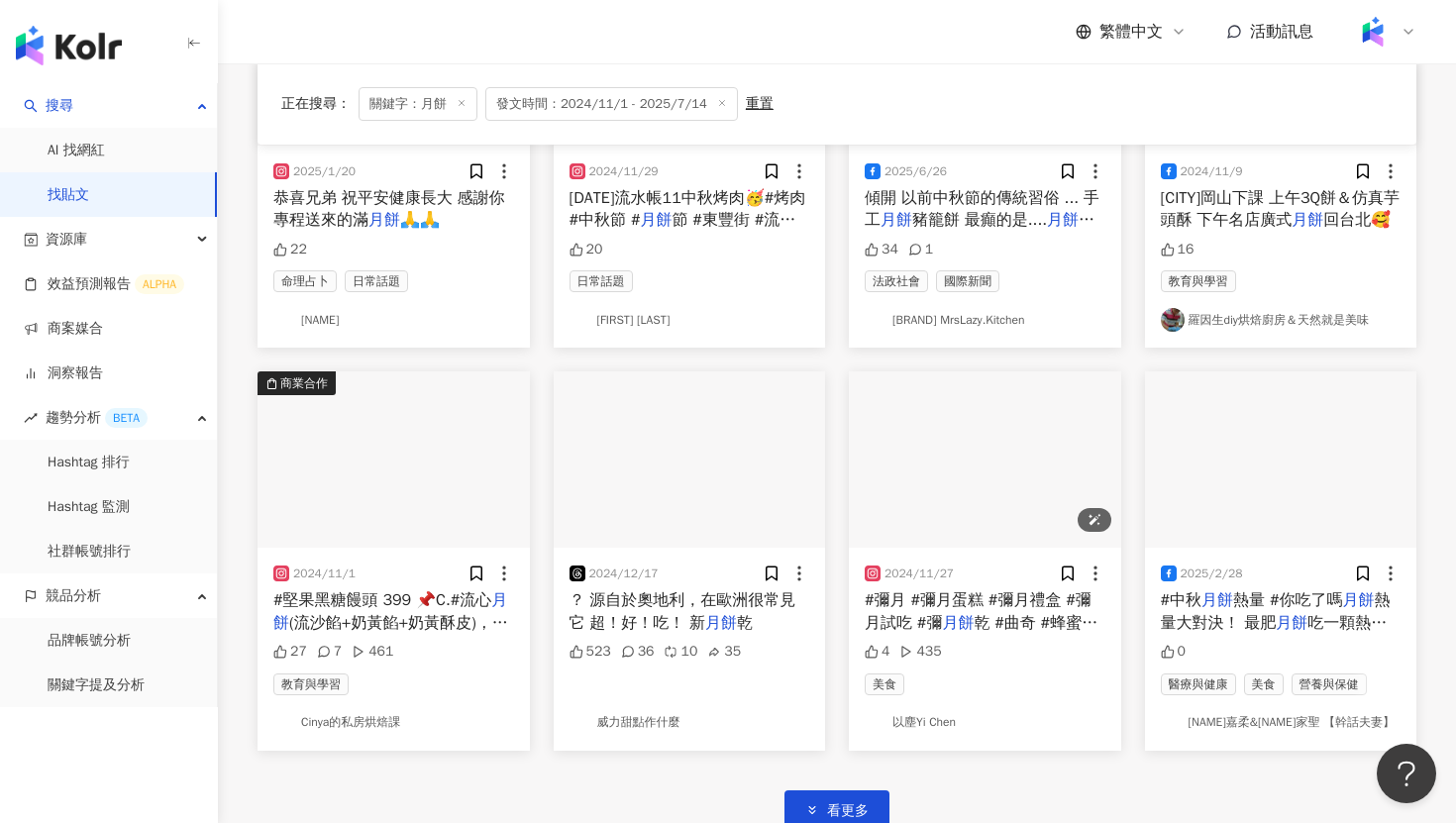 scroll, scrollTop: 2031, scrollLeft: 0, axis: vertical 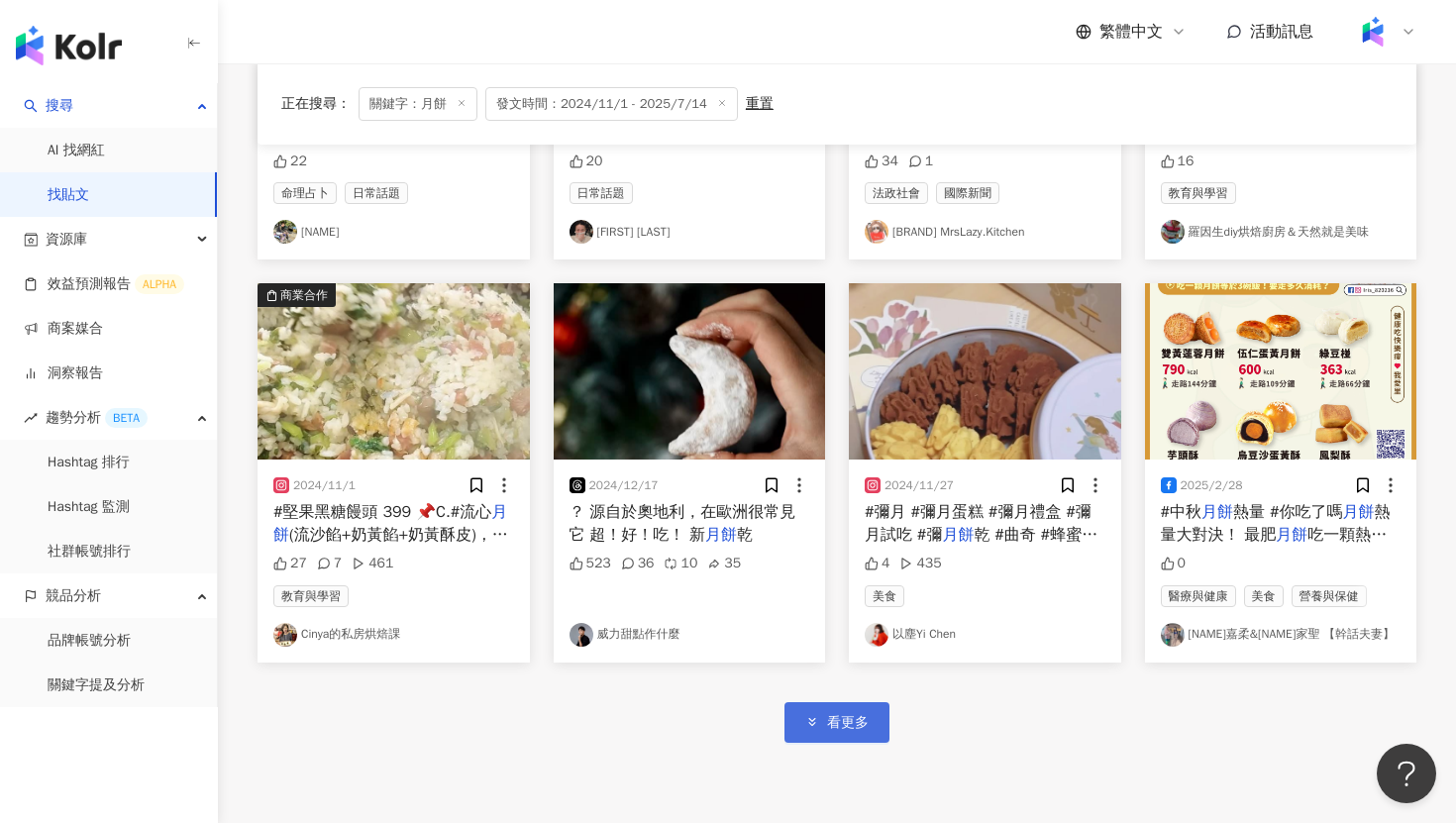 click on "看更多" at bounding box center (848, 723) 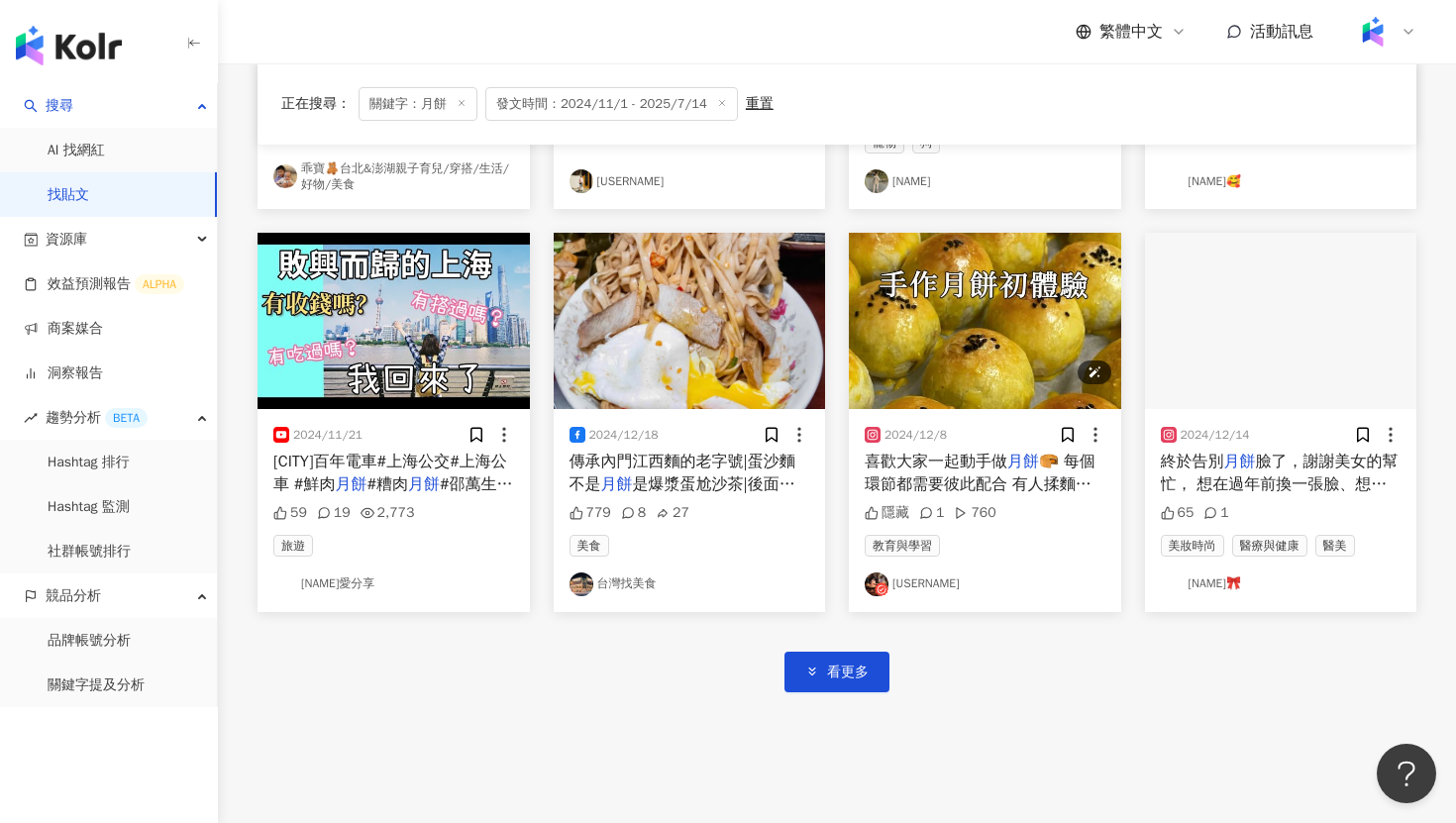 scroll, scrollTop: 3301, scrollLeft: 0, axis: vertical 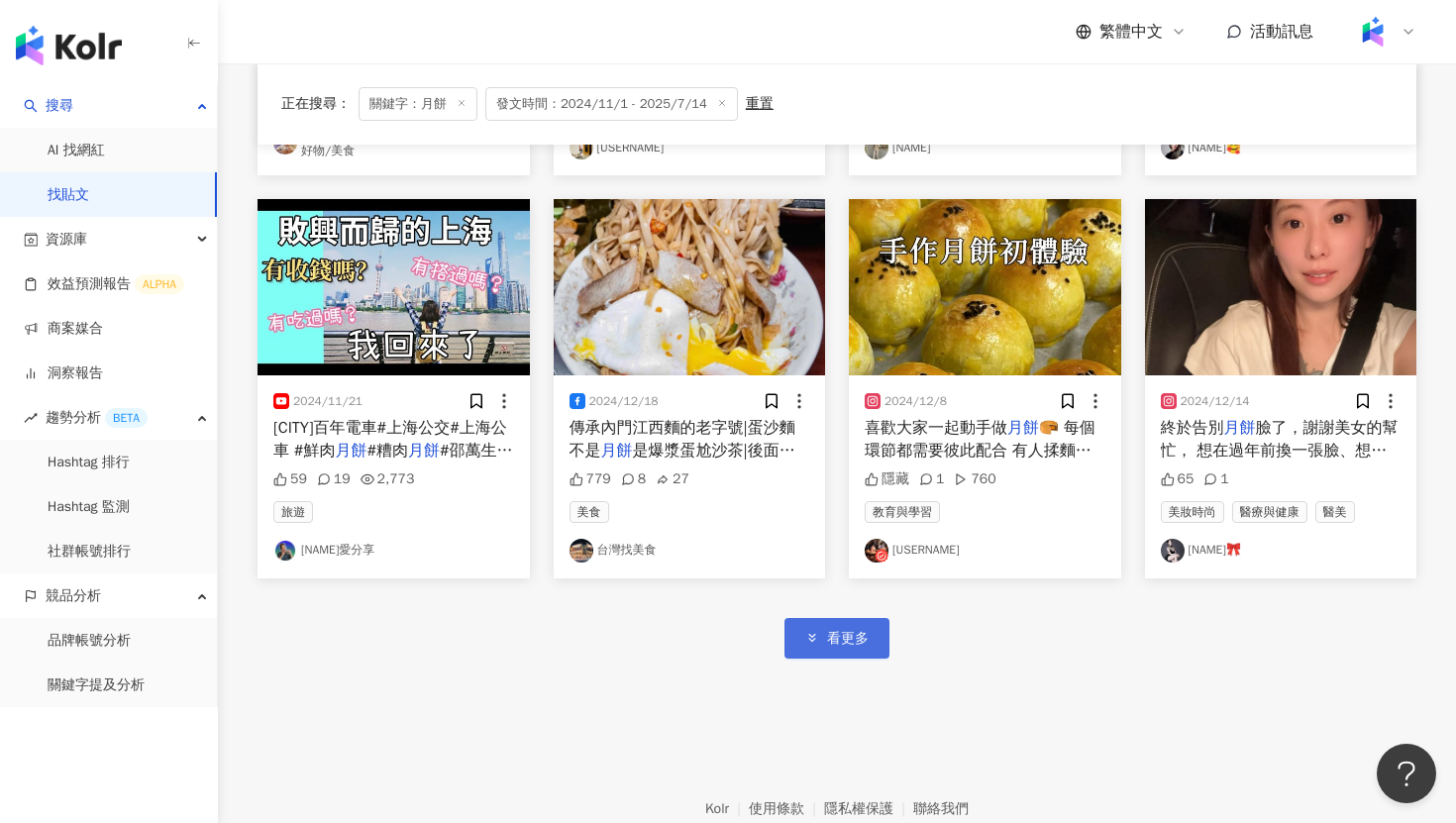 click on "看更多" at bounding box center [837, 638] 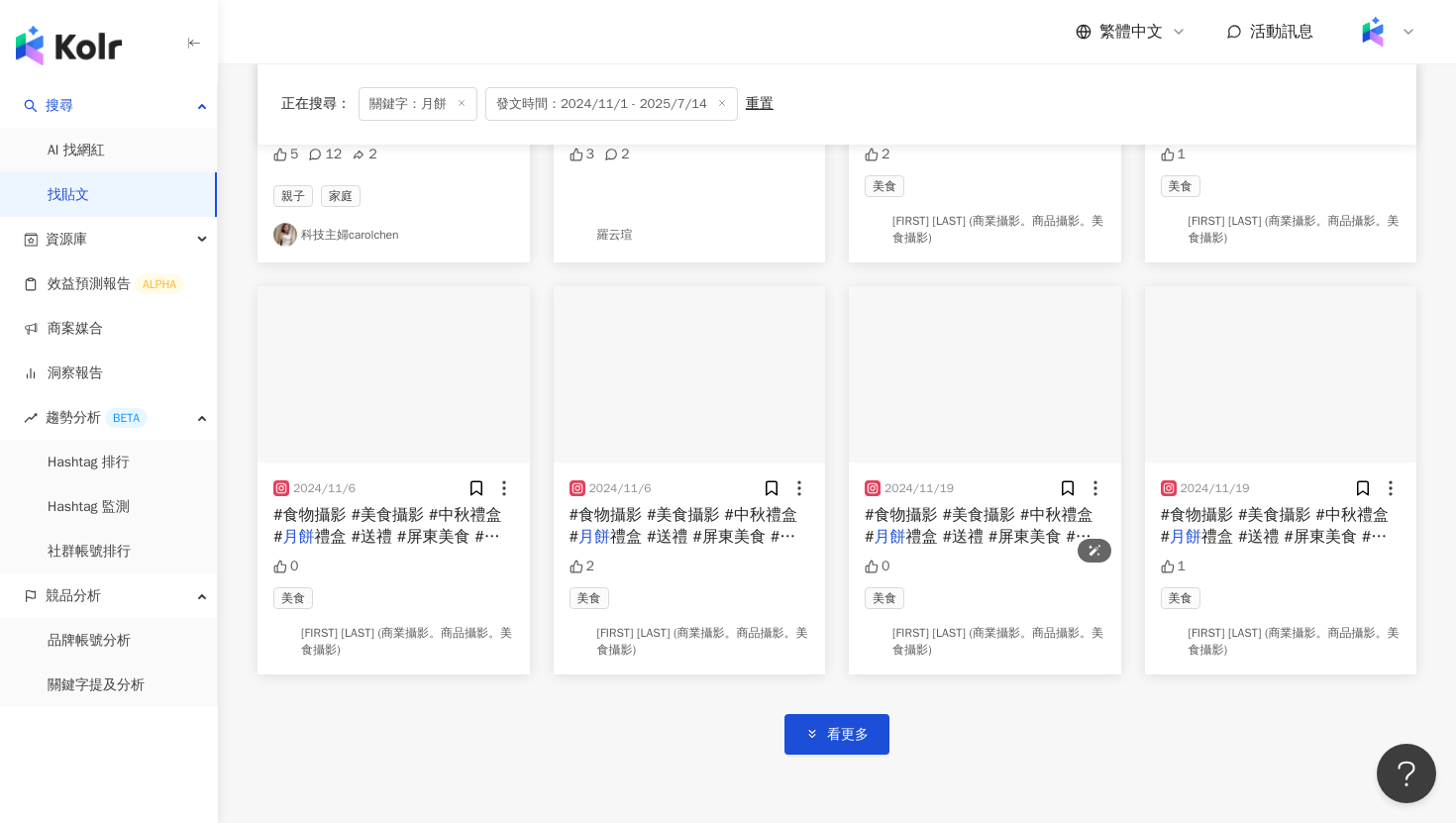 scroll, scrollTop: 4466, scrollLeft: 0, axis: vertical 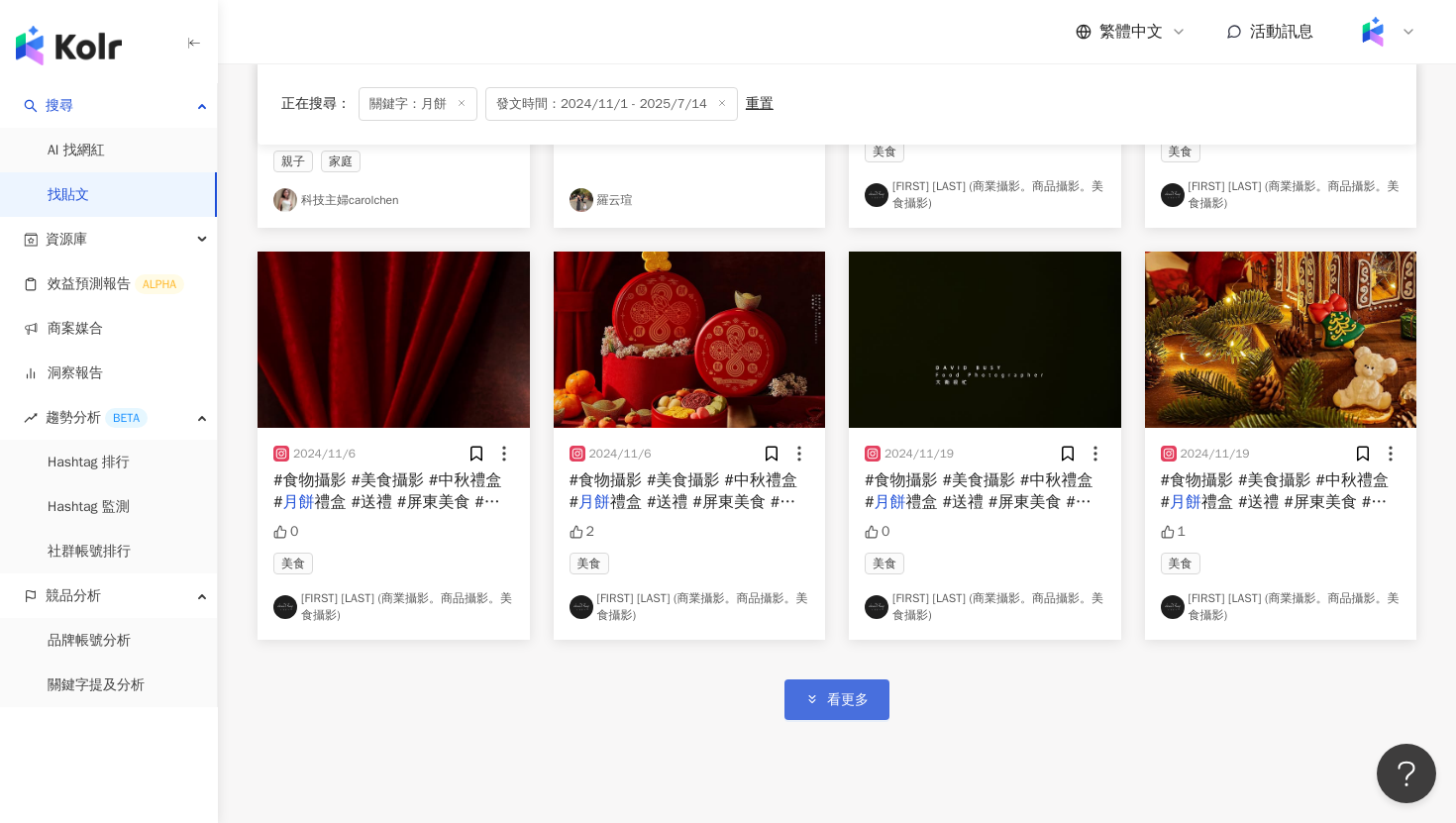 click on "看更多" at bounding box center [848, 700] 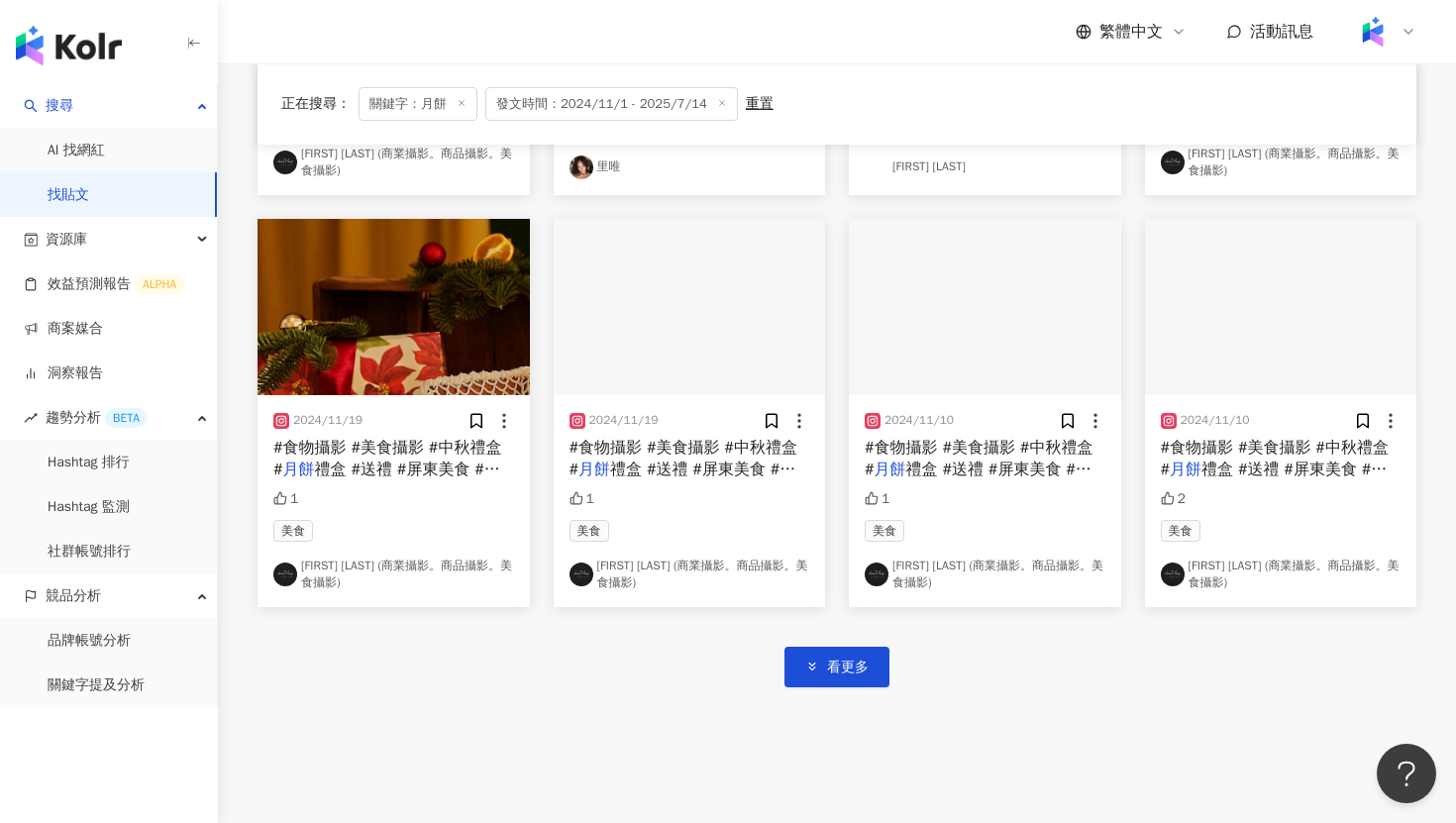 scroll, scrollTop: 5867, scrollLeft: 0, axis: vertical 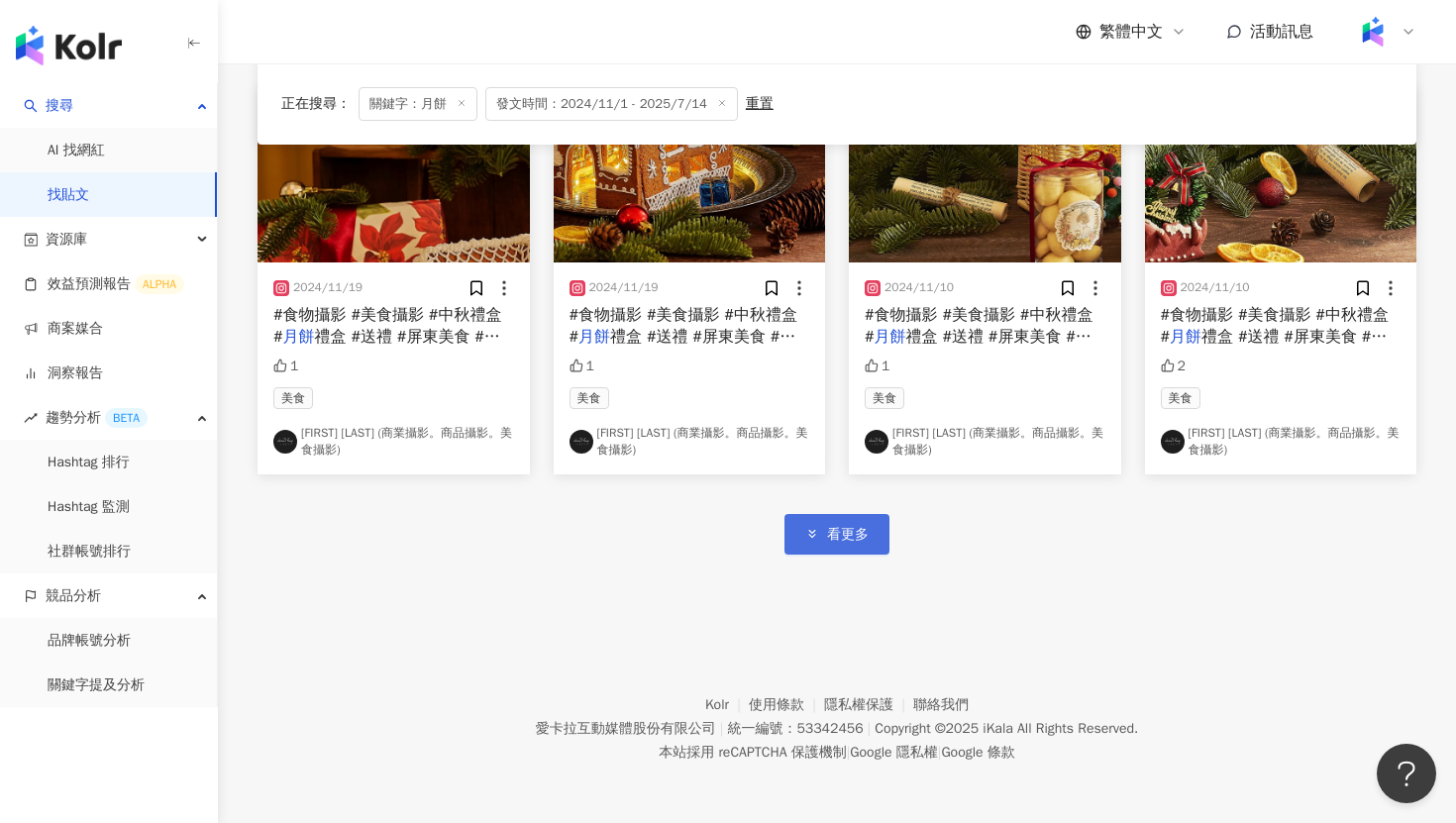 click on "看更多" at bounding box center [848, 535] 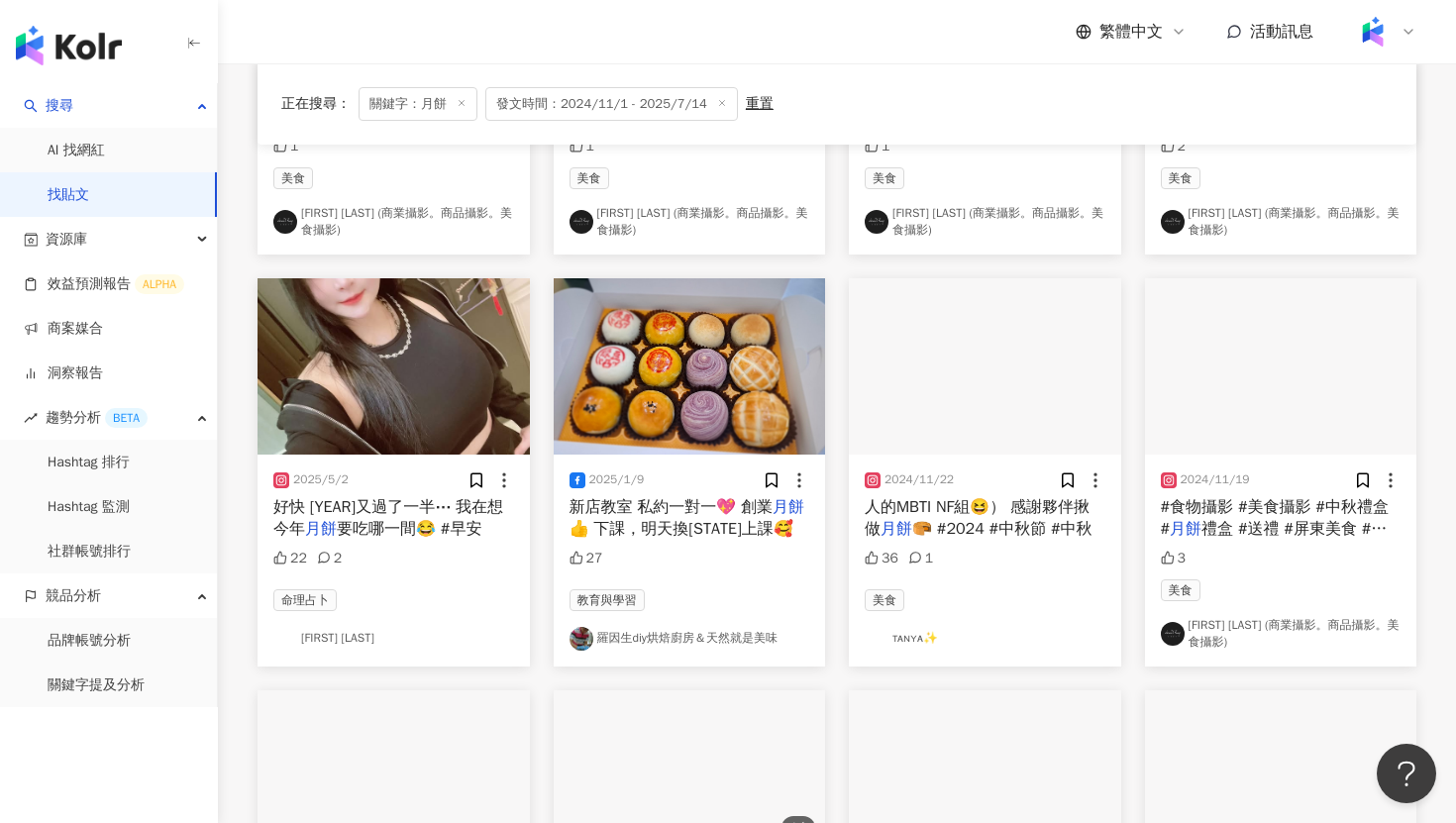 scroll, scrollTop: 6224, scrollLeft: 0, axis: vertical 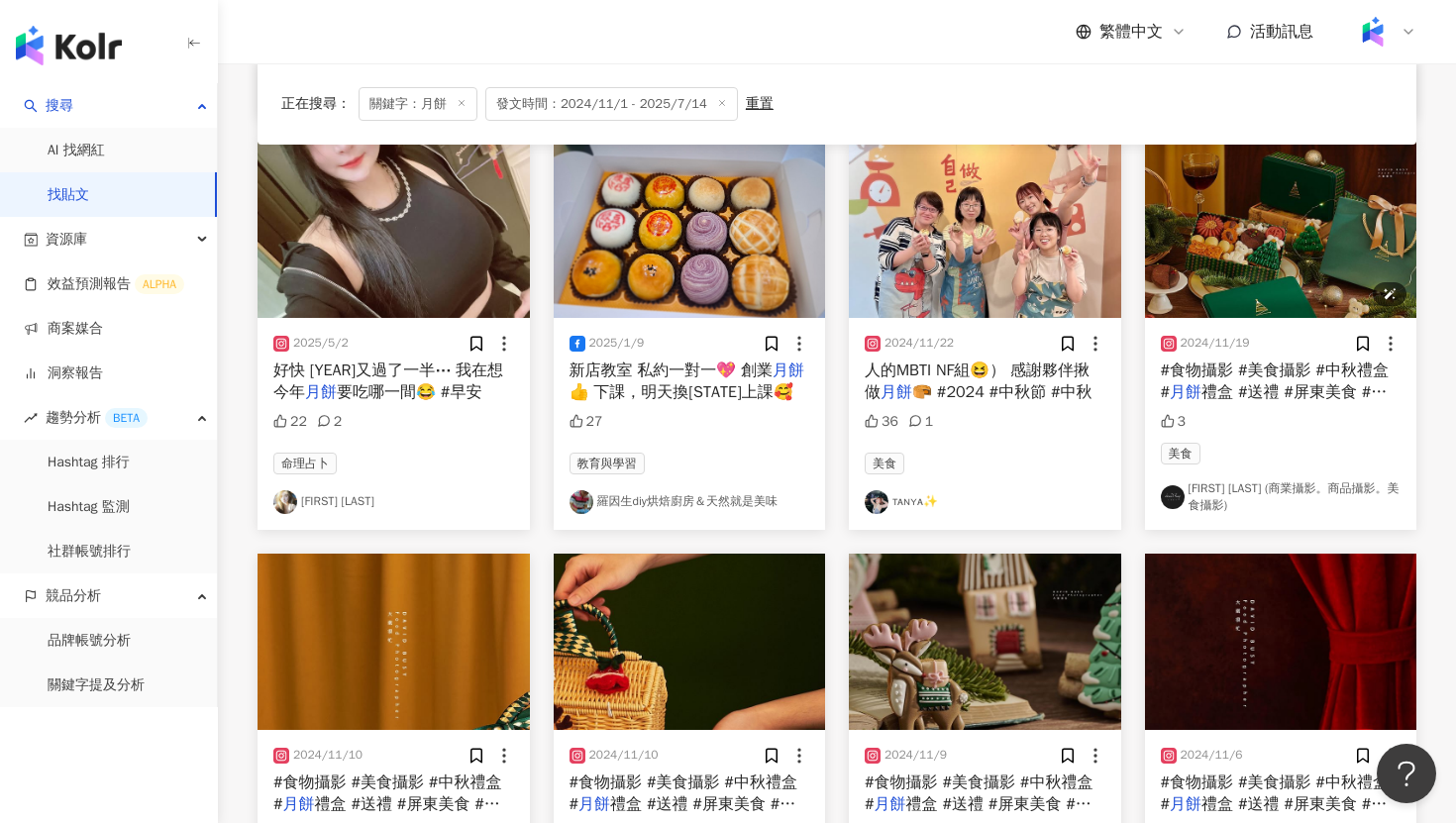 click at bounding box center [1281, 230] 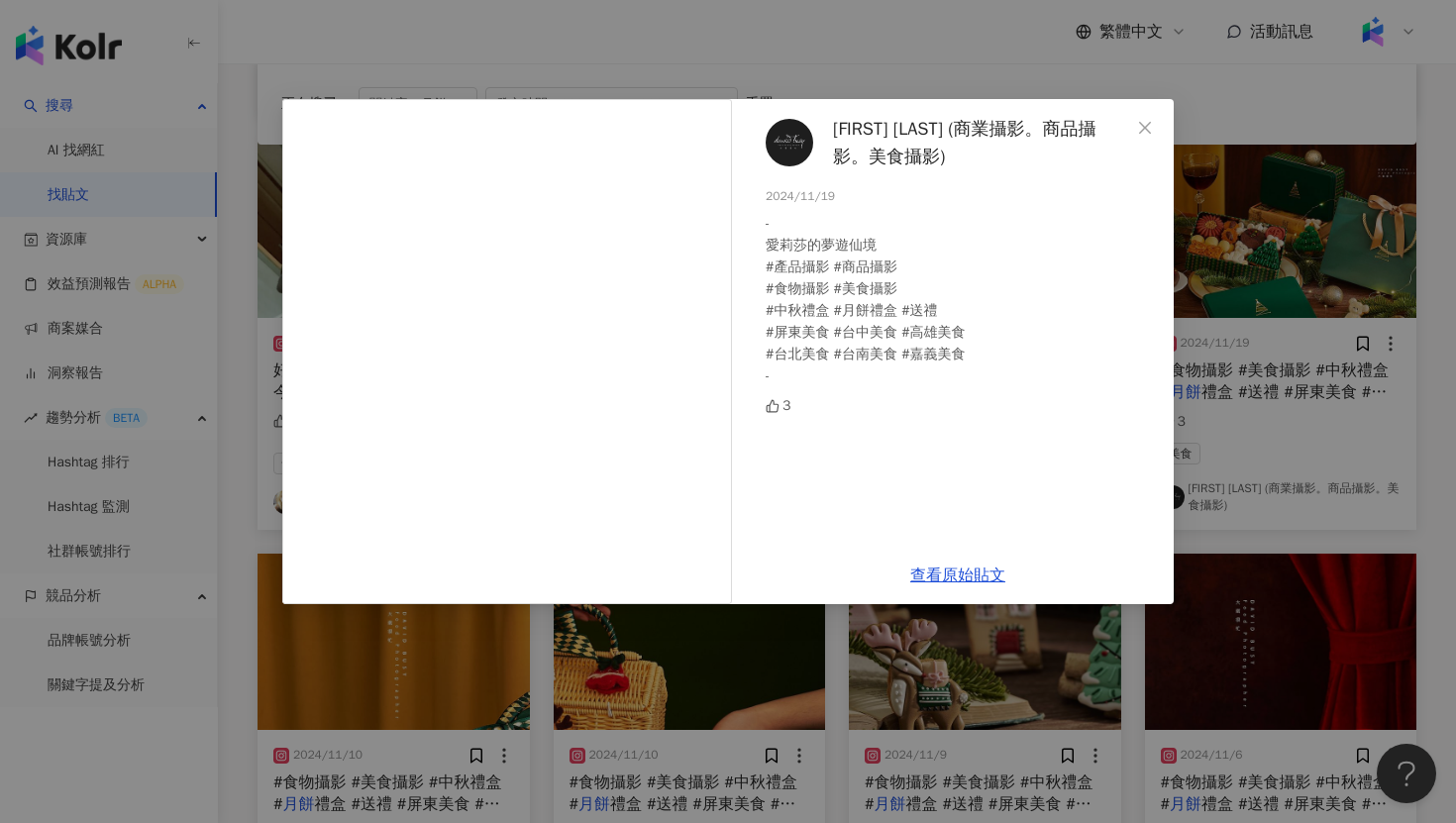 click on "大衛很忙 (商業攝影。商品攝影。美食攝影) 2024/11/19 -
愛莉莎的夢遊仙境
#產品攝影 #商品攝影
#食物攝影 #美食攝影
#中秋禮盒 #月餅禮盒 #送禮
#[STATE]美食 #[STATE]美食 #[STATE]美食
#[STATE]美食 #[STATE]美食 #[STATE]美食
- 3 查看原始貼文" at bounding box center (728, 411) 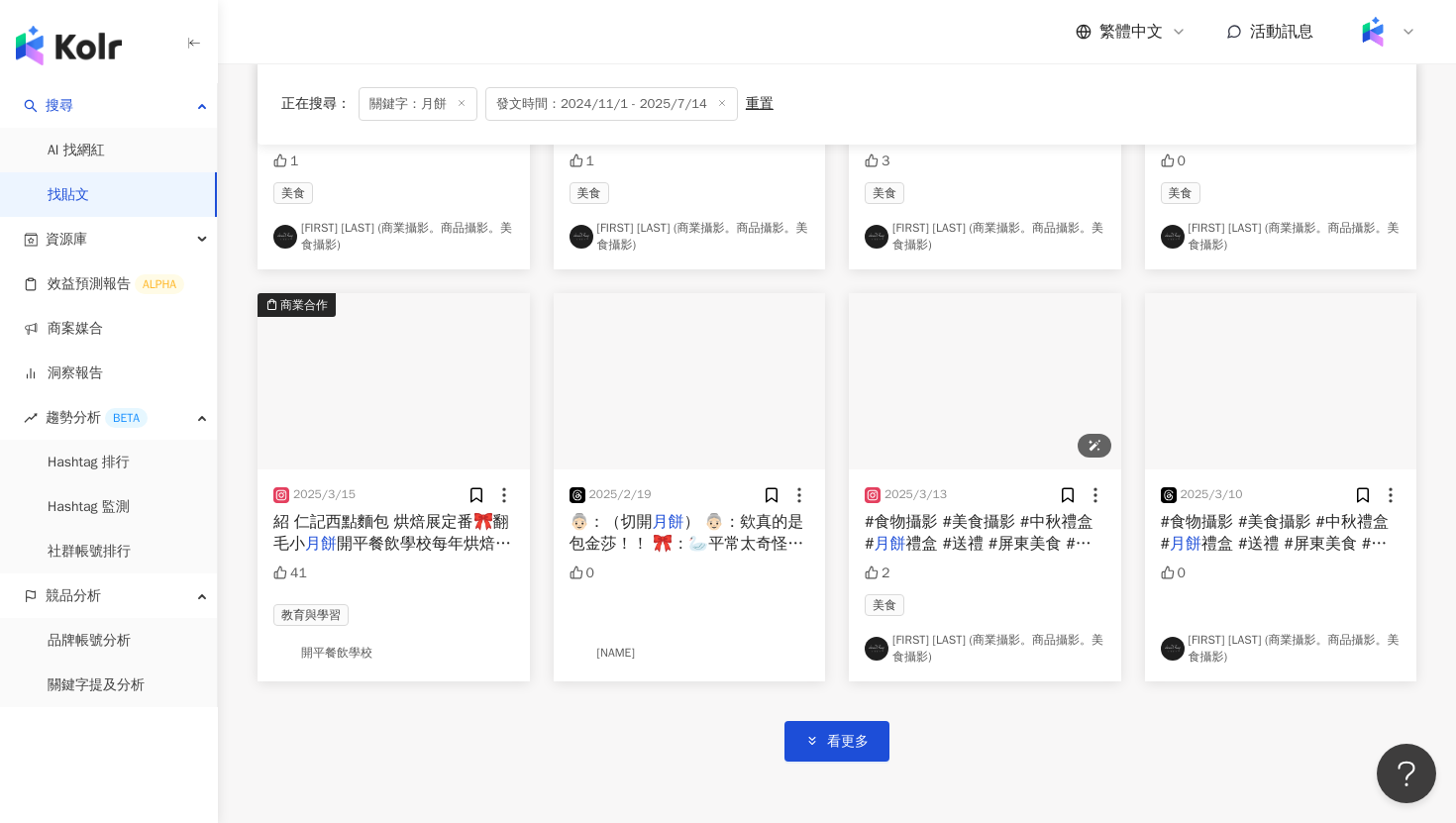scroll, scrollTop: 6915, scrollLeft: 0, axis: vertical 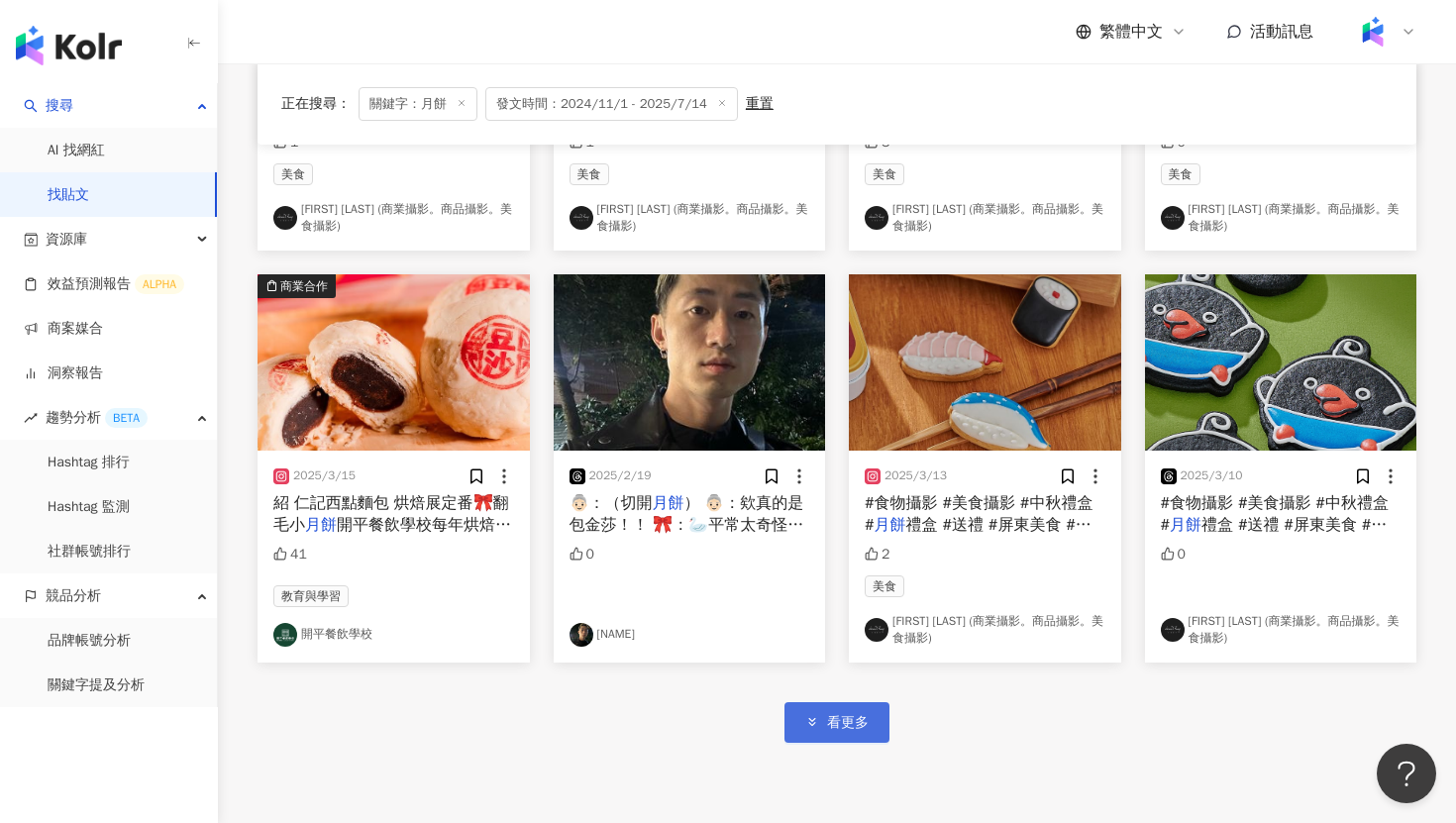 click on "看更多" at bounding box center (848, 723) 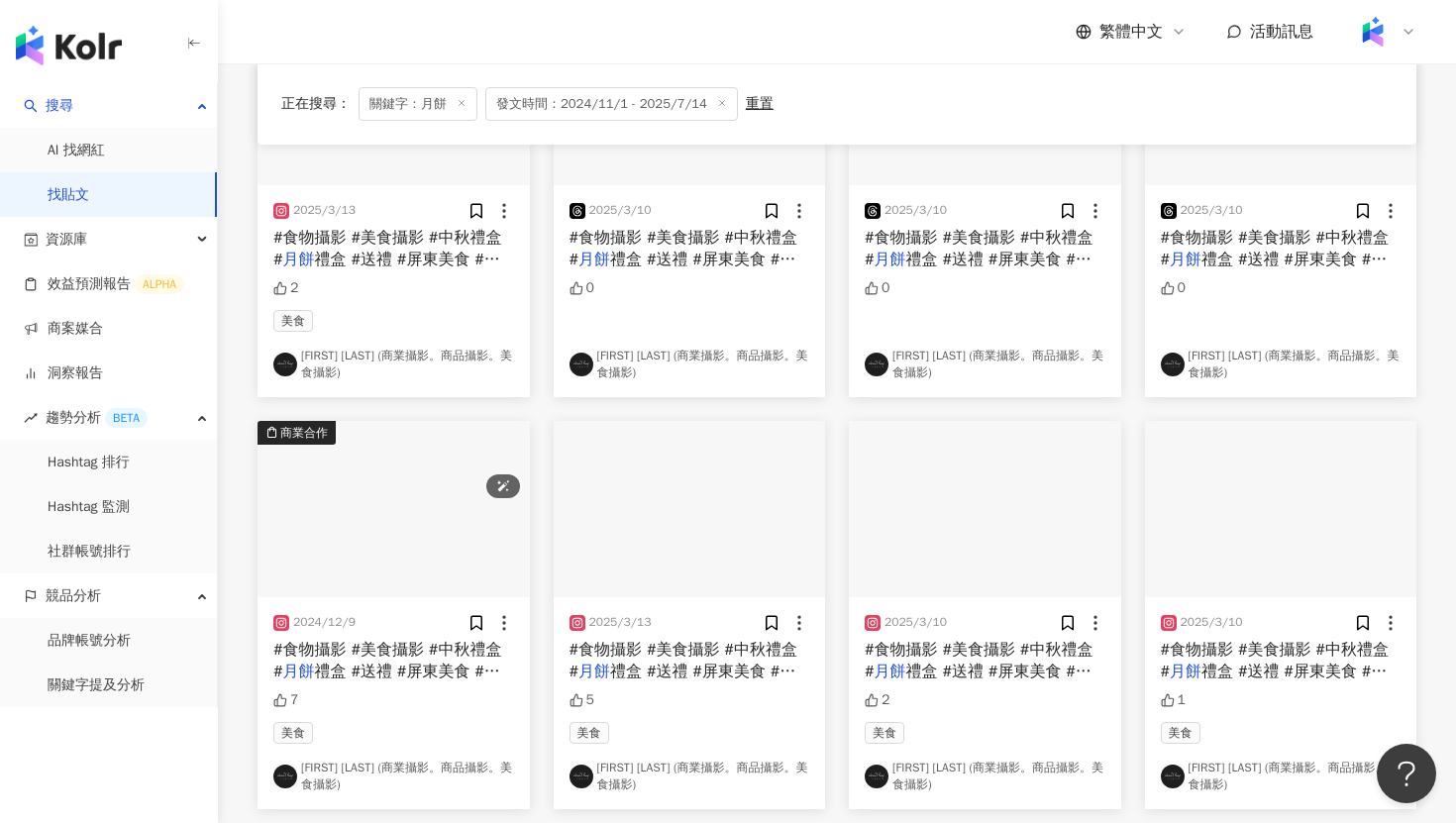 scroll, scrollTop: 7678, scrollLeft: 0, axis: vertical 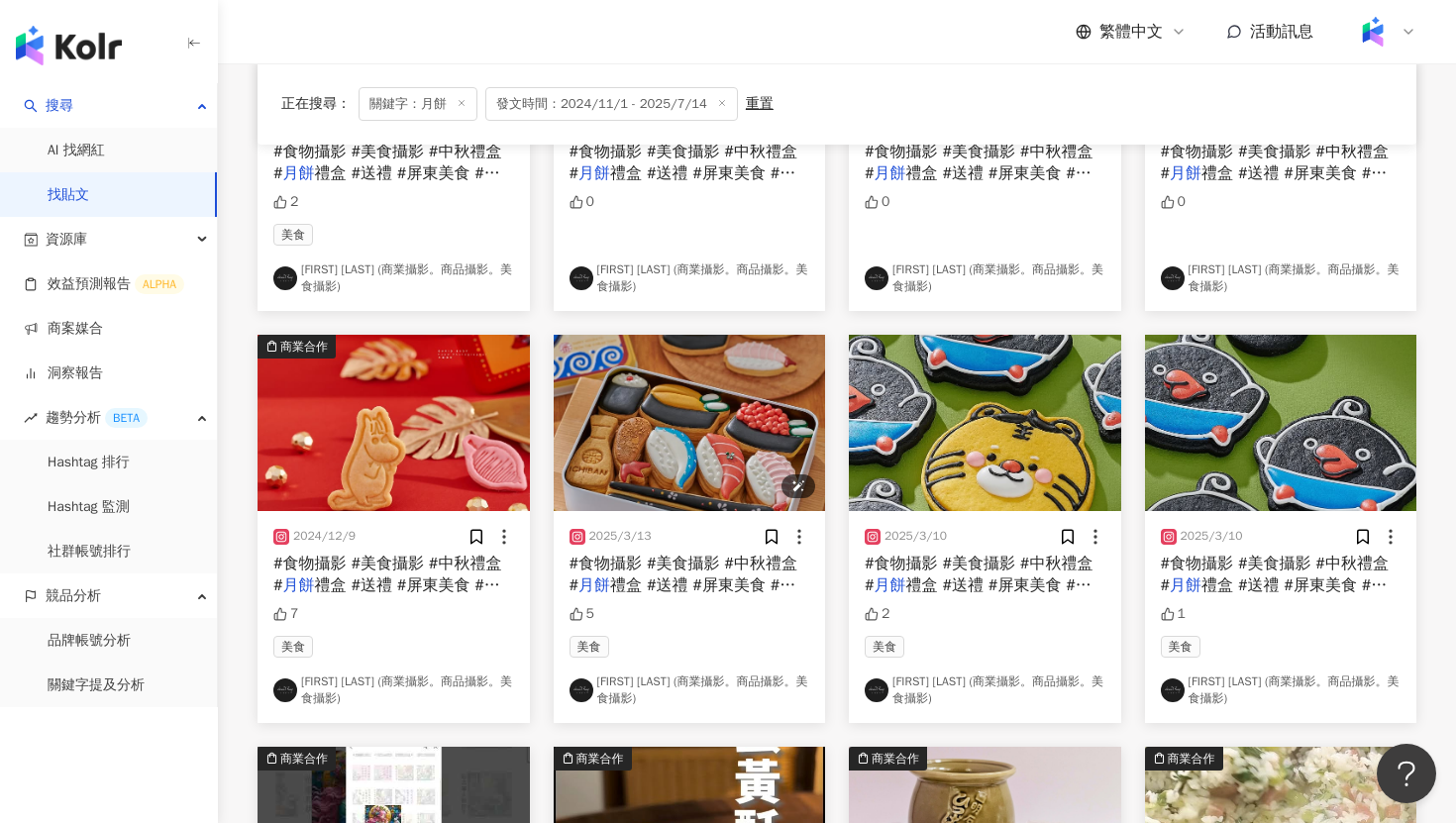 click at bounding box center (689, 423) 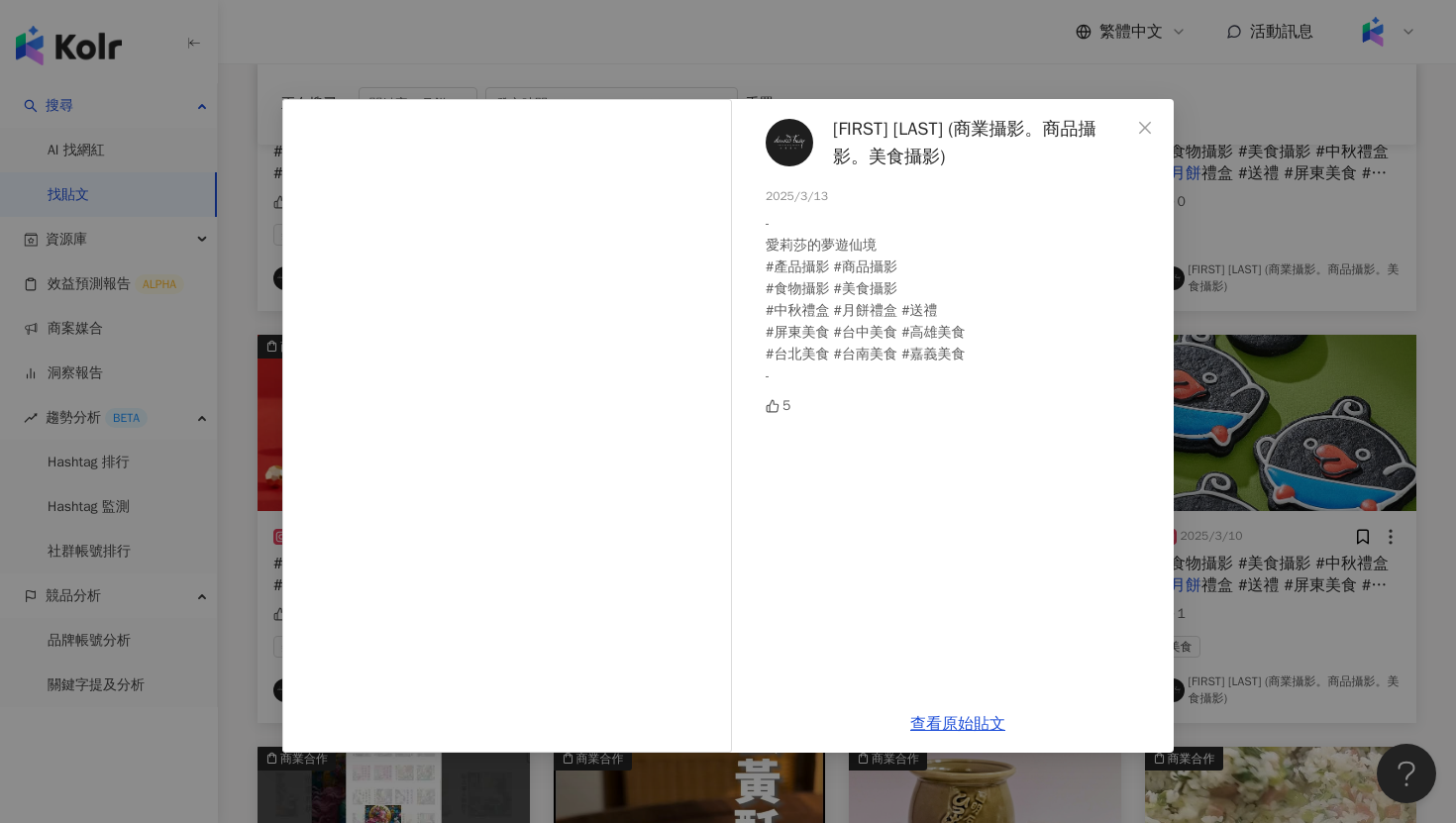click on "大衛很忙 (商業攝影。商品攝影。美食攝影) 2025/3/13 -
愛莉莎的夢遊仙境
#產品攝影 #商品攝影
#食物攝影 #美食攝影
#中秋禮盒 #月餅禮盒 #送禮
#[STATE]美食 #[STATE]美食 #[STATE]美食
#[STATE]美食 #[STATE]美食 #[STATE]美食
- 5 查看原始貼文" at bounding box center (728, 411) 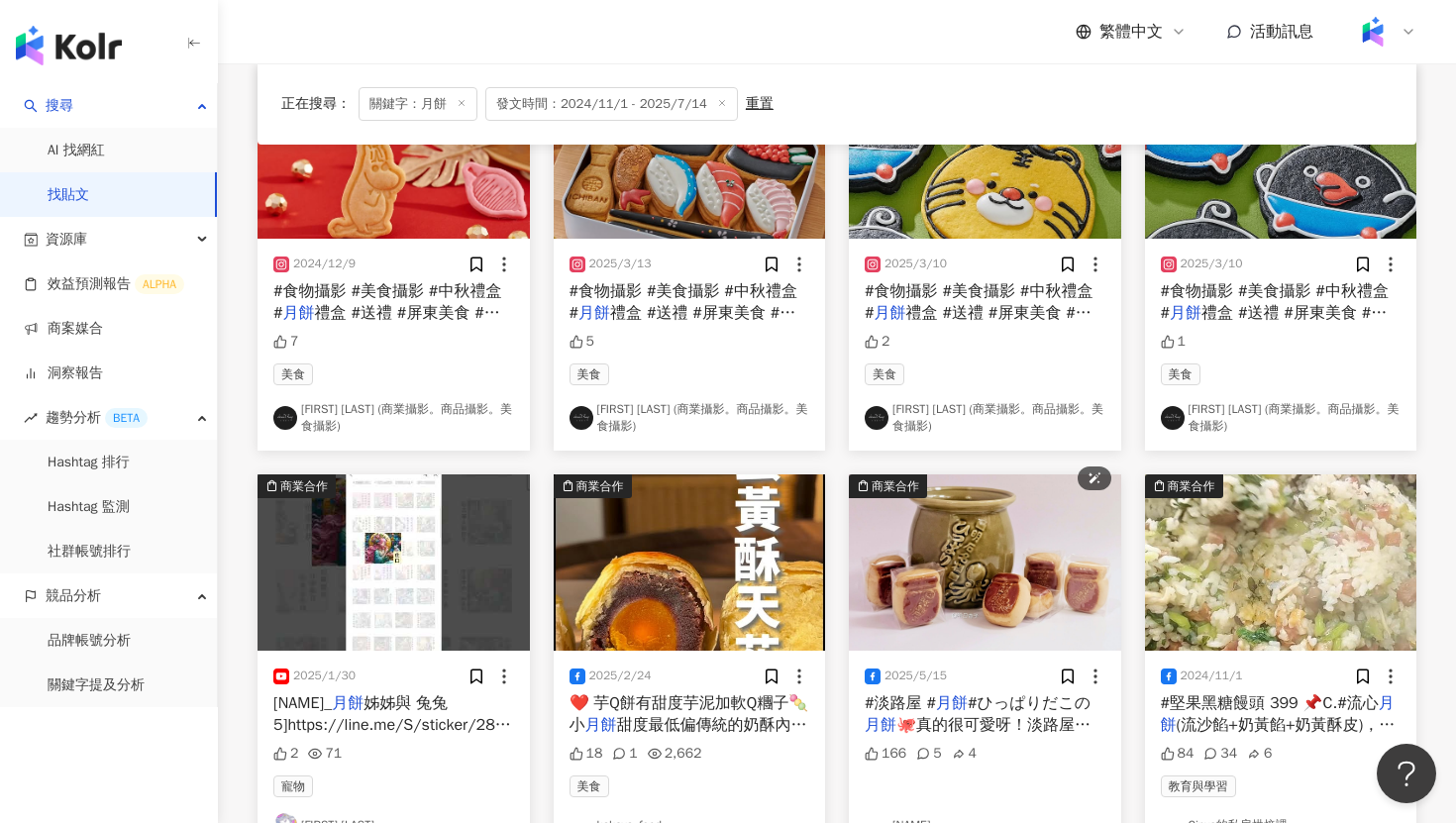 scroll, scrollTop: 8329, scrollLeft: 0, axis: vertical 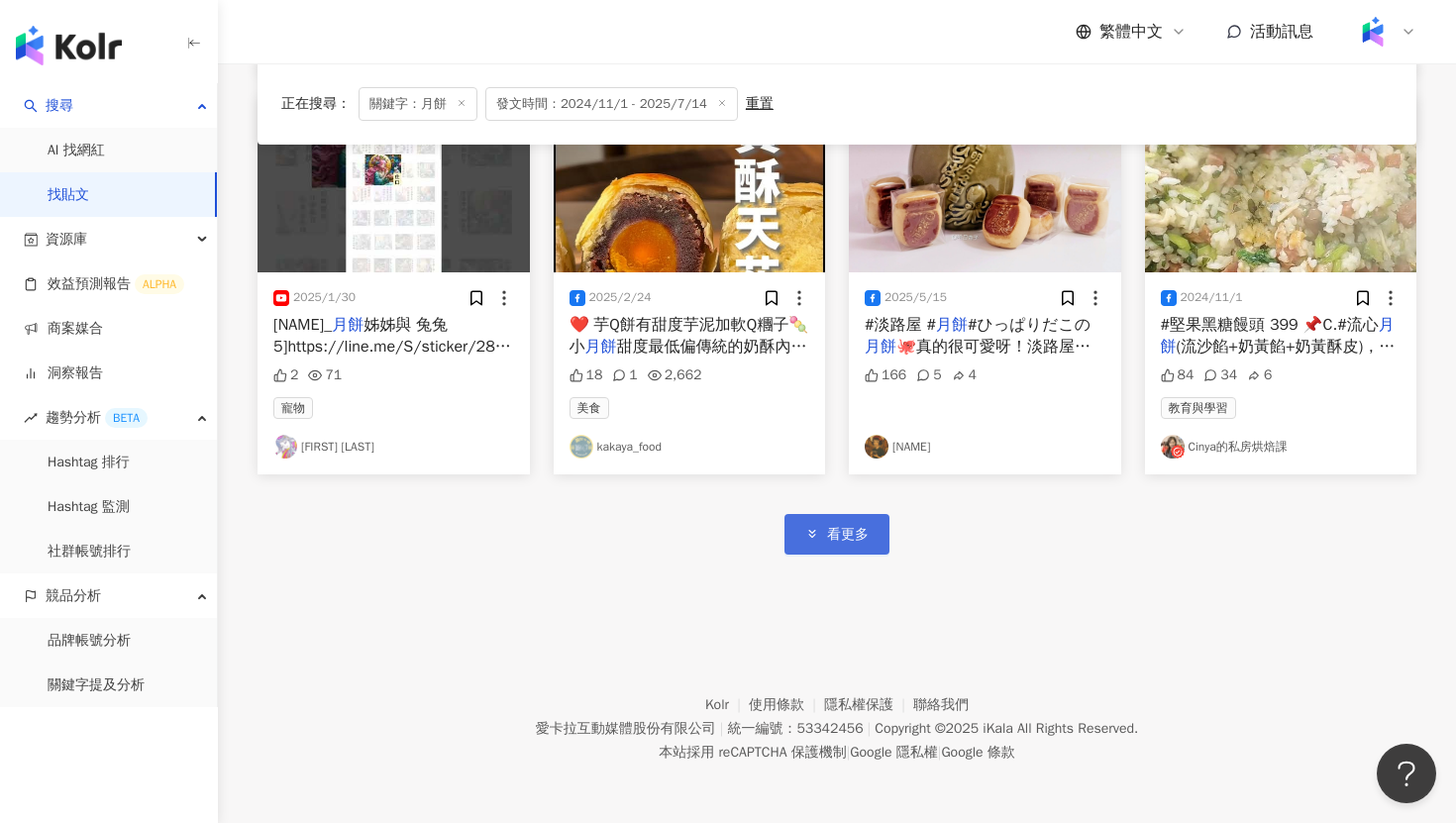 click on "看更多" at bounding box center [848, 535] 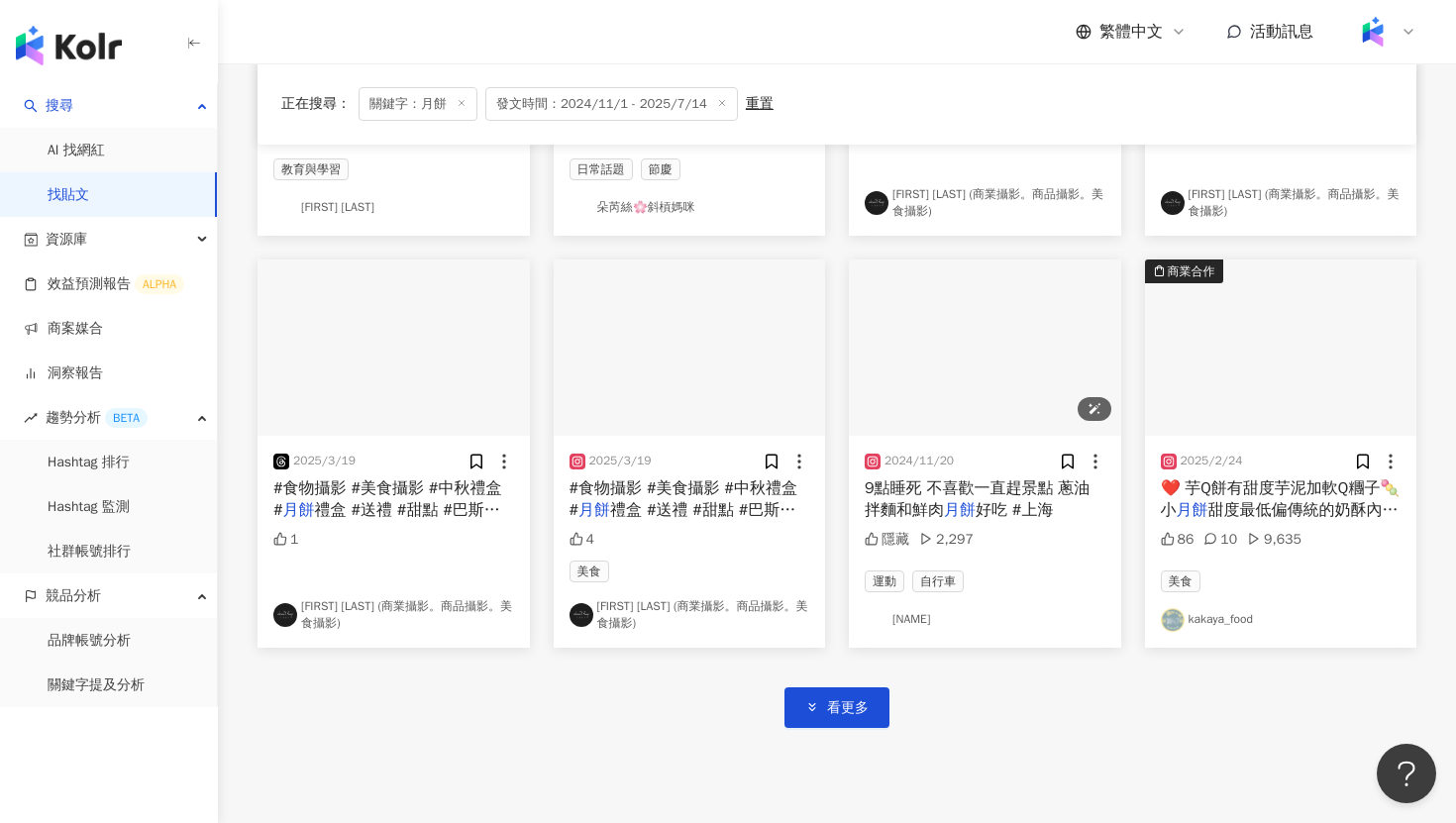 scroll, scrollTop: 9376, scrollLeft: 0, axis: vertical 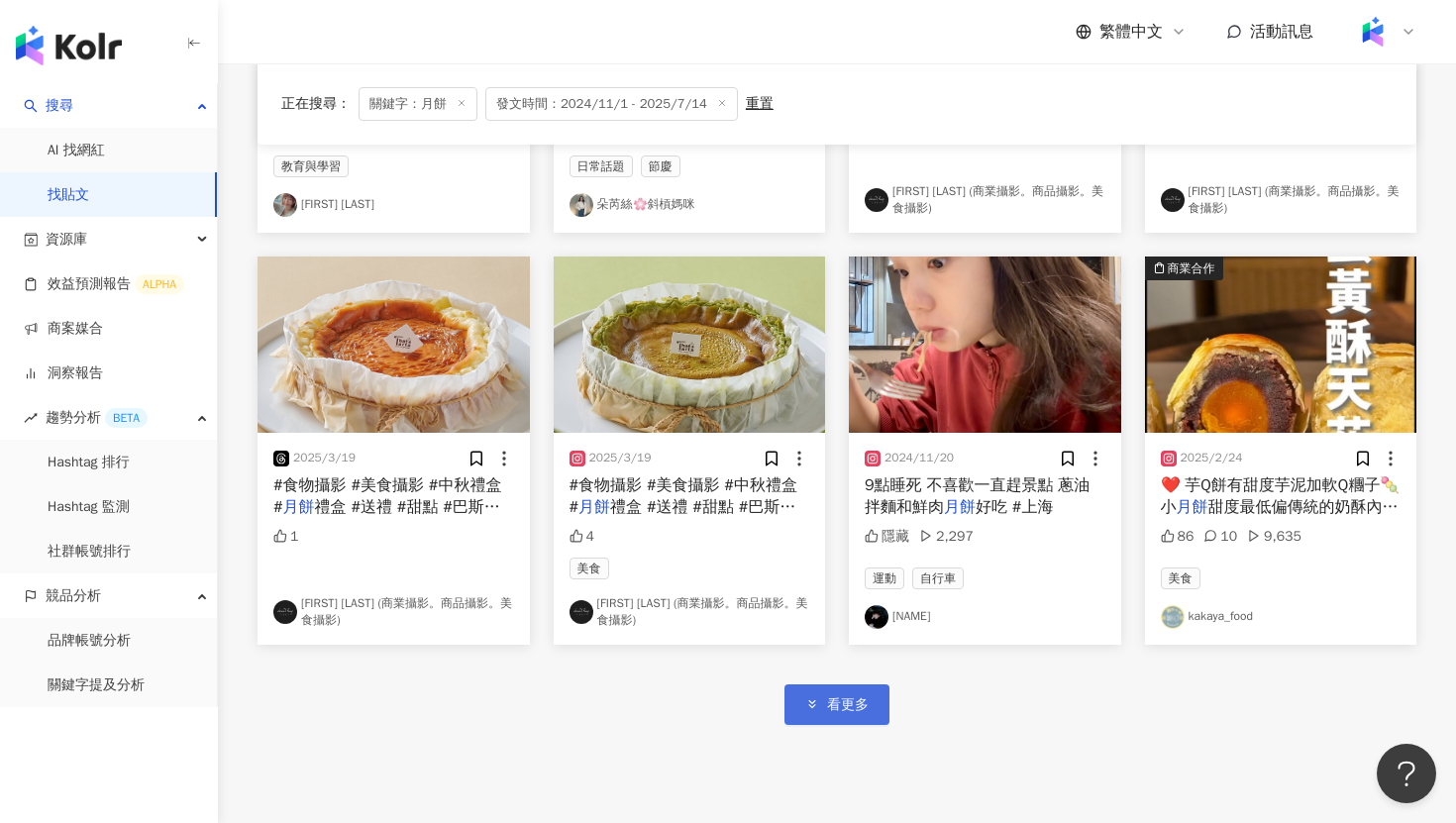 click on "看更多" at bounding box center [848, 705] 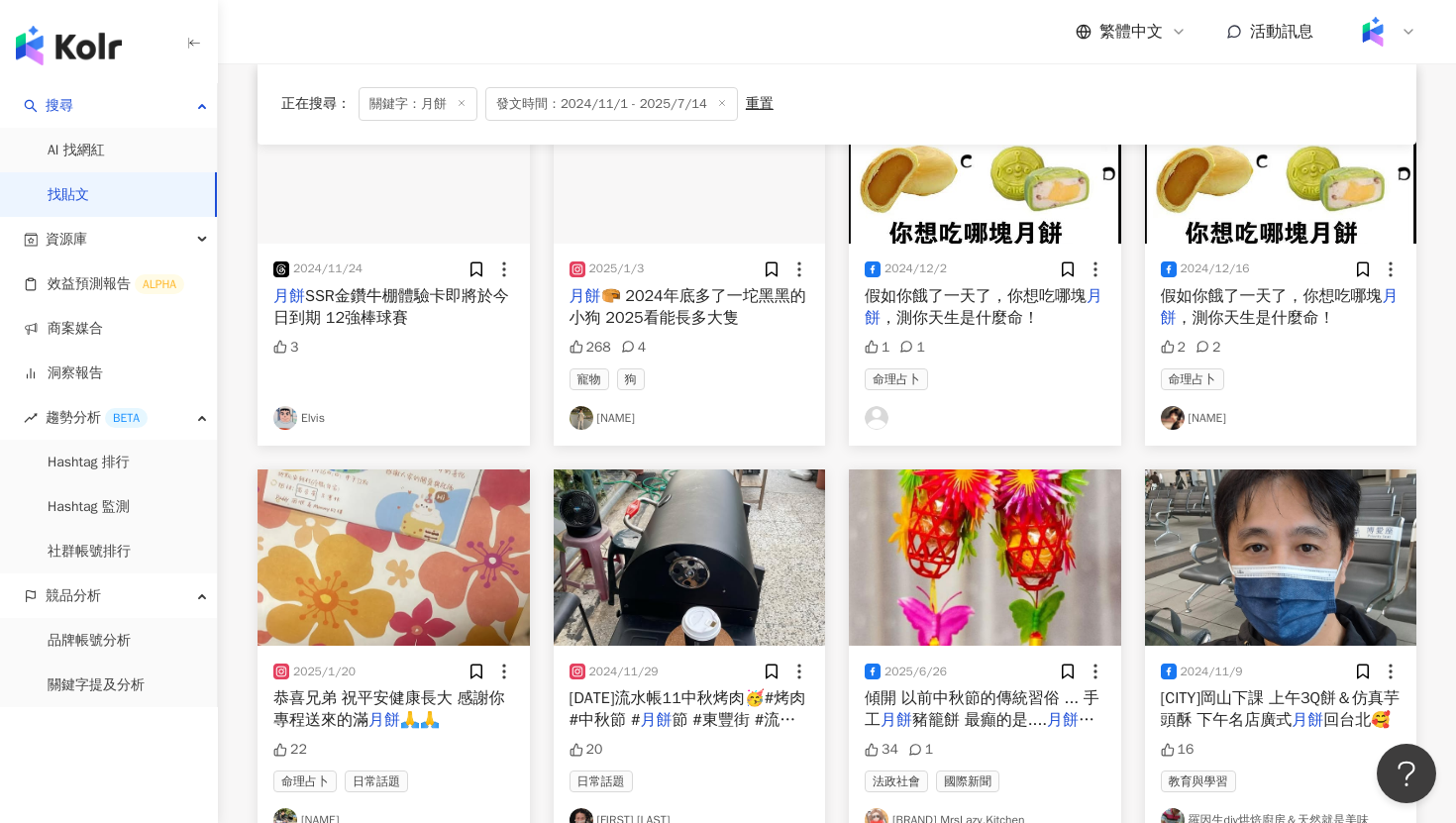 scroll, scrollTop: 0, scrollLeft: 0, axis: both 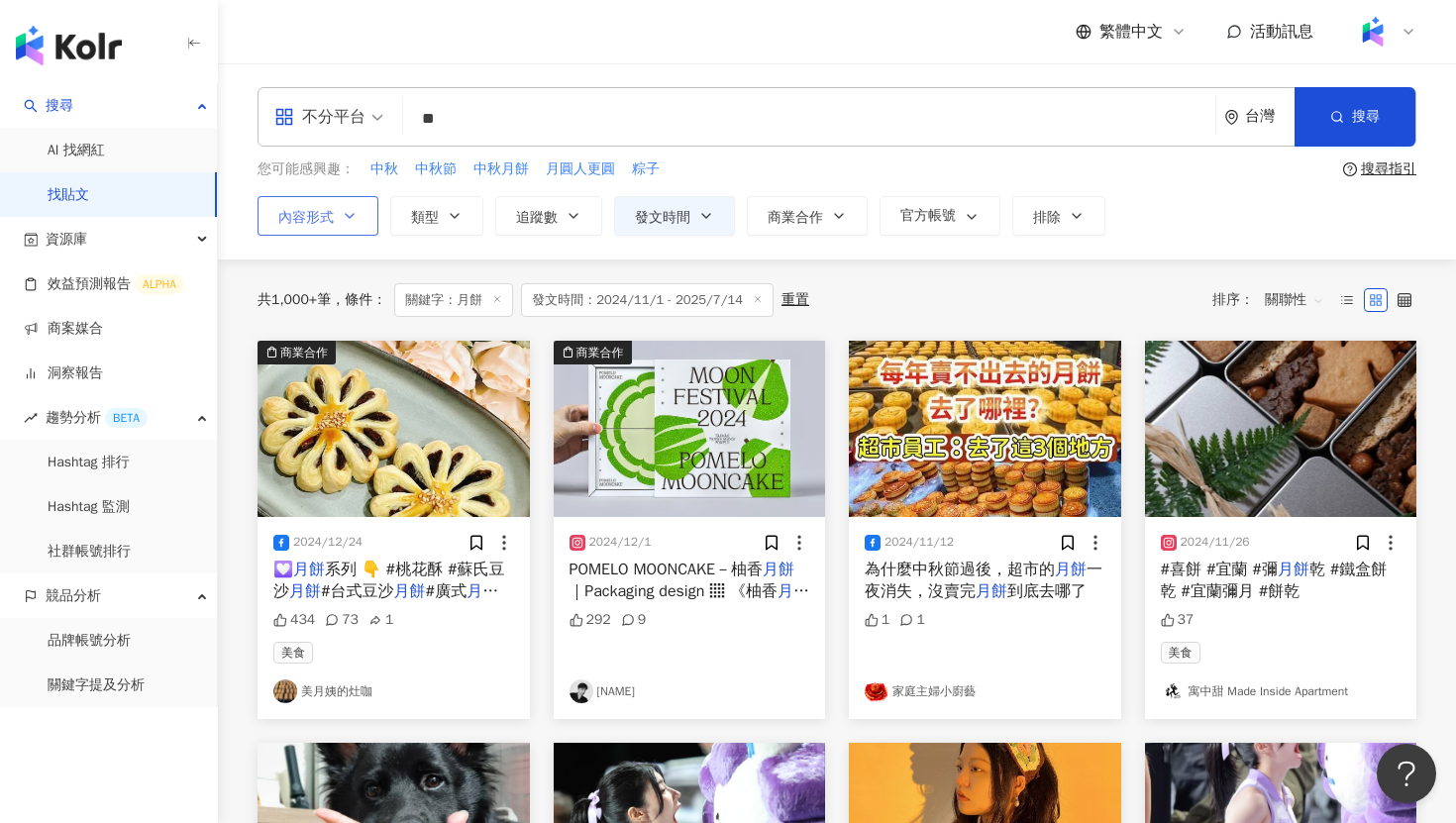 click on "內容形式" at bounding box center [306, 218] 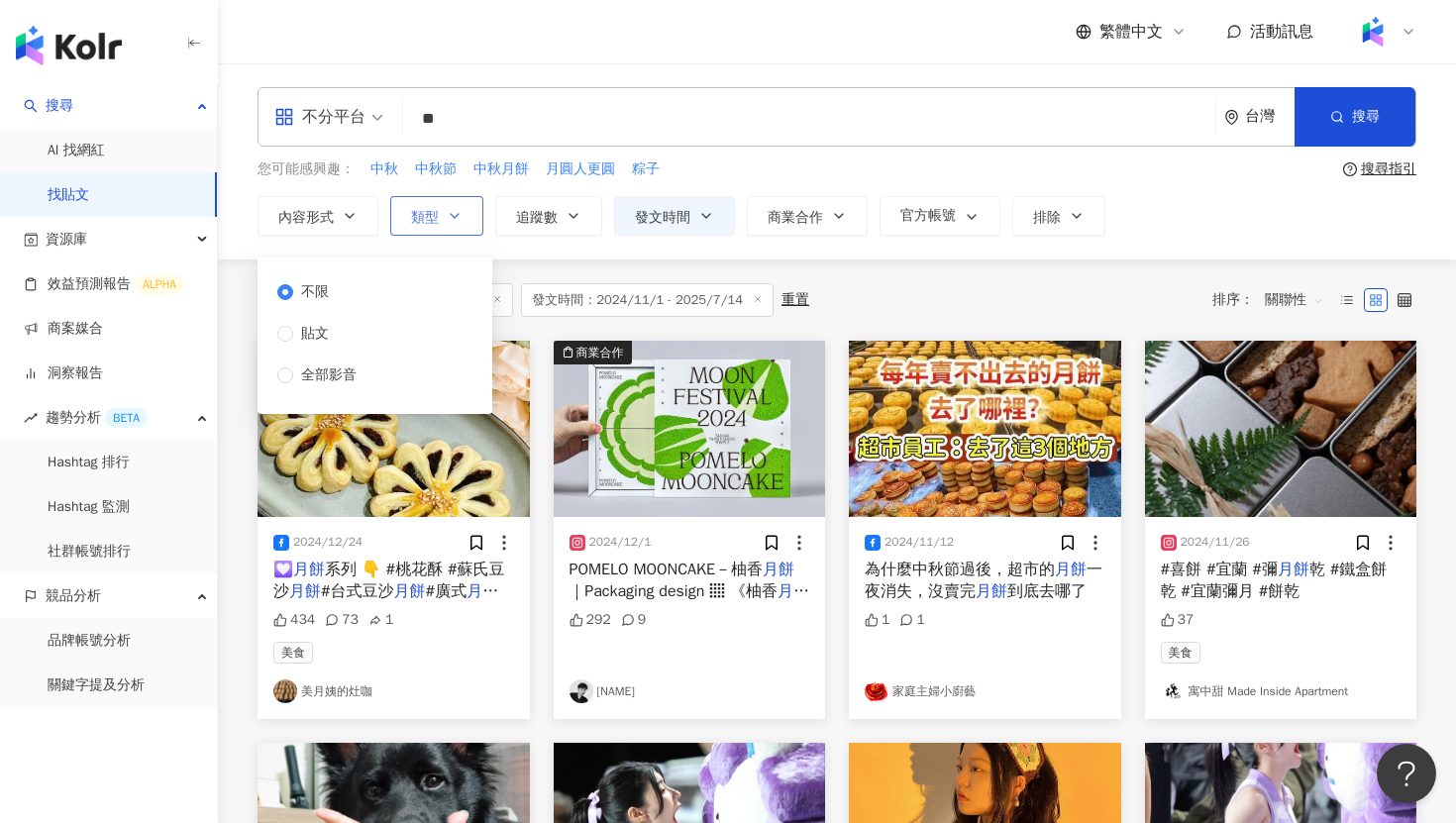 click on "類型" at bounding box center (425, 218) 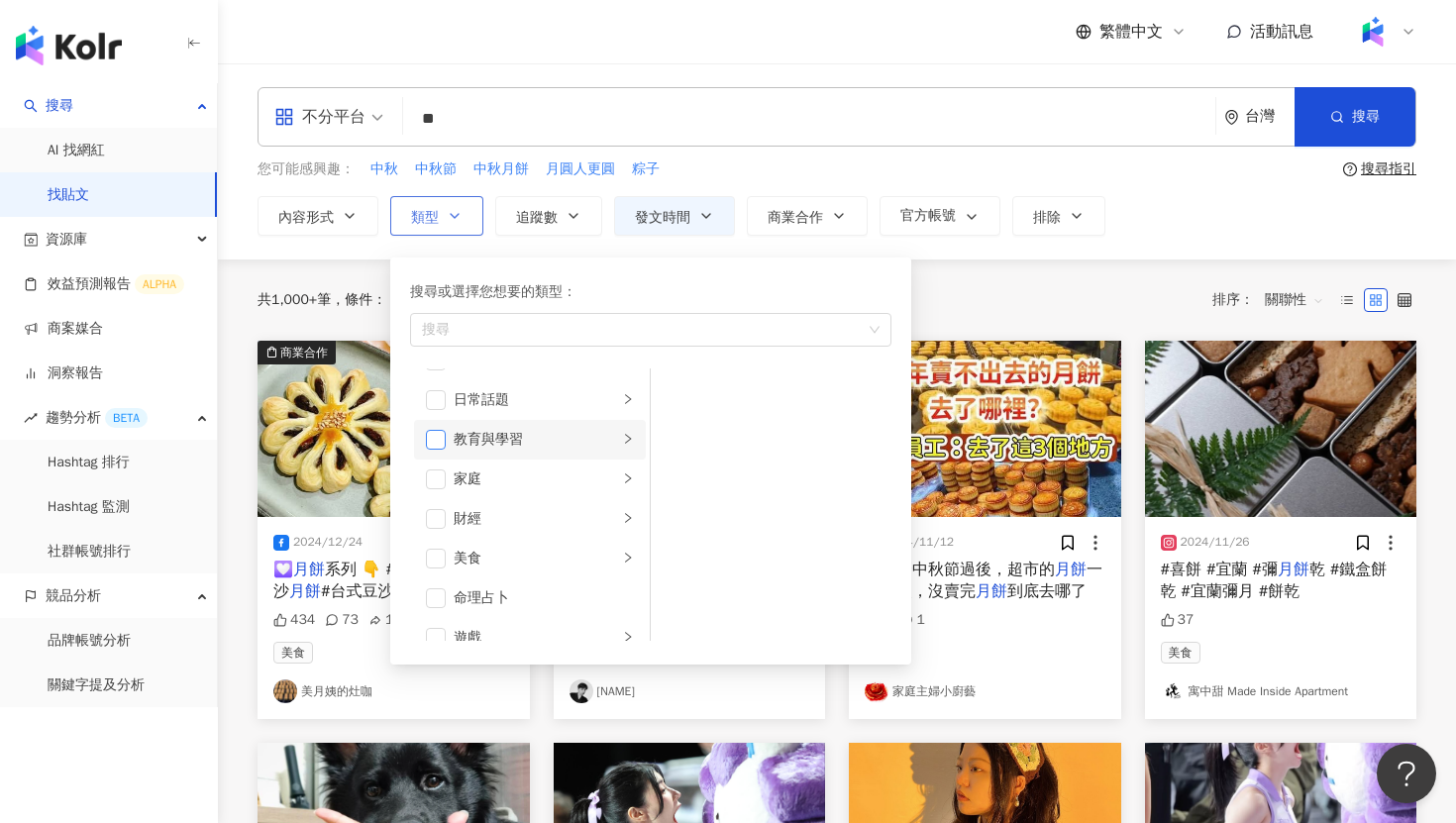 scroll, scrollTop: 188, scrollLeft: 0, axis: vertical 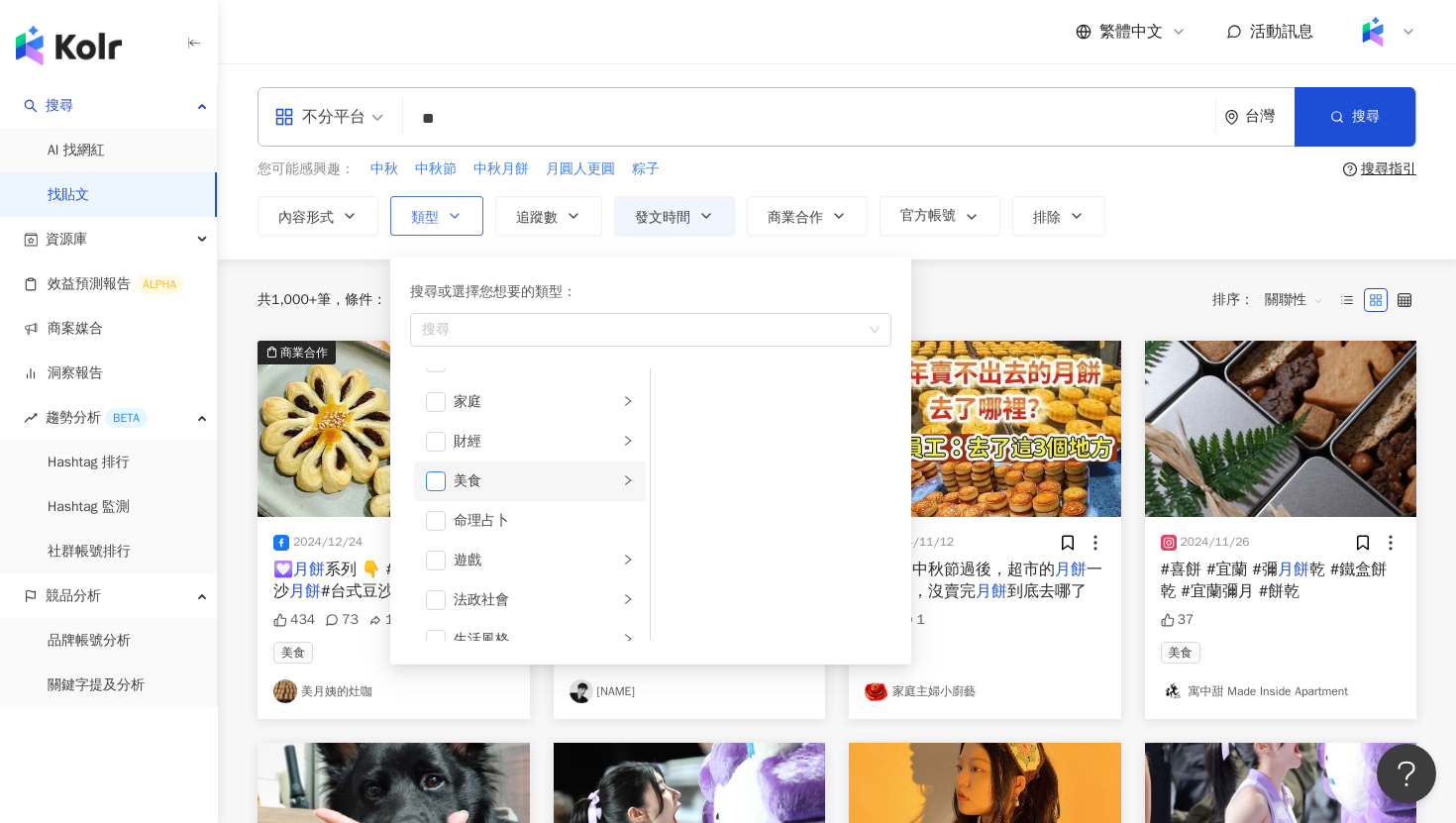 click at bounding box center (436, 481) 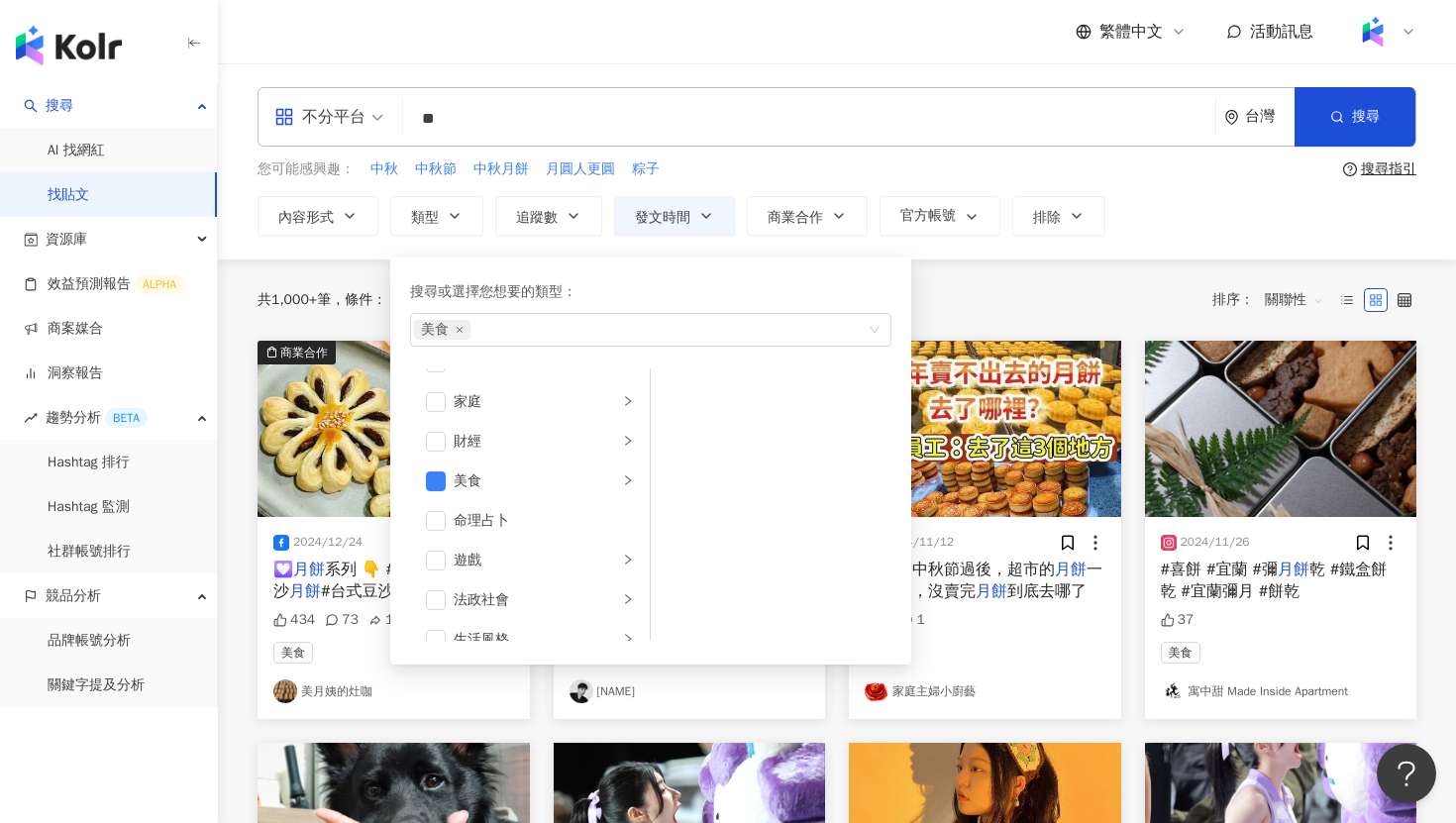 click on "共  1,000+  筆 條件 ： 關鍵字：月餅 發文時間：2024/11/1 - 2025/7/14 重置 排序： 關聯性" at bounding box center [837, 300] 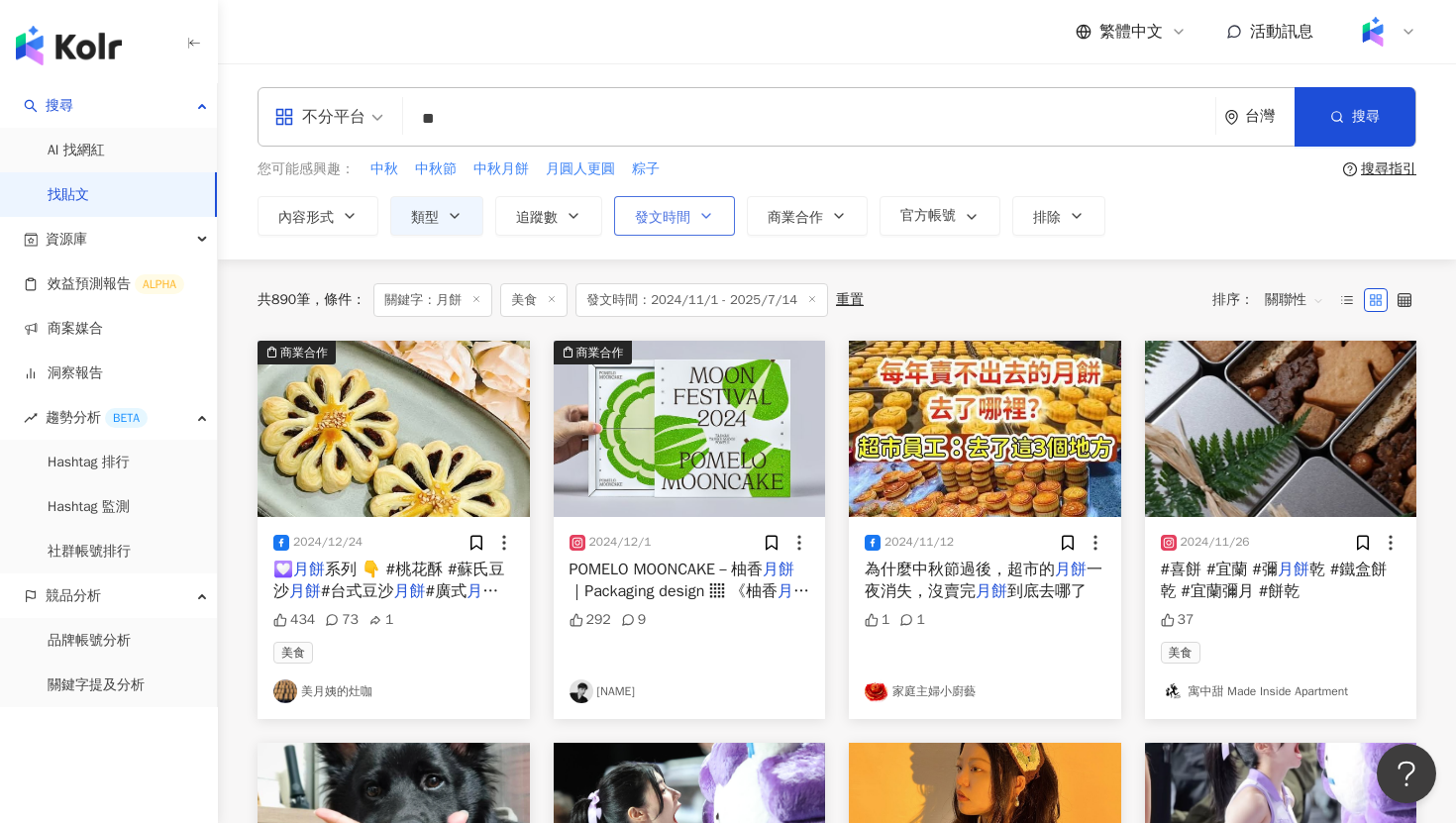 click on "發文時間" at bounding box center [675, 216] 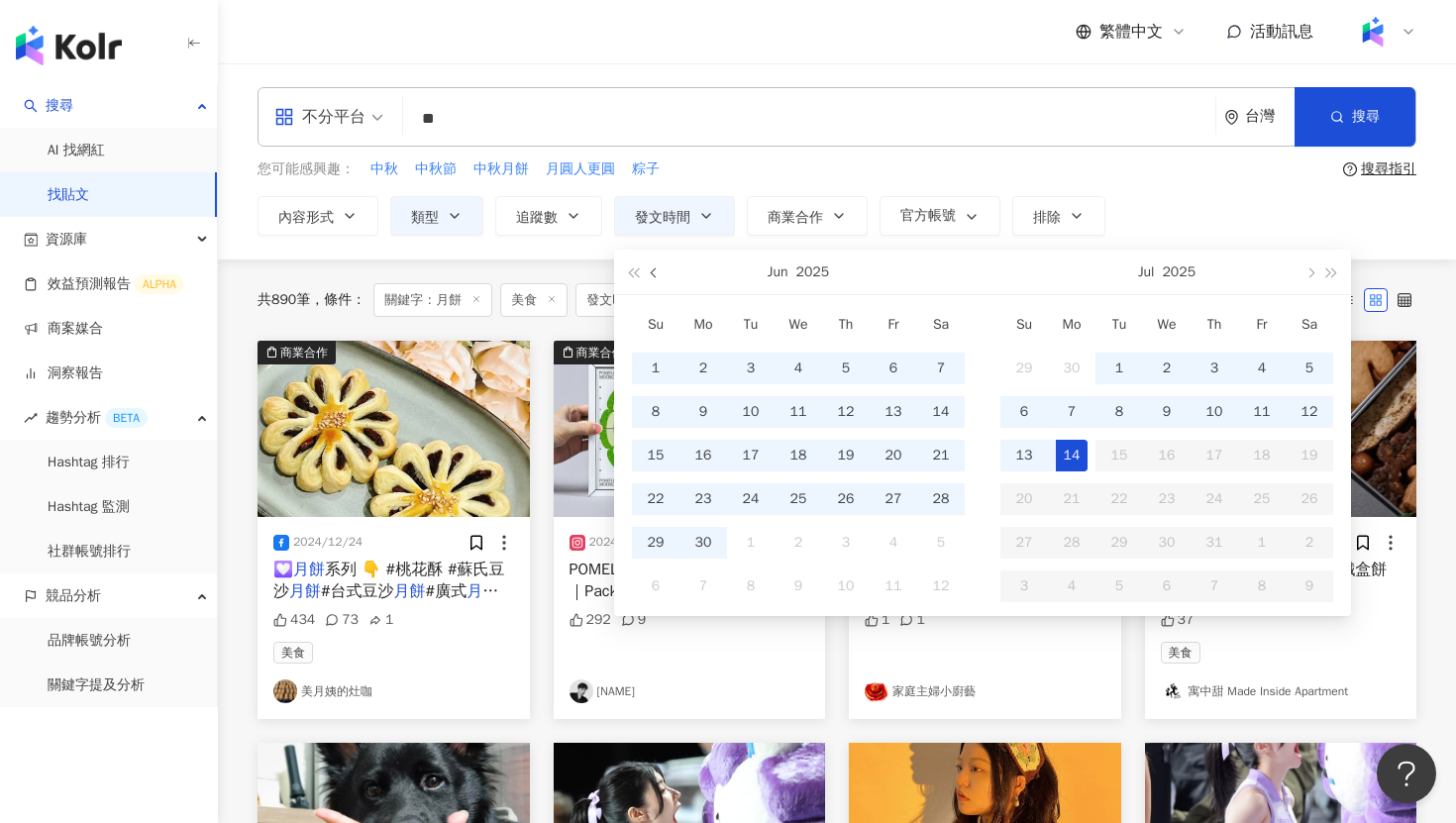 click at bounding box center (656, 273) 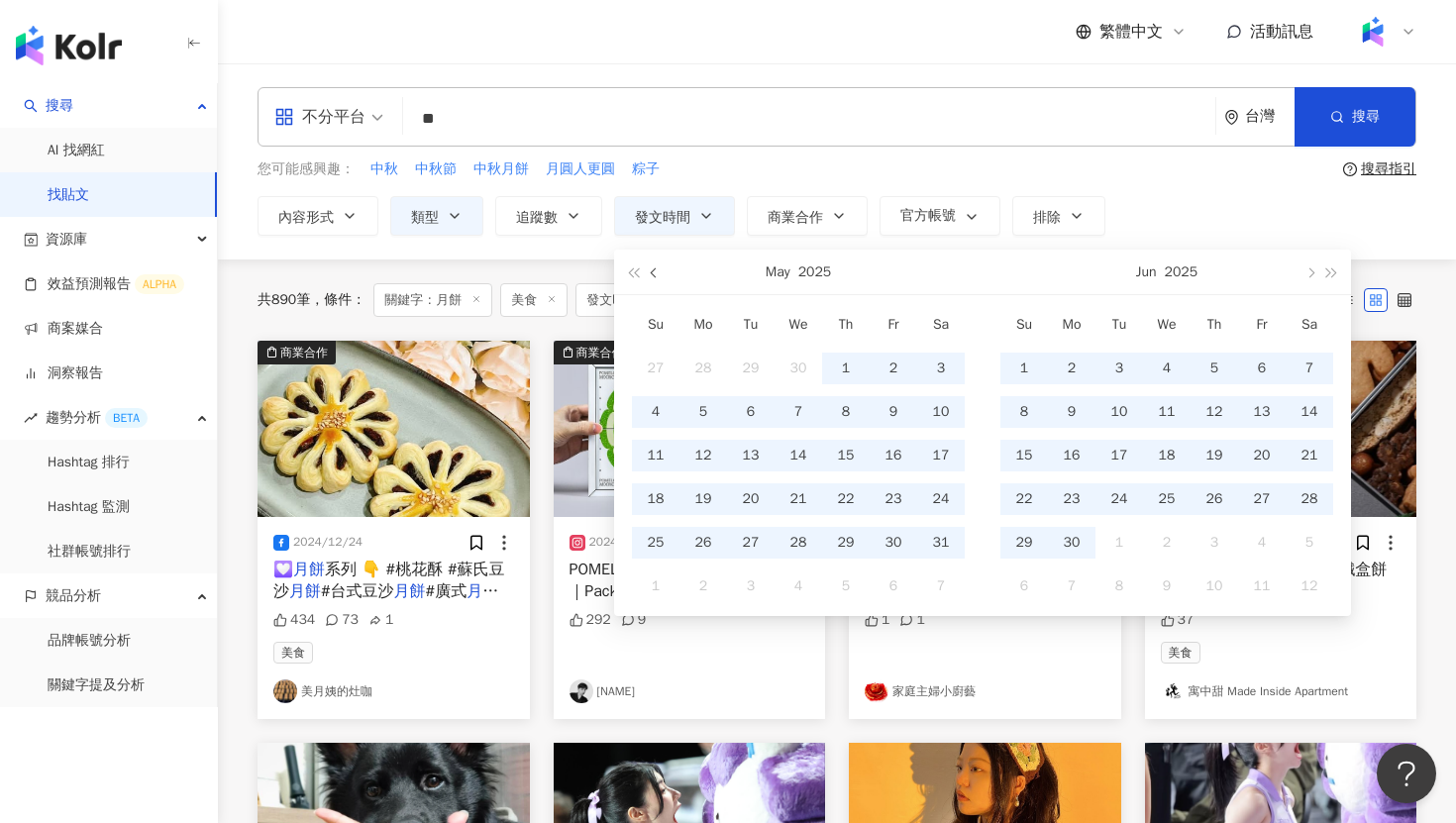 click at bounding box center (656, 273) 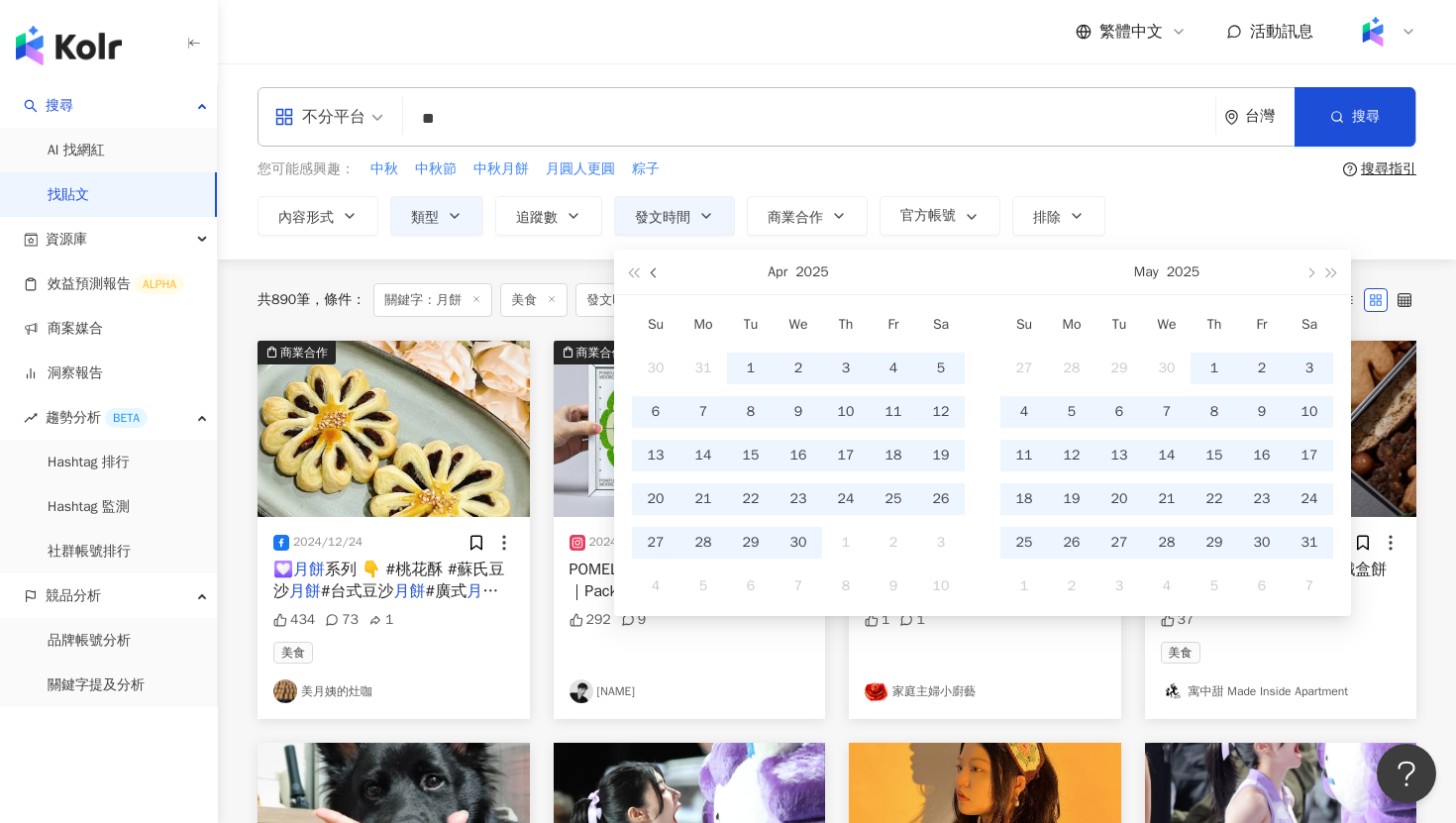 click at bounding box center [656, 273] 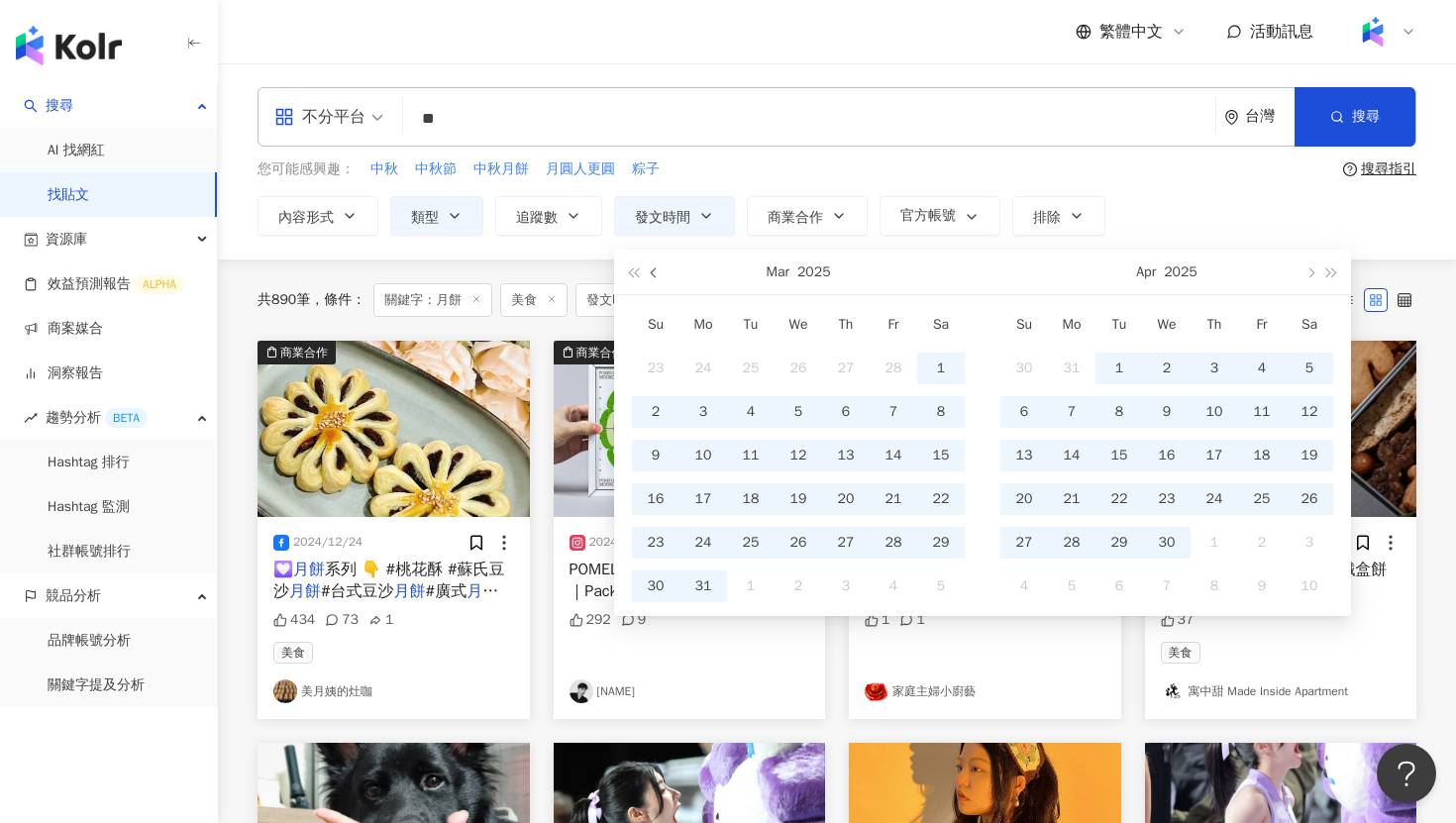 click at bounding box center (656, 273) 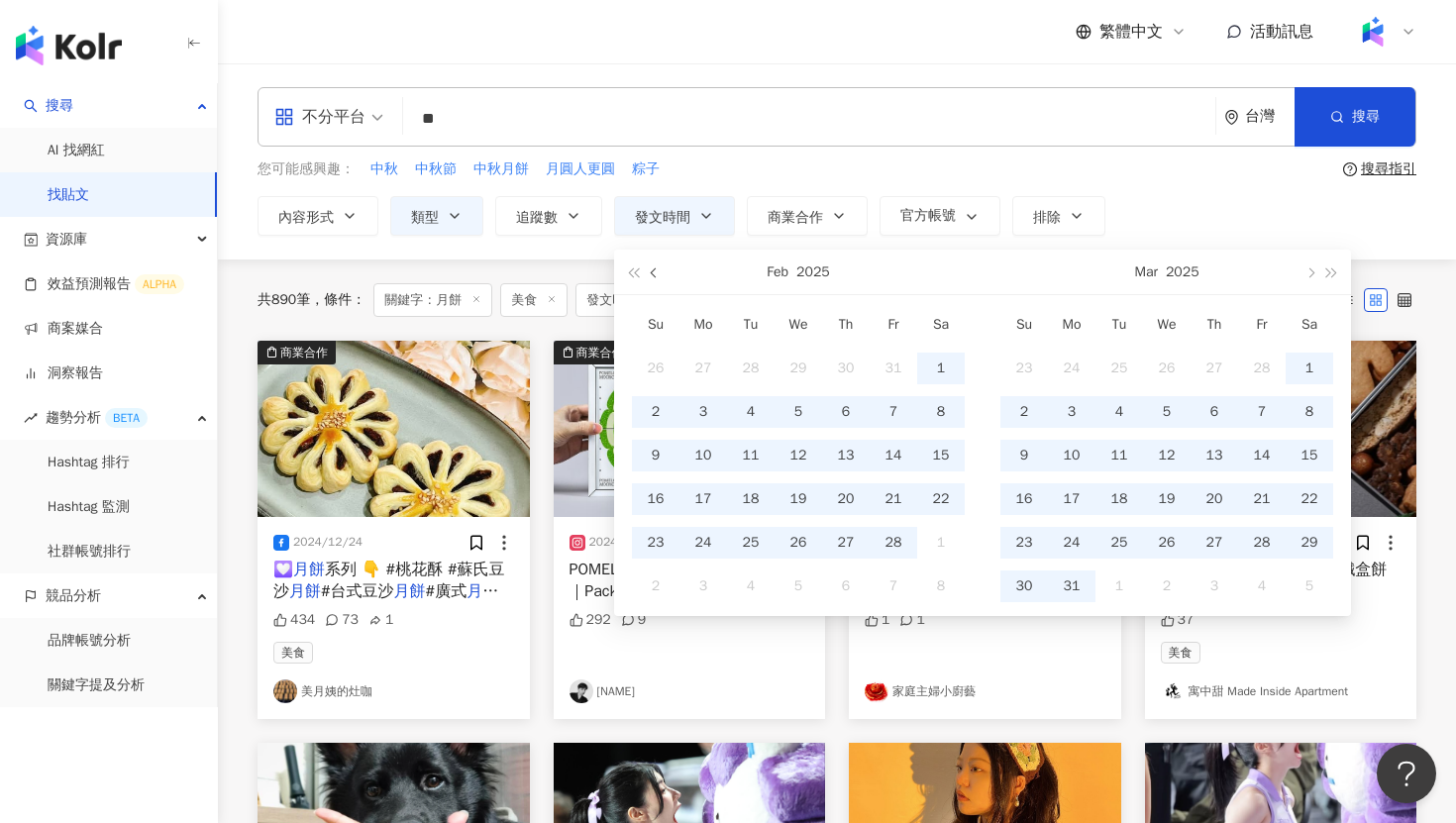 click at bounding box center (656, 273) 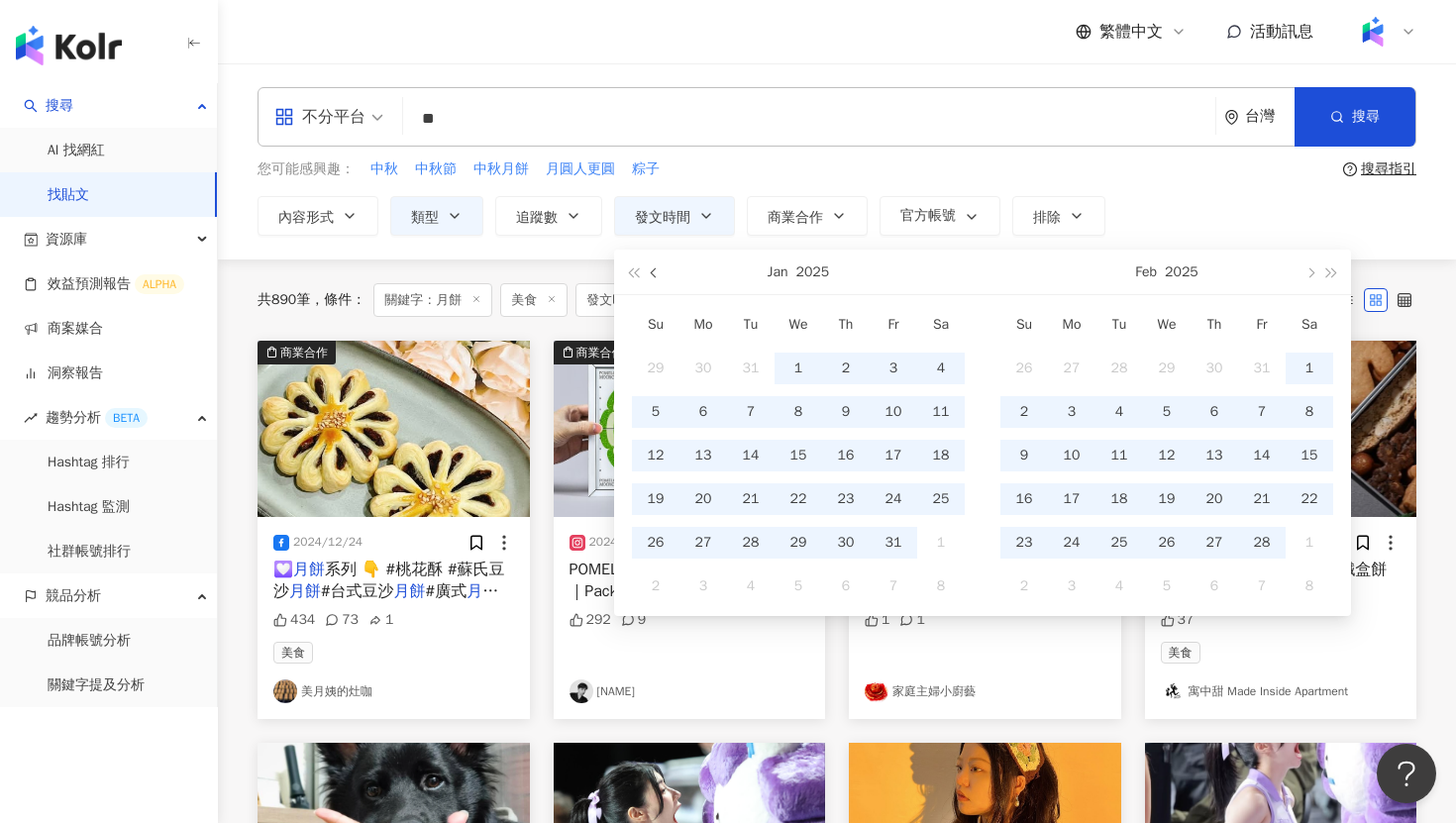 click at bounding box center [656, 273] 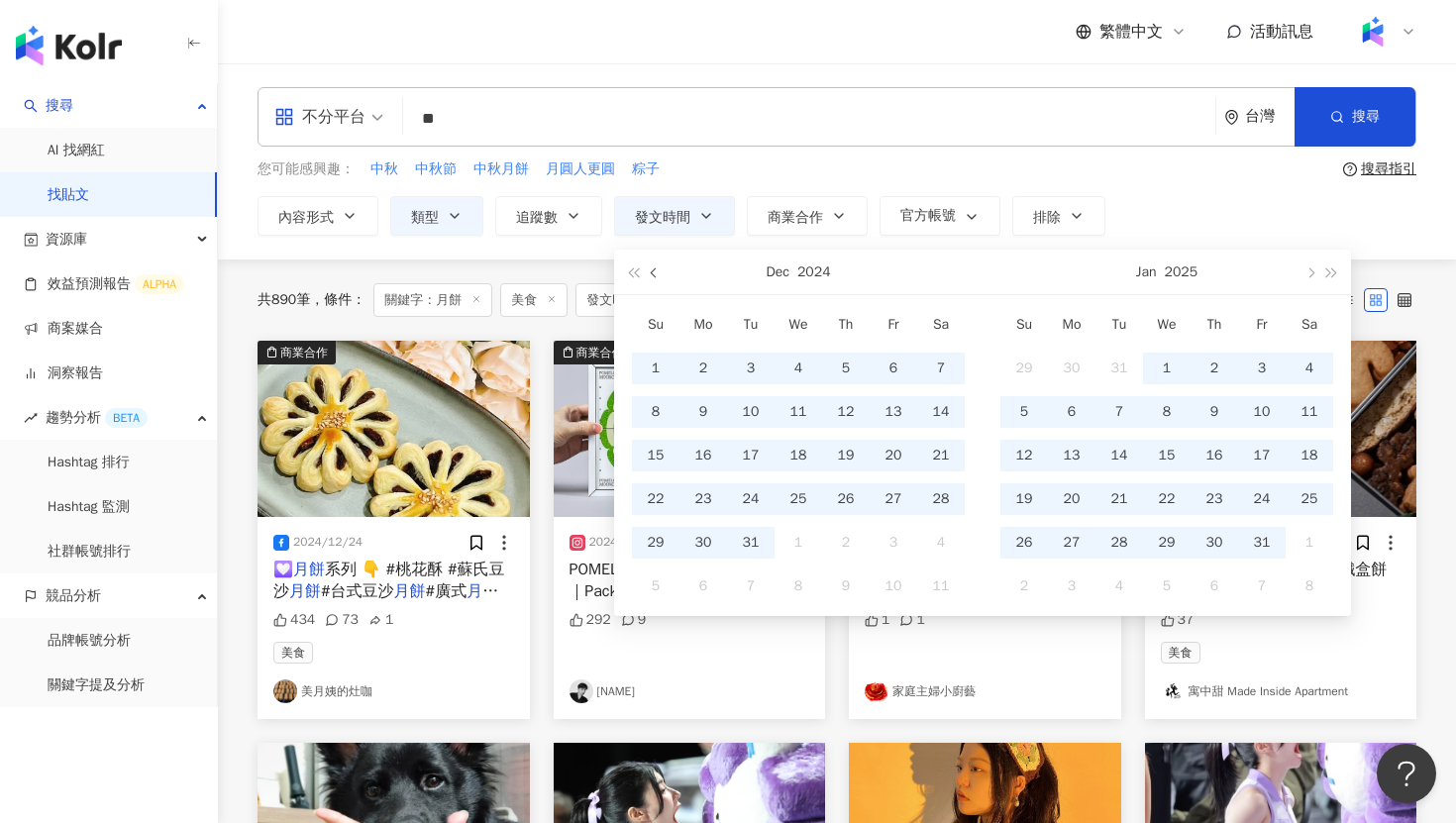 click at bounding box center [656, 273] 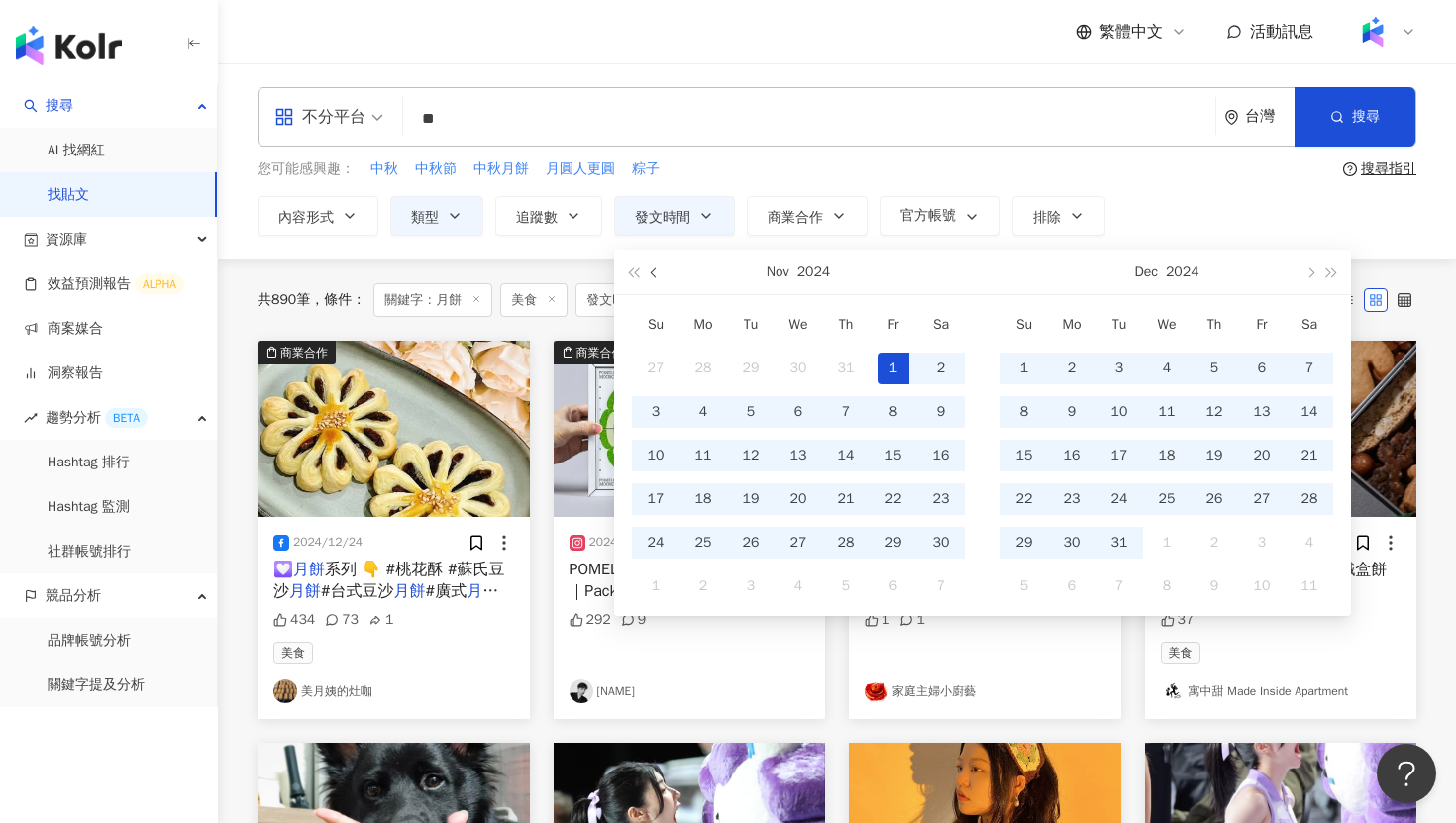 click at bounding box center [656, 273] 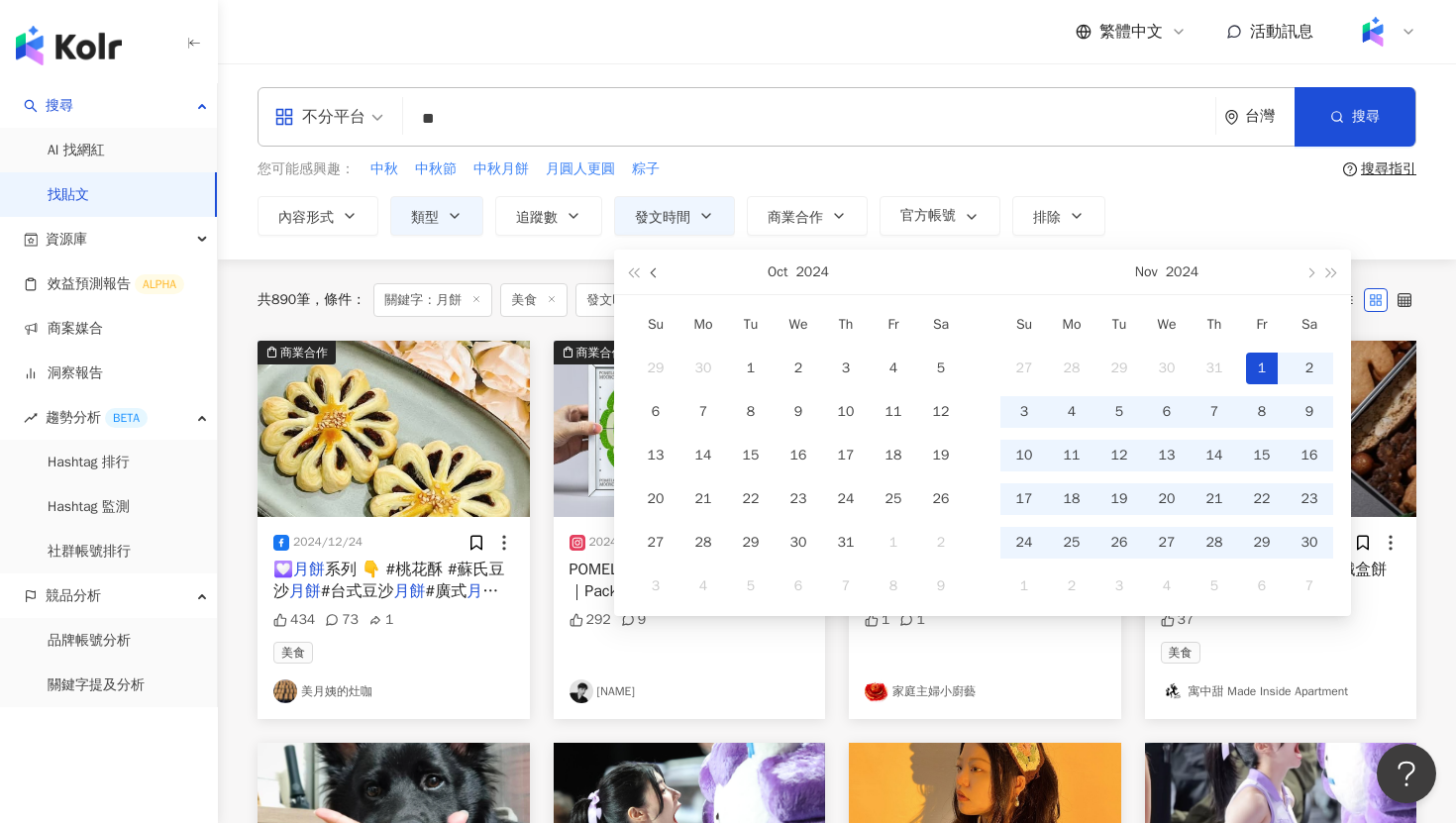 click at bounding box center (656, 273) 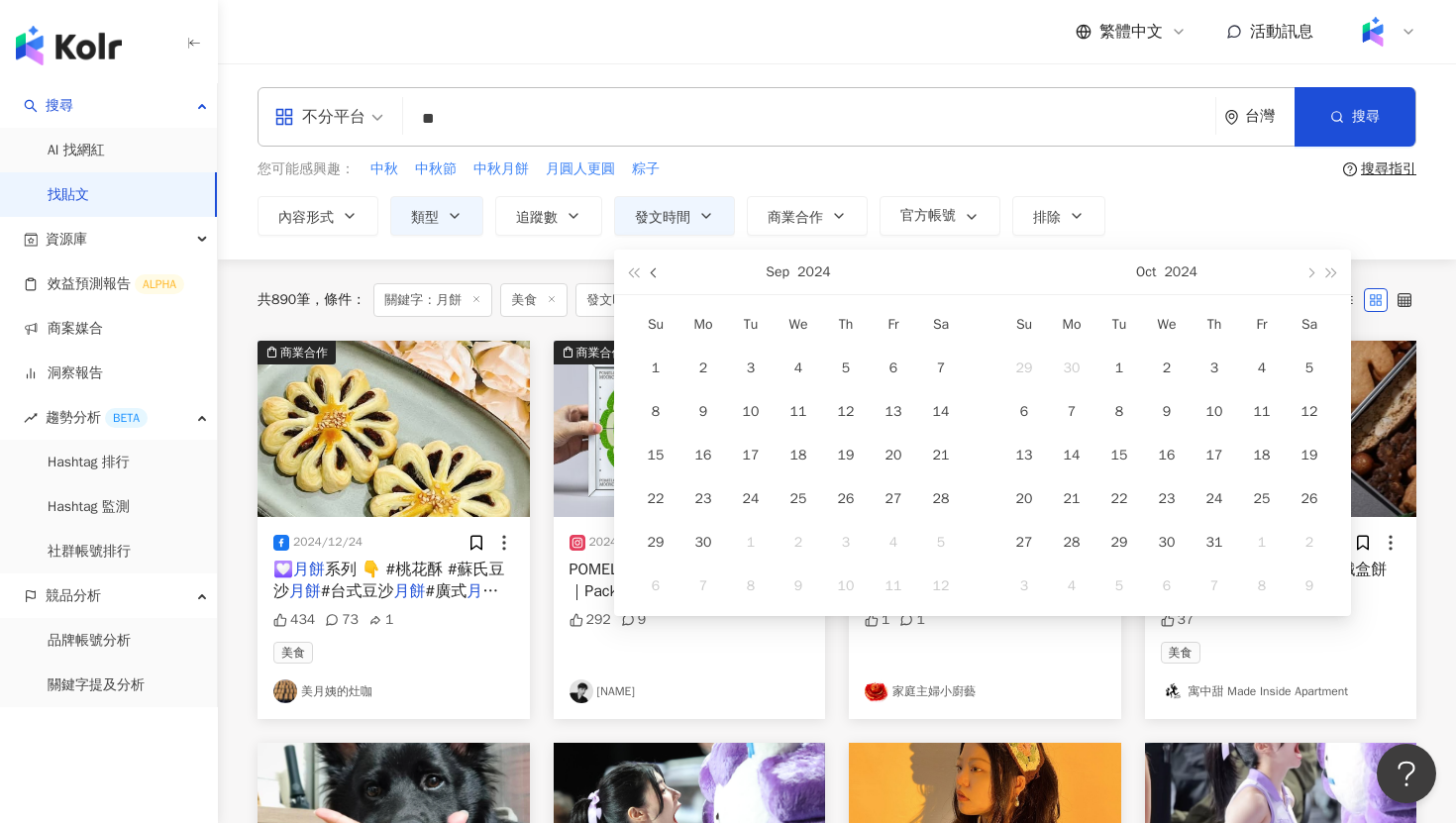 click at bounding box center [656, 273] 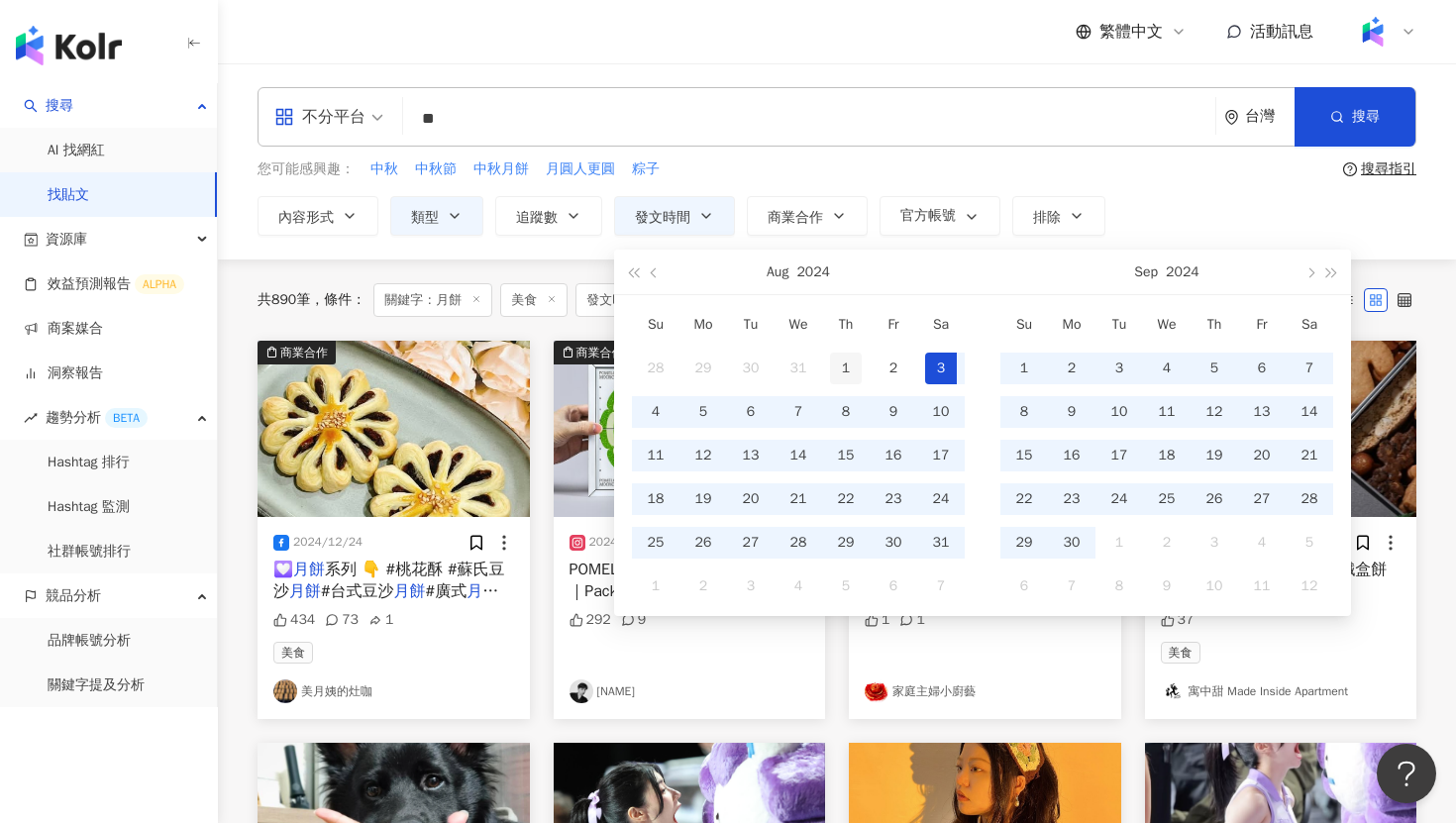 type on "**********" 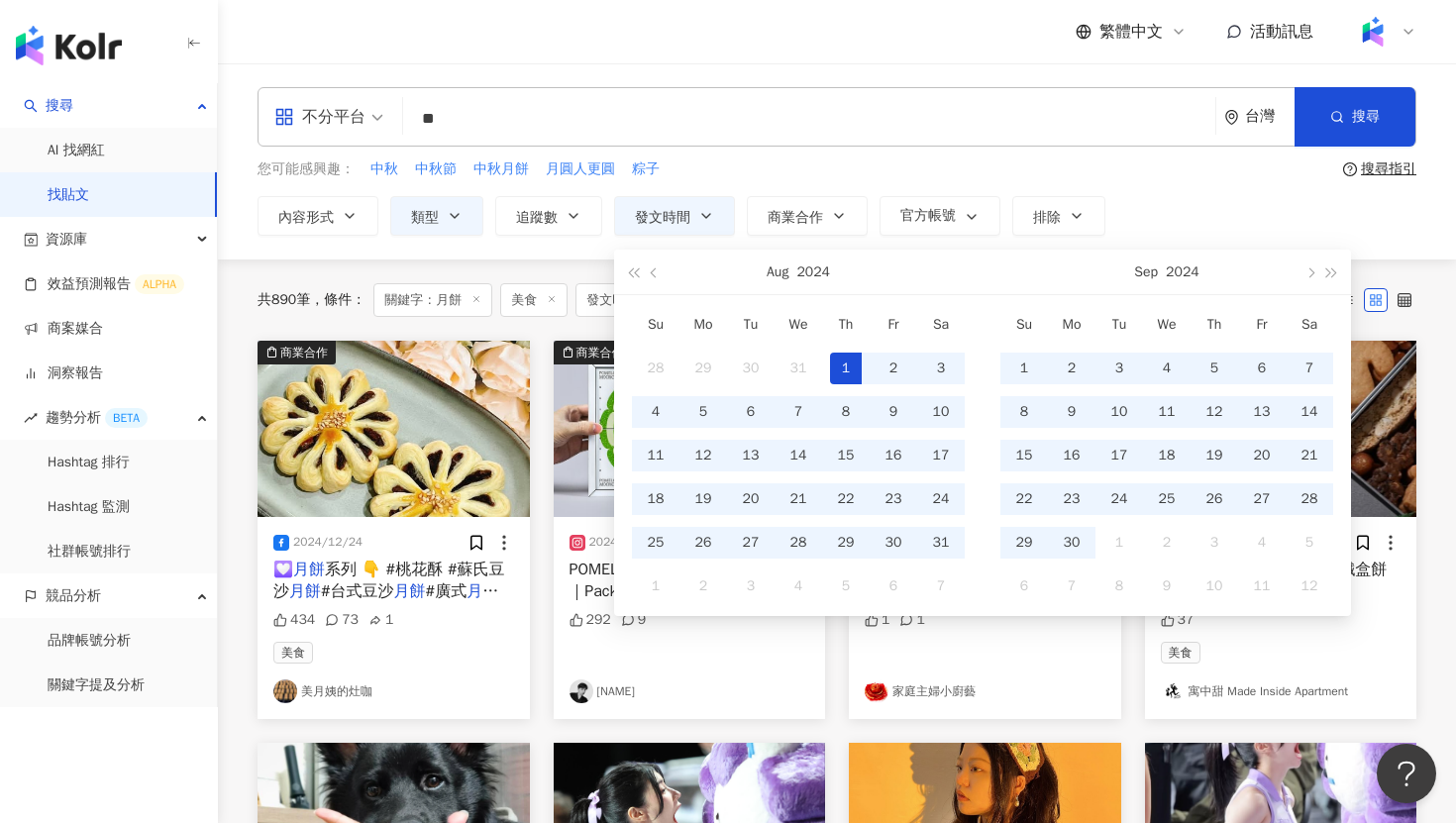 click on "1" at bounding box center (846, 368) 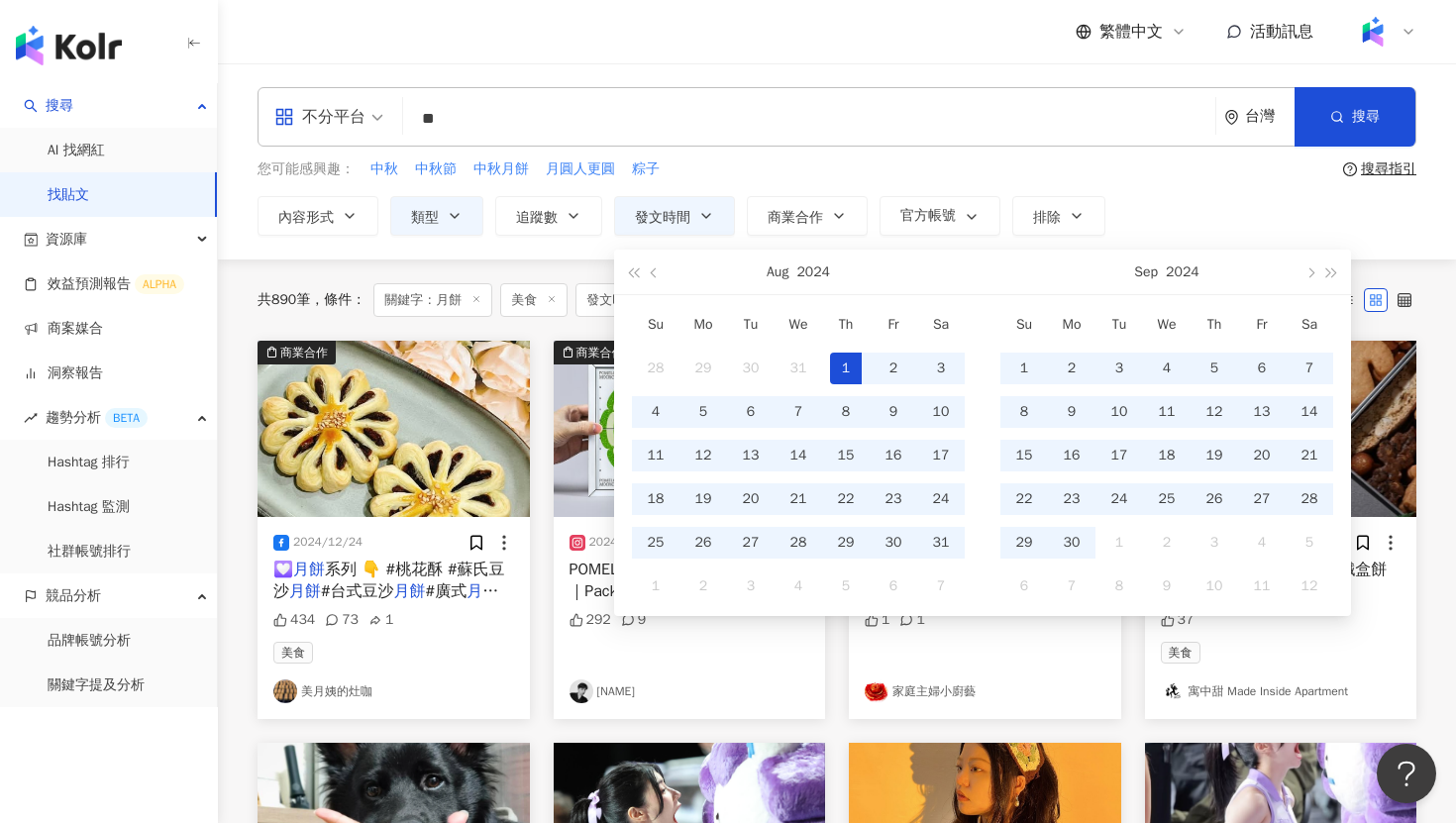 scroll, scrollTop: 0, scrollLeft: 51, axis: horizontal 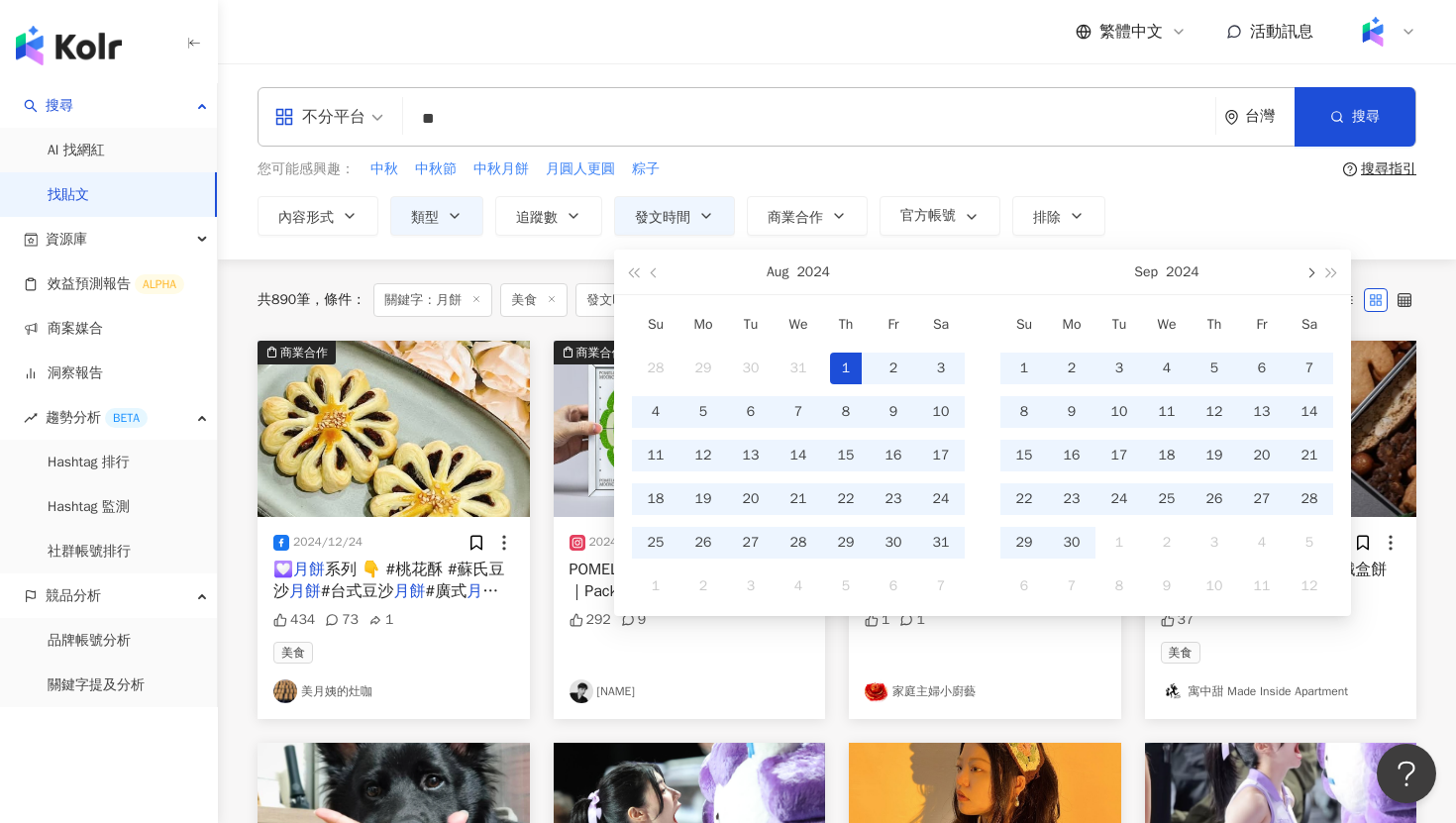 click at bounding box center (1309, 271) 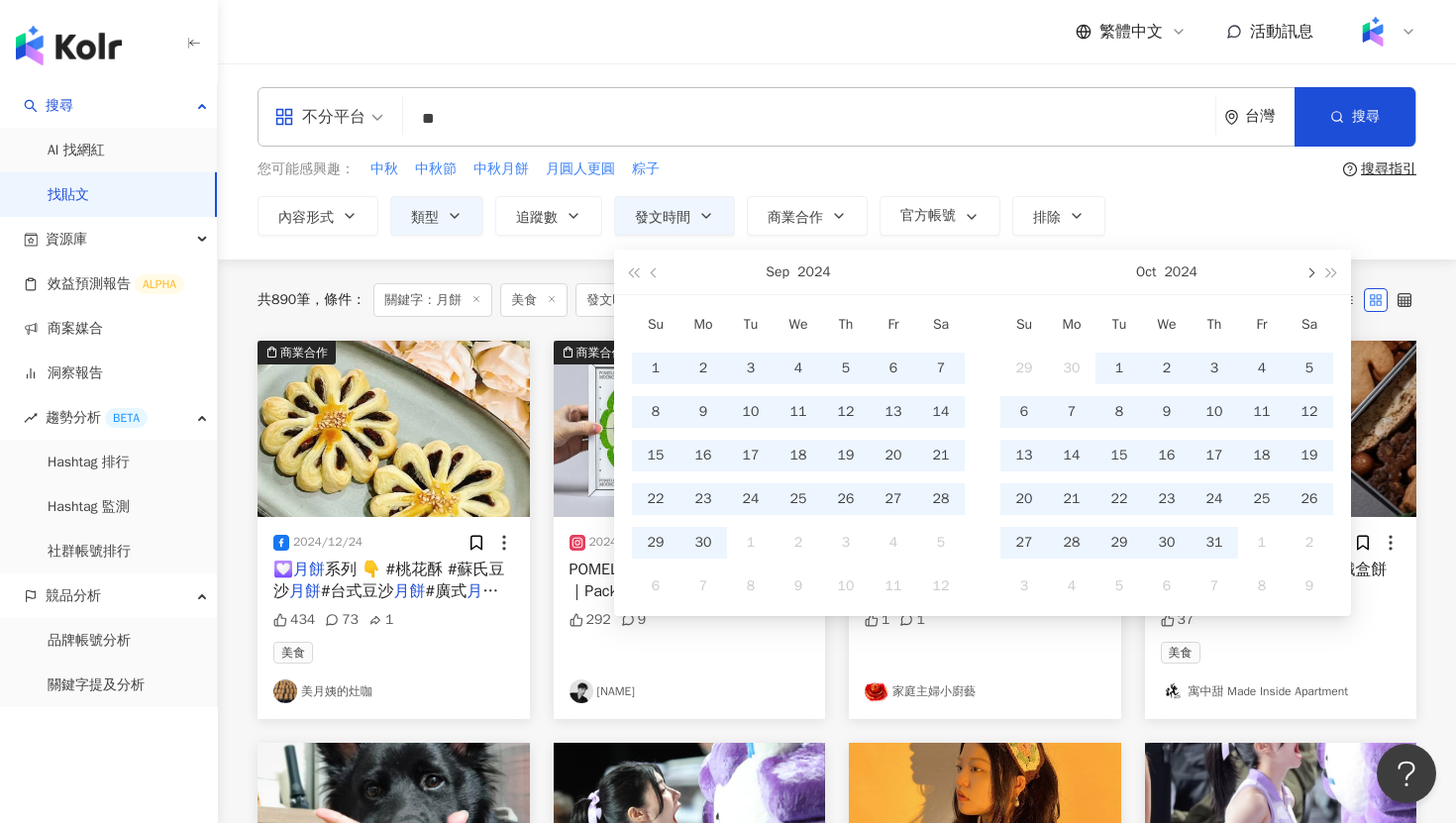 click at bounding box center [1309, 271] 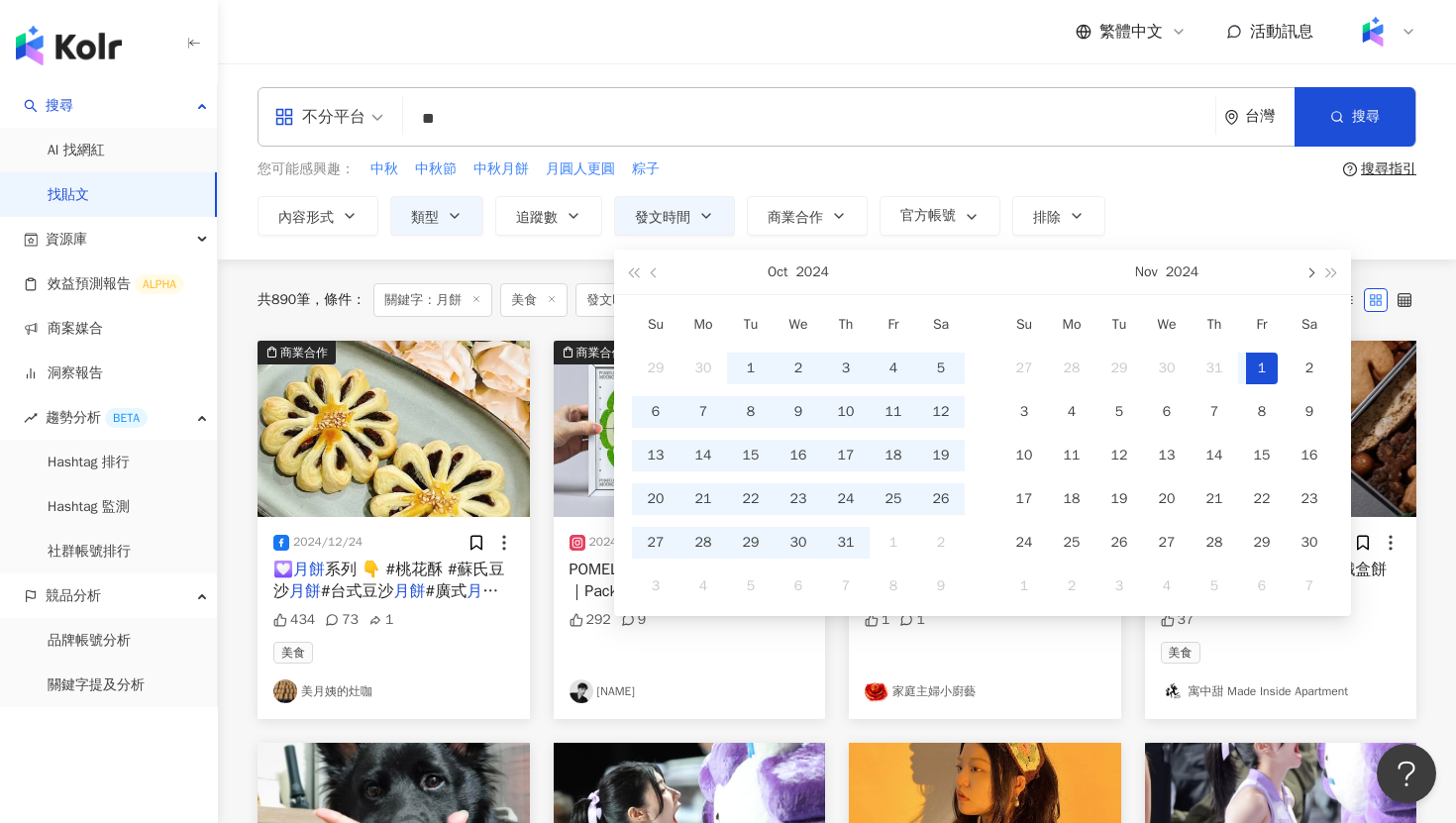 click at bounding box center (1309, 271) 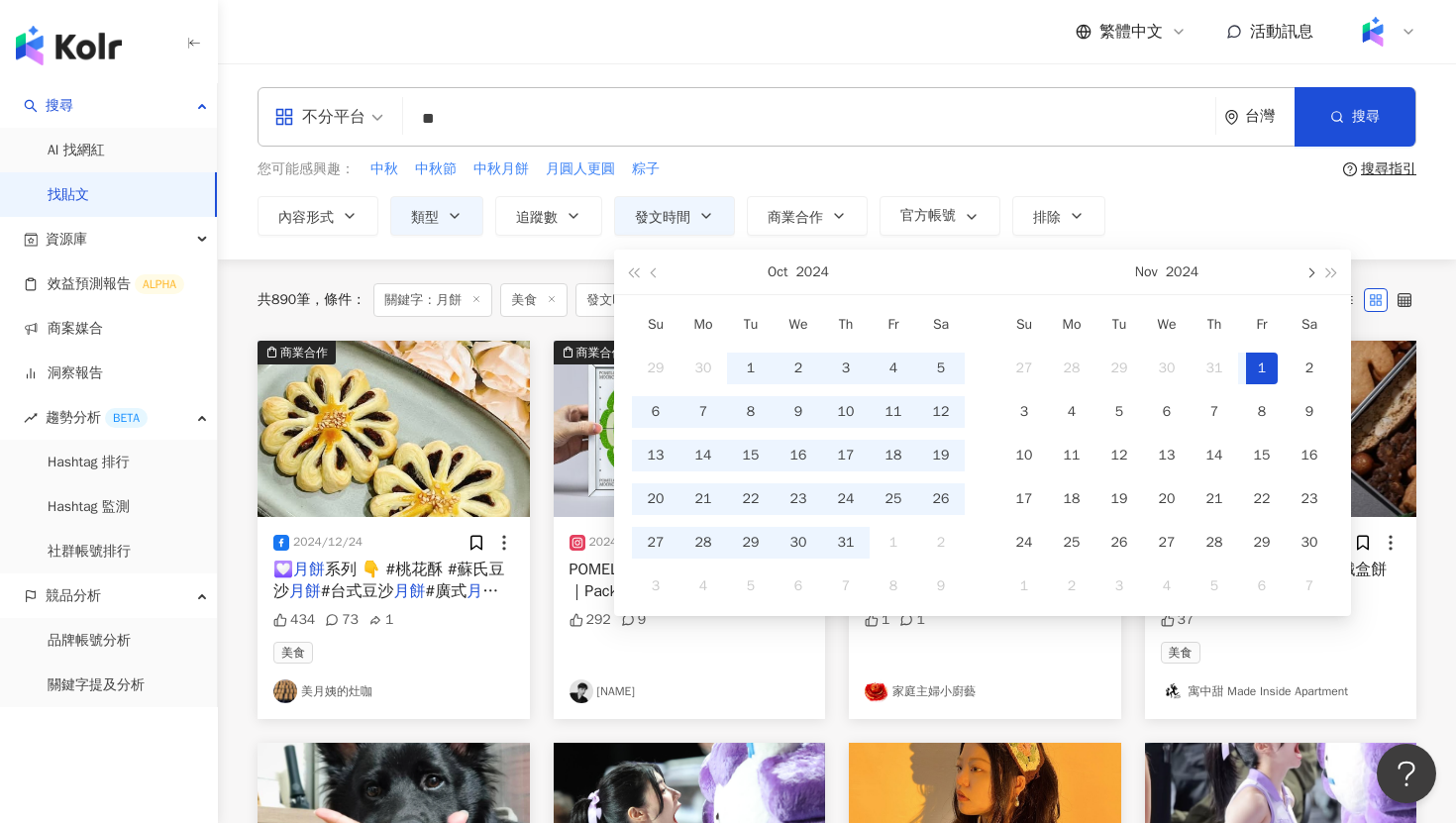 click at bounding box center (1309, 271) 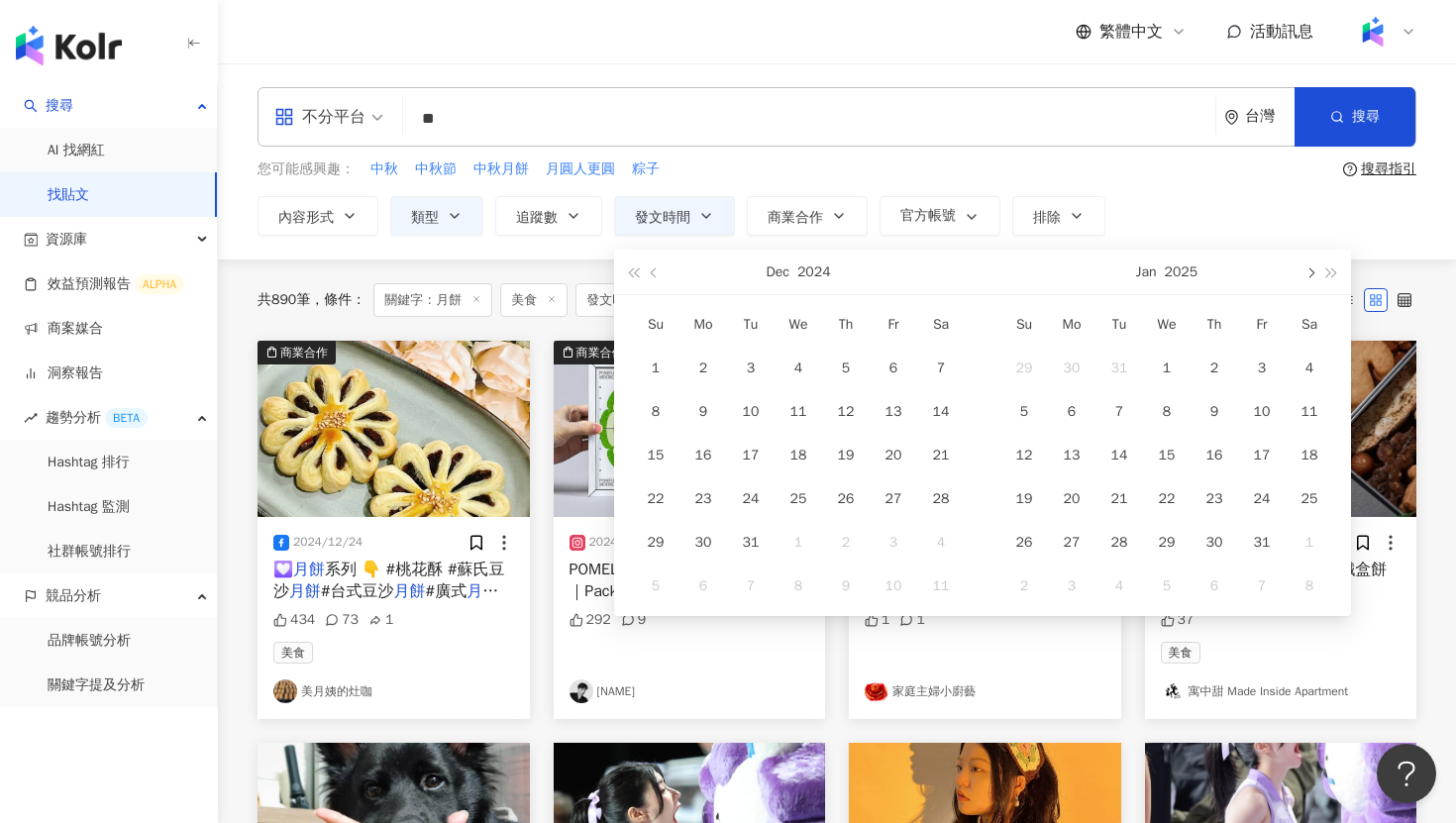 click at bounding box center (1309, 271) 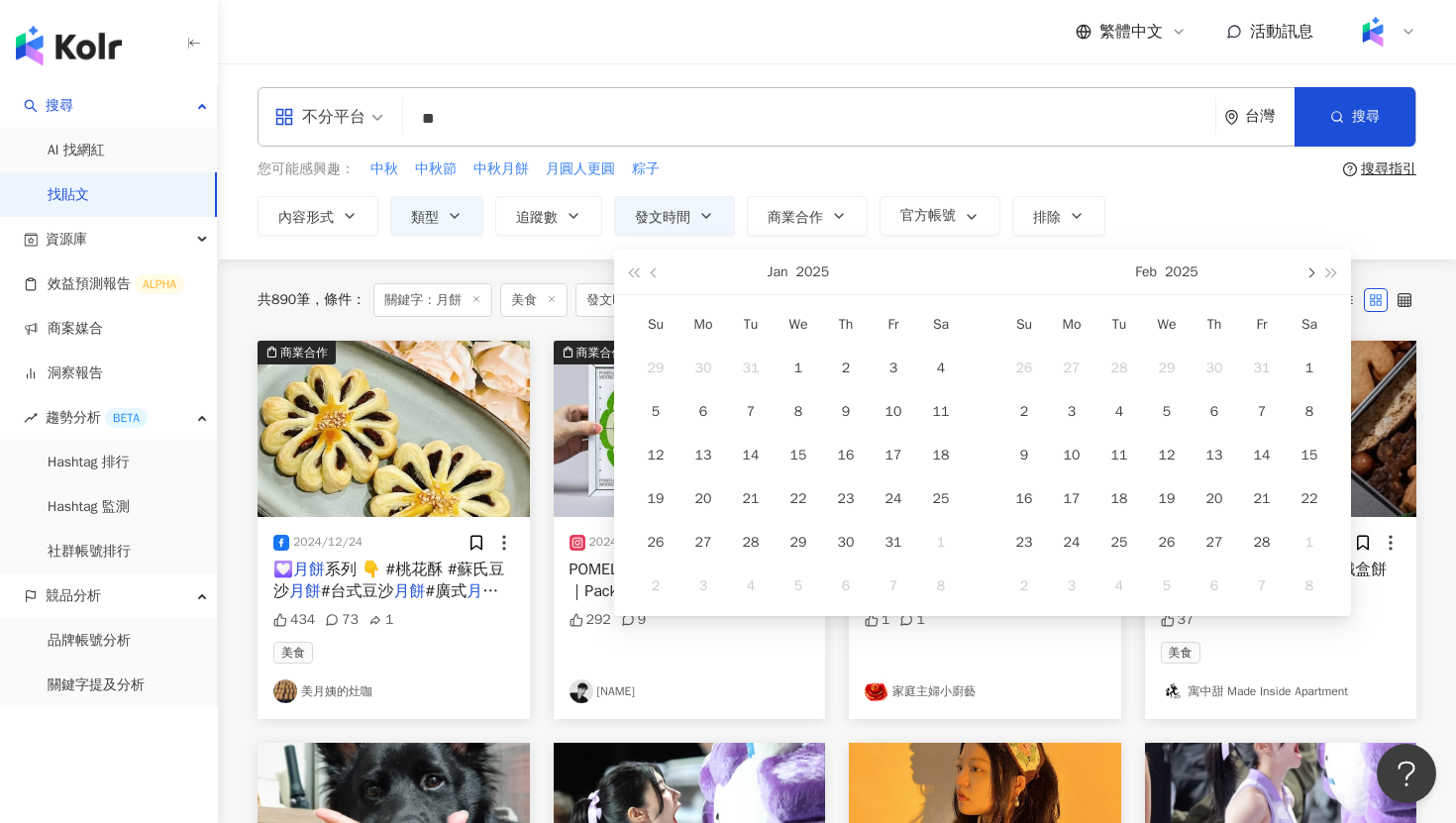 click at bounding box center [1309, 271] 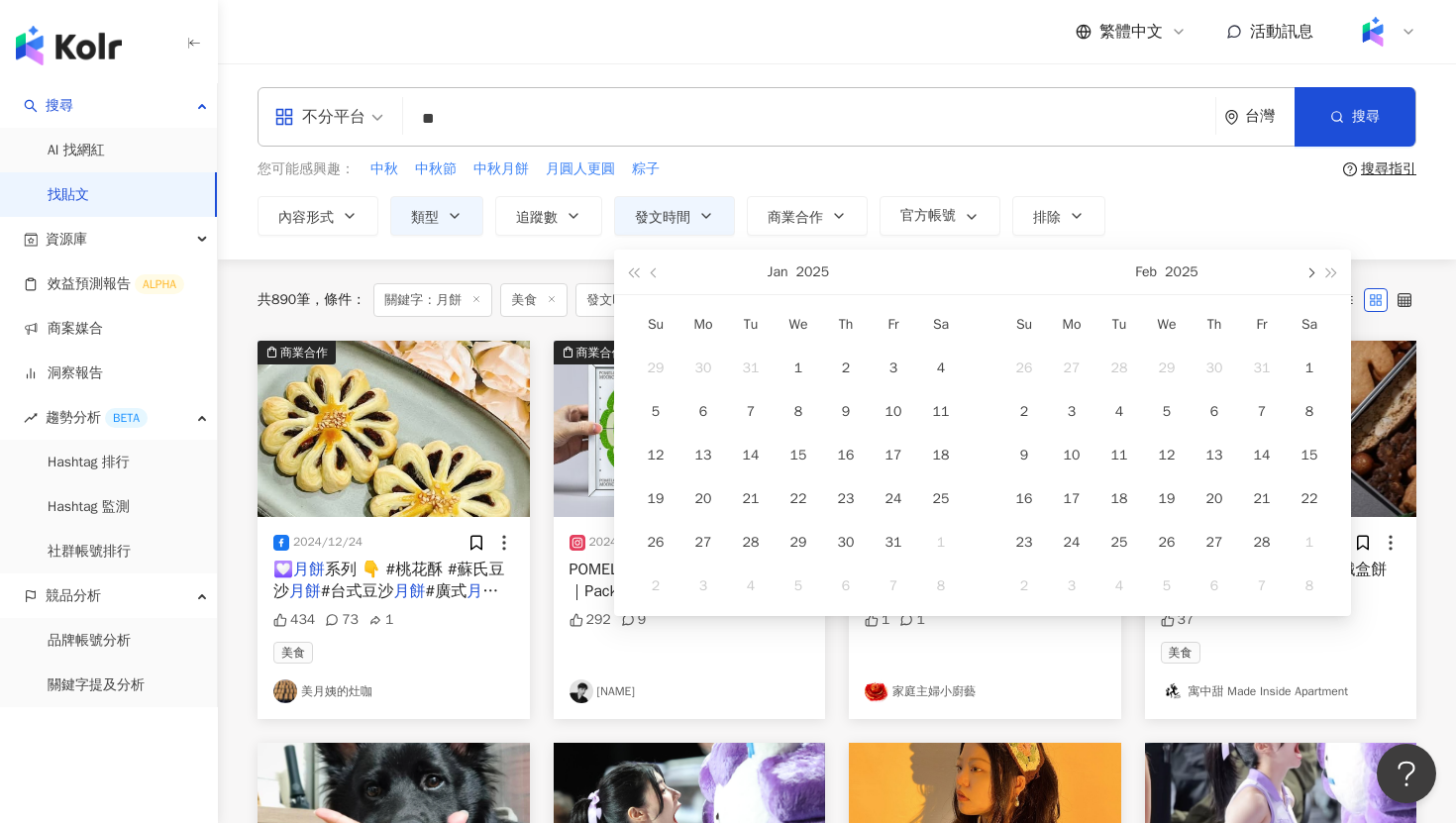 click at bounding box center [1309, 271] 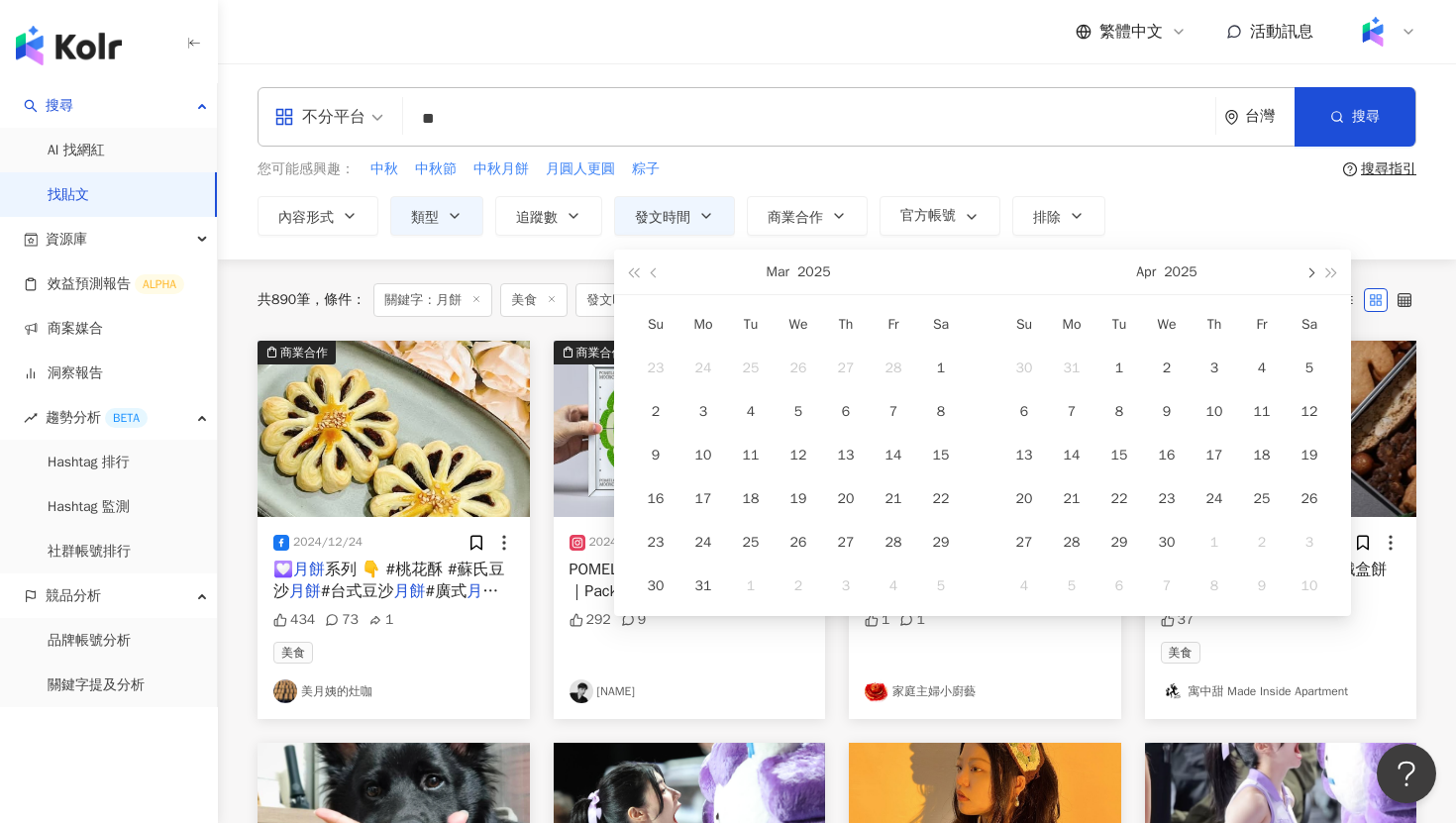 click at bounding box center (1309, 271) 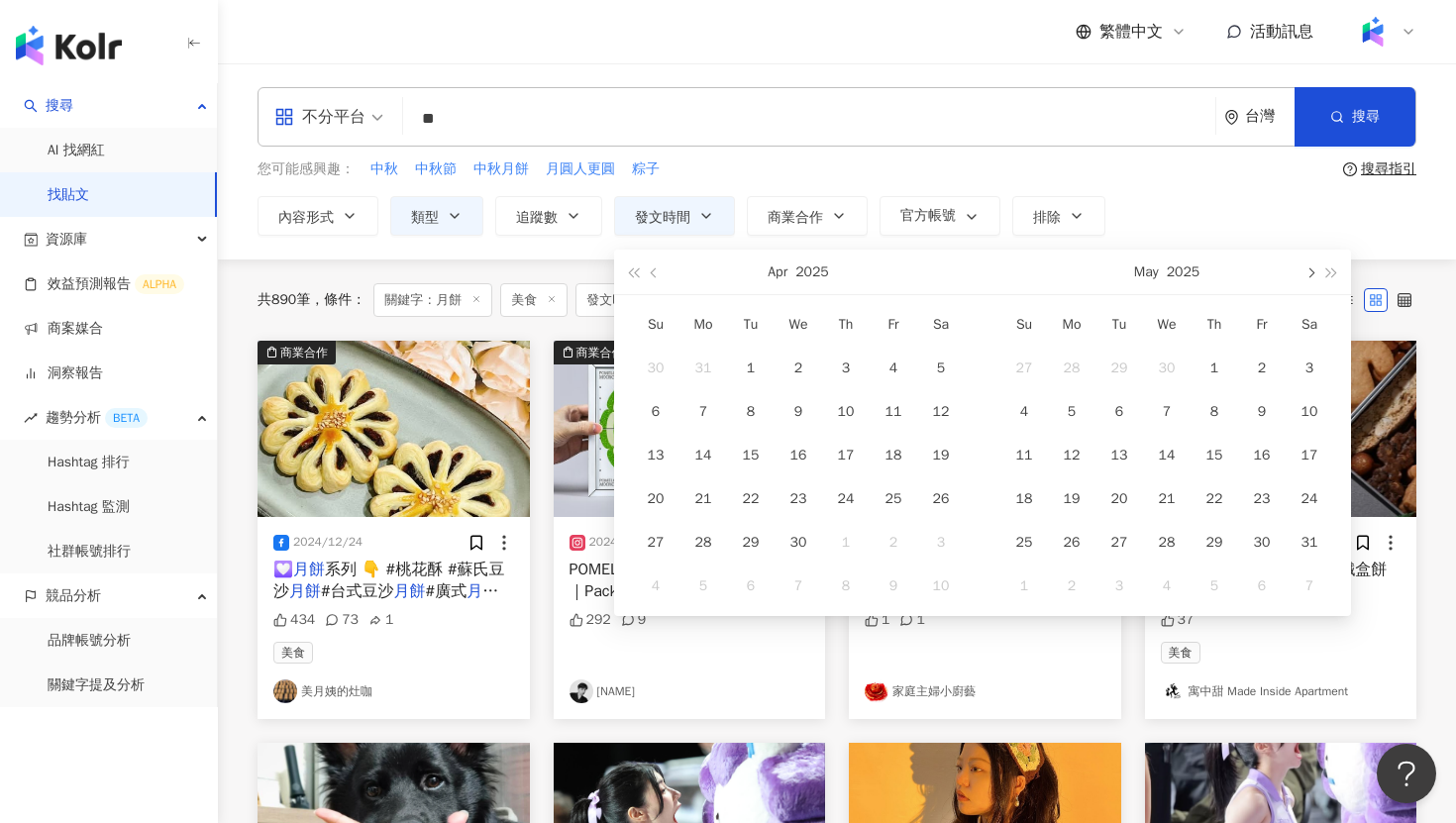 click at bounding box center [1309, 271] 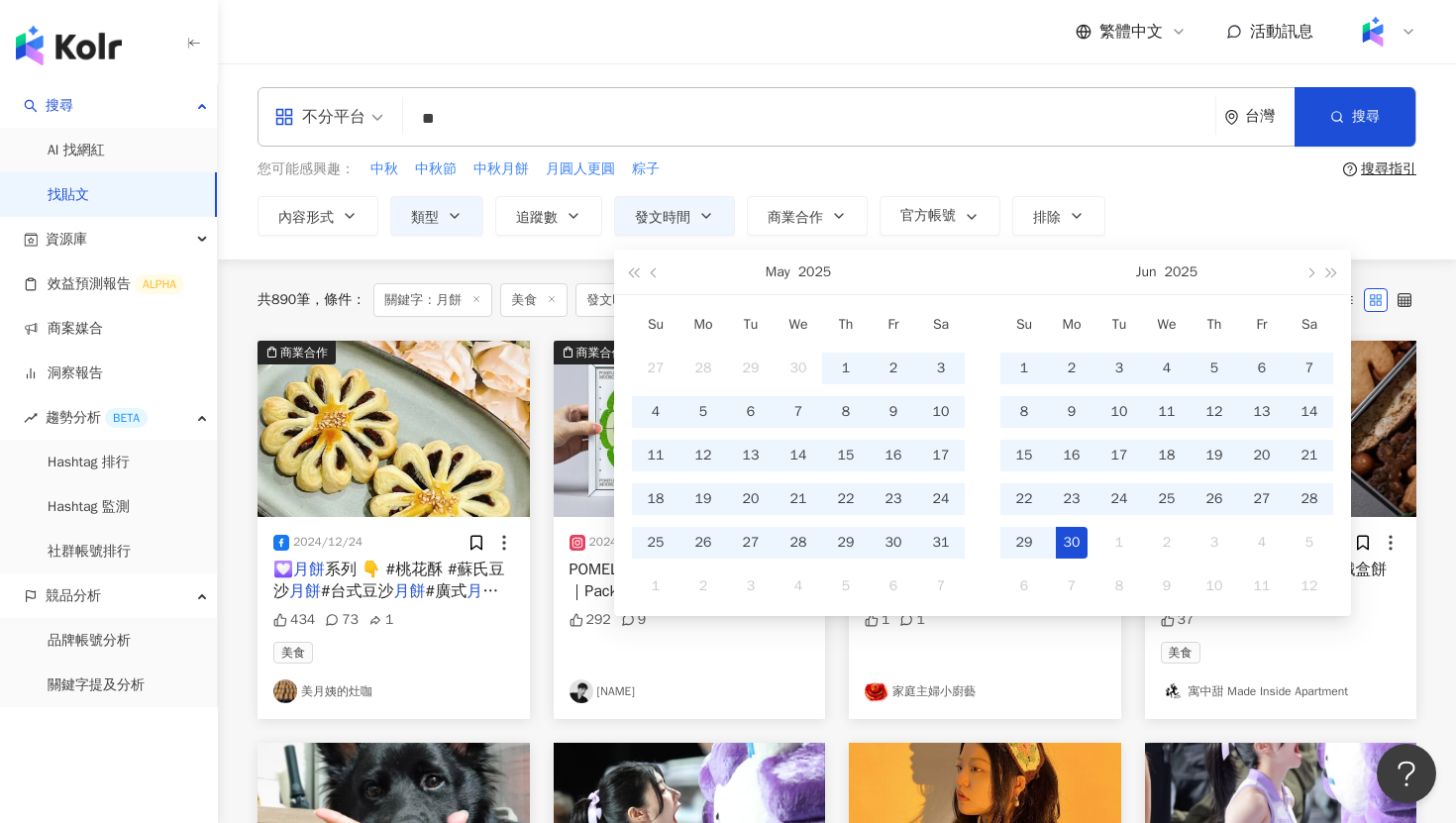 click on "30" at bounding box center (1072, 543) 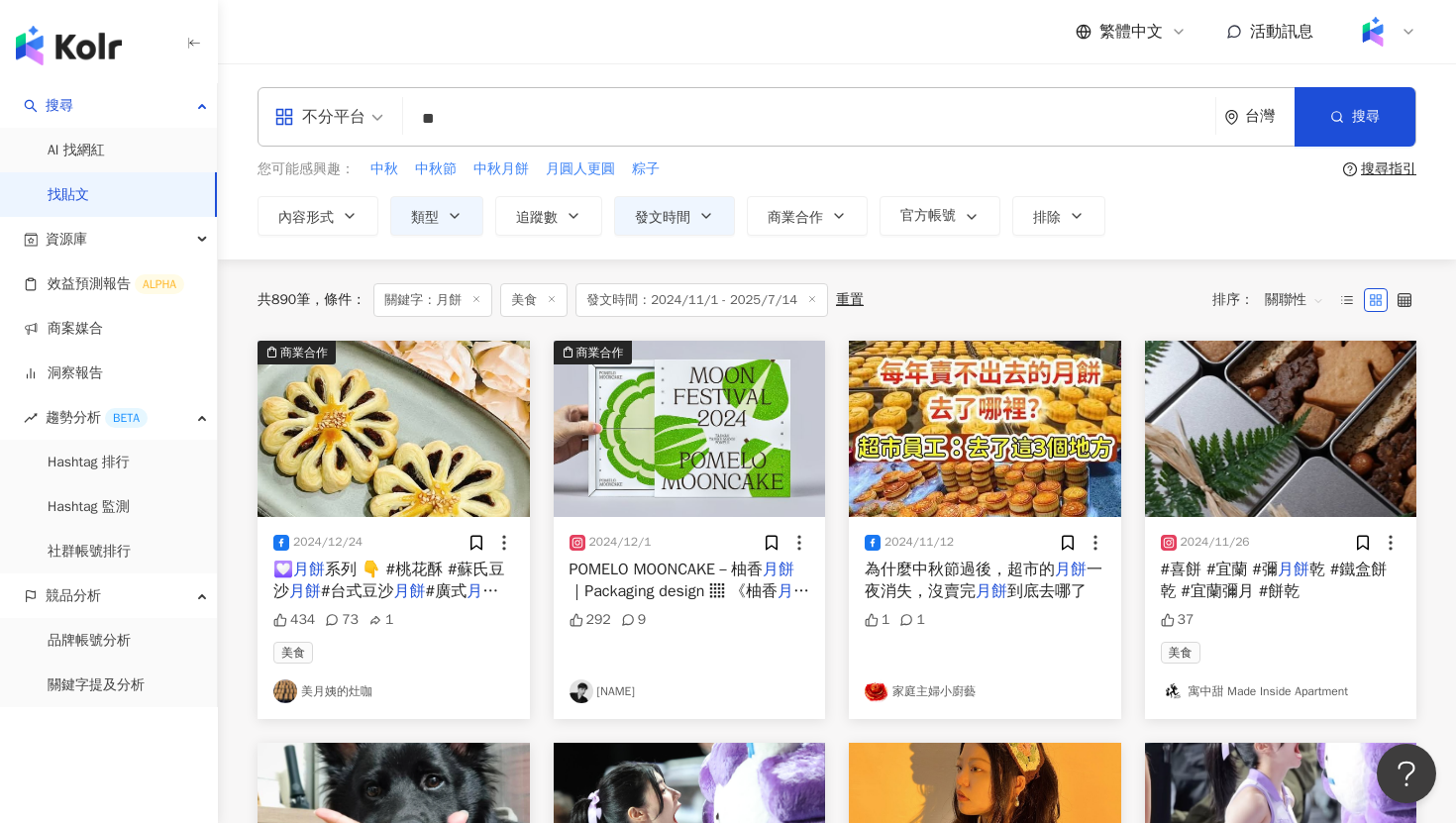 type on "**********" 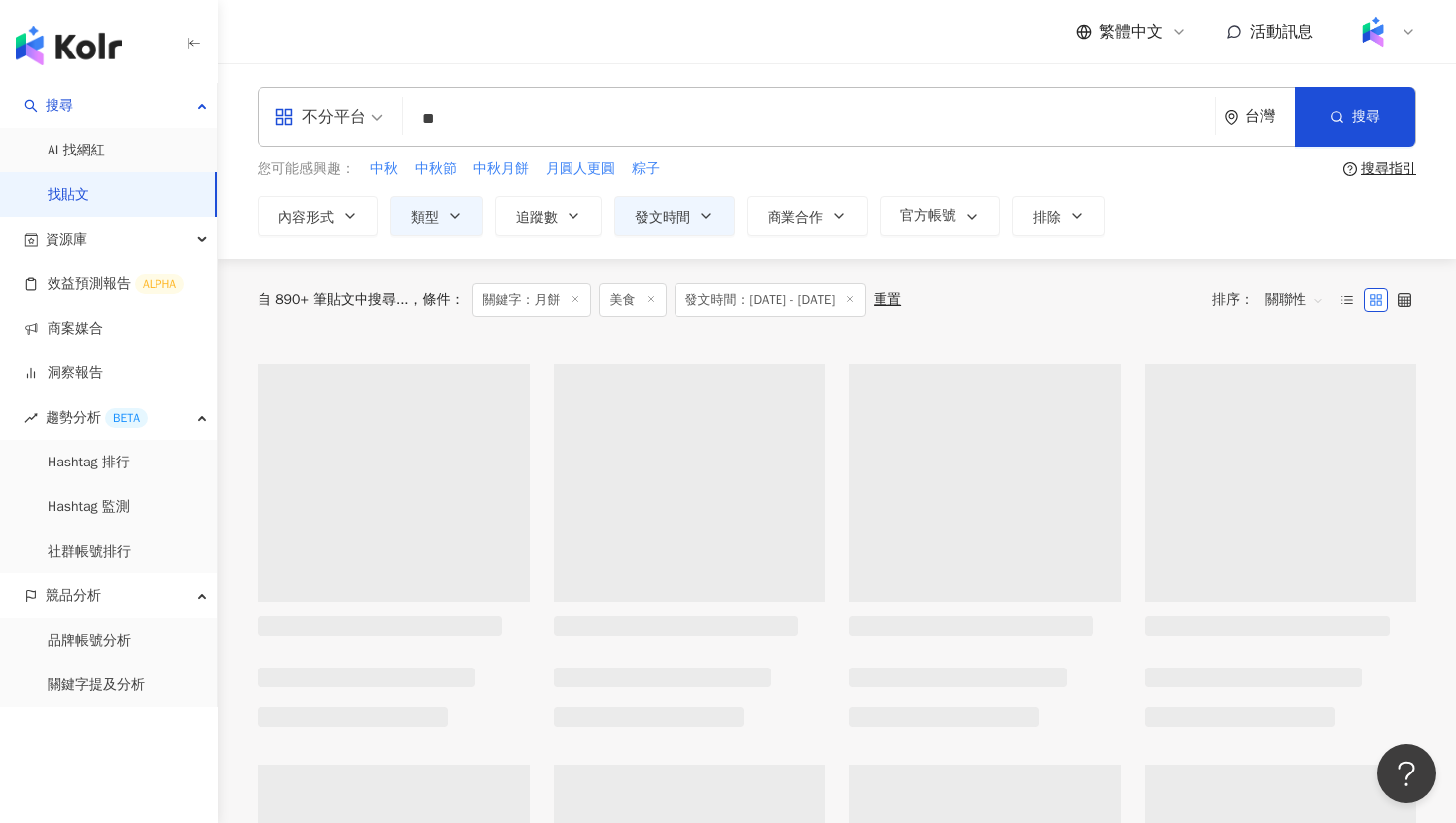 type on "**********" 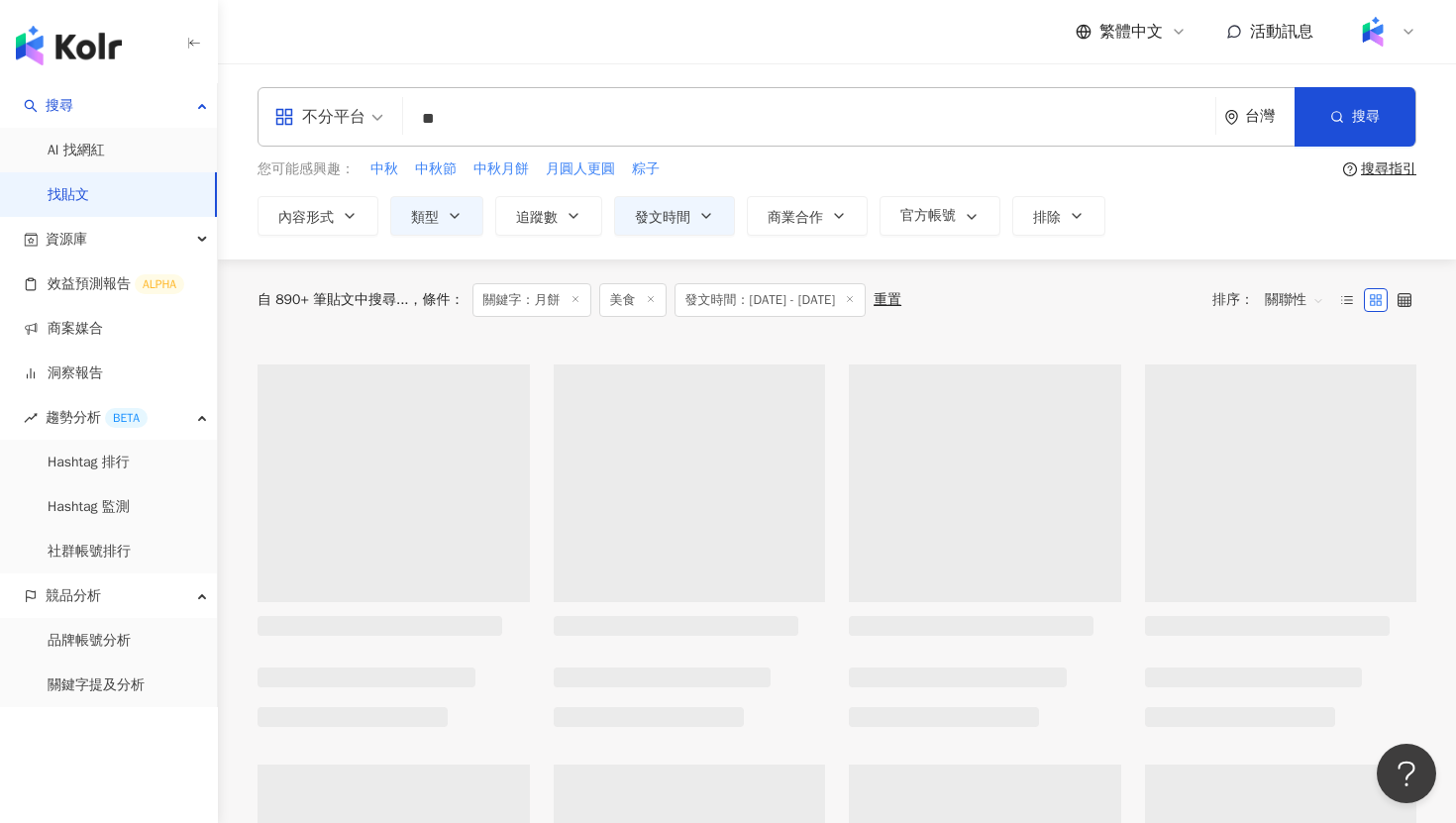type on "**********" 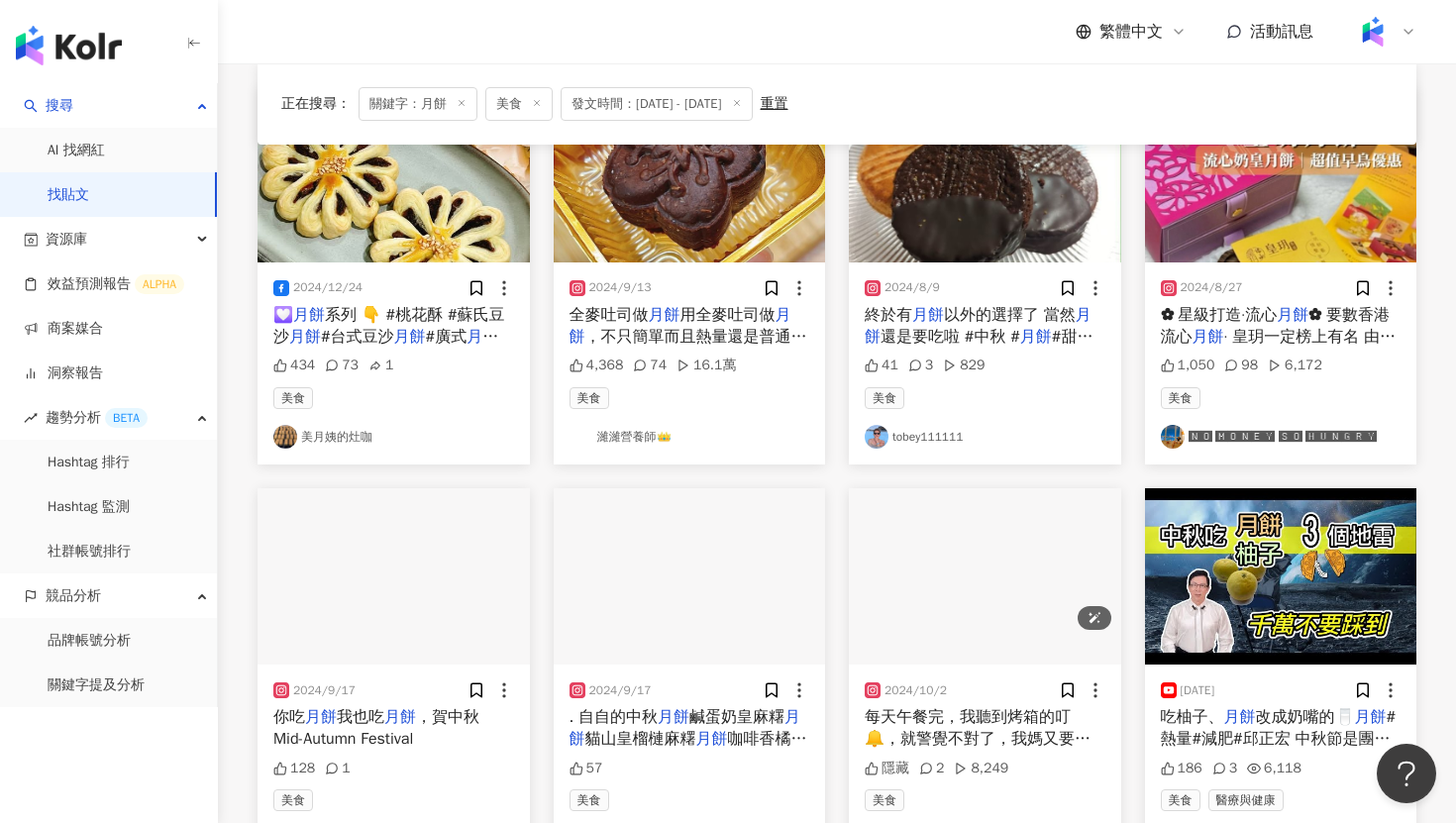 scroll, scrollTop: 443, scrollLeft: 0, axis: vertical 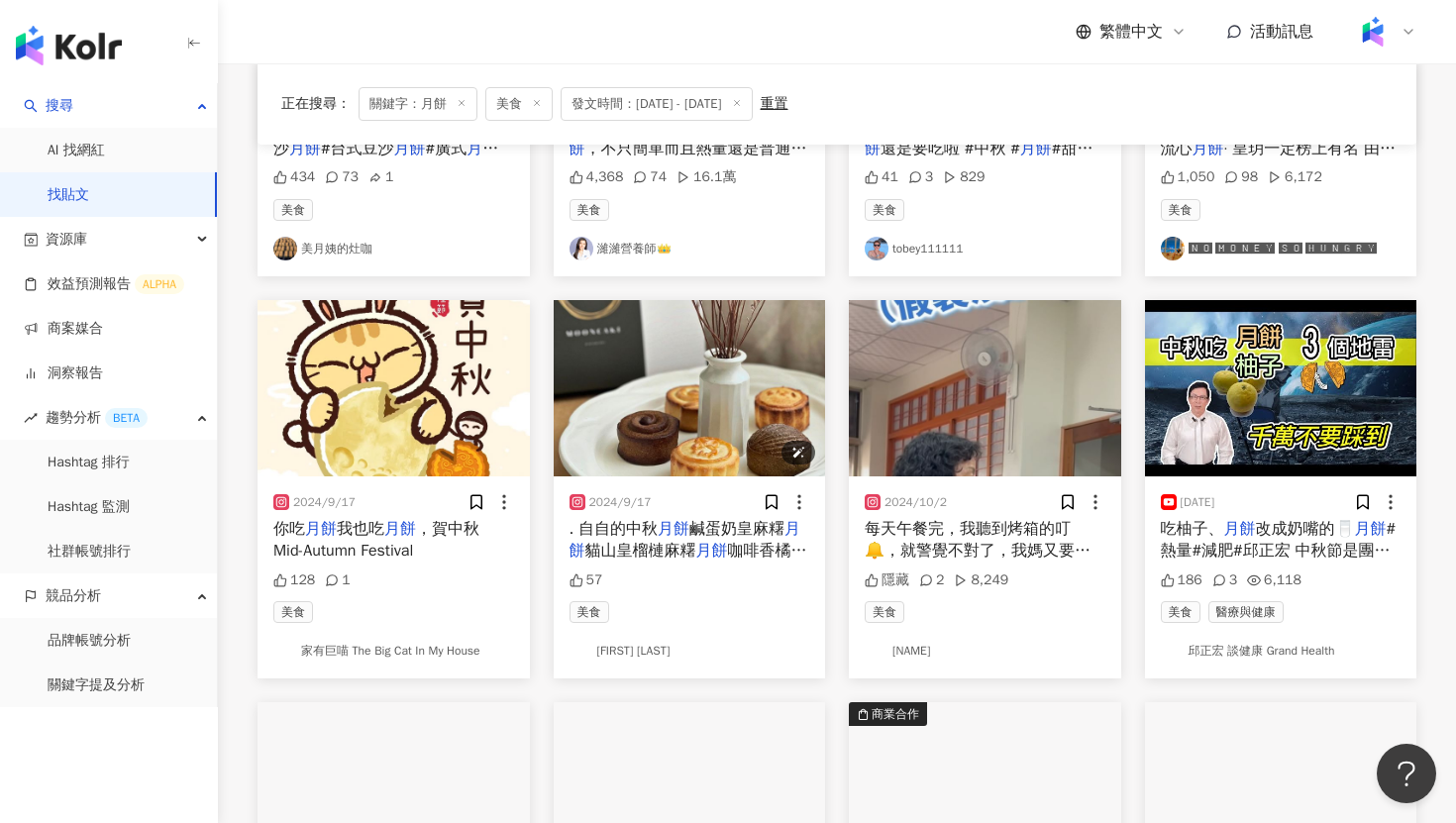 click at bounding box center (689, 388) 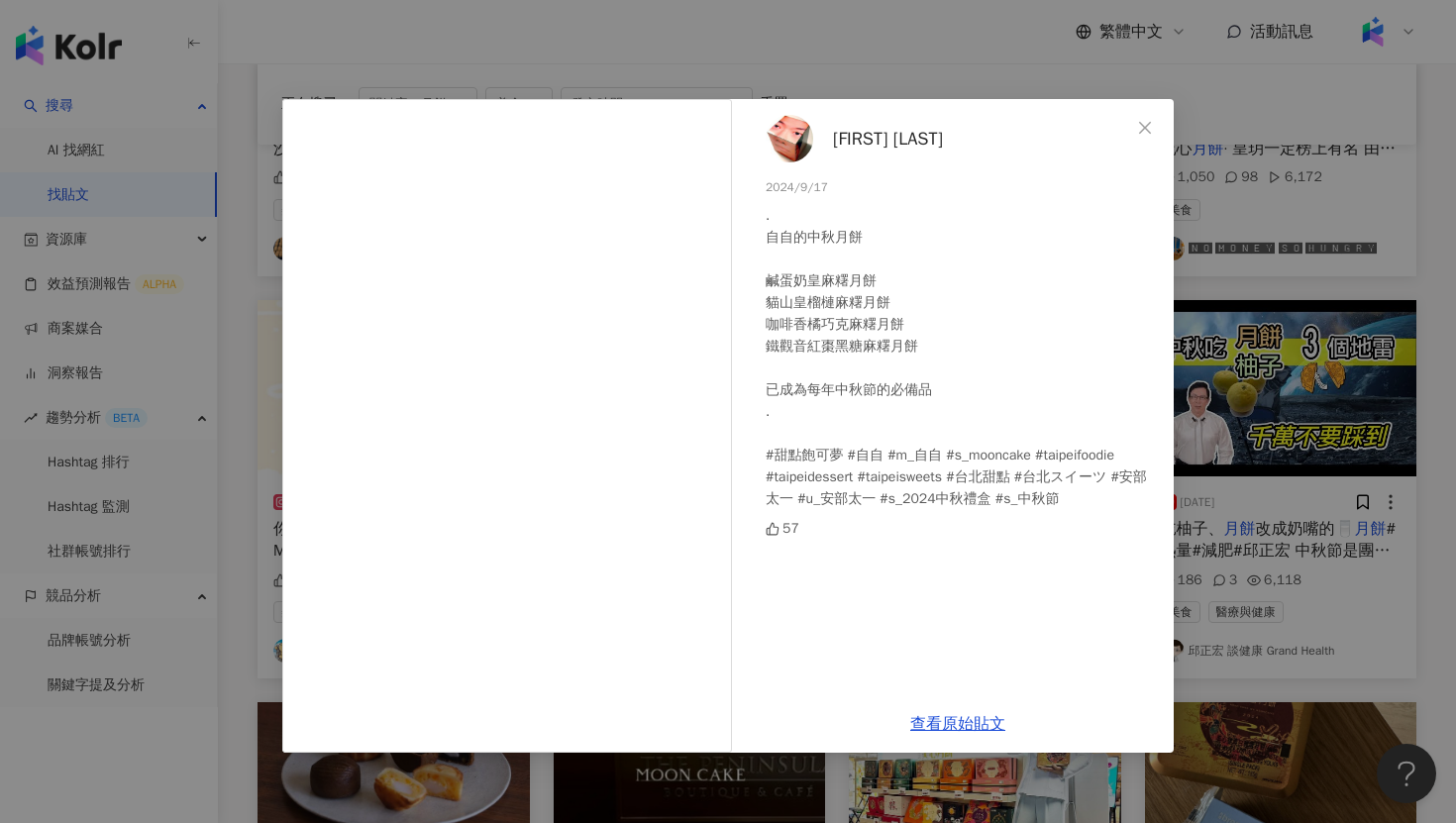 click on "[FIRST] [LAST] 2024/9/17 .
自自的中秋月餅
鹹蛋奶皇麻糬月餅
貓山皇榴槤麻糬月餅
咖啡香橘巧克麻糬月餅
鐵觀音紅棗黑糖麻糬月餅
已成為每年中秋節的必備品
.
#甜點飽可夢 #自自 #m_自自 #s_mooncake #taipeifoodie #taipeidessert #taipeisweets #台北甜點 #台北スイーツ #安部太一 #u_安部太一 #s_2024中秋禮盒 #s_中秋節 57 查看原始貼文" at bounding box center [728, 411] 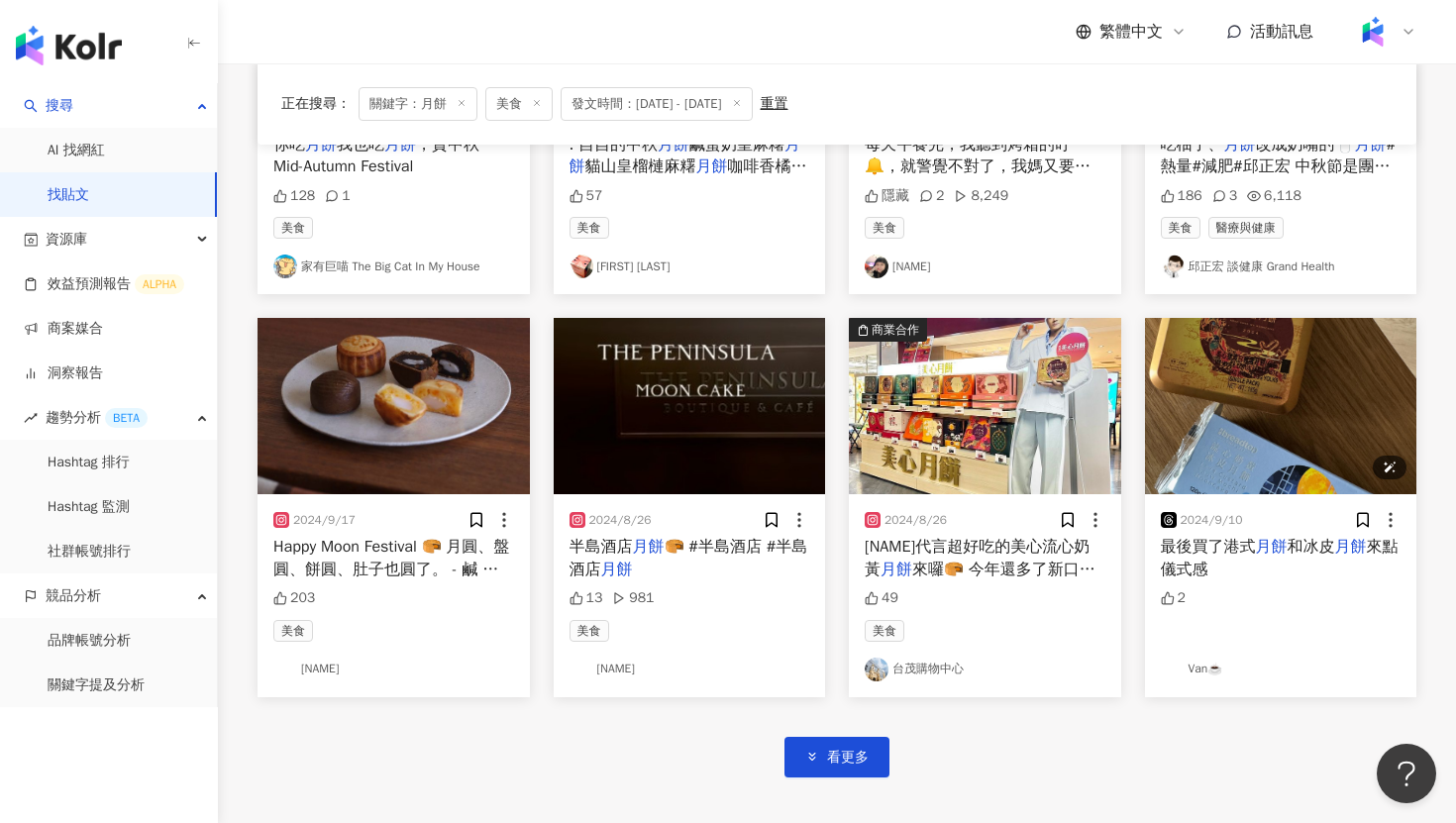 scroll, scrollTop: 834, scrollLeft: 0, axis: vertical 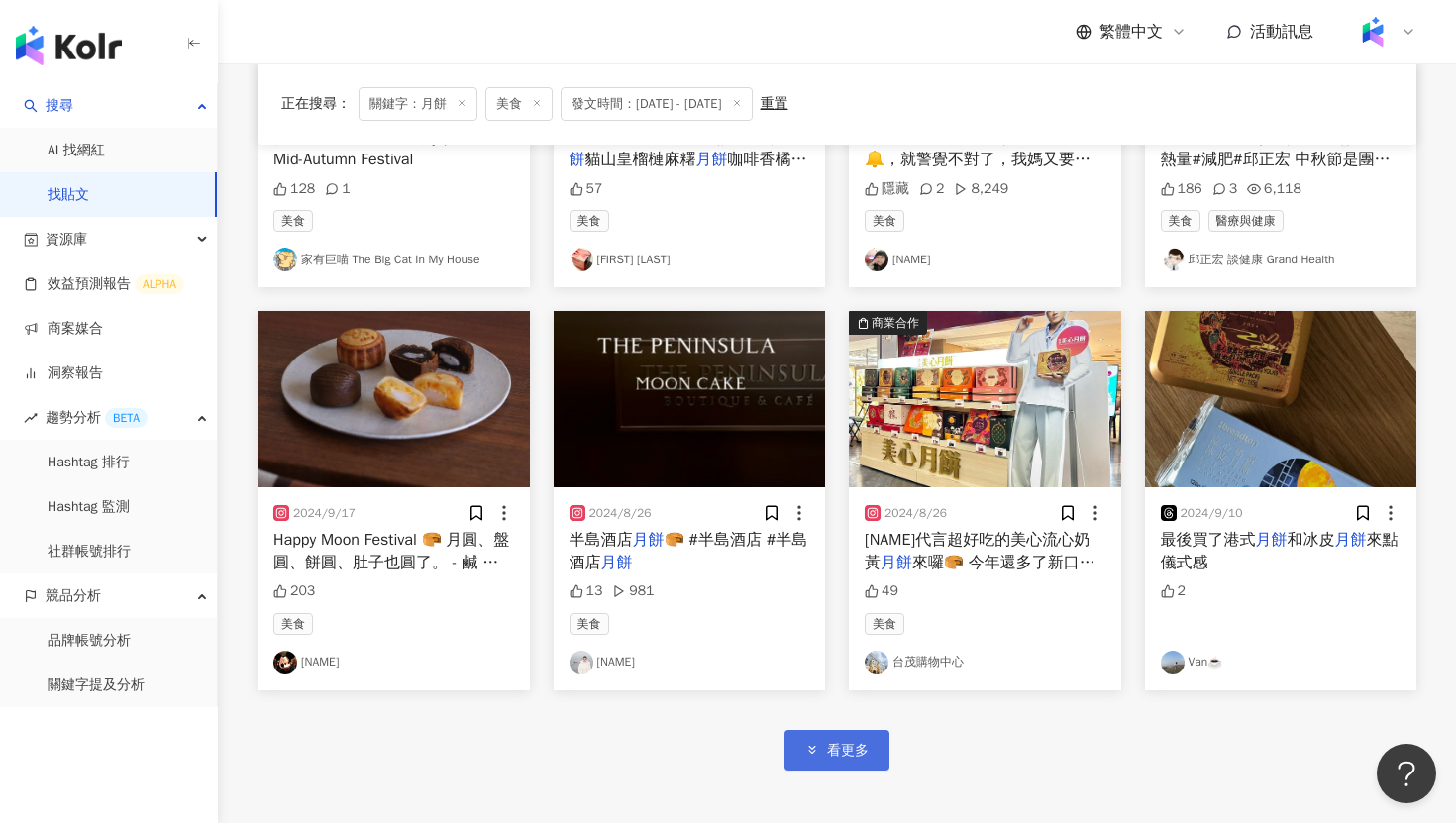 click on "看更多" at bounding box center [837, 750] 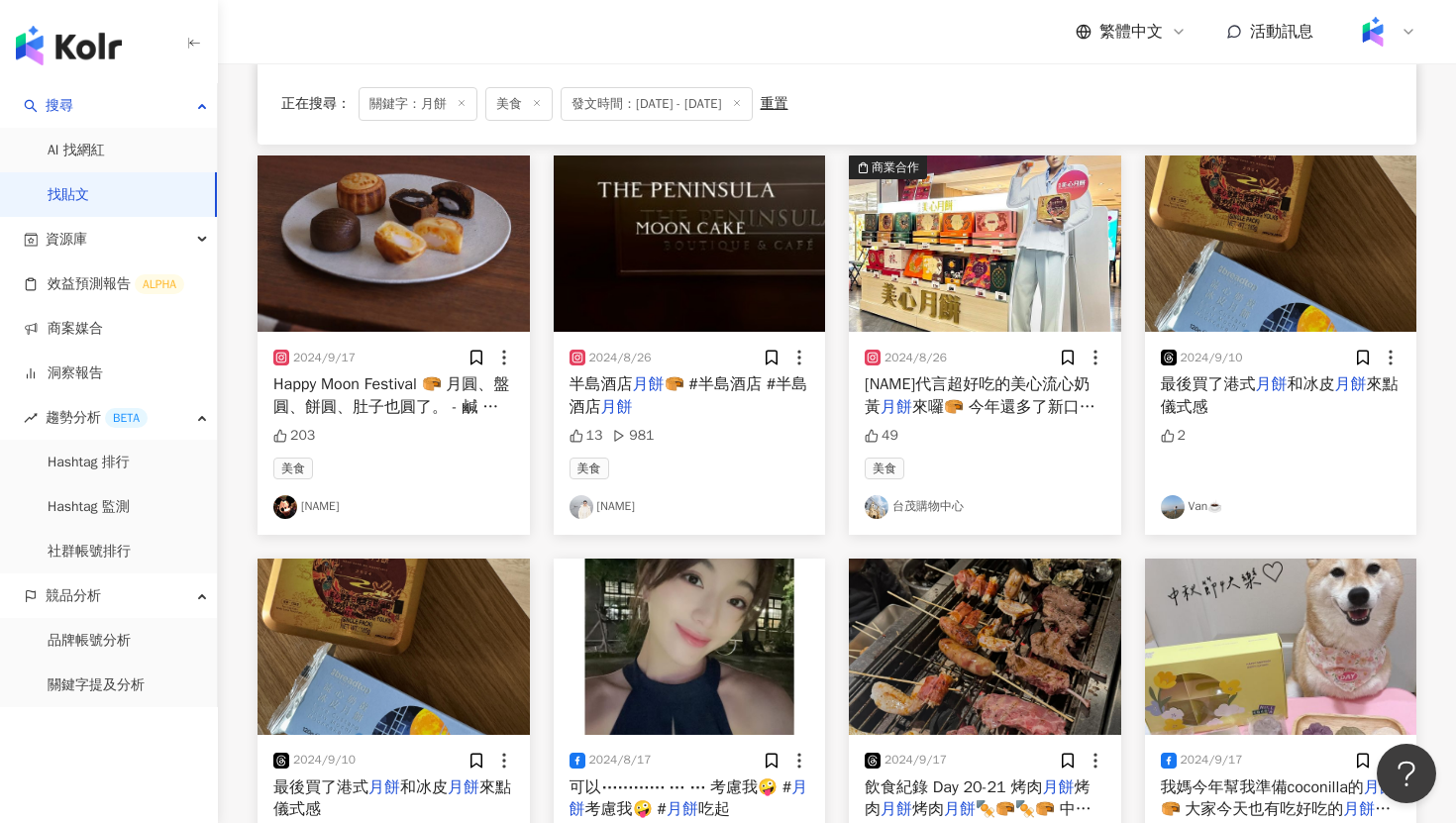 scroll, scrollTop: 993, scrollLeft: 0, axis: vertical 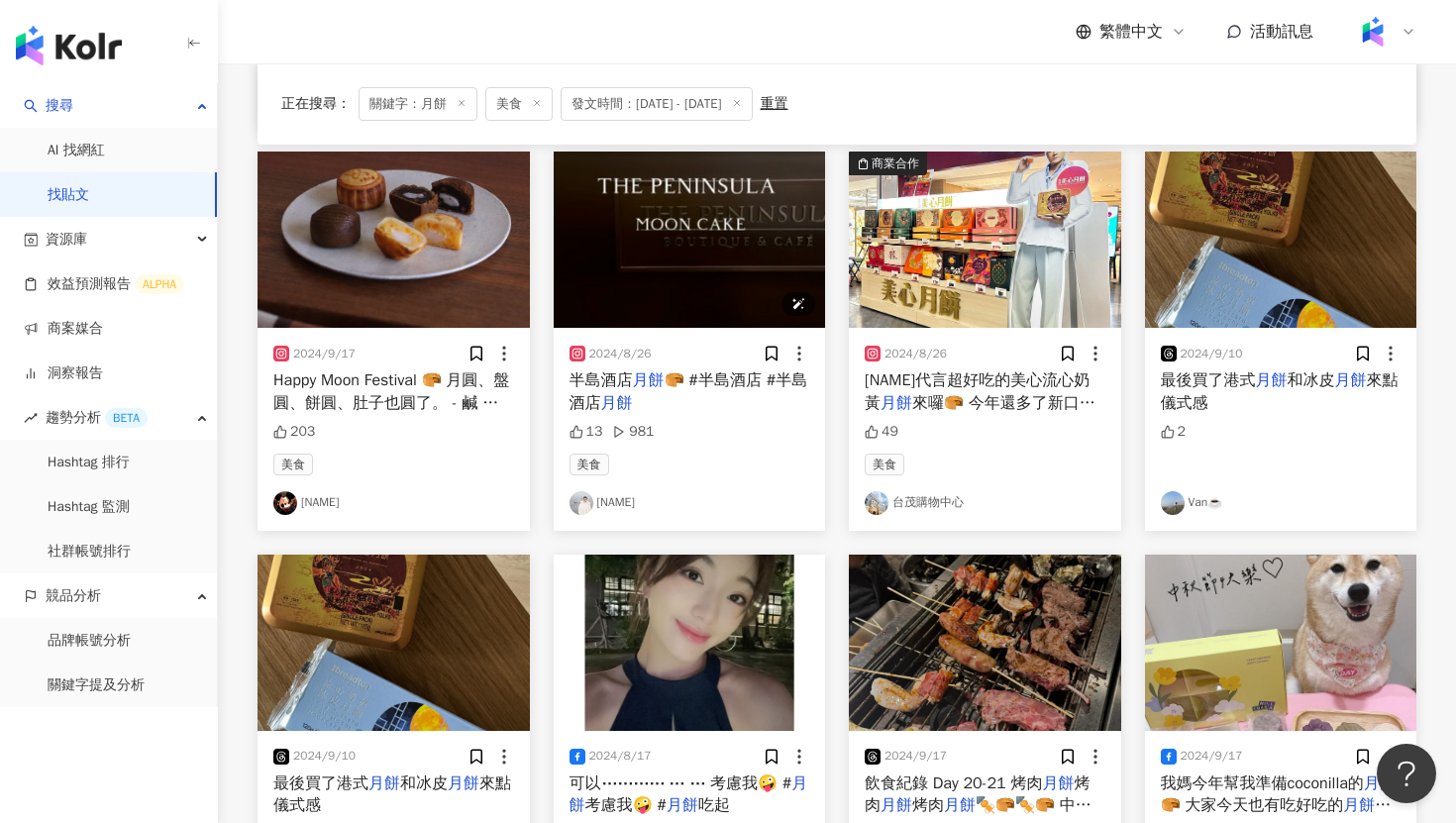 click at bounding box center (689, 240) 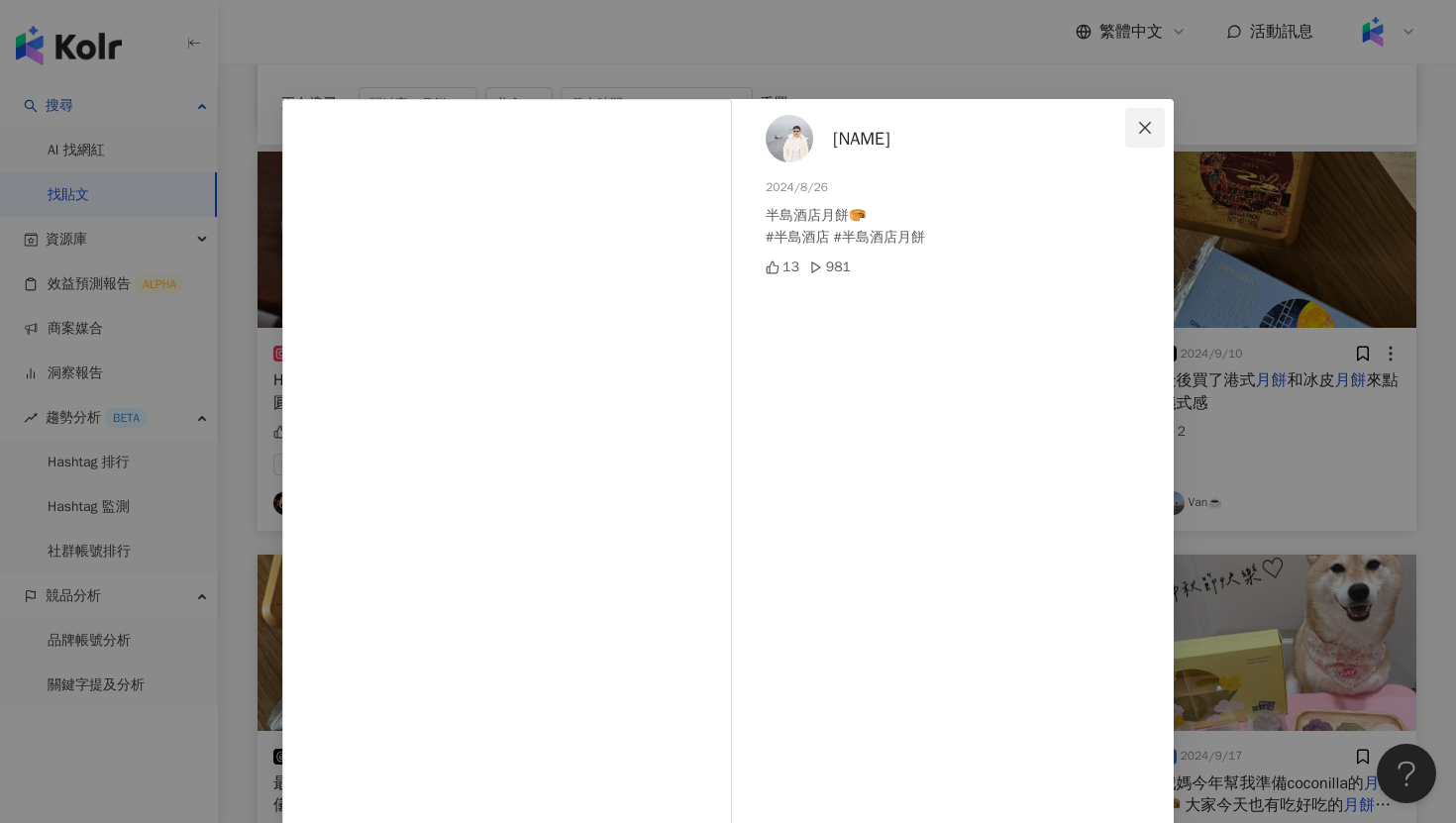 click at bounding box center [1145, 128] 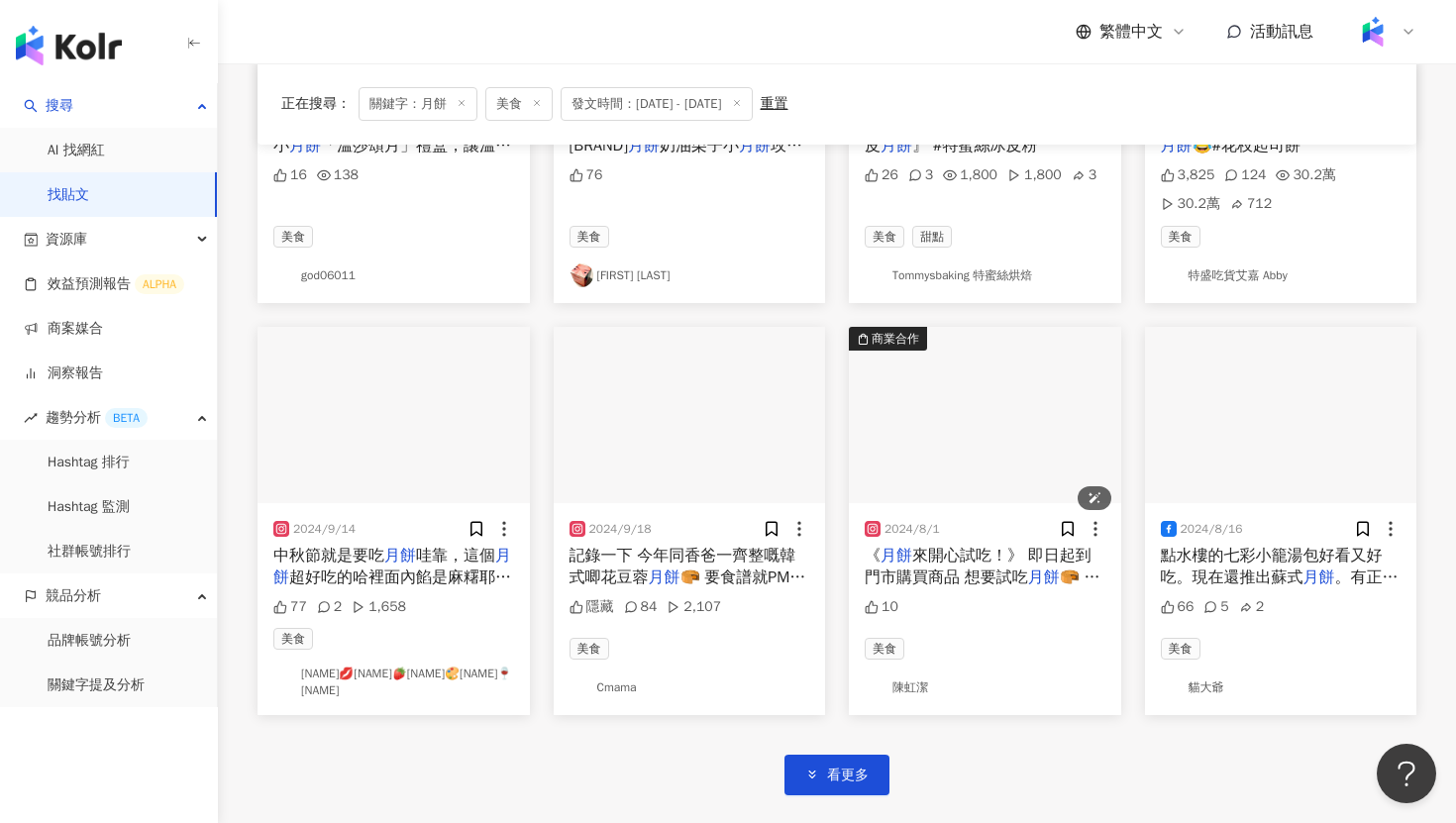 scroll, scrollTop: 2059, scrollLeft: 0, axis: vertical 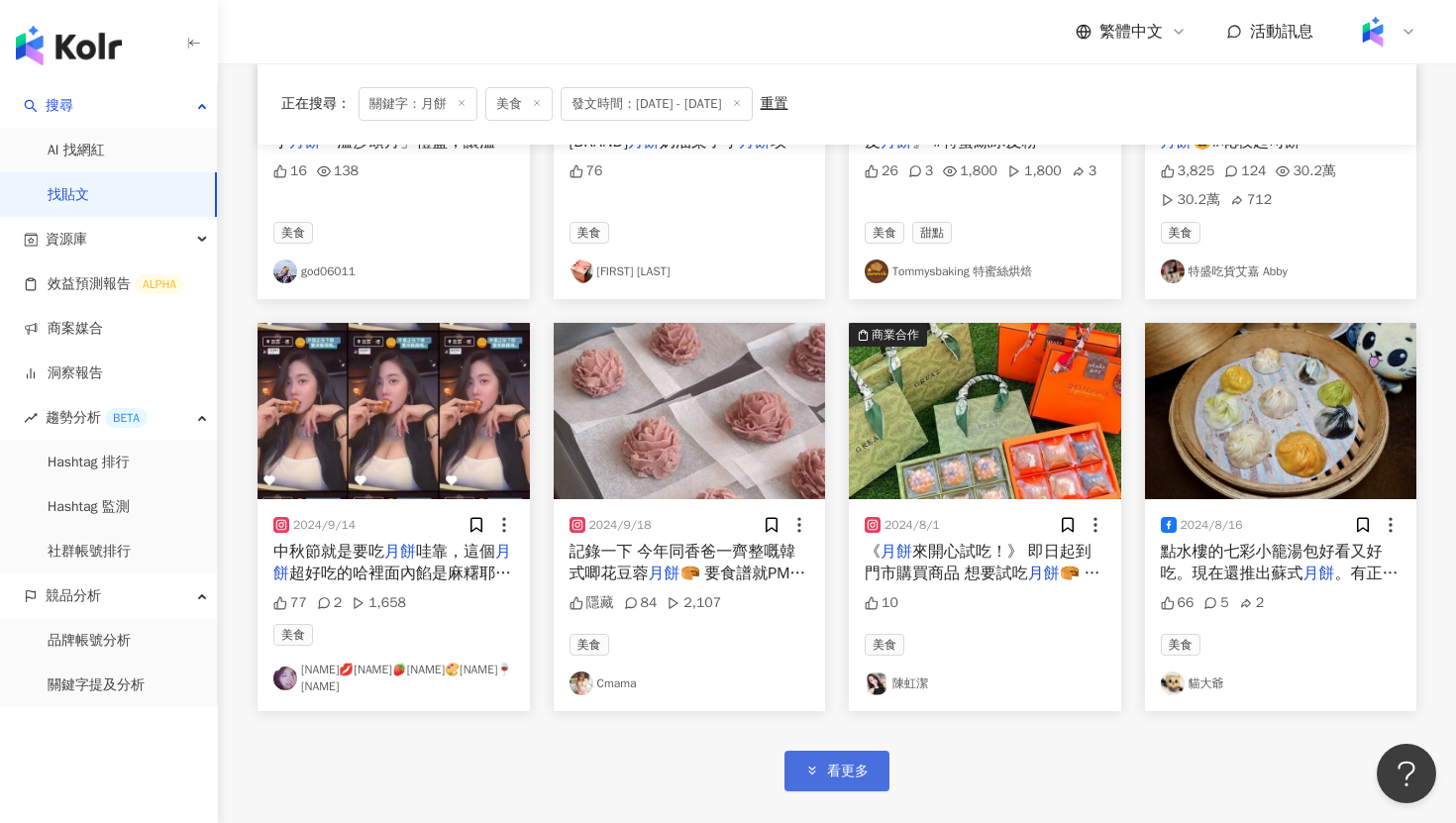 click on "看更多" at bounding box center (837, 771) 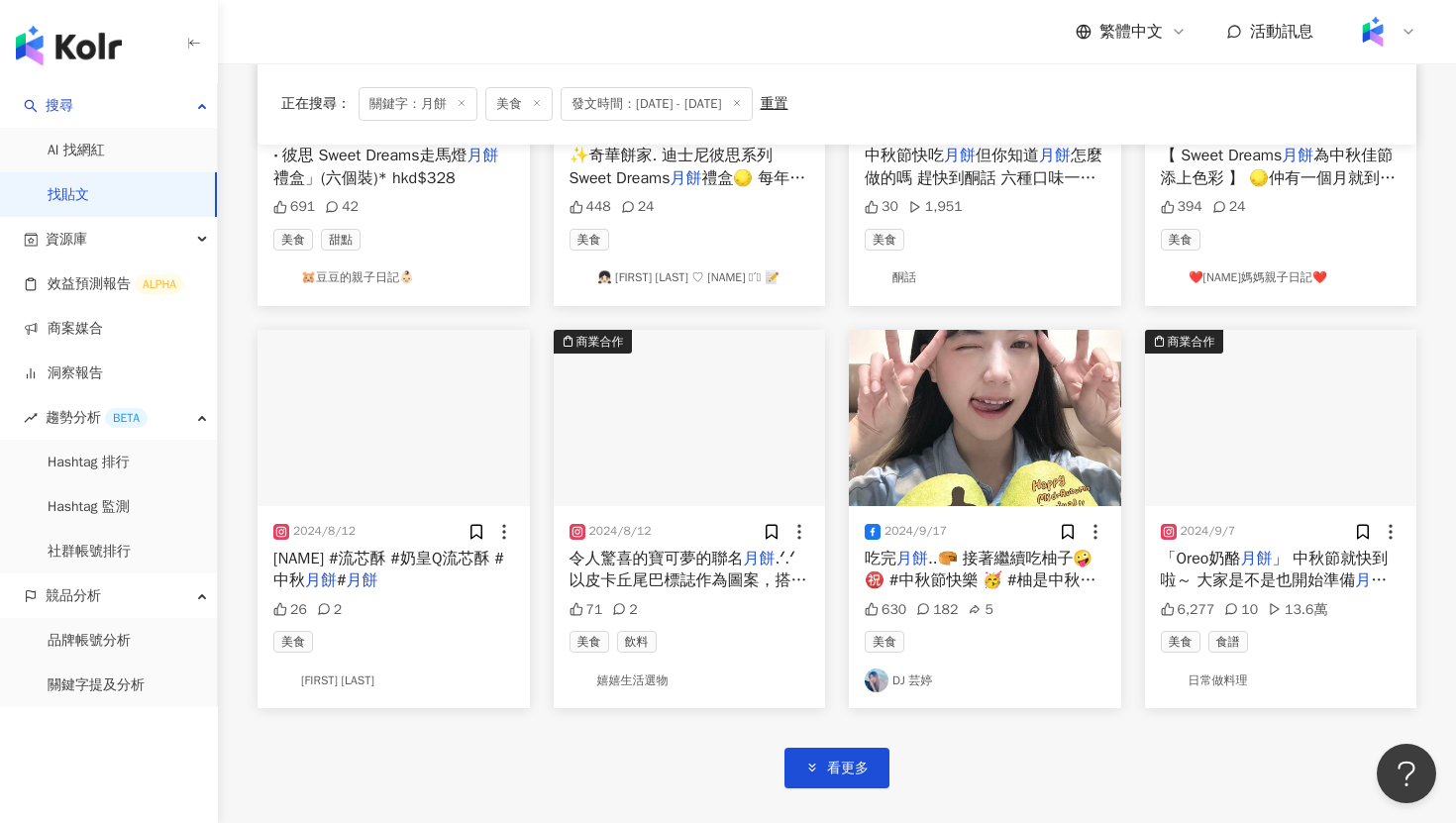 scroll, scrollTop: 3268, scrollLeft: 0, axis: vertical 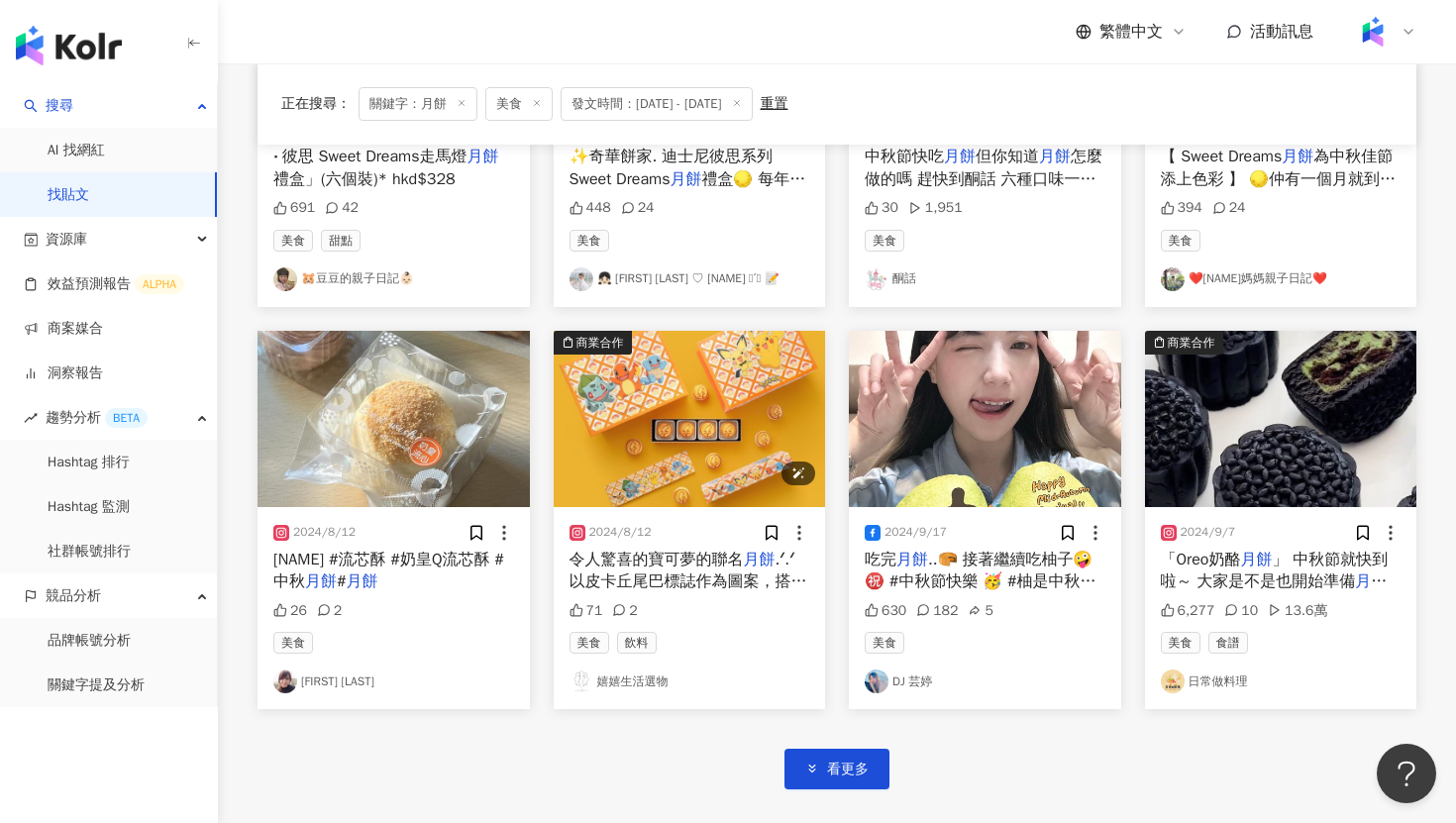 click at bounding box center [689, 419] 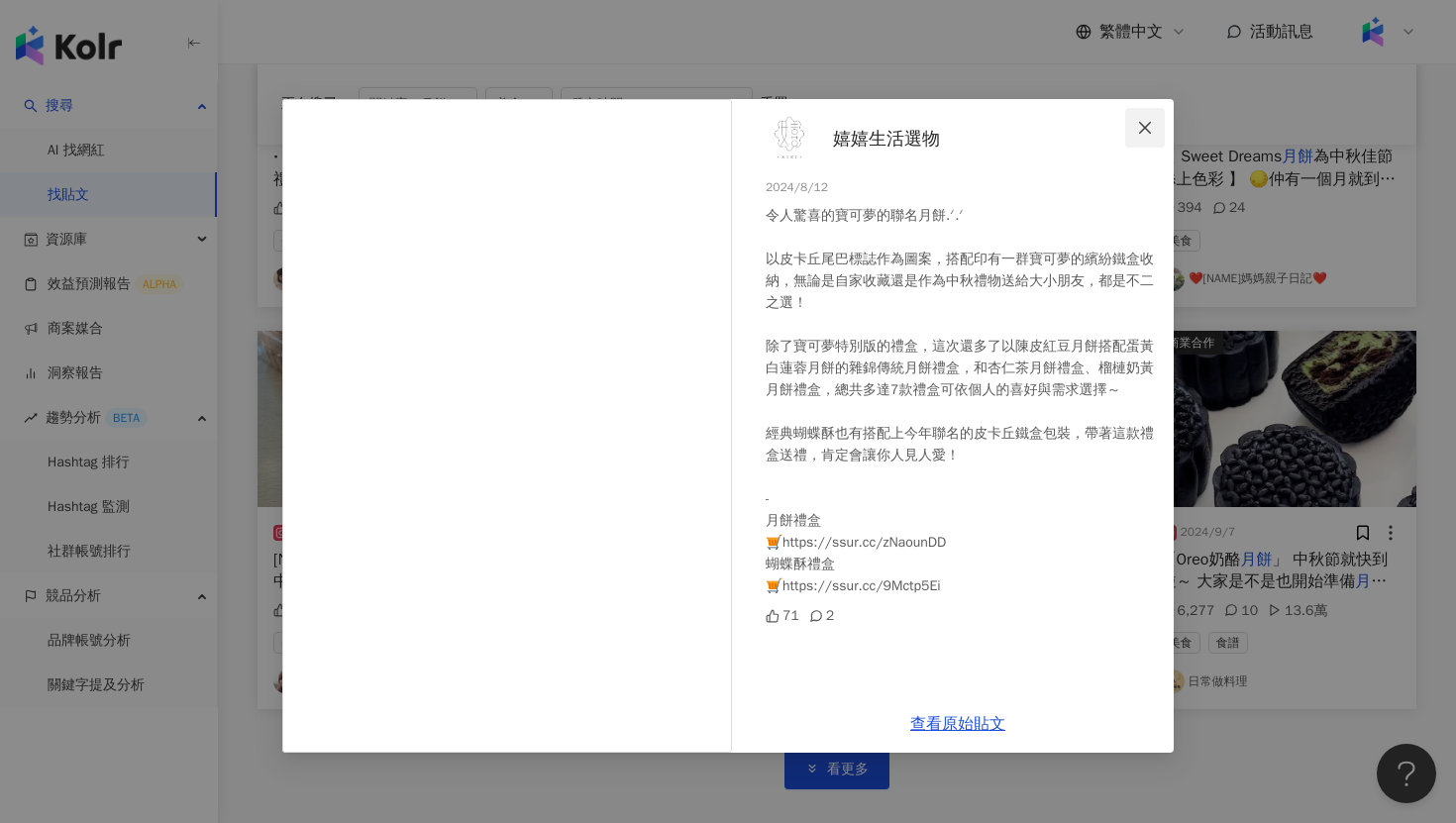 click at bounding box center (1145, 128) 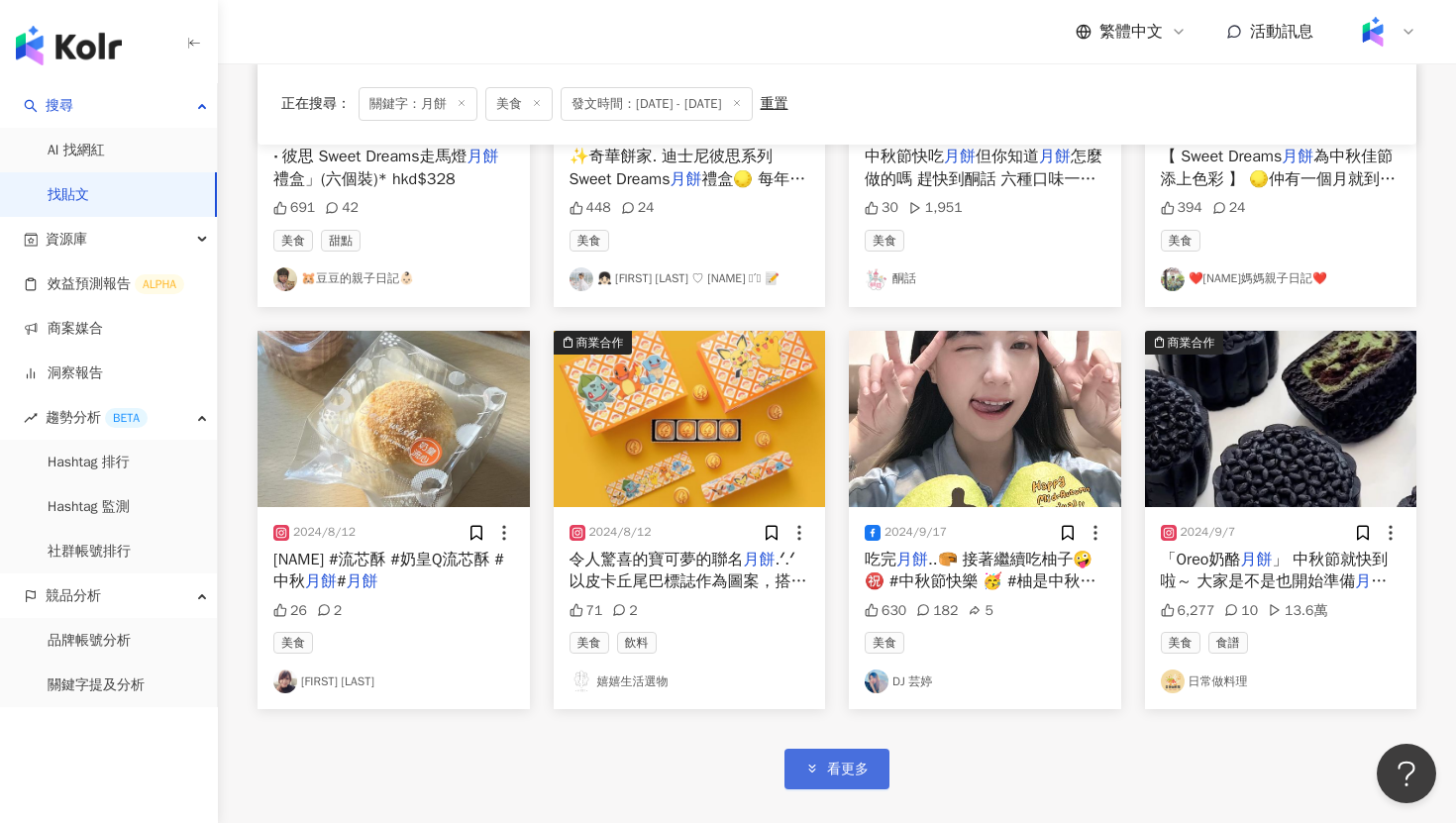 click 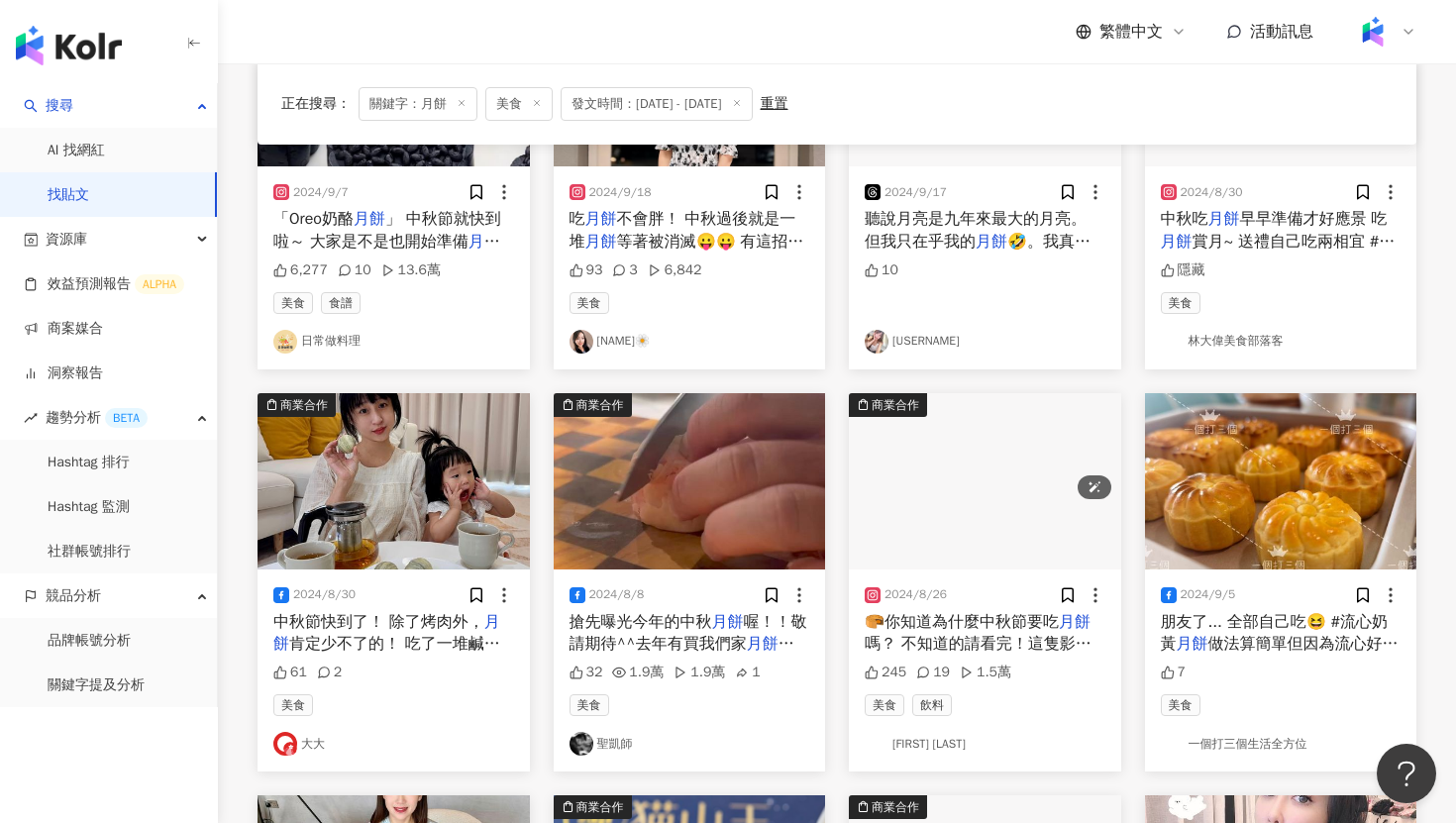 scroll, scrollTop: 4086, scrollLeft: 0, axis: vertical 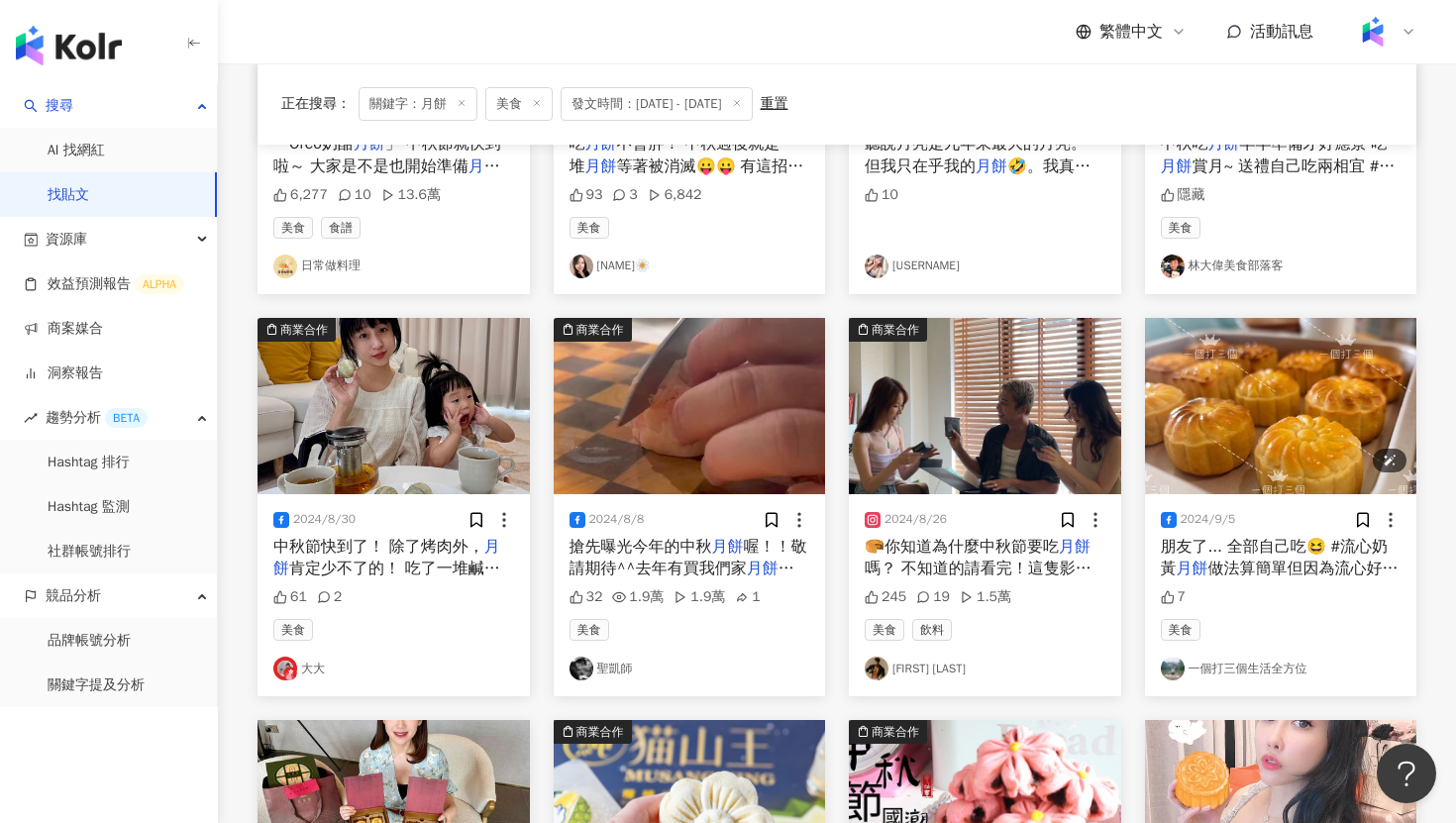 click at bounding box center [1281, 406] 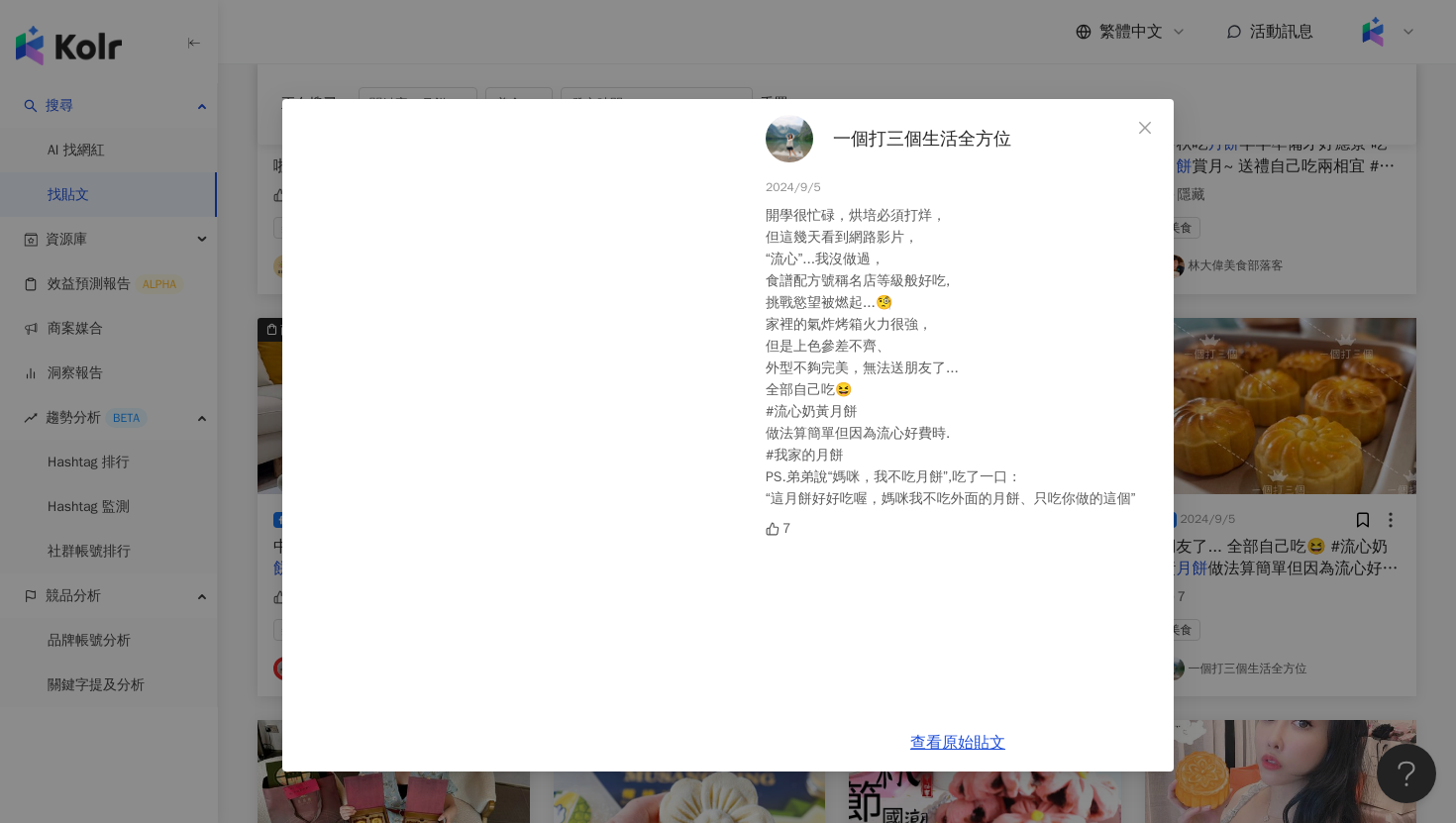 click on "一個打三個生活全方位 2024/9/5 開學很忙碌，烘培必須打烊，
但這幾天看到網路影片，
“流心”...我沒做過，
食譜配方號稱名店等級般好吃,
挑戰慾望被燃起...🧐
家裡的氣炸烤箱火力很強，
但是上色參差不齊、
外型不夠完美，無法送朋友了...
全部自己吃😆
#流心奶黃月餅
做法算簡單但因為流心好費時.
#我家的月餅
PS.弟弟說“媽咪，我不吃月餅”,吃了一口：
“這月餅好好吃喔，媽咪我不吃外面的月餅、只吃你做的這個” 7 查看原始貼文" at bounding box center [728, 411] 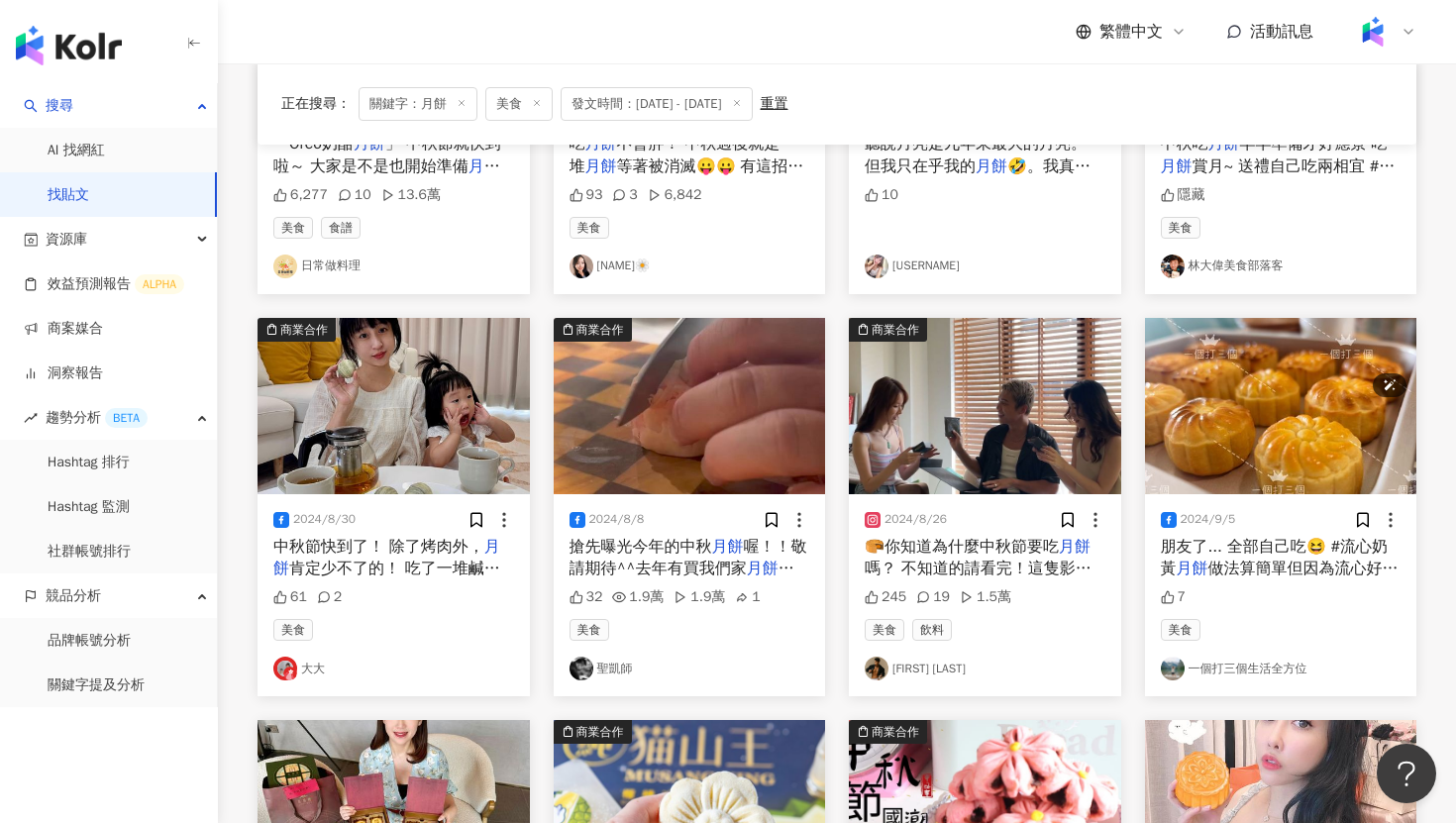scroll, scrollTop: 4512, scrollLeft: 0, axis: vertical 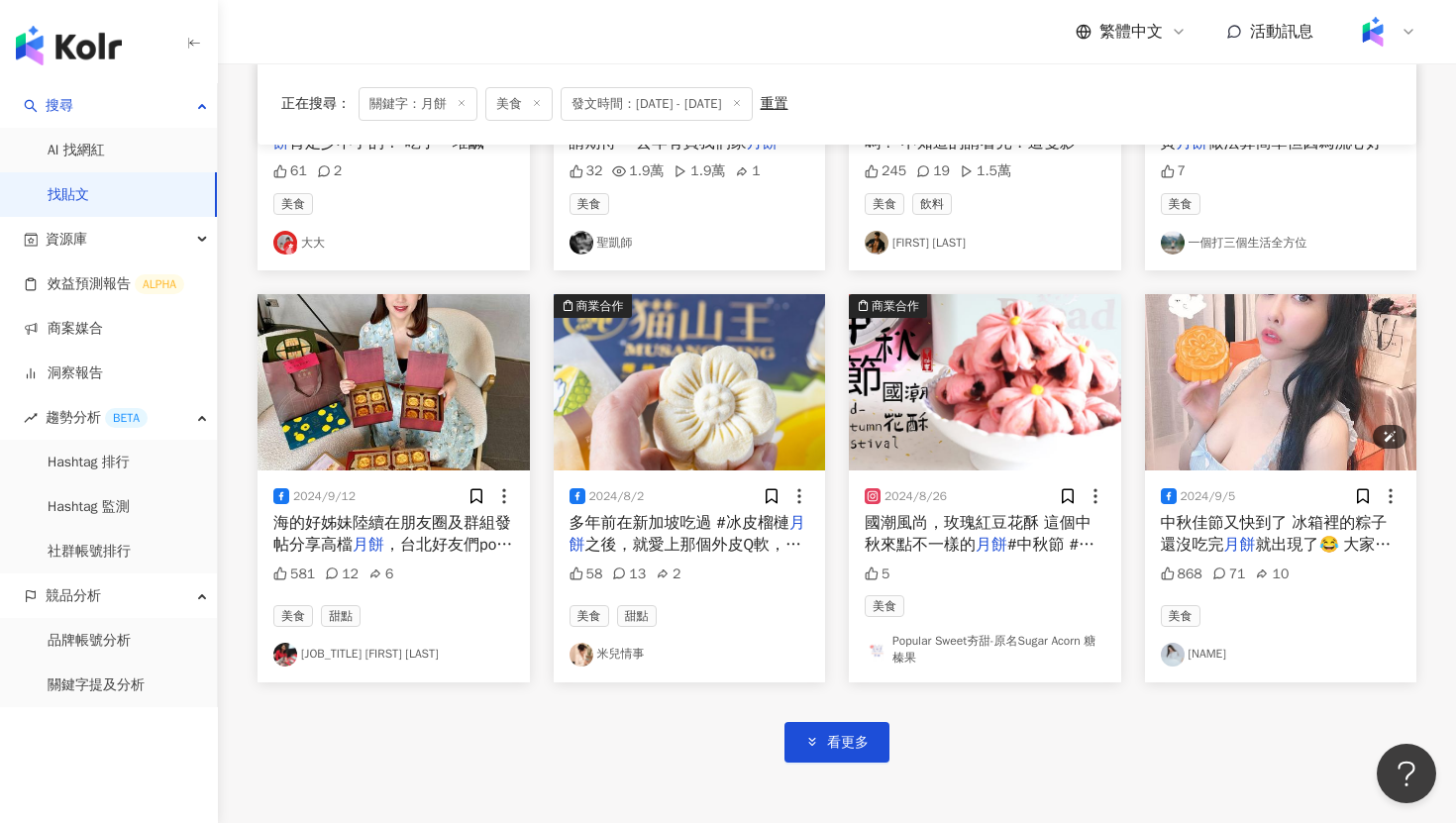 click at bounding box center [1281, 382] 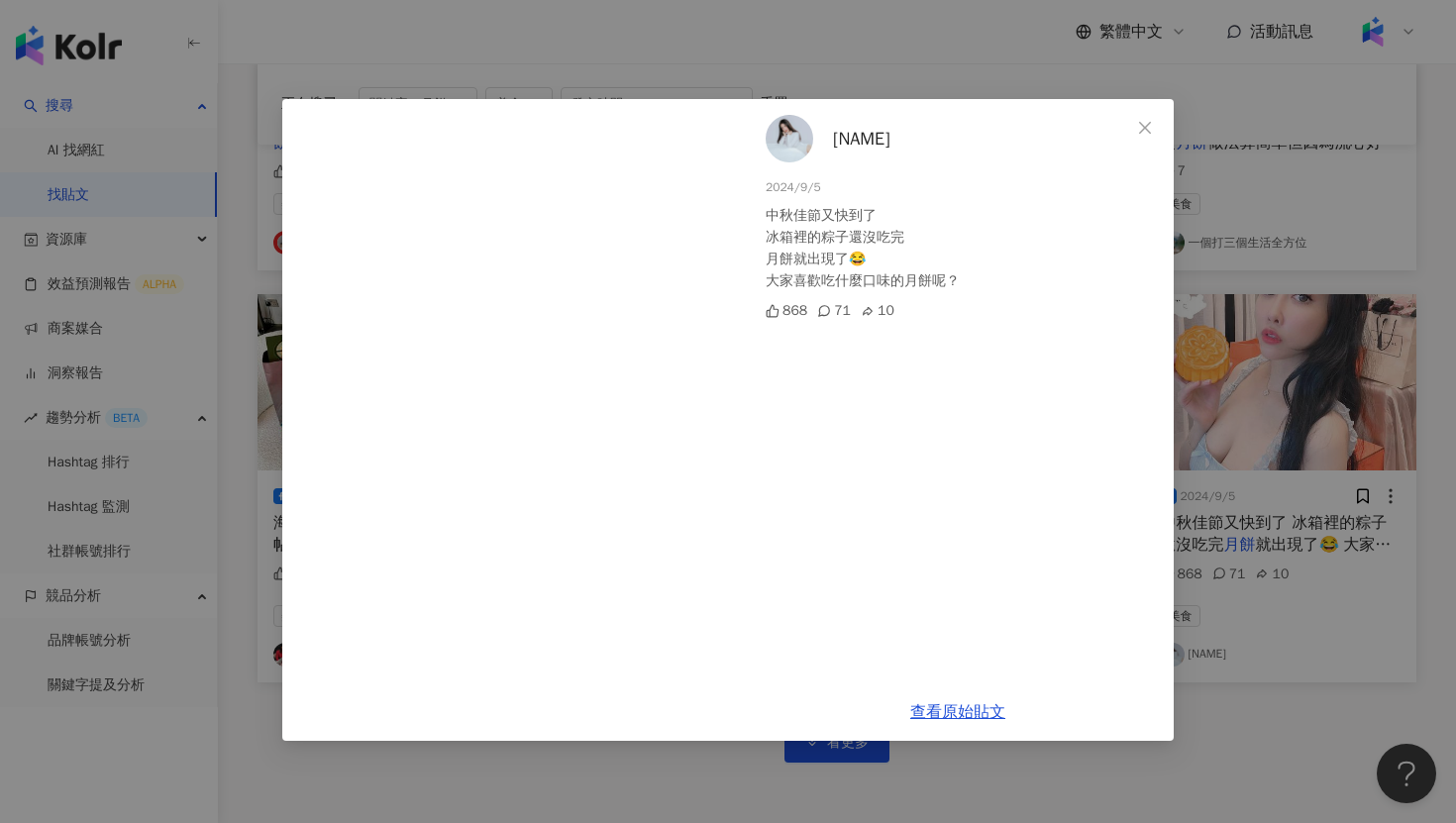click on "[NAME] [DATE] 中秋佳節又快到了
冰箱裡的粽子還沒吃完
月餅就出現了😂
大家喜歡吃什麼口味的月餅呢？ 868 71 10 查看原始貼文" at bounding box center [728, 411] 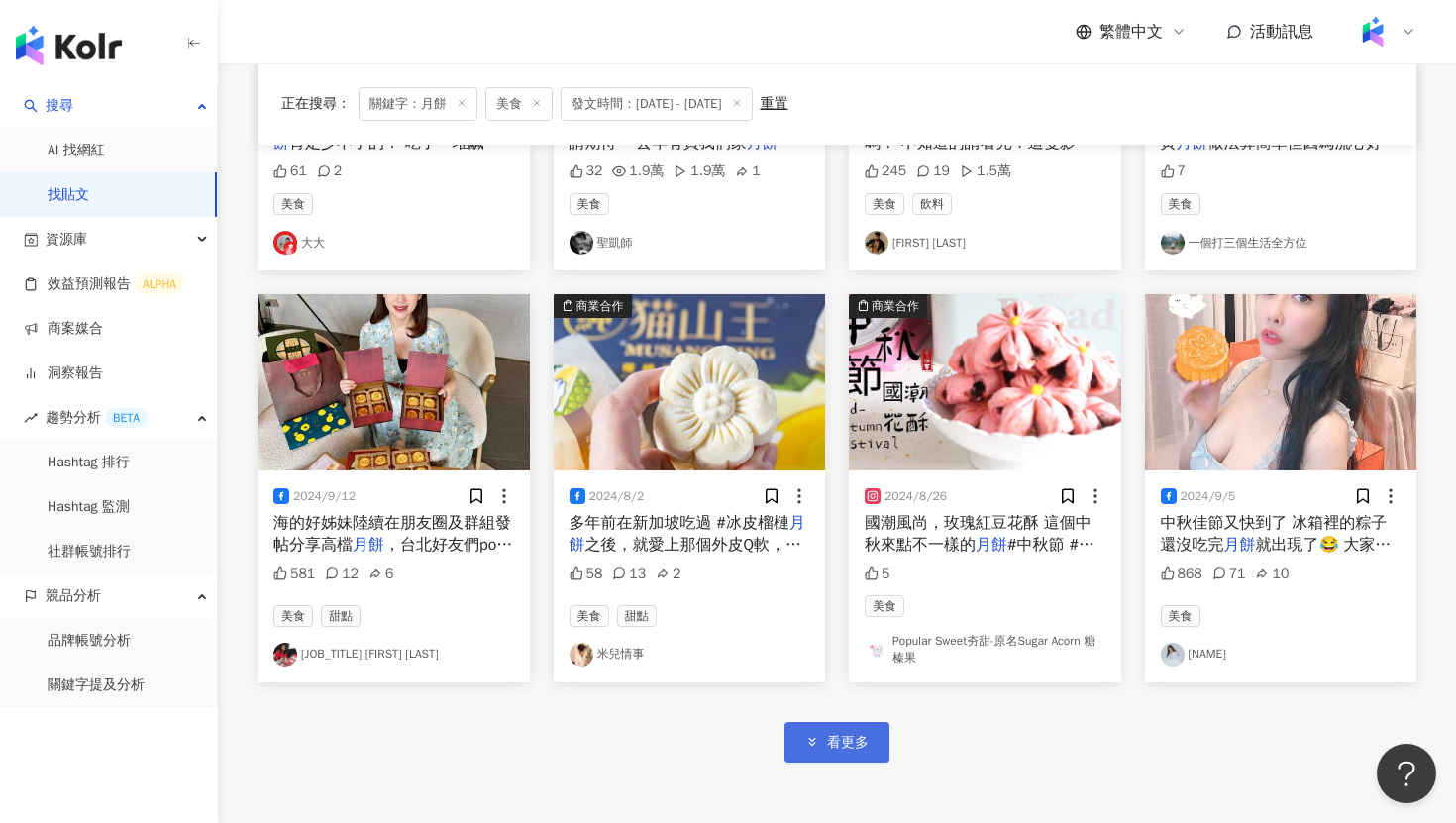 click on "看更多" at bounding box center (848, 743) 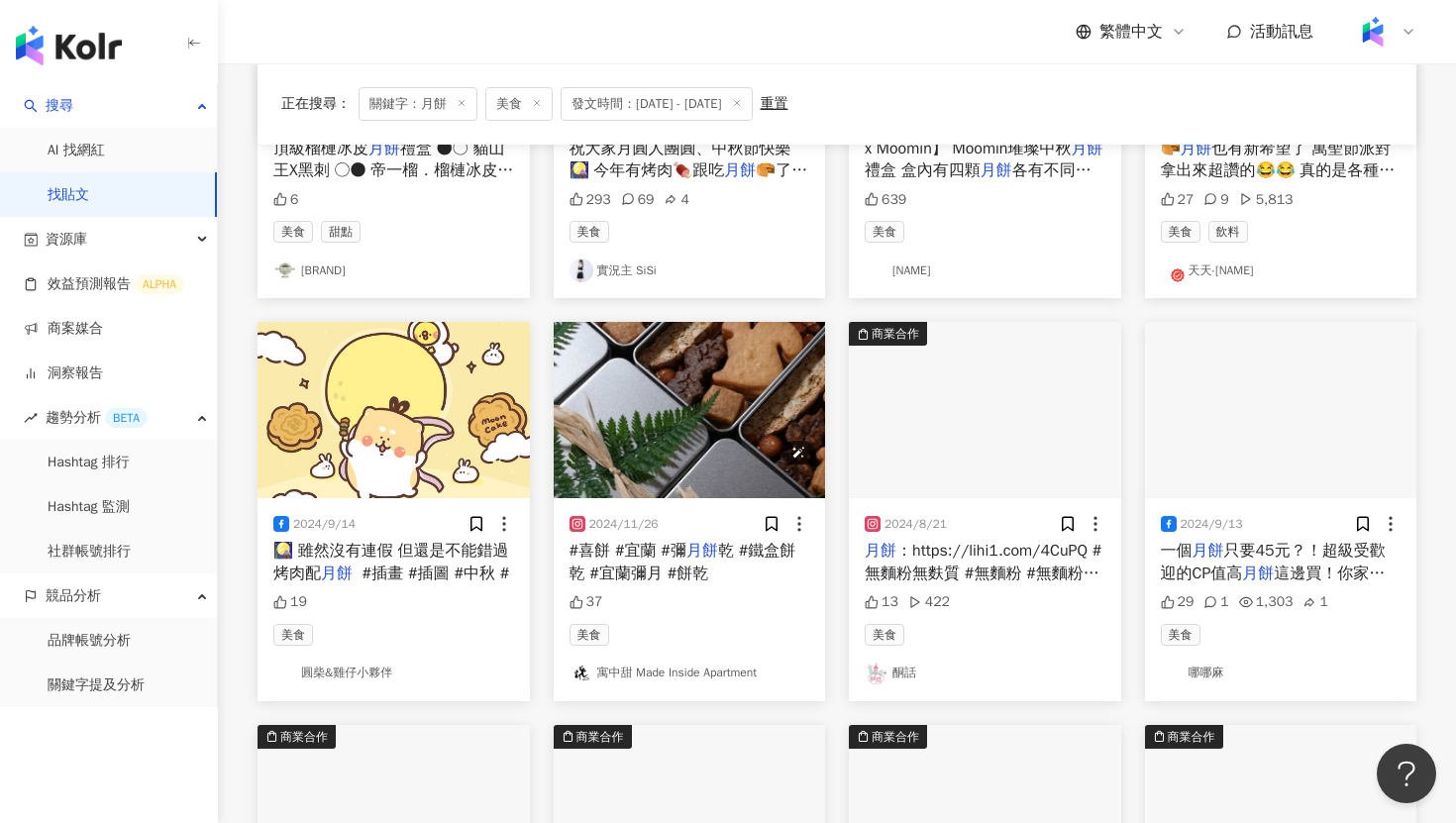 scroll, scrollTop: 5311, scrollLeft: 0, axis: vertical 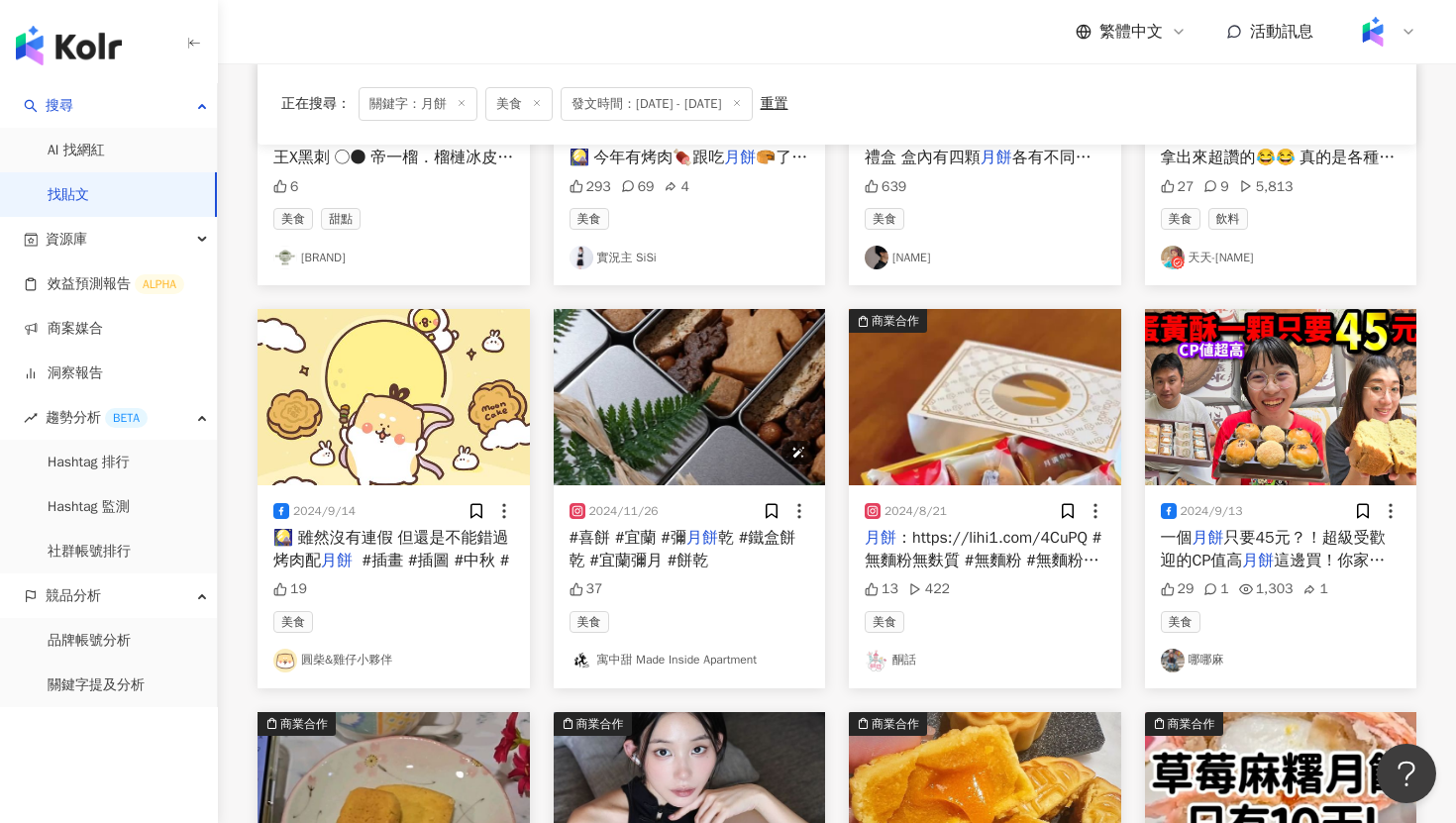 click at bounding box center (689, 397) 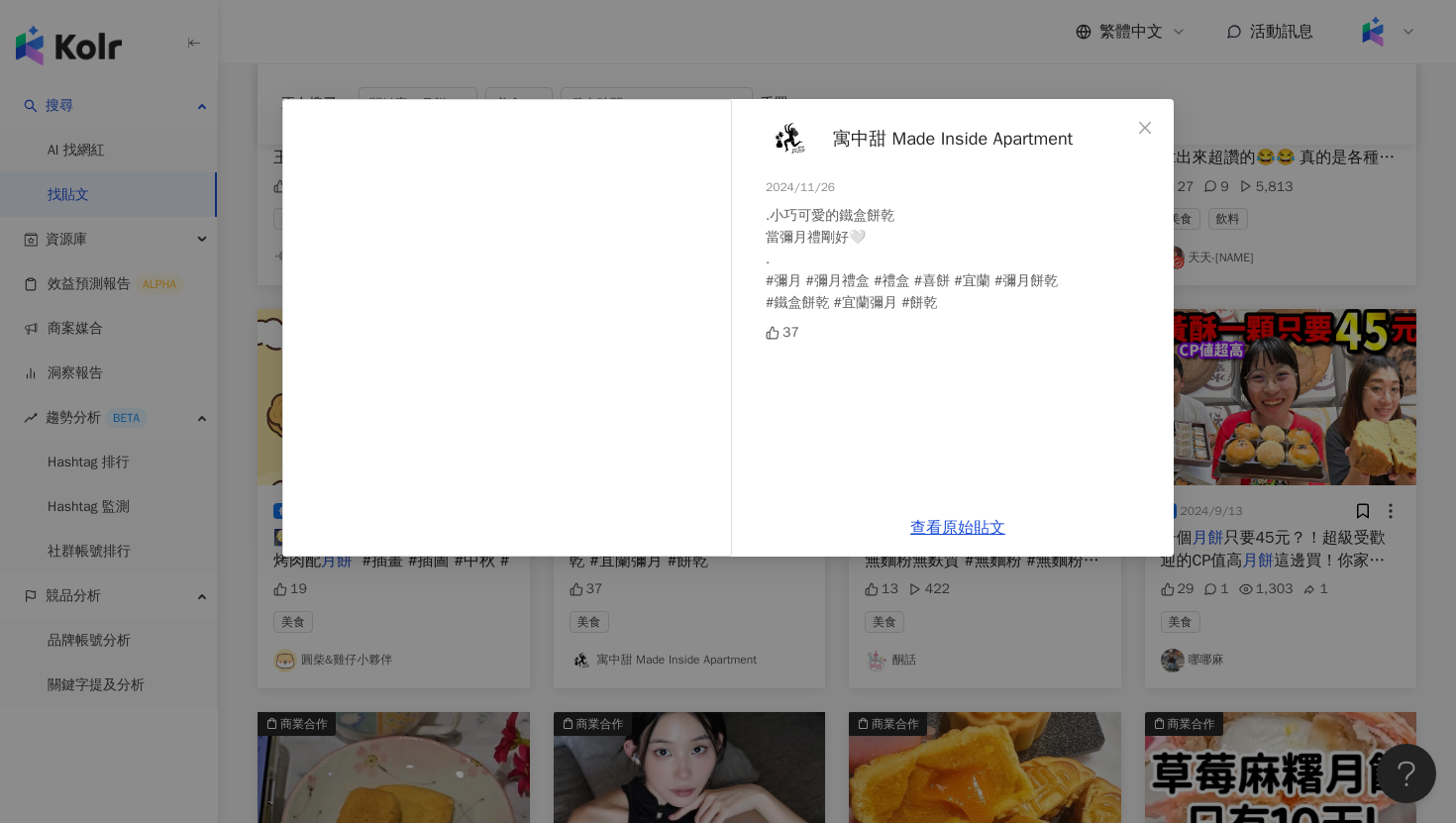 click on "寓中甜 Made Inside Apartment 2024/11/26 .
小巧可愛的鐵盒餅乾
當彌月禮剛好🤍
.
#彌月 #彌月禮盒 #禮盒 #喜餅 #宜蘭 #彌月餅乾
#鐵盒餅乾 #宜蘭彌月 #餅乾 37 查看原始貼文" at bounding box center (728, 411) 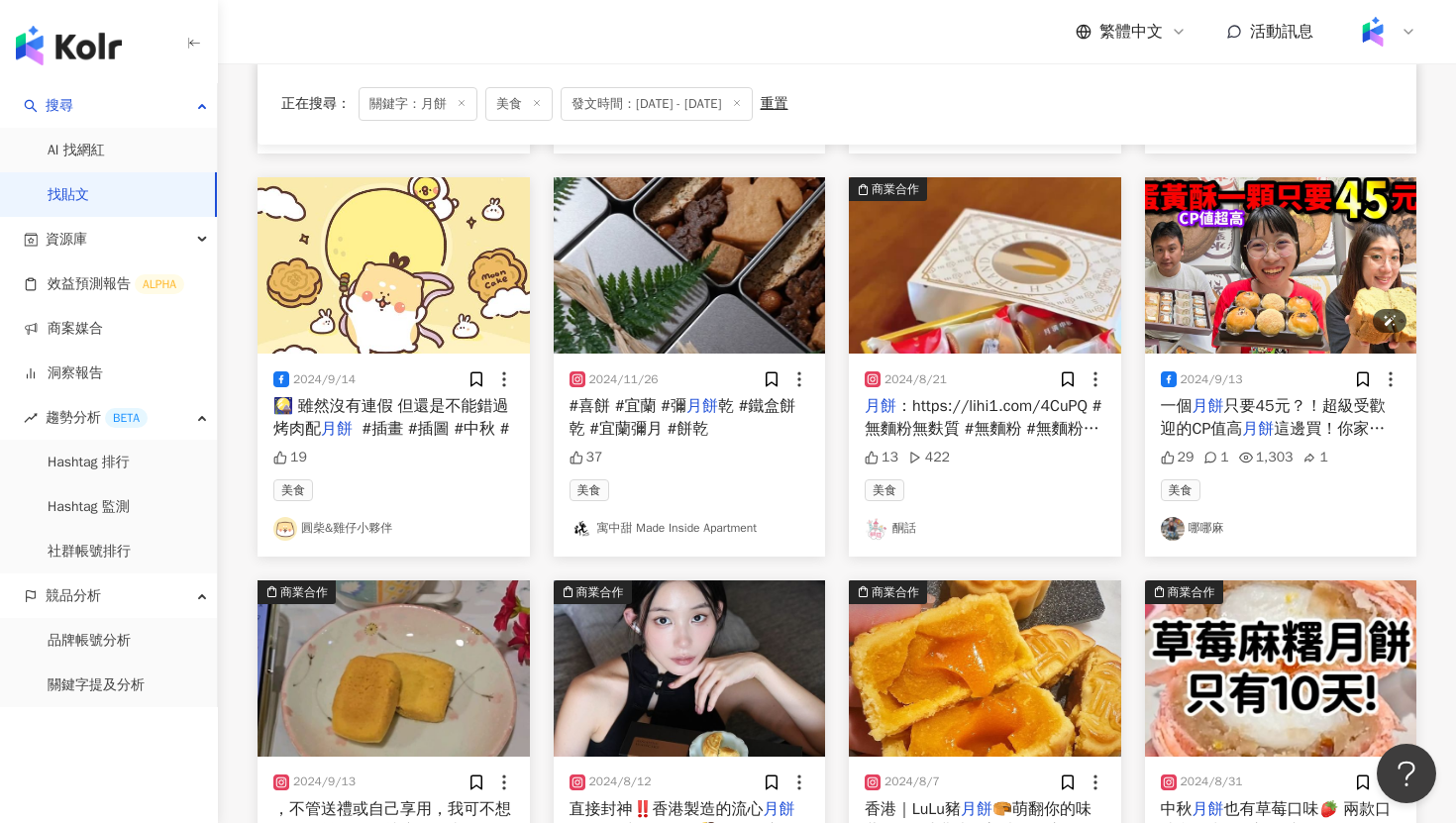 scroll, scrollTop: 5692, scrollLeft: 0, axis: vertical 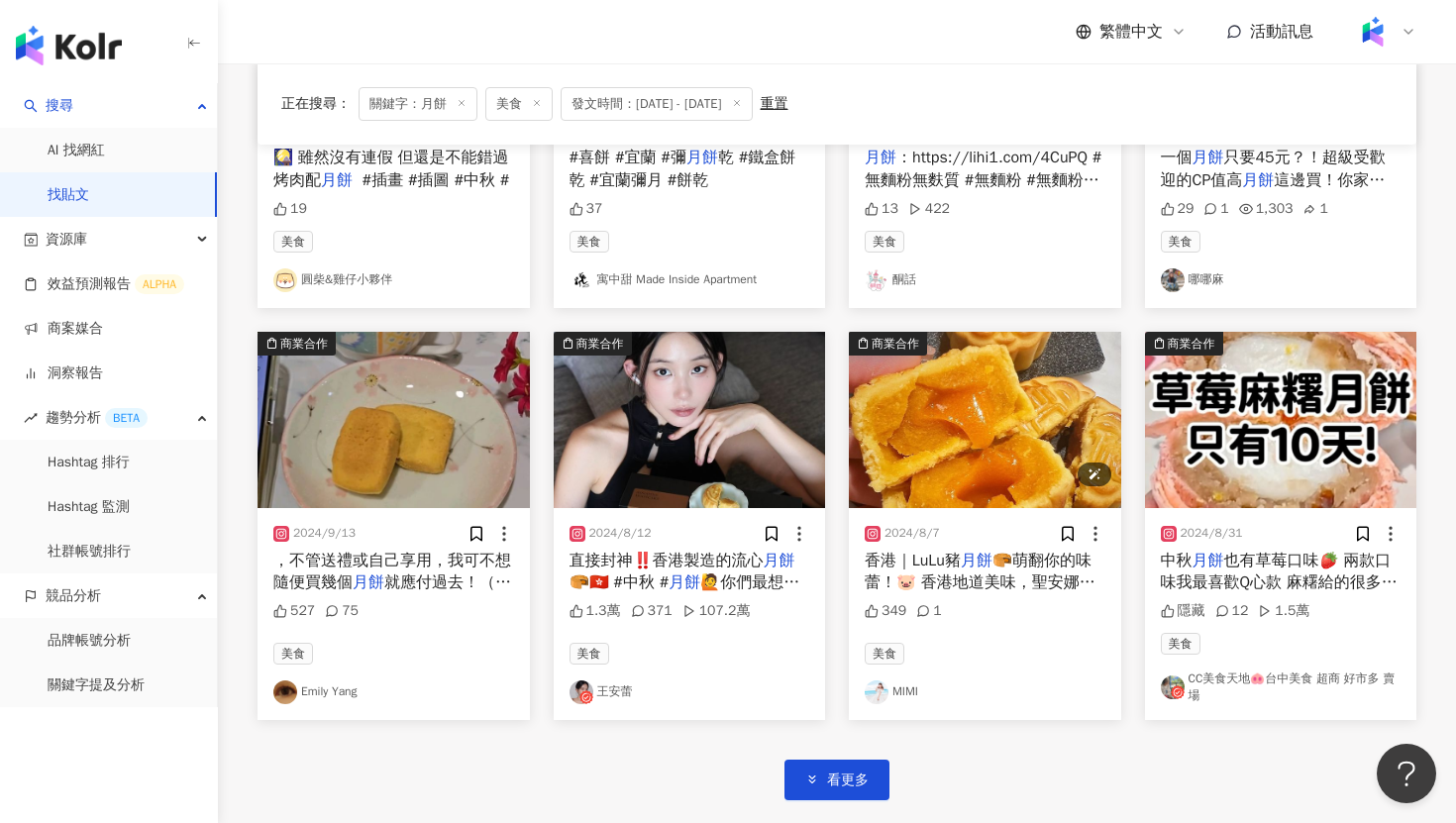 click at bounding box center (985, 420) 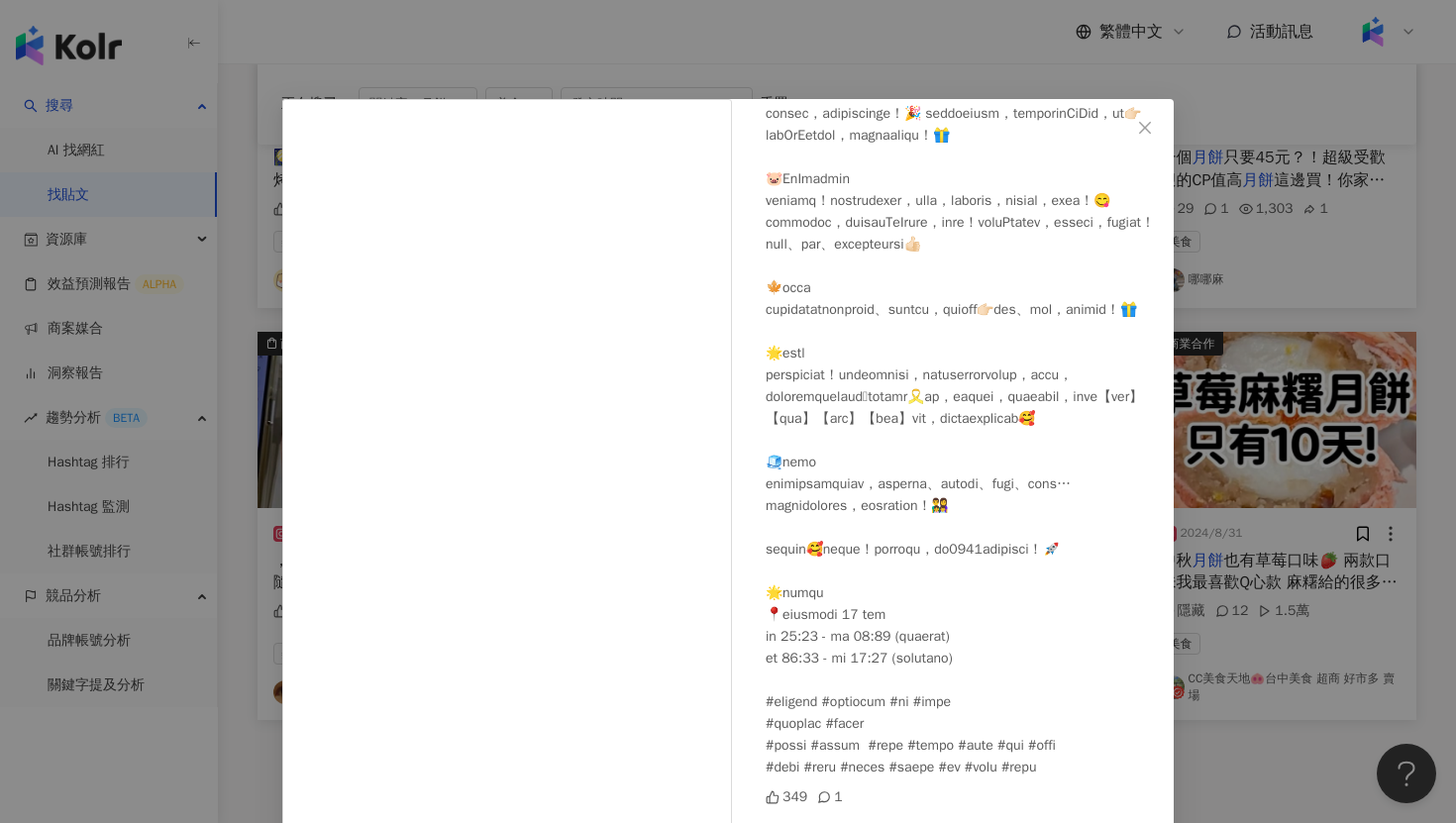scroll, scrollTop: 363, scrollLeft: 0, axis: vertical 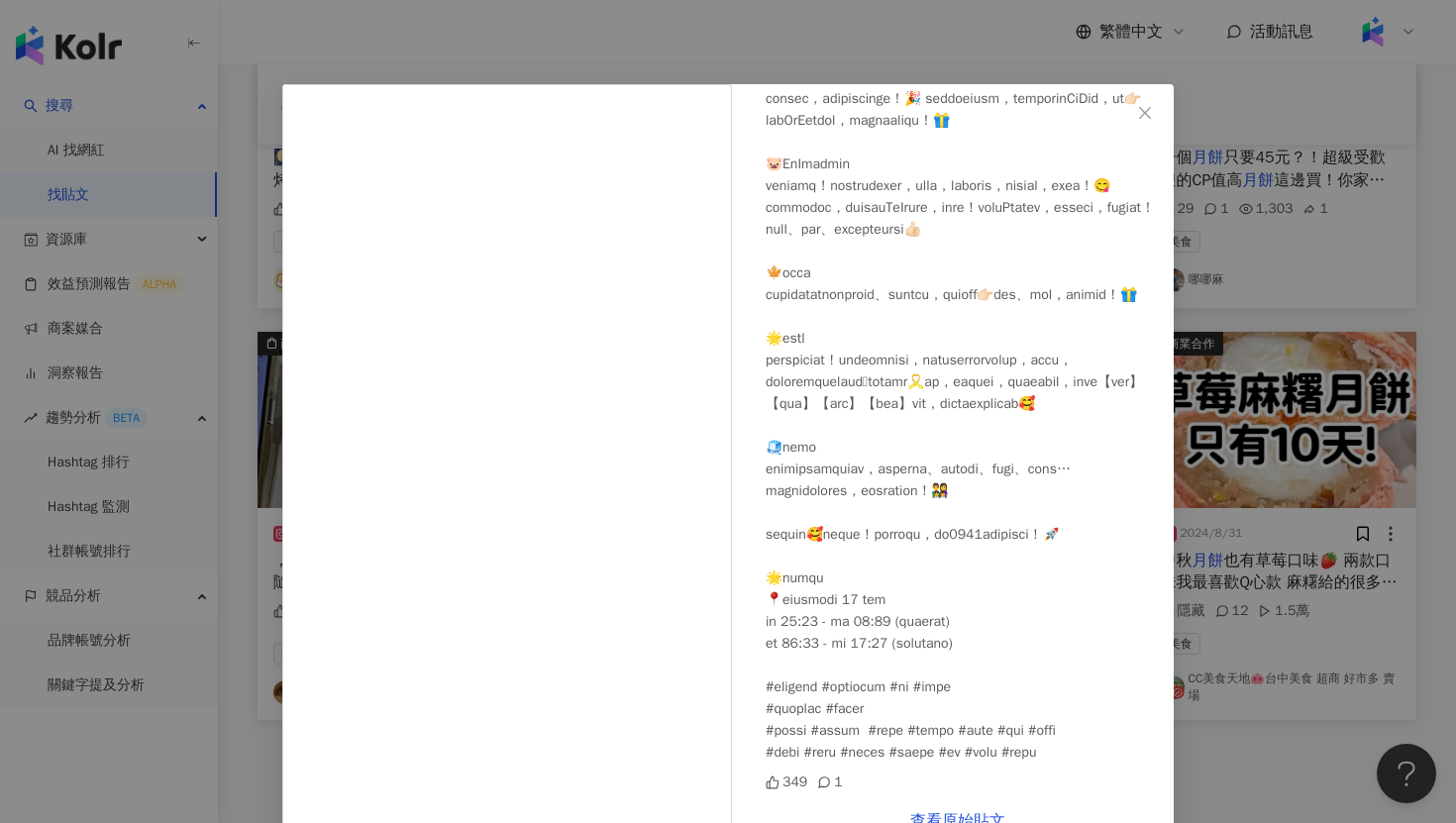 click on "[NAME] 2024/8/7 349 1 查看原始貼文" at bounding box center (728, 411) 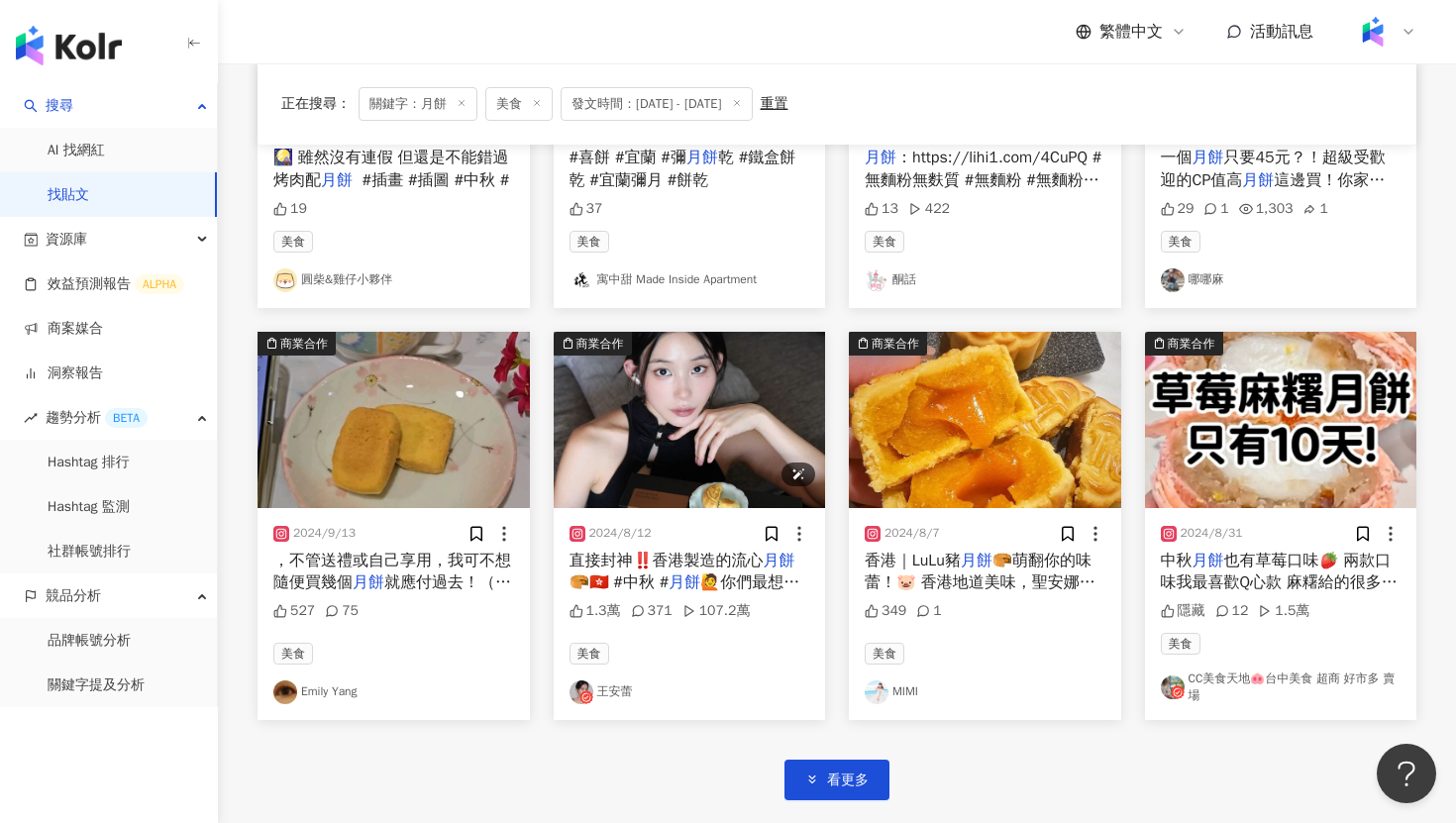 click at bounding box center (689, 420) 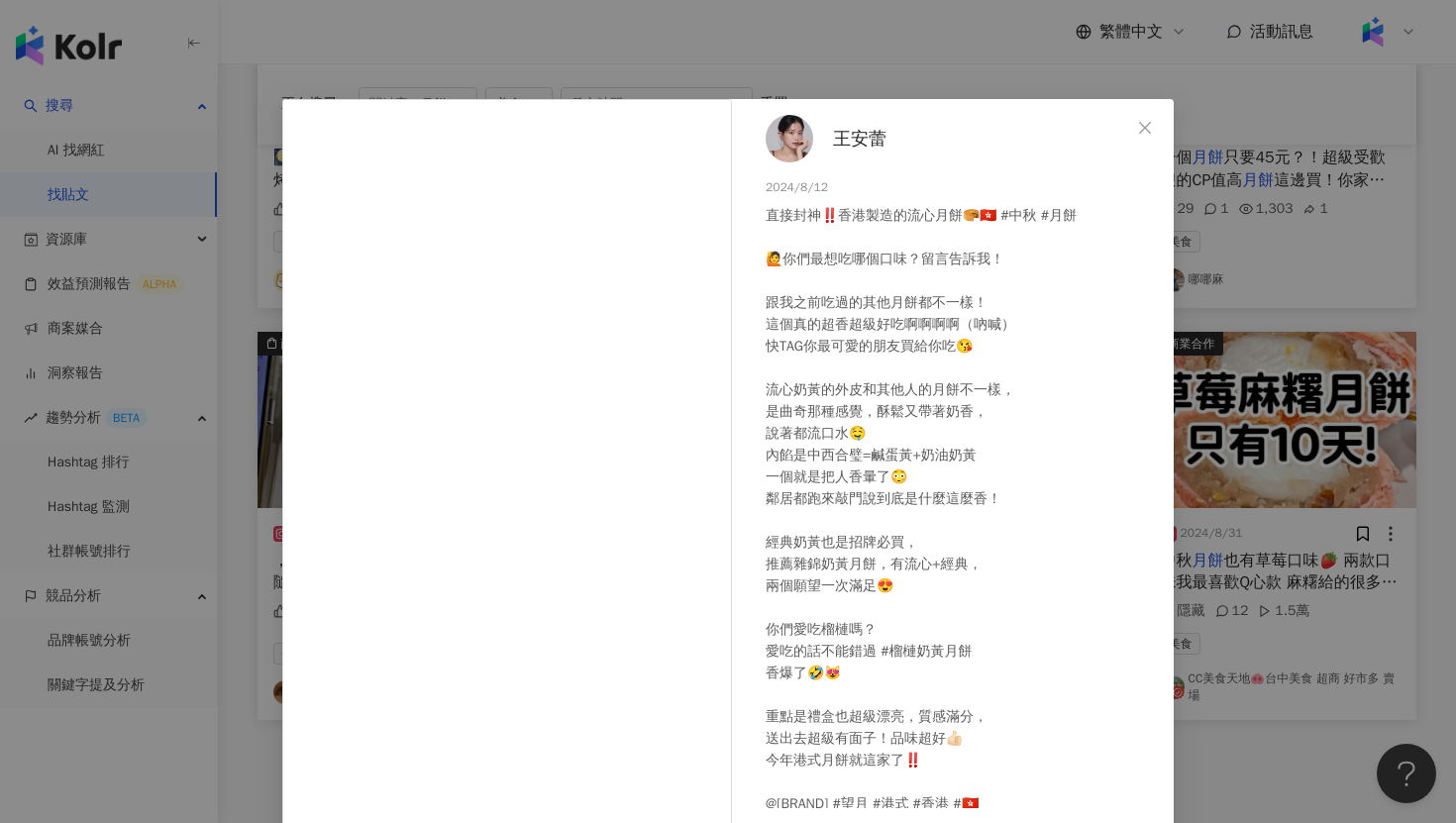 scroll, scrollTop: 37, scrollLeft: 0, axis: vertical 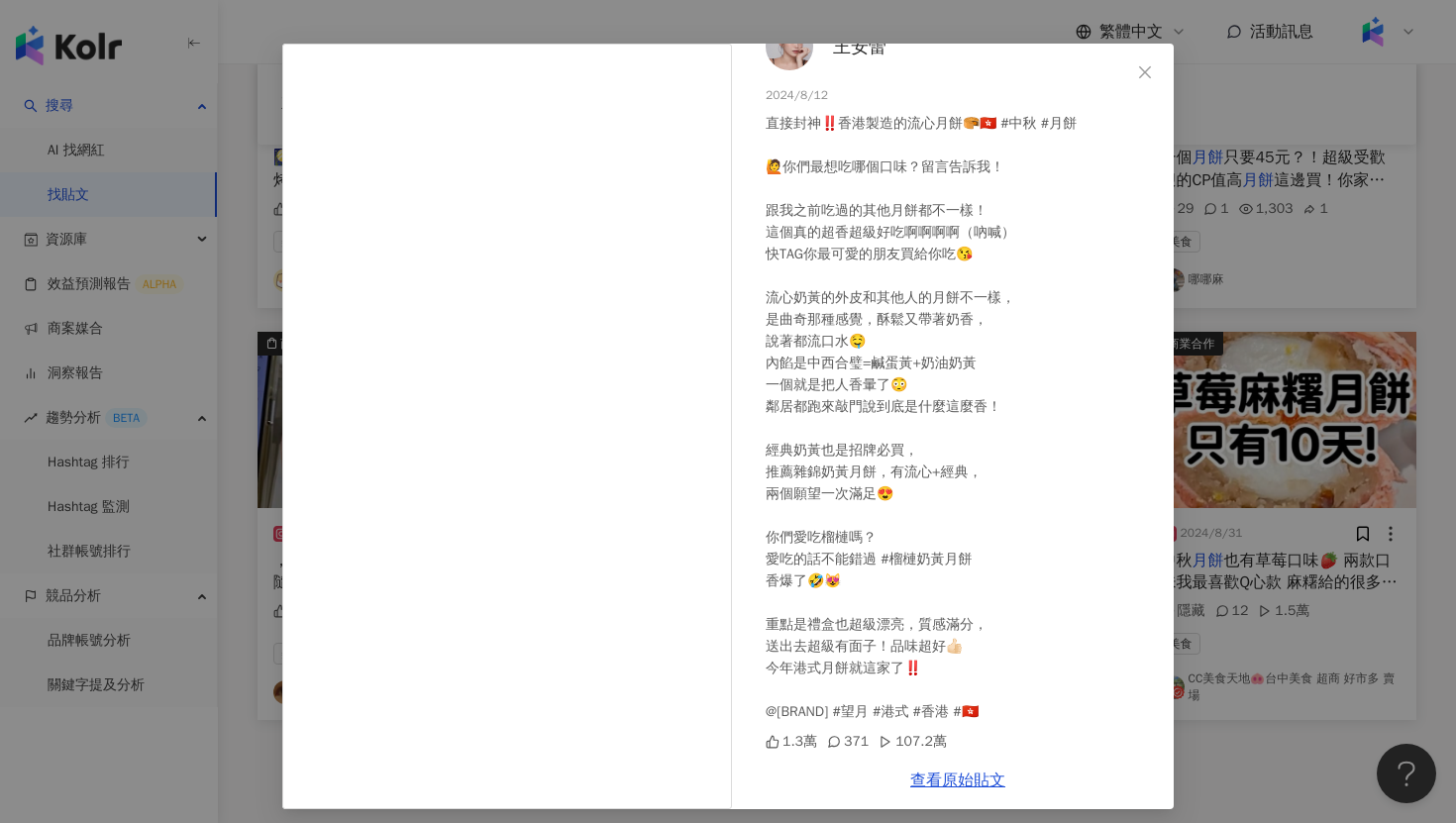 click on "[NAME] 2024/8/12 直接封神‼️香港製造的流心月餅🥮🇭🇰 #中秋 #月餅
🙋你們最想吃哪個口味？留言告訴我！
跟我之前吃過的其他月餅都不一樣！
這個真的超香超級好吃啊啊啊啊（吶喊）
快TAG你最可愛的朋友買給你吃😘
流心奶黃的外皮和其他人的月餅不一樣，
是曲奇那種感覺，酥鬆又帶著奶香，
說著都流口水🤤
內餡是中西合璧=鹹蛋黃+奶油奶黃
一個就是把人香暈了😳
鄰居都跑來敲門說到底是什麼這麼香！
經典奶黃也是招牌必買，
推薦雜錦奶黃月餅，有流心+經典，
兩個願望一次滿足😍
你們愛吃榴槤嗎？
愛吃的話不能錯過 #榴槤奶黃月餅
香爆了🤣😻
重點是禮盒也超級漂亮，質感滿分，
送出去超級有面子！品味超好👍🏻
今年港式月餅就這家了‼️
@[NAME] #望月 #港式 #香港 #🇭🇰 1.3萬 371 107.2萬 查看原始貼文" at bounding box center [728, 411] 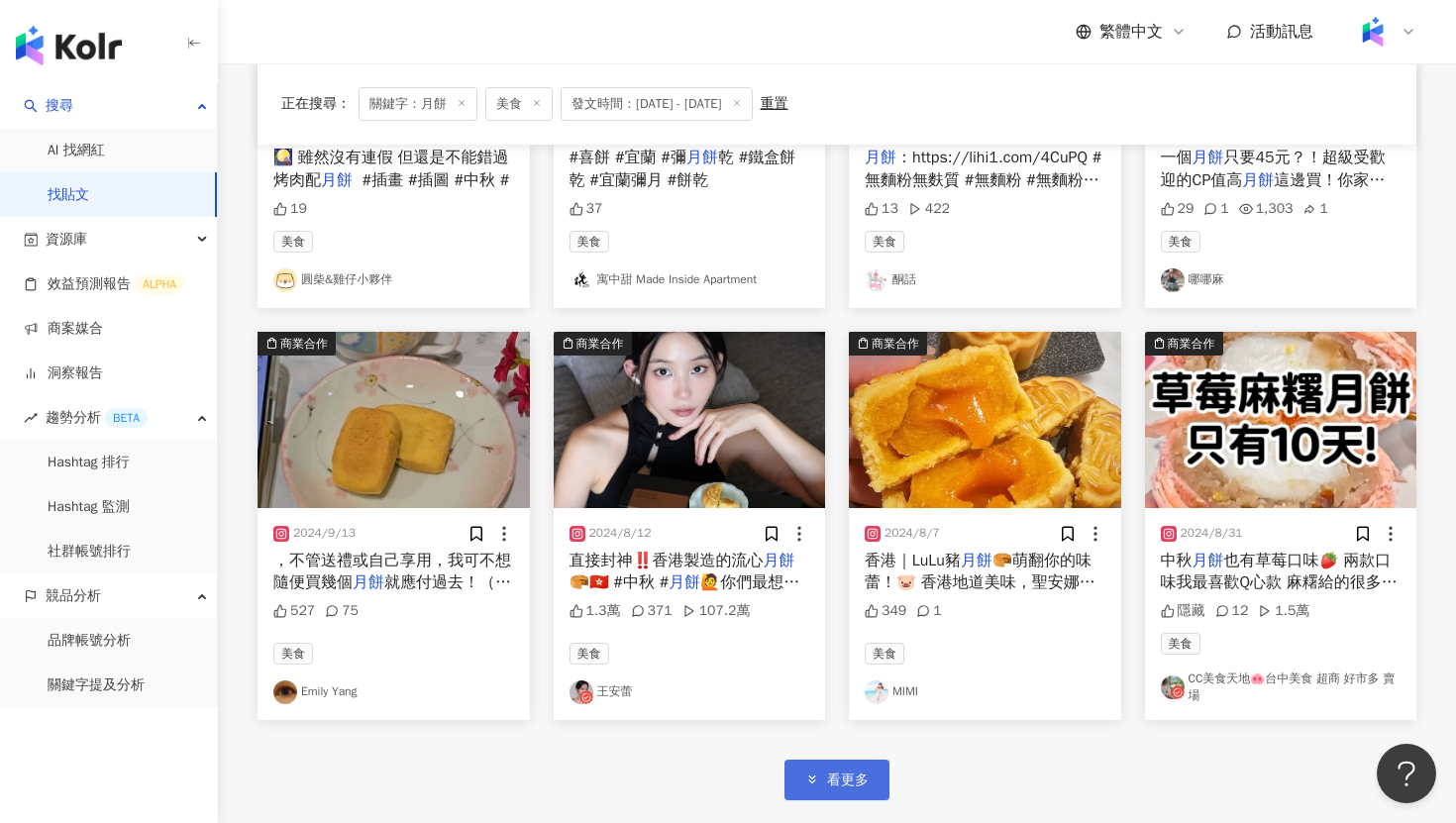 click on "看更多" at bounding box center (848, 780) 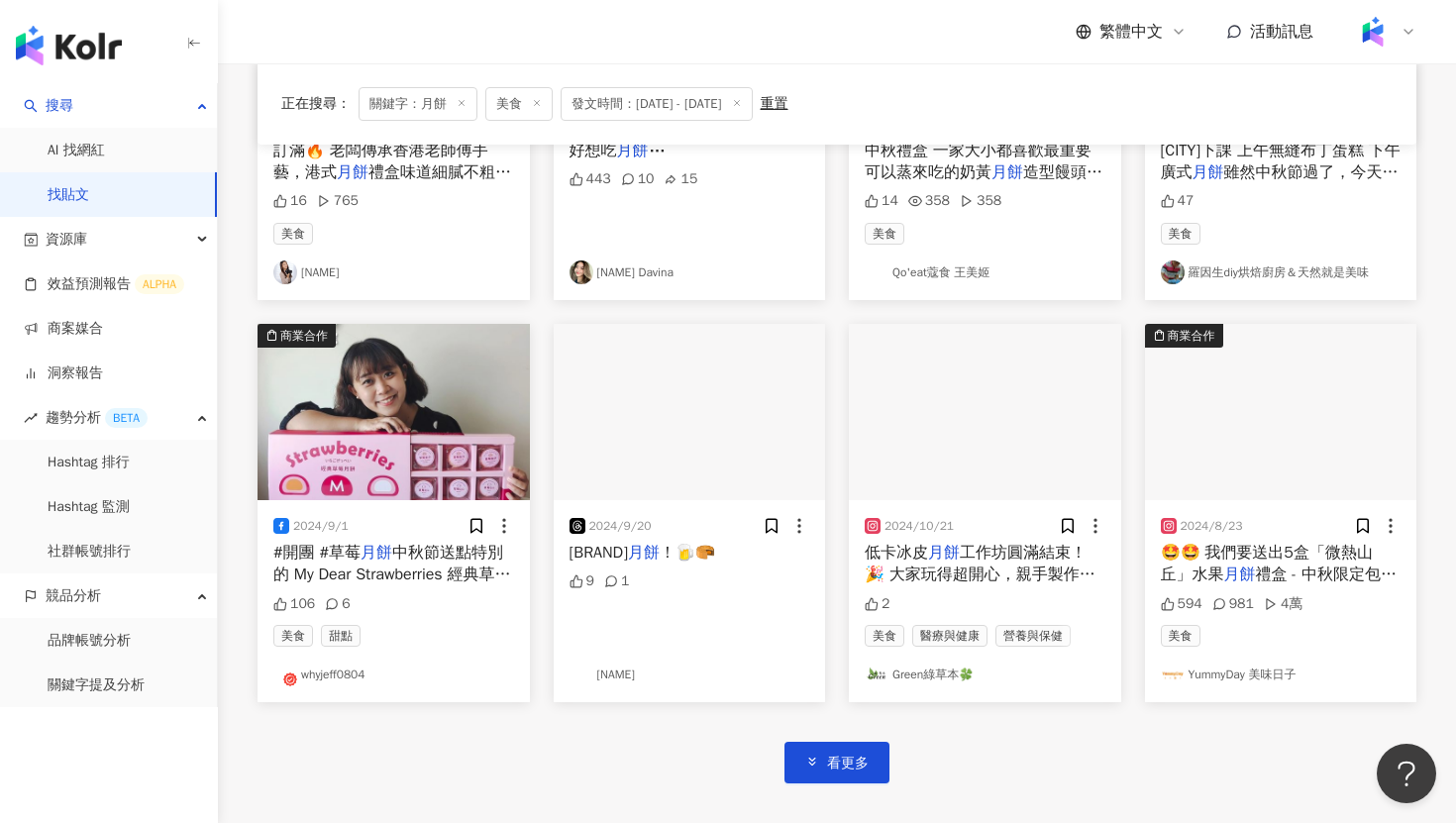 scroll, scrollTop: 6932, scrollLeft: 0, axis: vertical 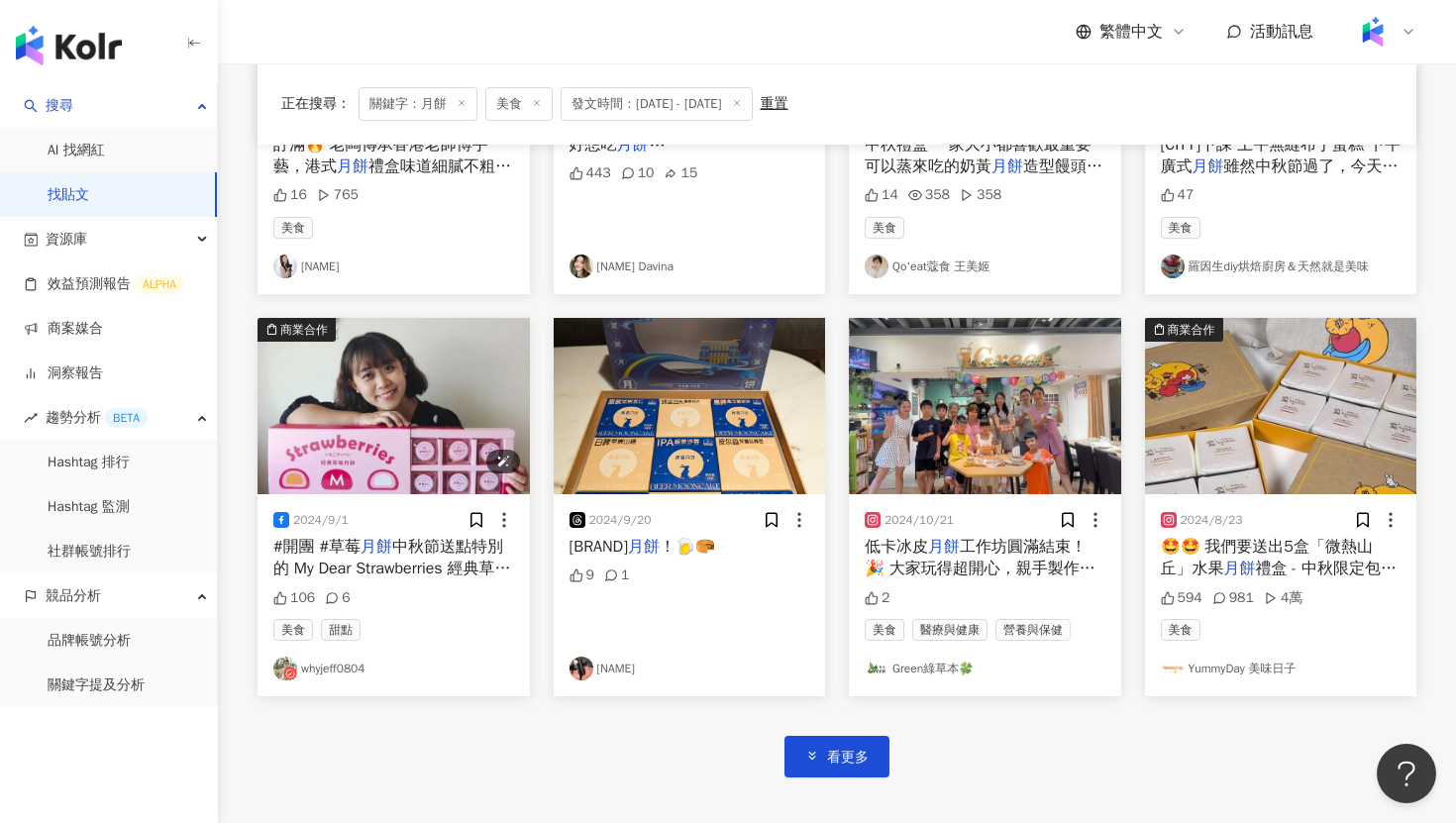 click at bounding box center [393, 406] 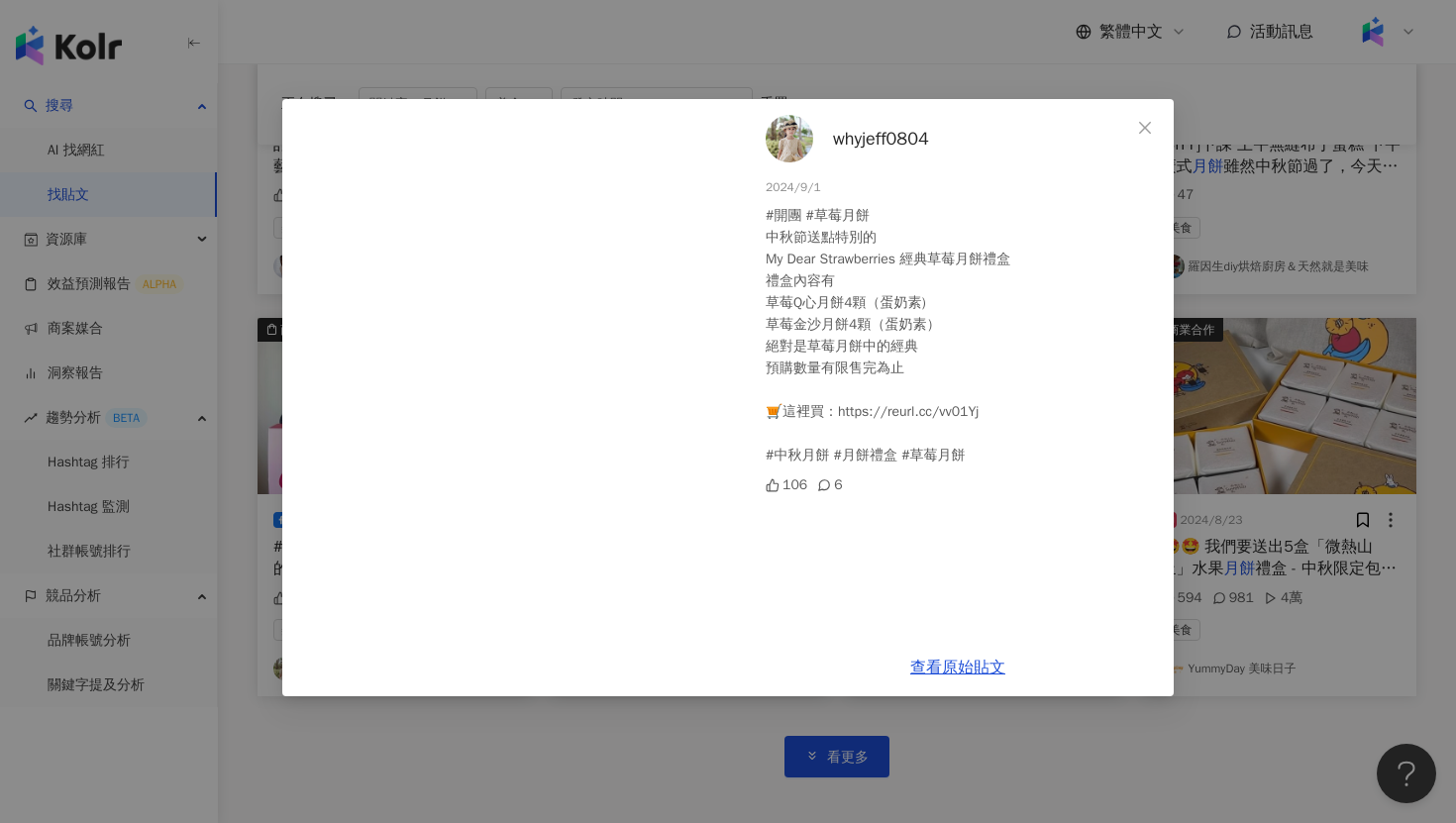 click on "whyjeff0804 2024/9/1 #開團 #草莓月餅
中秋節送點特別的
My Dear Strawberries 經典草莓月餅禮盒
禮盒內容有
草莓Q心月餅4顆（蛋奶素)
草莓金沙月餅4顆（蛋奶素）
絕對是草莓月餅中的經典
預購數量有限售完為止
🛒這裡買：https://reurl.cc/vv01Yj
#中秋月餅 #月餅禮盒 #草莓月餅 106 6 查看原始貼文" at bounding box center (728, 411) 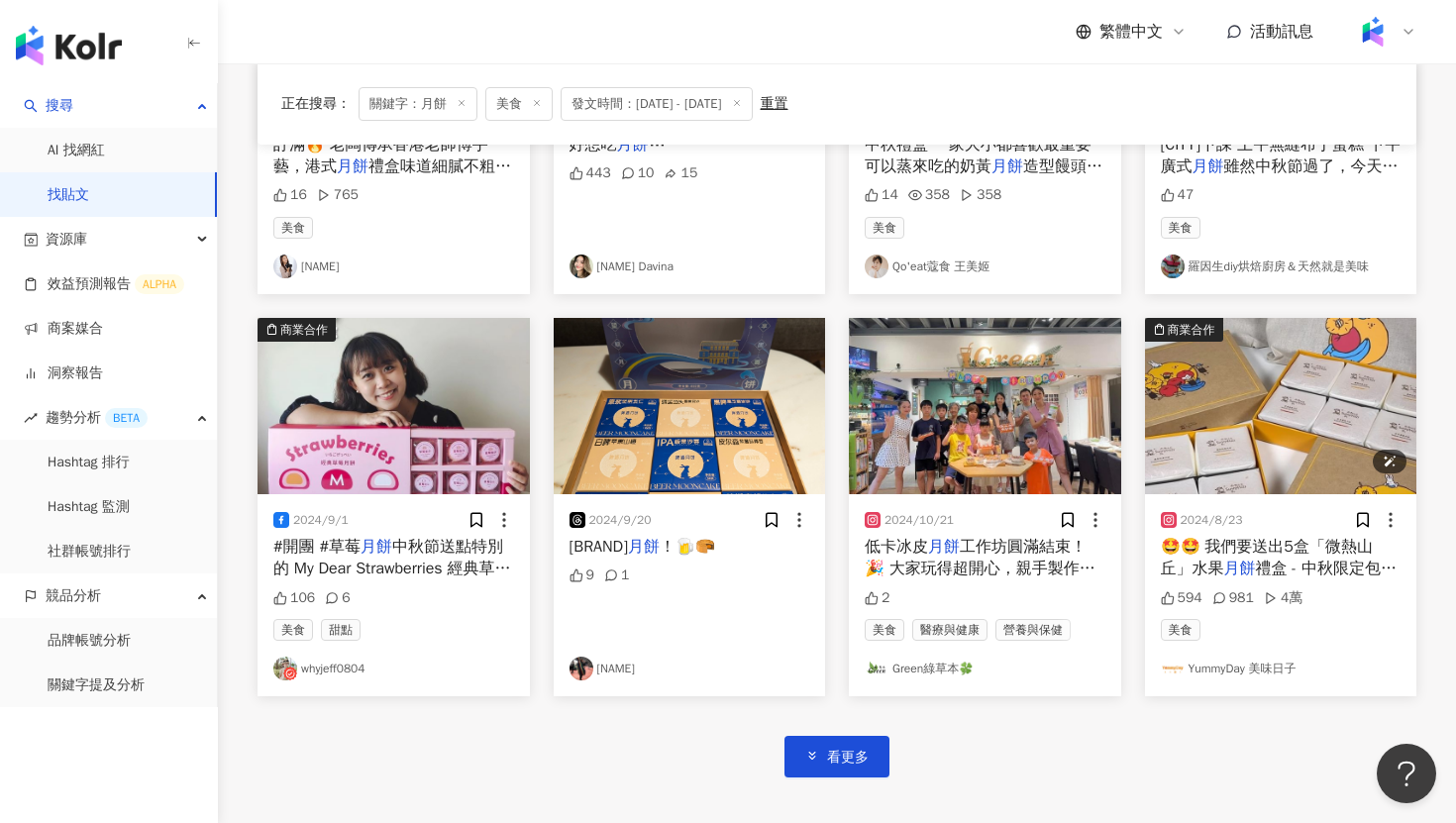 click at bounding box center (1281, 406) 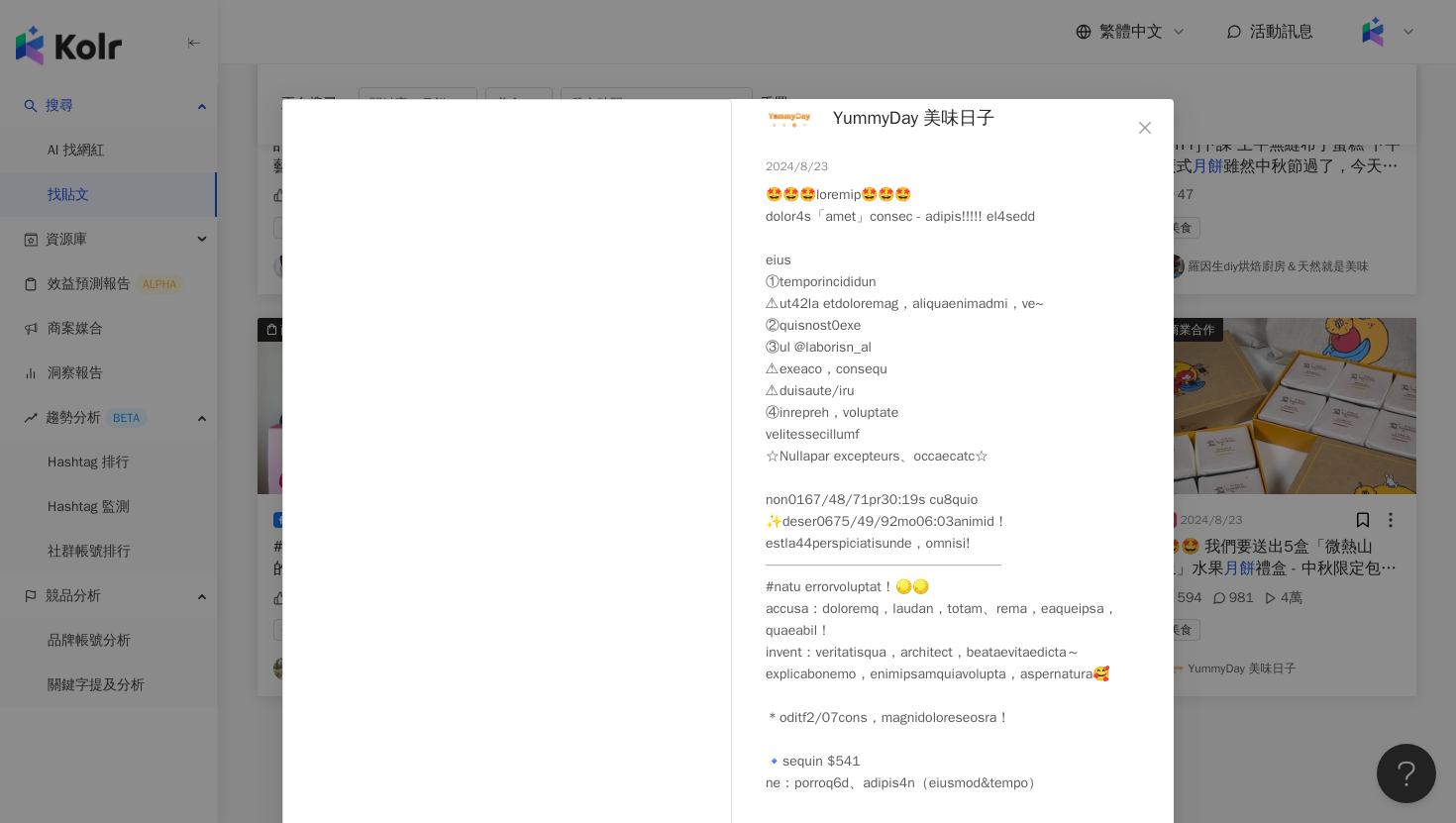 scroll, scrollTop: 9, scrollLeft: 0, axis: vertical 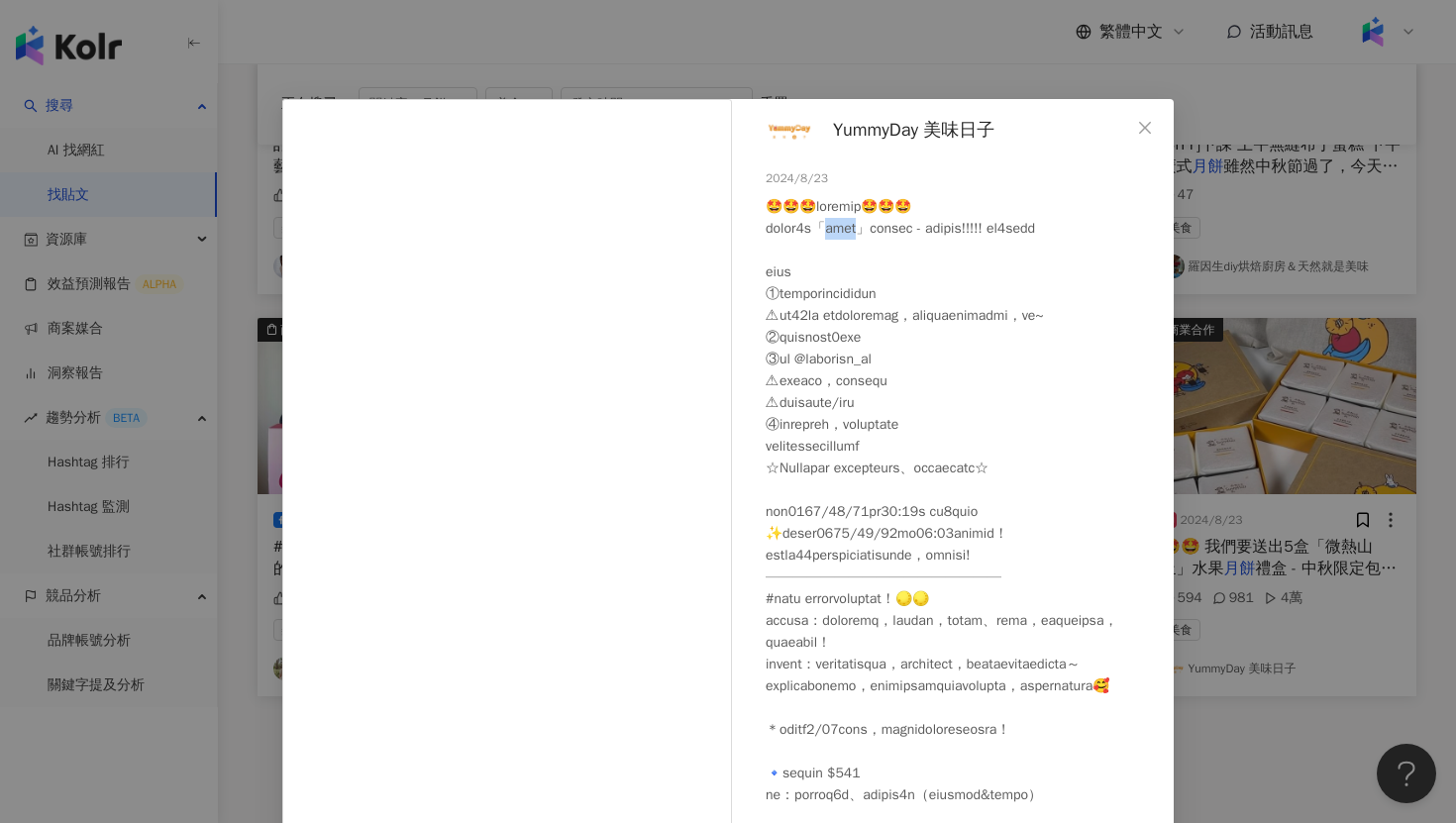 drag, startPoint x: 868, startPoint y: 227, endPoint x: 922, endPoint y: 225, distance: 54.03702 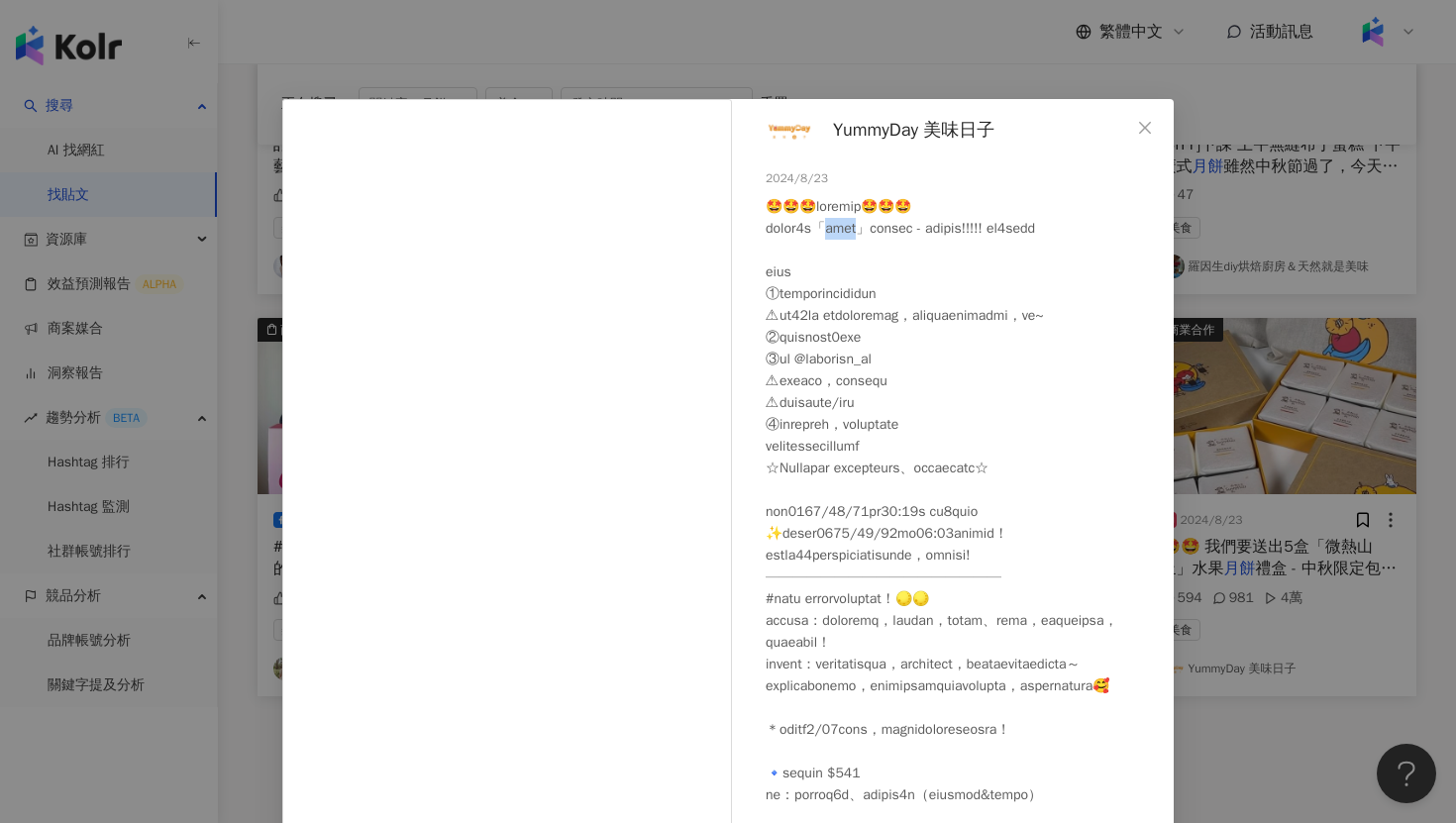 copy on "果月餅禮" 